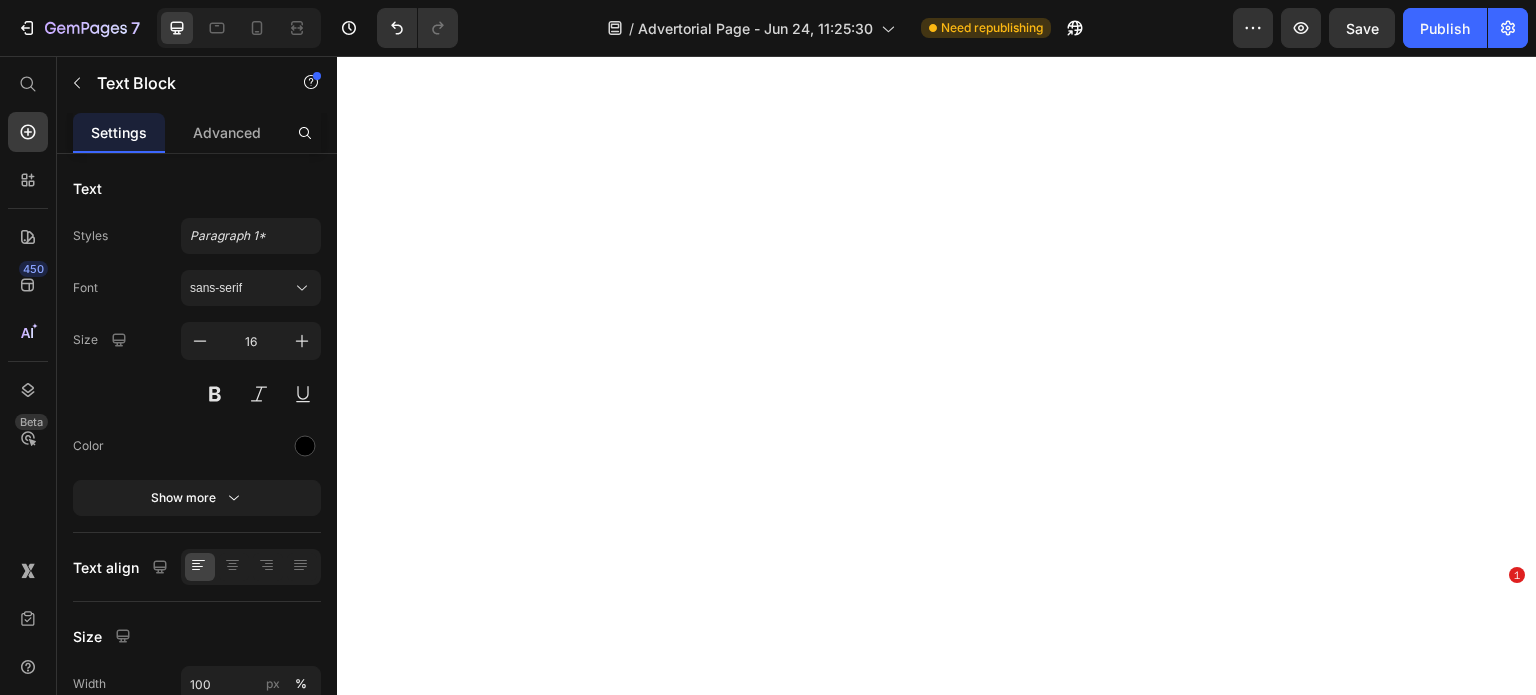 scroll, scrollTop: 0, scrollLeft: 0, axis: both 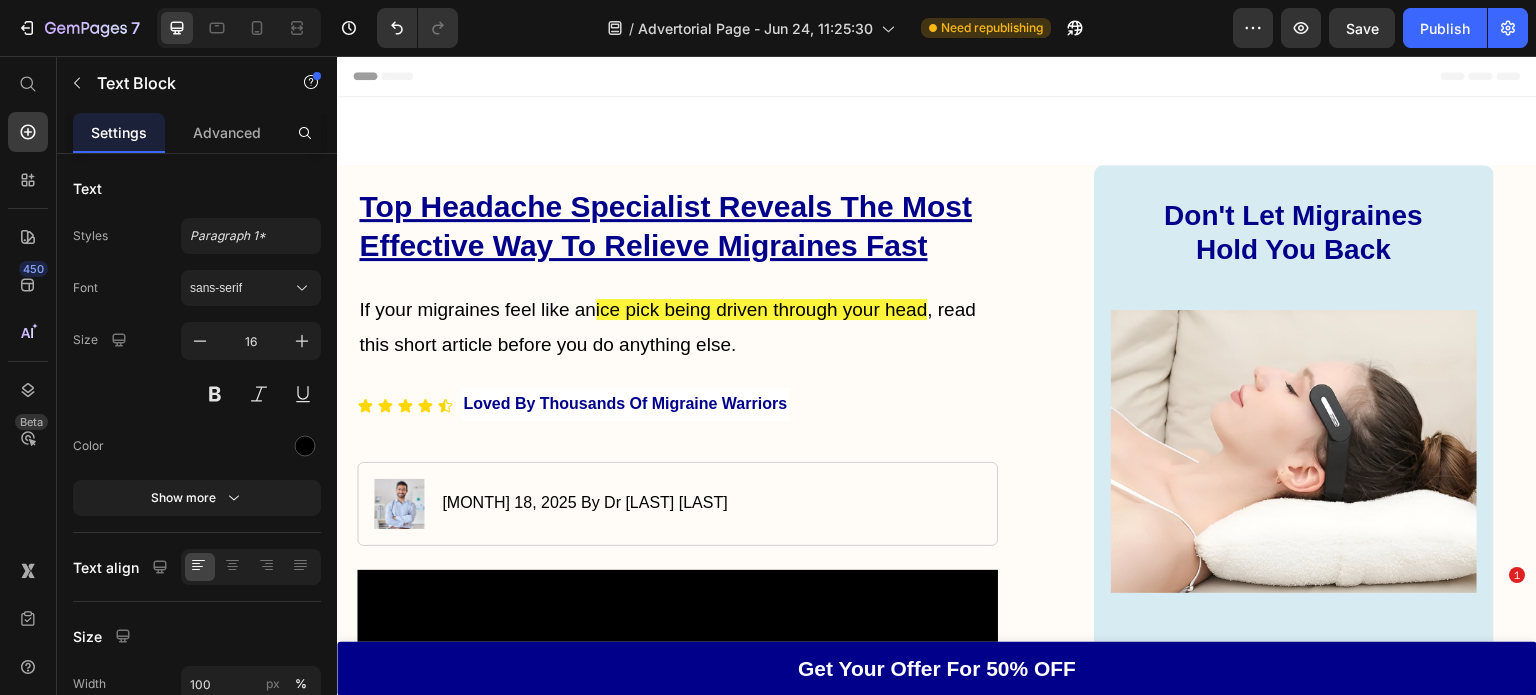click at bounding box center (677, 9906) 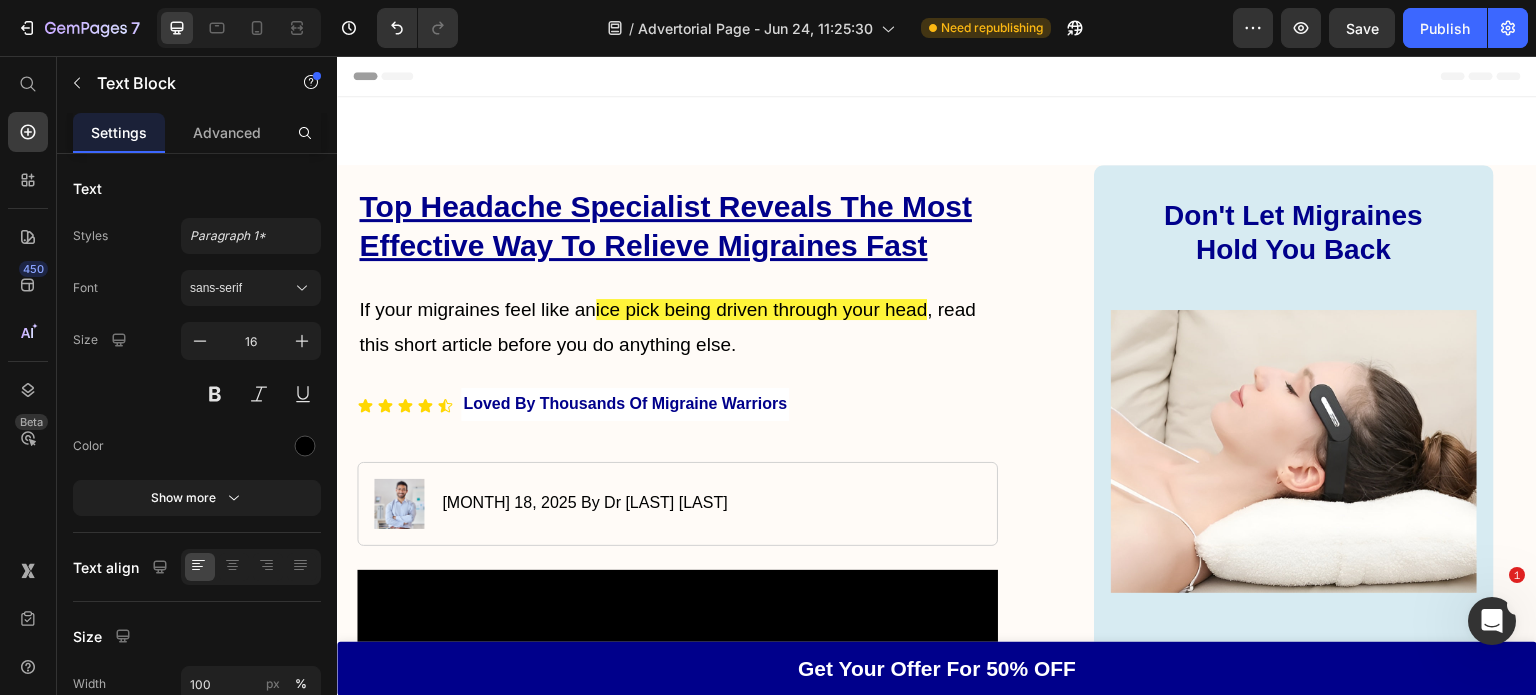 drag, startPoint x: 337, startPoint y: 56, endPoint x: 501, endPoint y: 367, distance: 351.5921 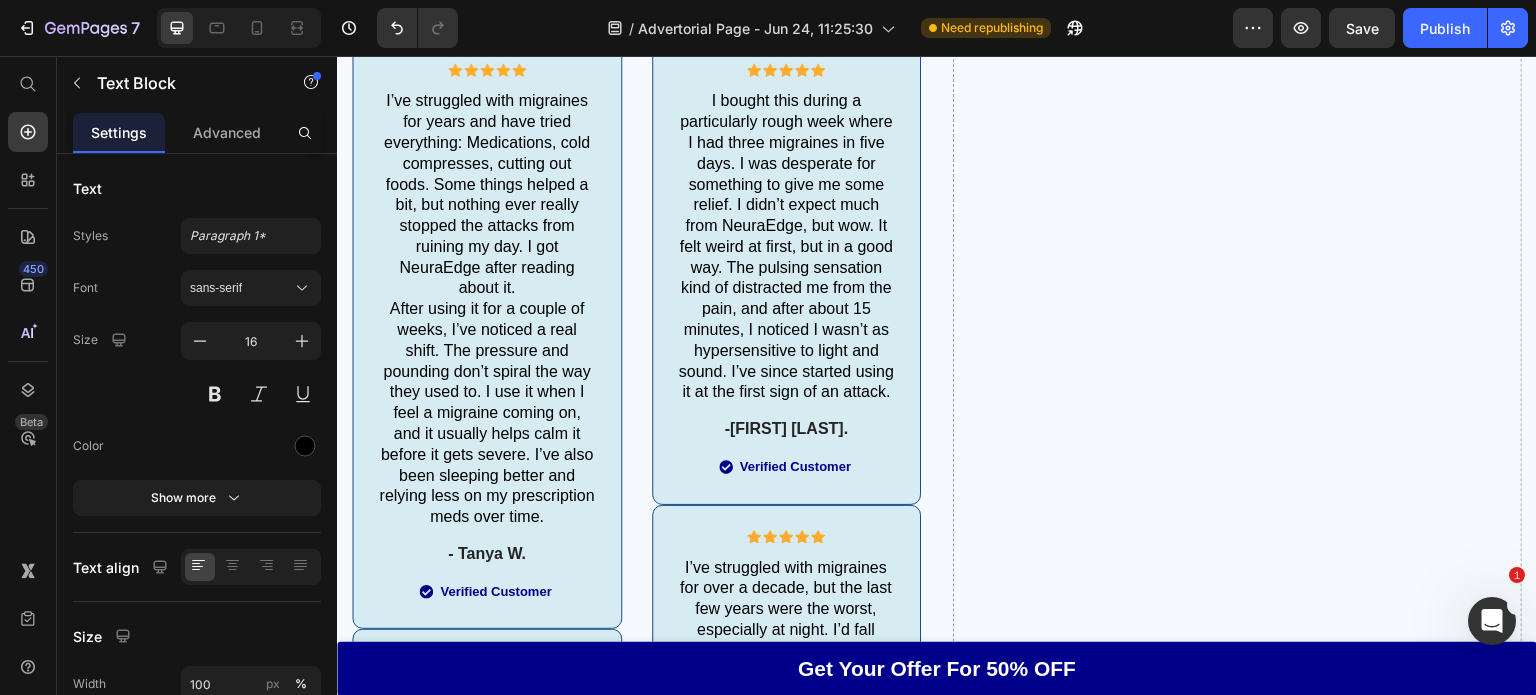 scroll, scrollTop: 0, scrollLeft: 0, axis: both 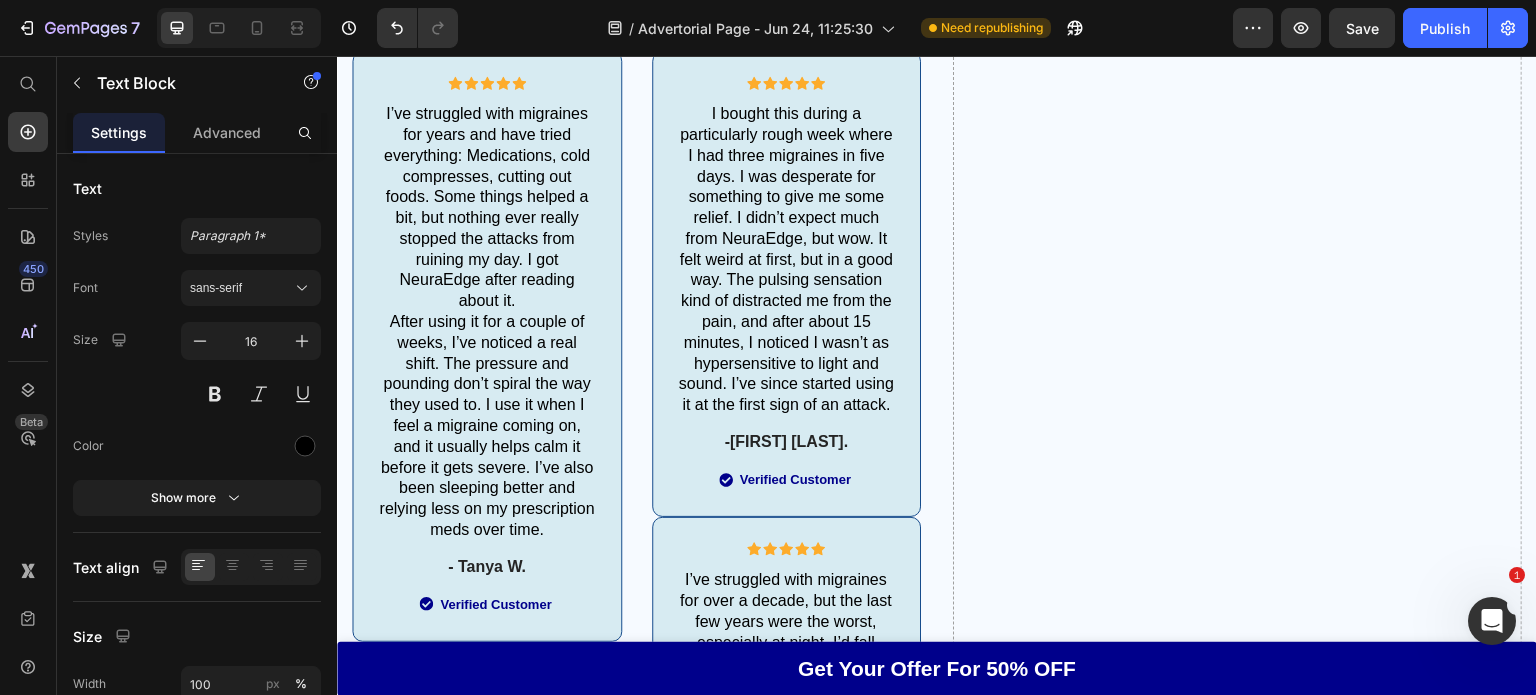 click on "NeuraEdge is bendable" at bounding box center (677, -381) 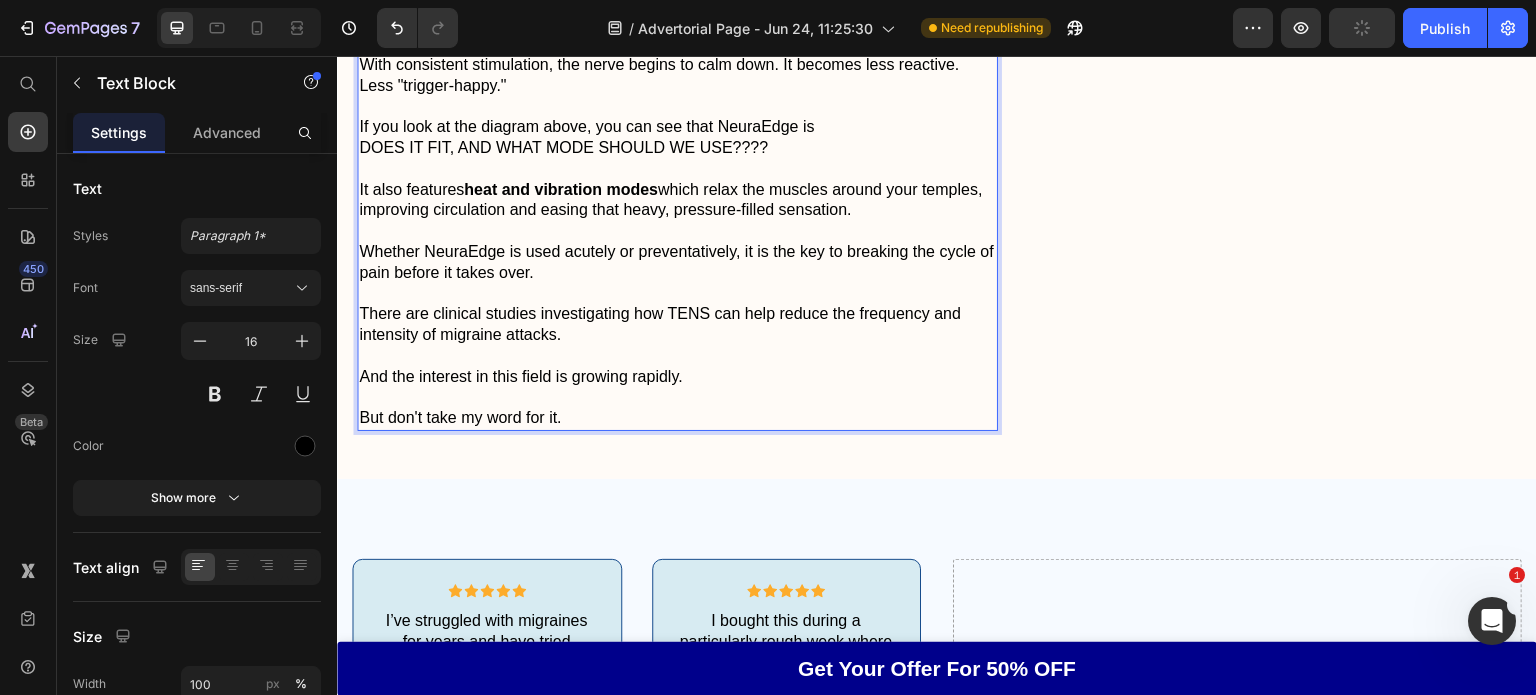scroll, scrollTop: 10231, scrollLeft: 0, axis: vertical 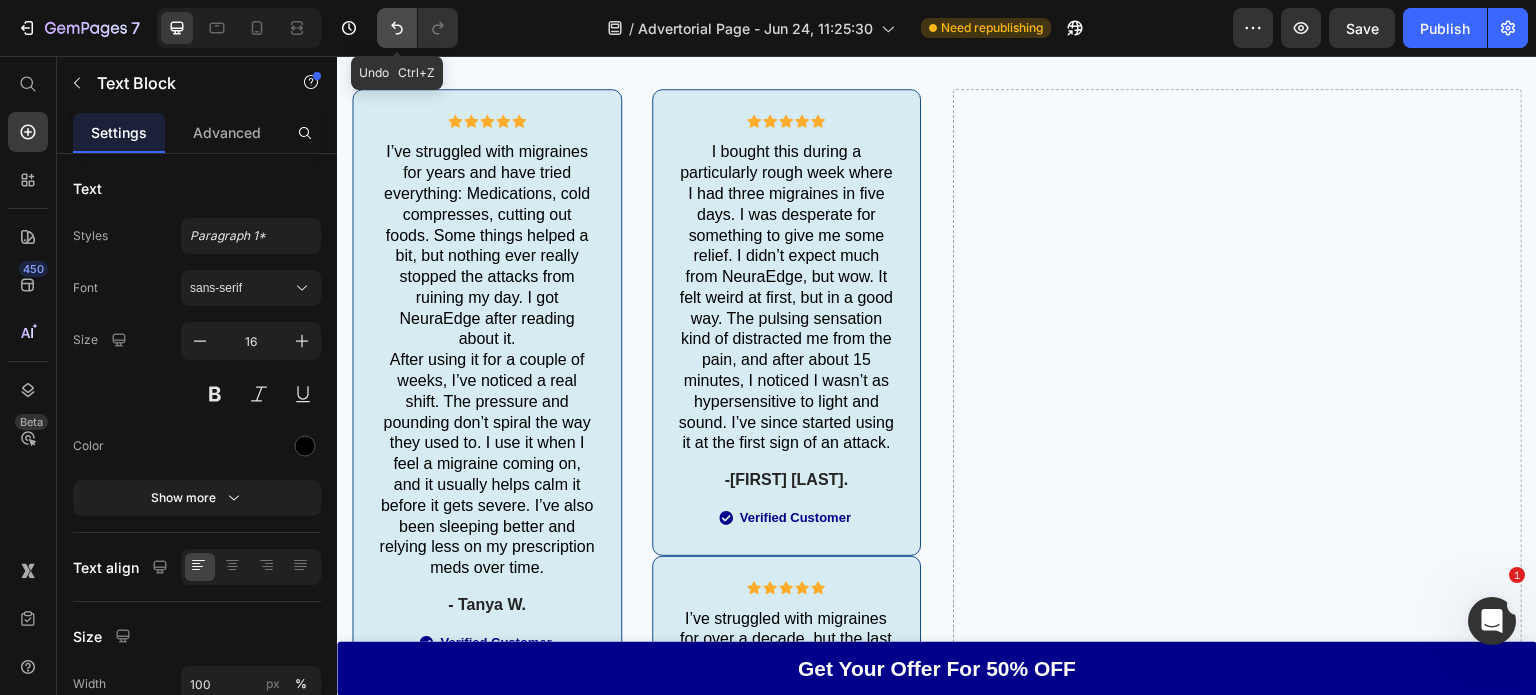 click 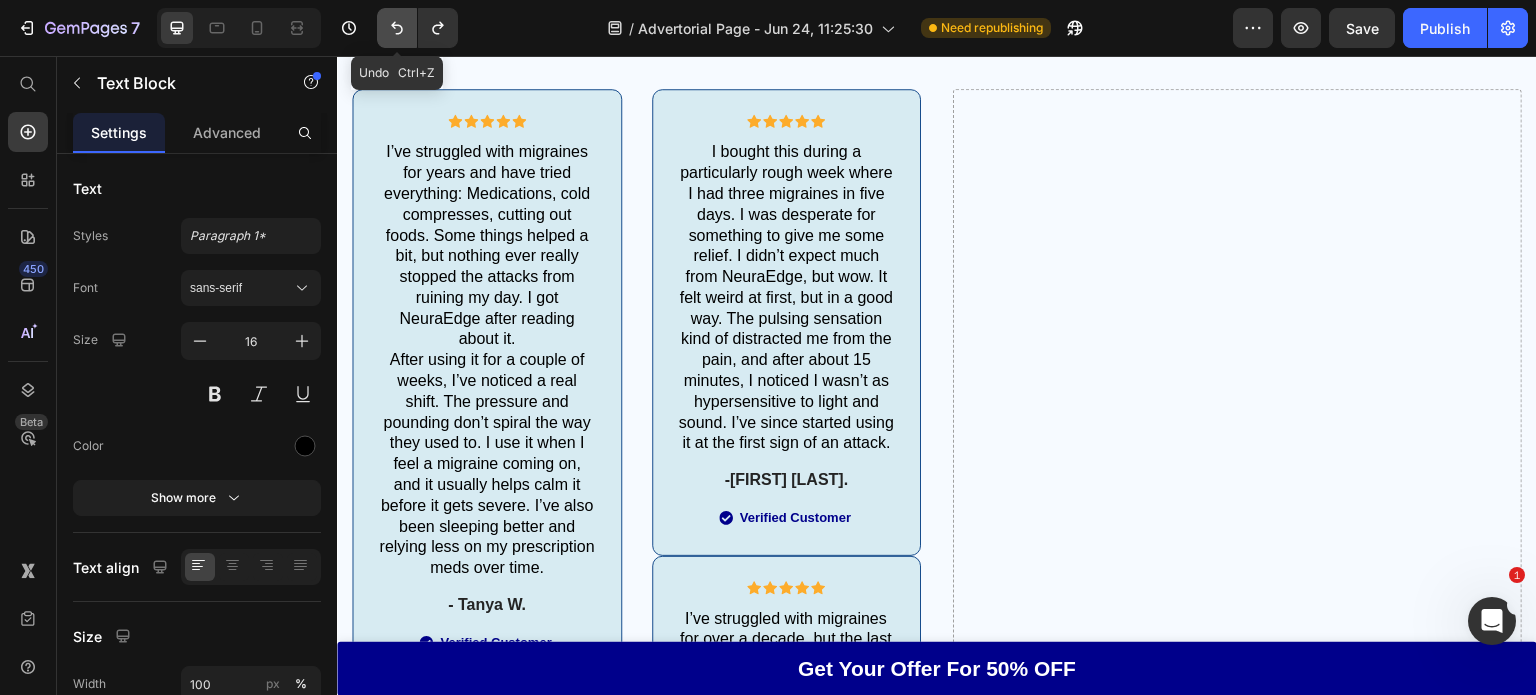 click 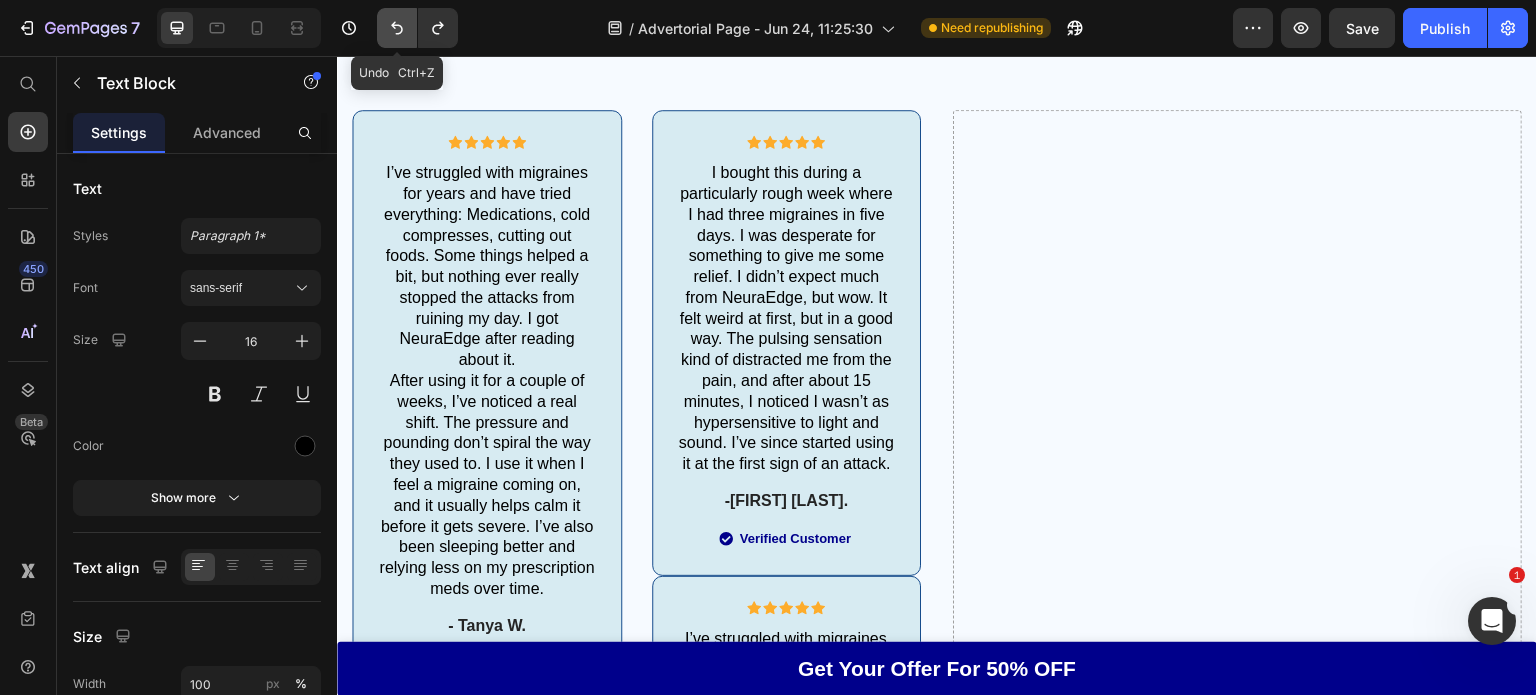 click 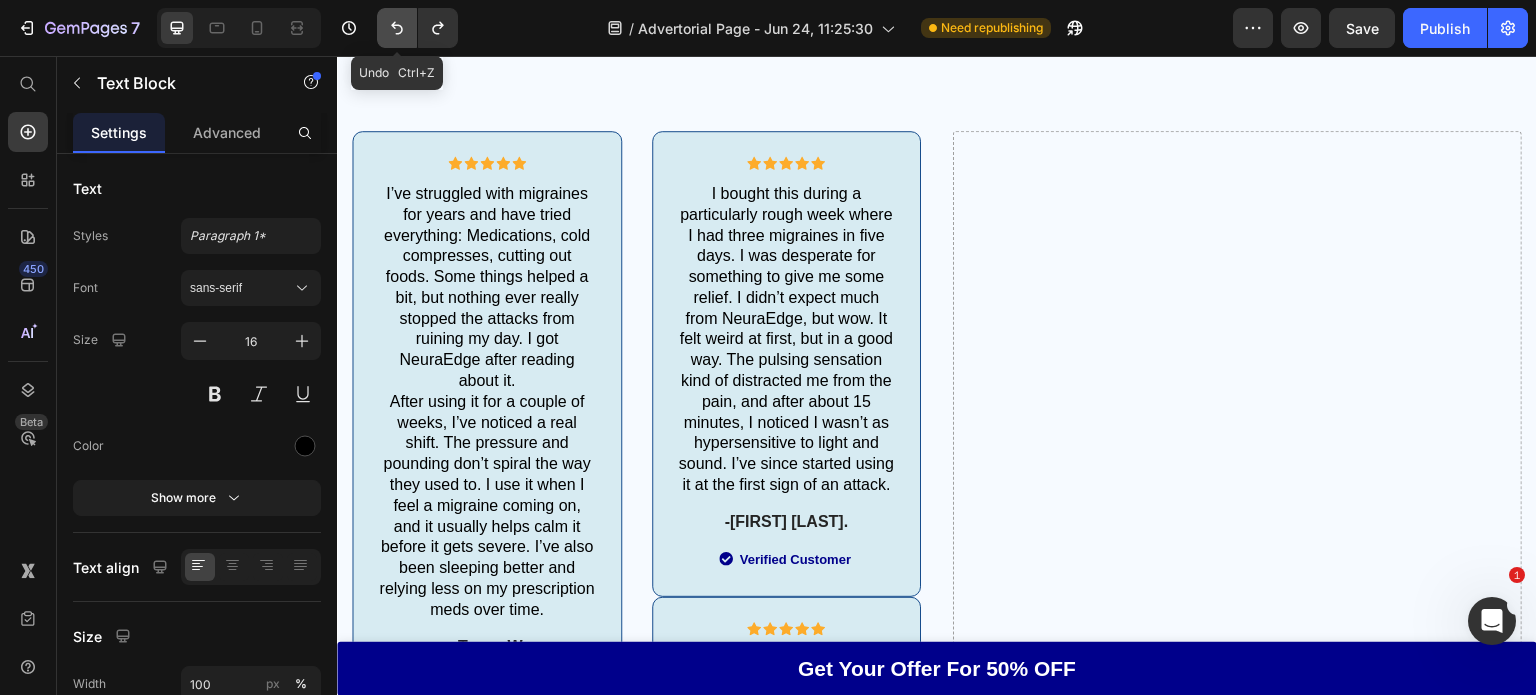click 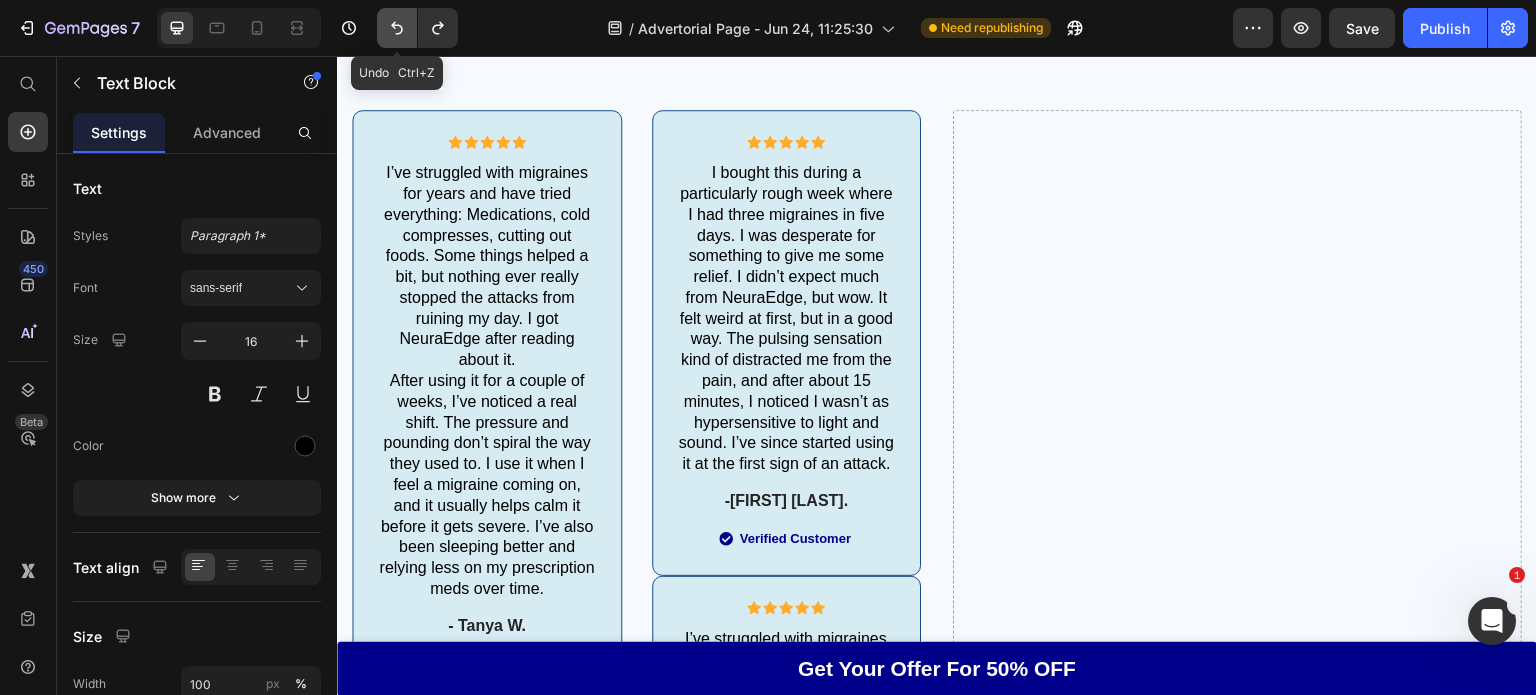click 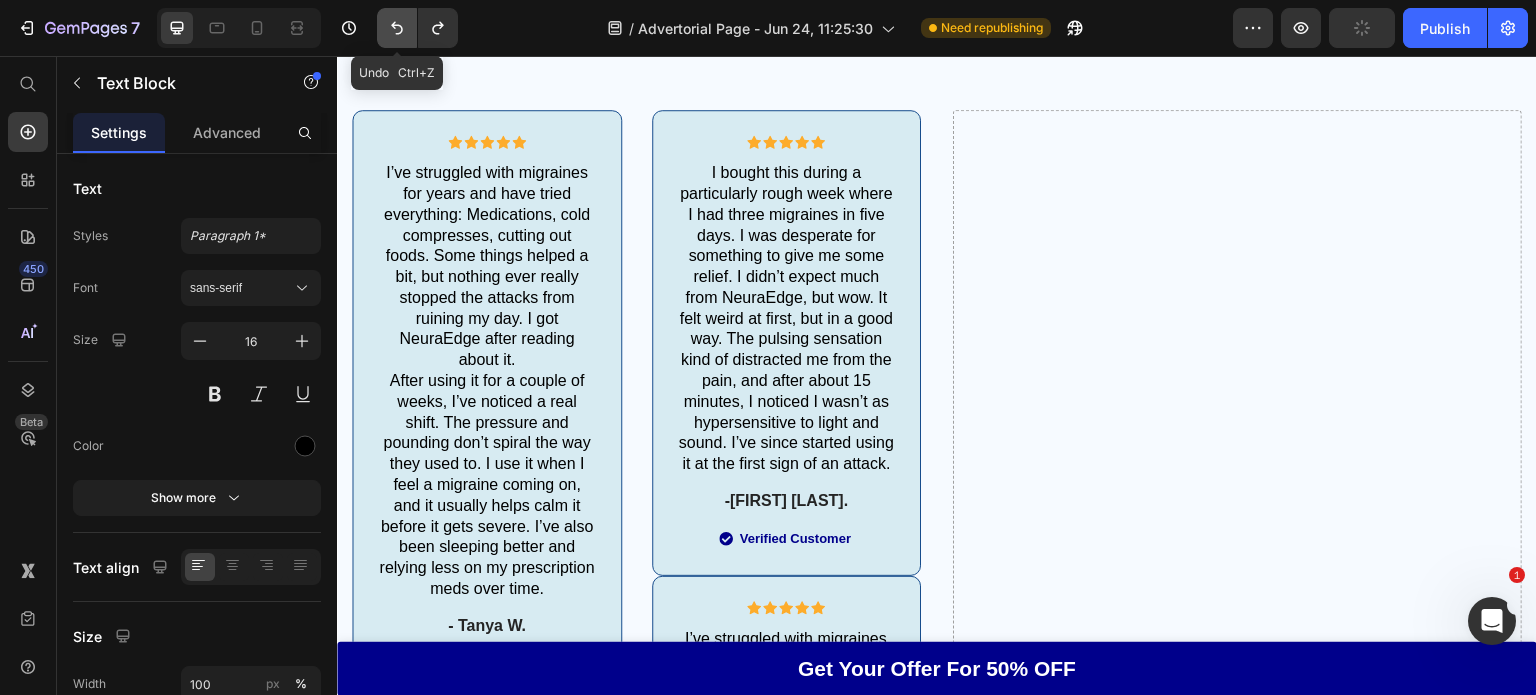 click 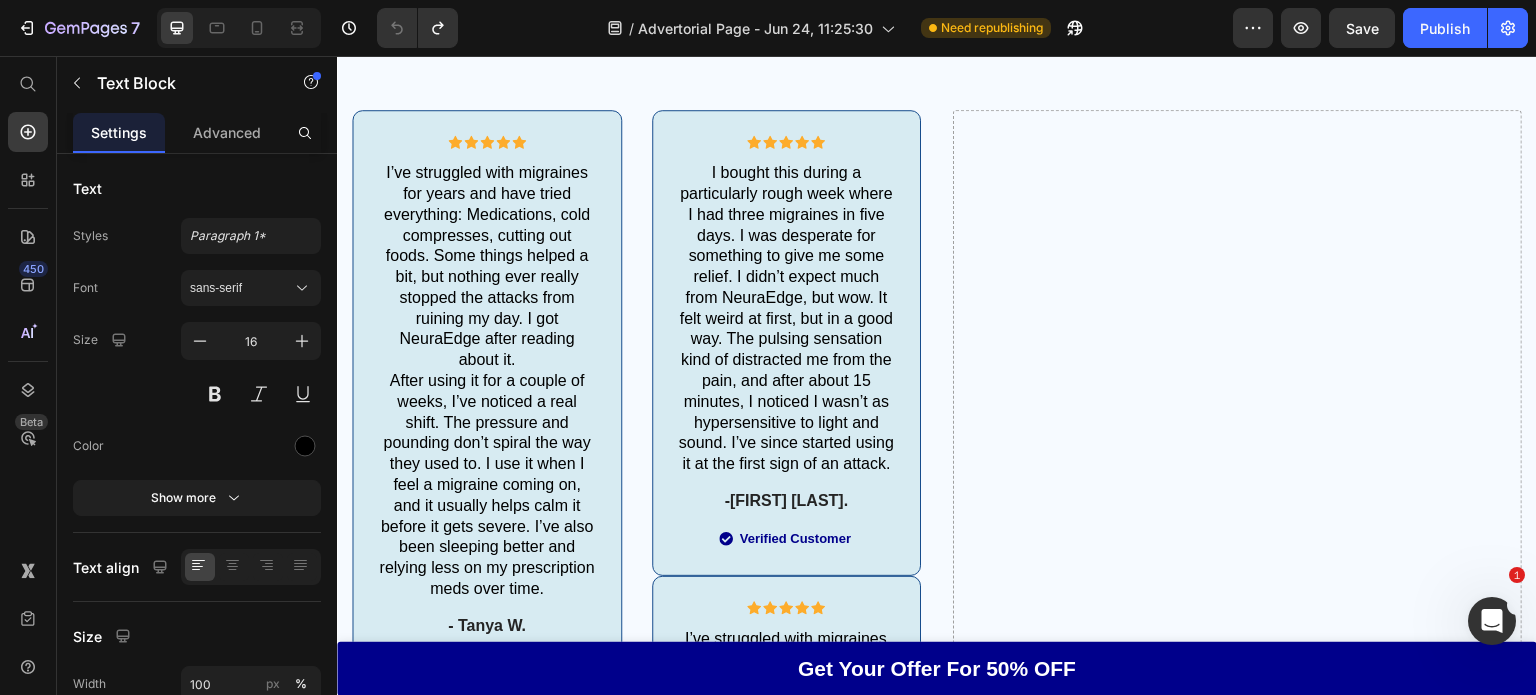 click on "If you look at the diagram above, you can see that NeuraEdge is bendable at the head," at bounding box center [677, -322] 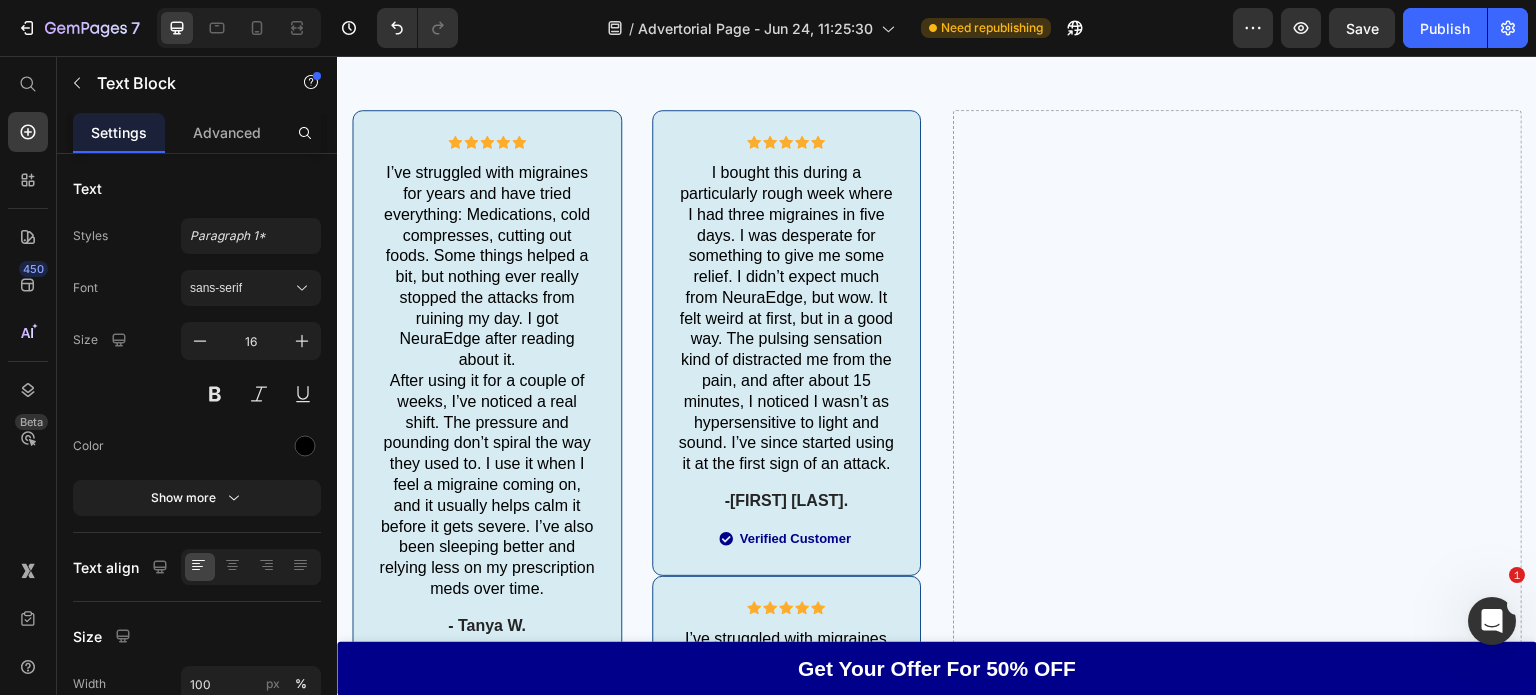 drag, startPoint x: 574, startPoint y: 117, endPoint x: 708, endPoint y: -91, distance: 247.42676 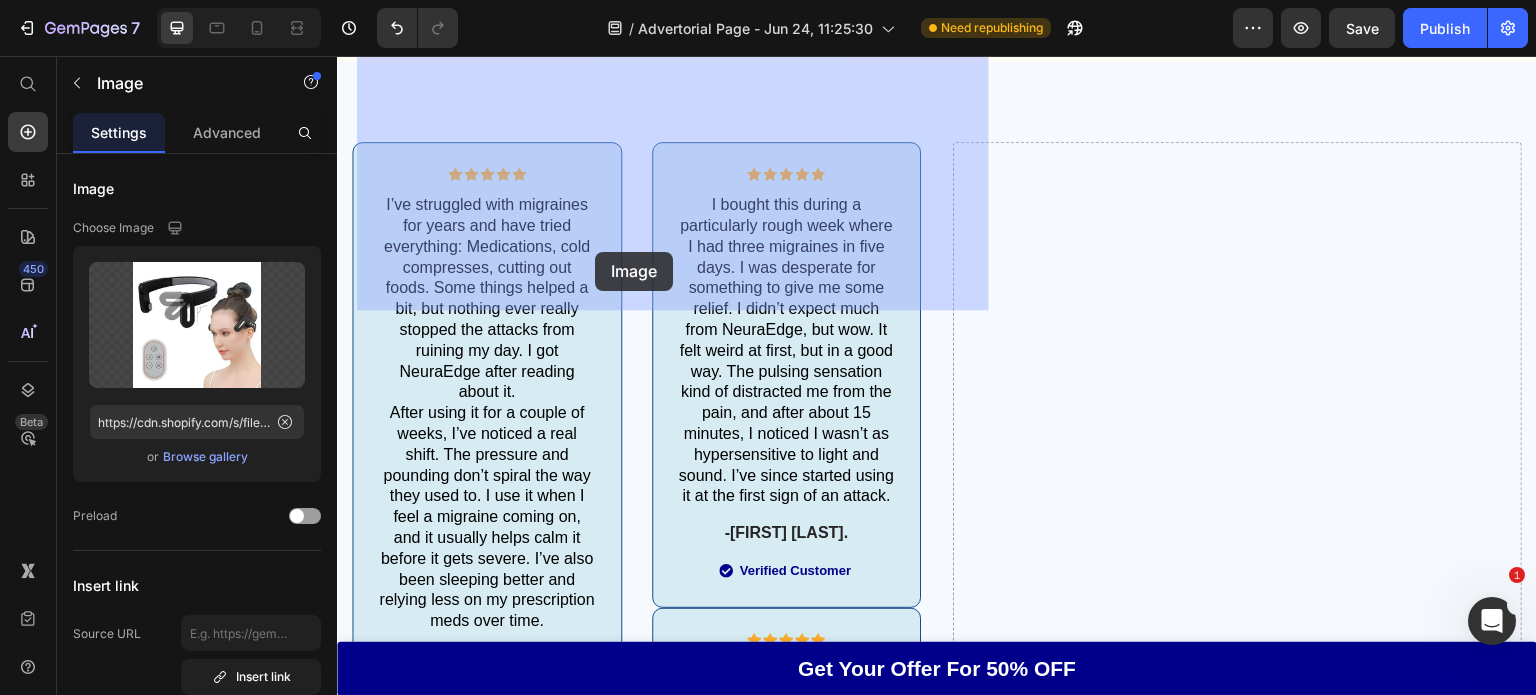 scroll, scrollTop: 10264, scrollLeft: 0, axis: vertical 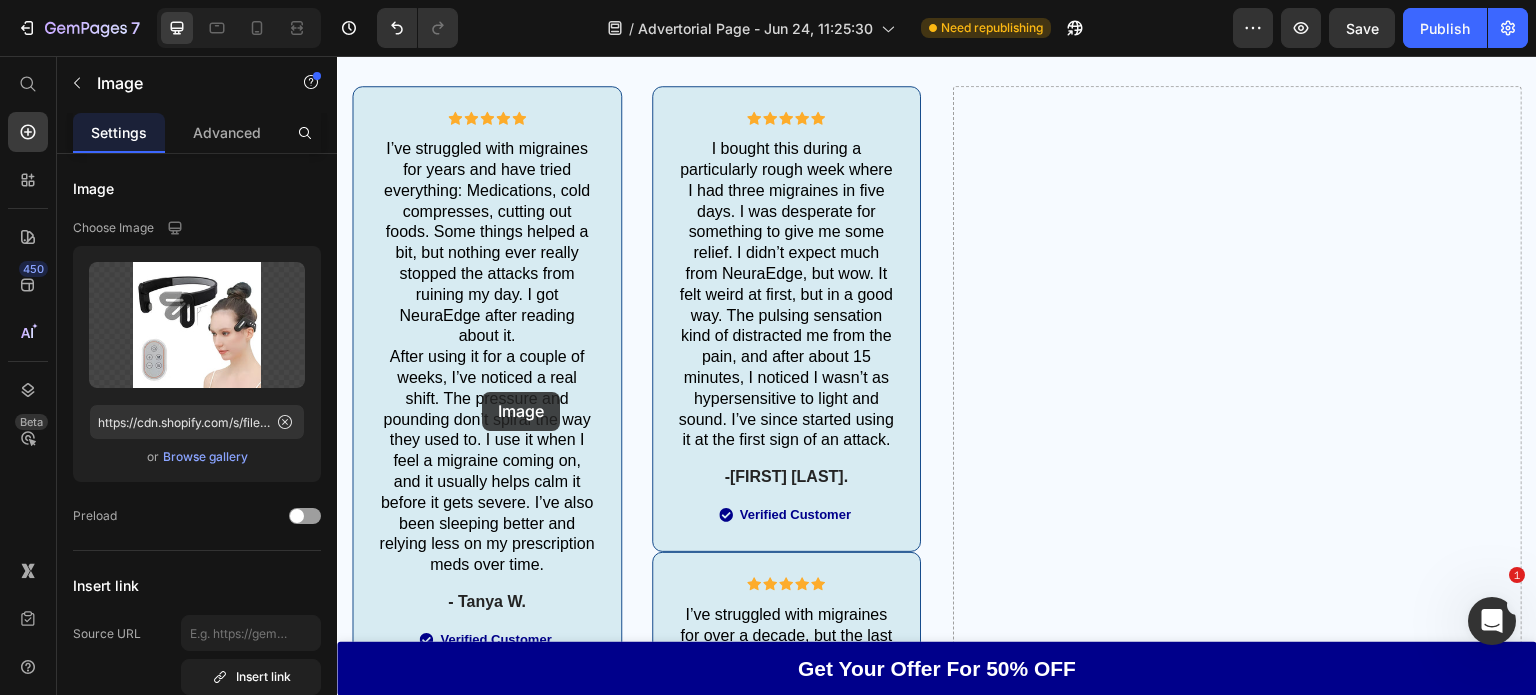 click at bounding box center (937, 2) 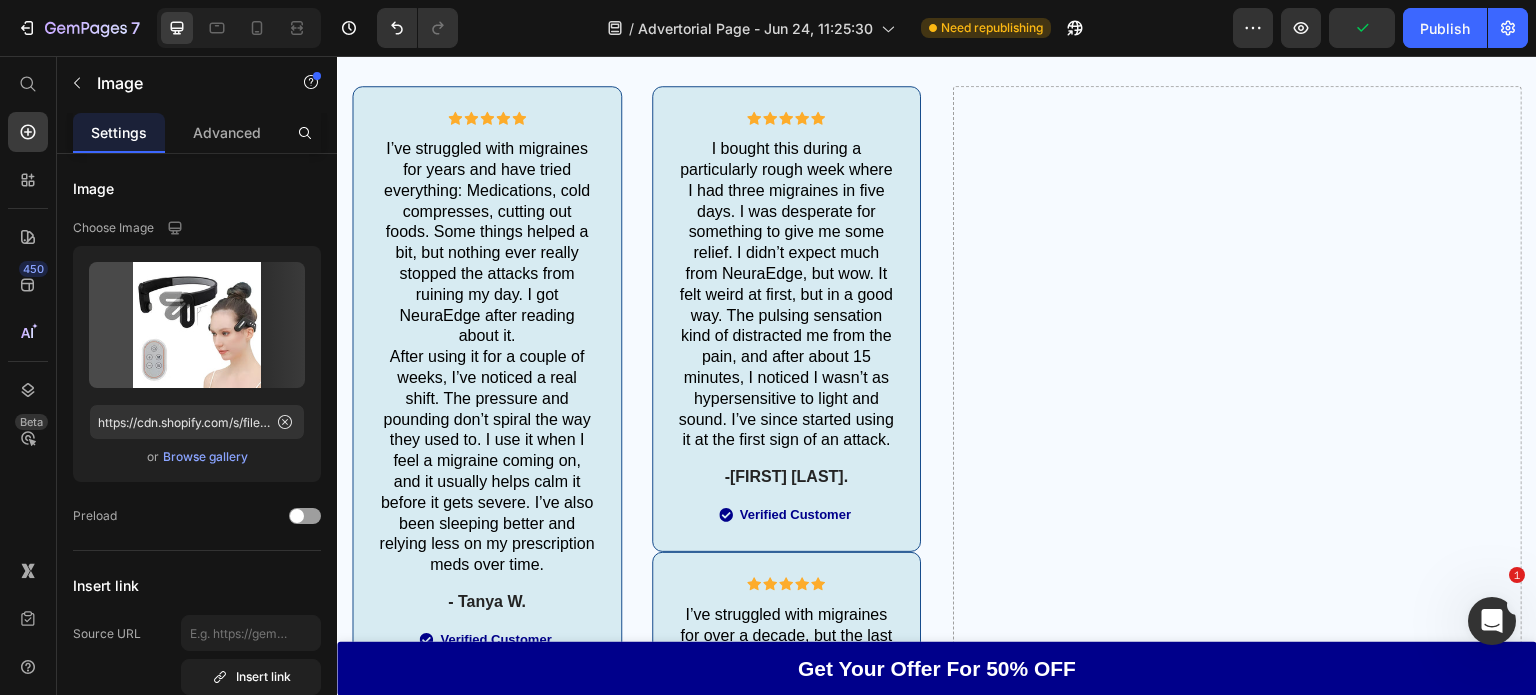 click at bounding box center [677, -367] 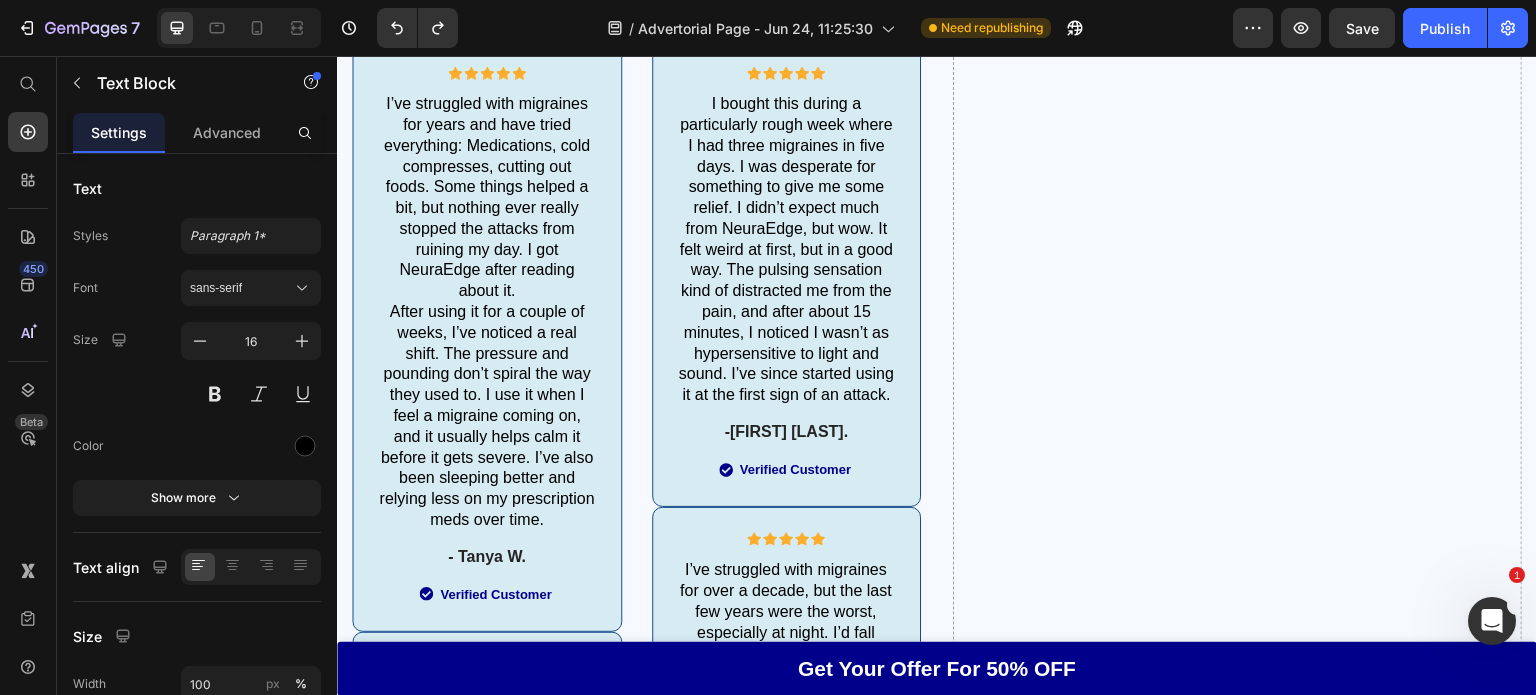 scroll, scrollTop: 10316, scrollLeft: 0, axis: vertical 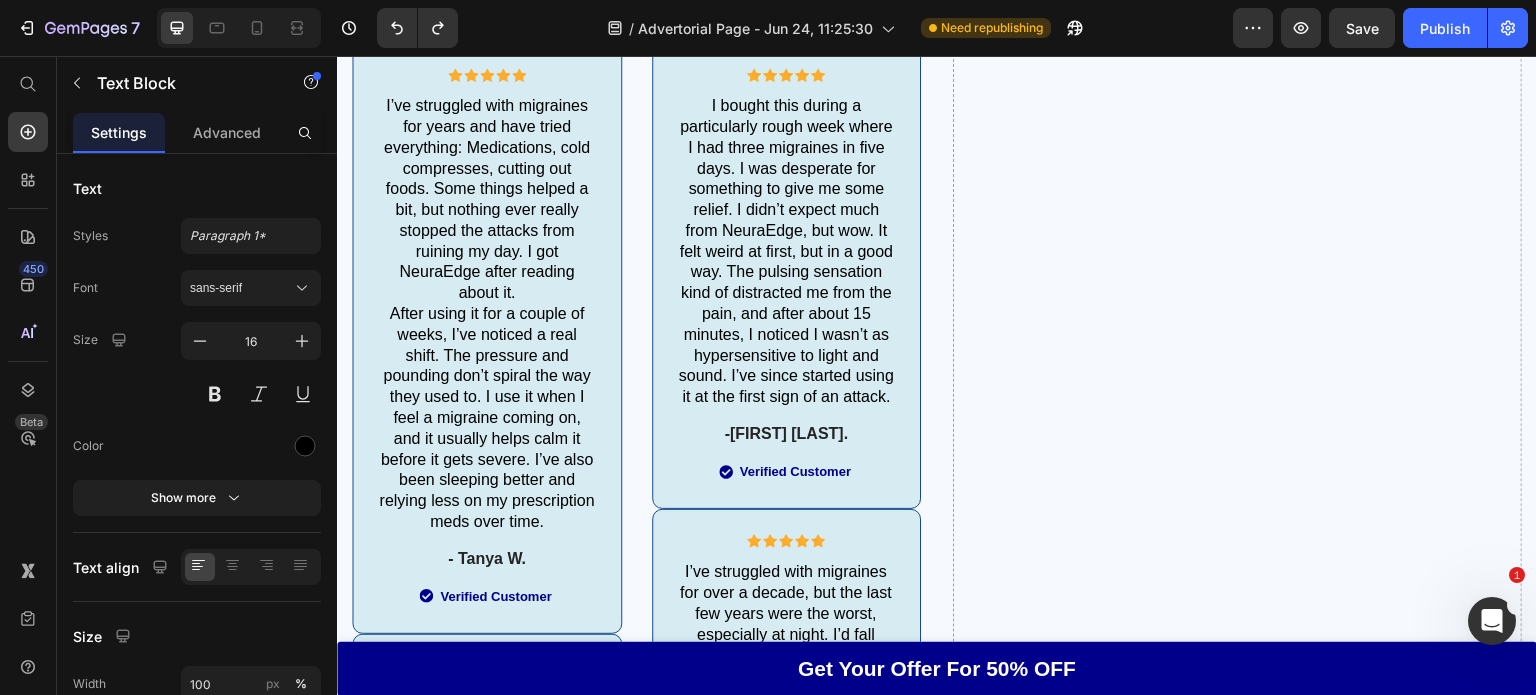 click at bounding box center (677, -389) 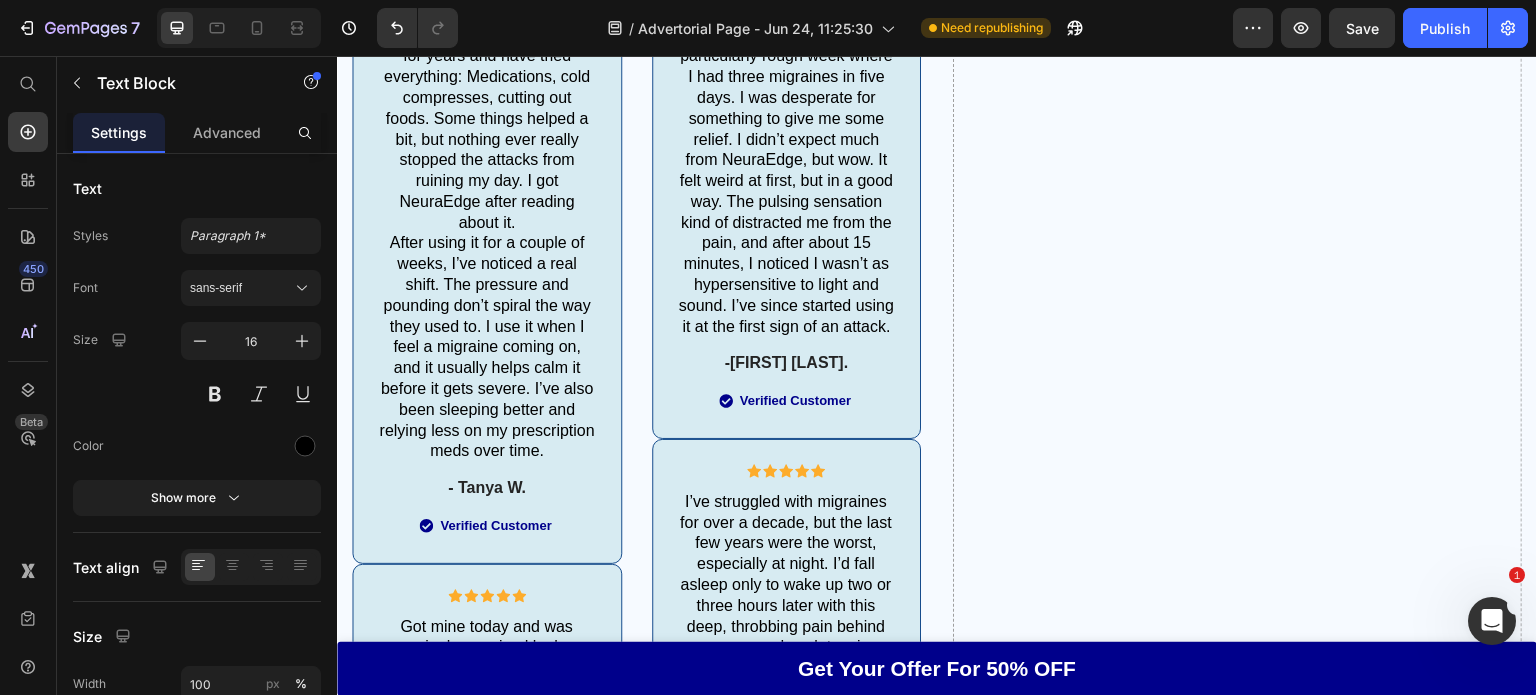 scroll, scrollTop: 10344, scrollLeft: 0, axis: vertical 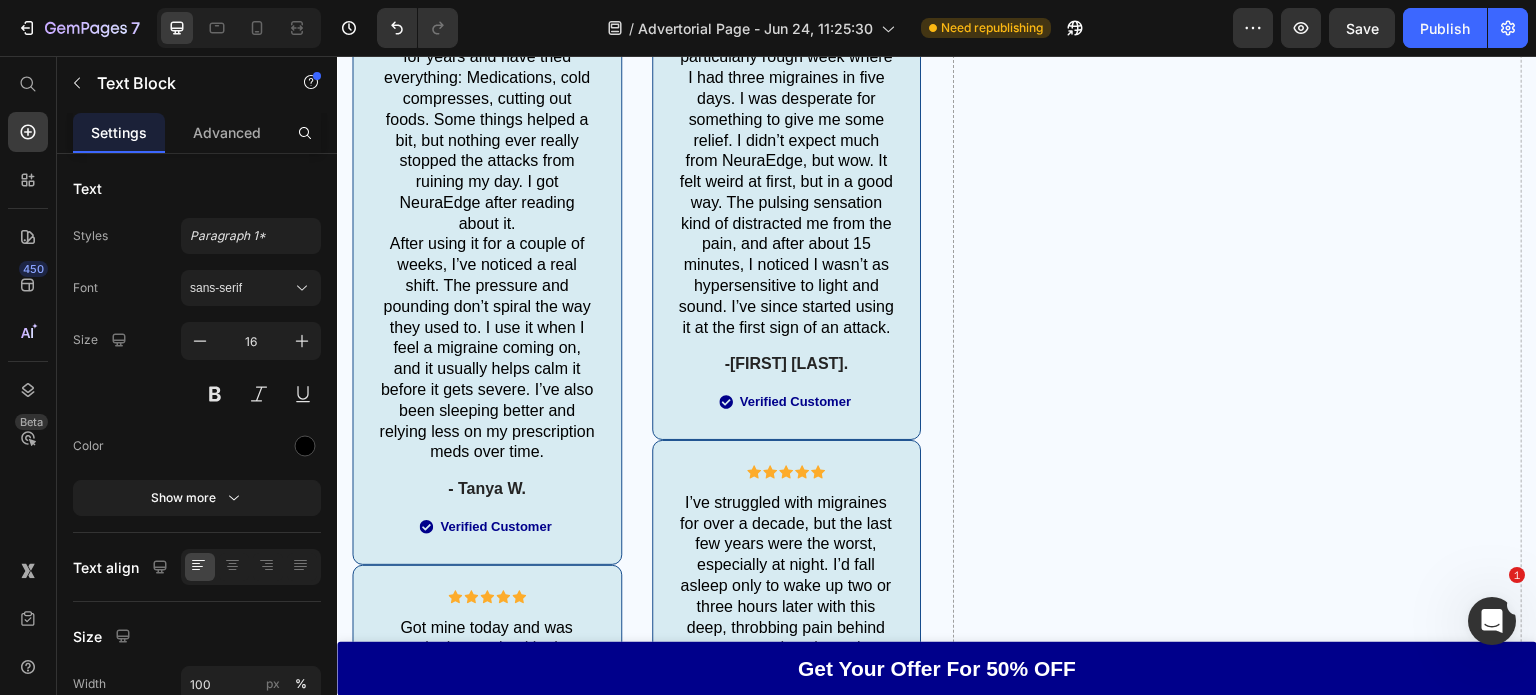 click on "Whether NeuraEdge is used acutely or preventatively, it is the key to breaking the cycle of pain before it takes over." at bounding box center (677, -323) 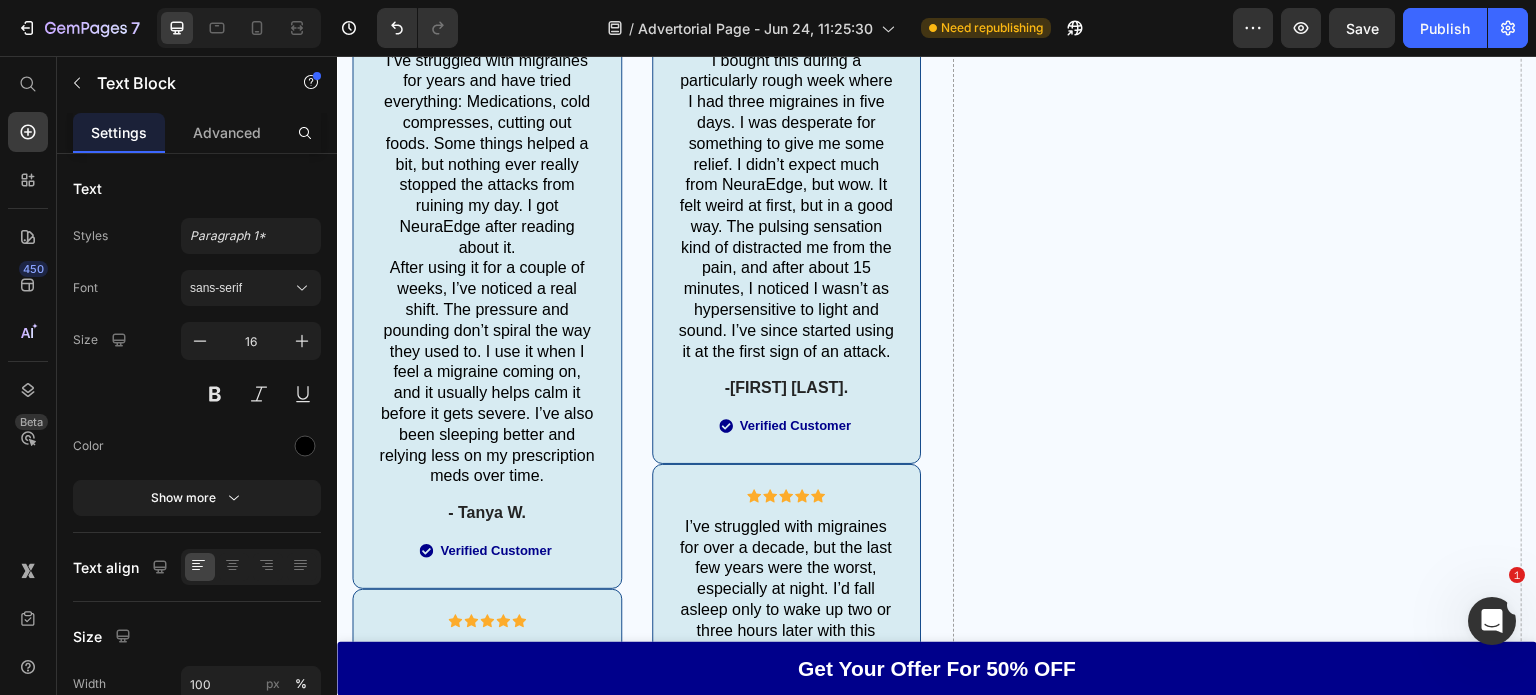 scroll, scrollTop: 10320, scrollLeft: 0, axis: vertical 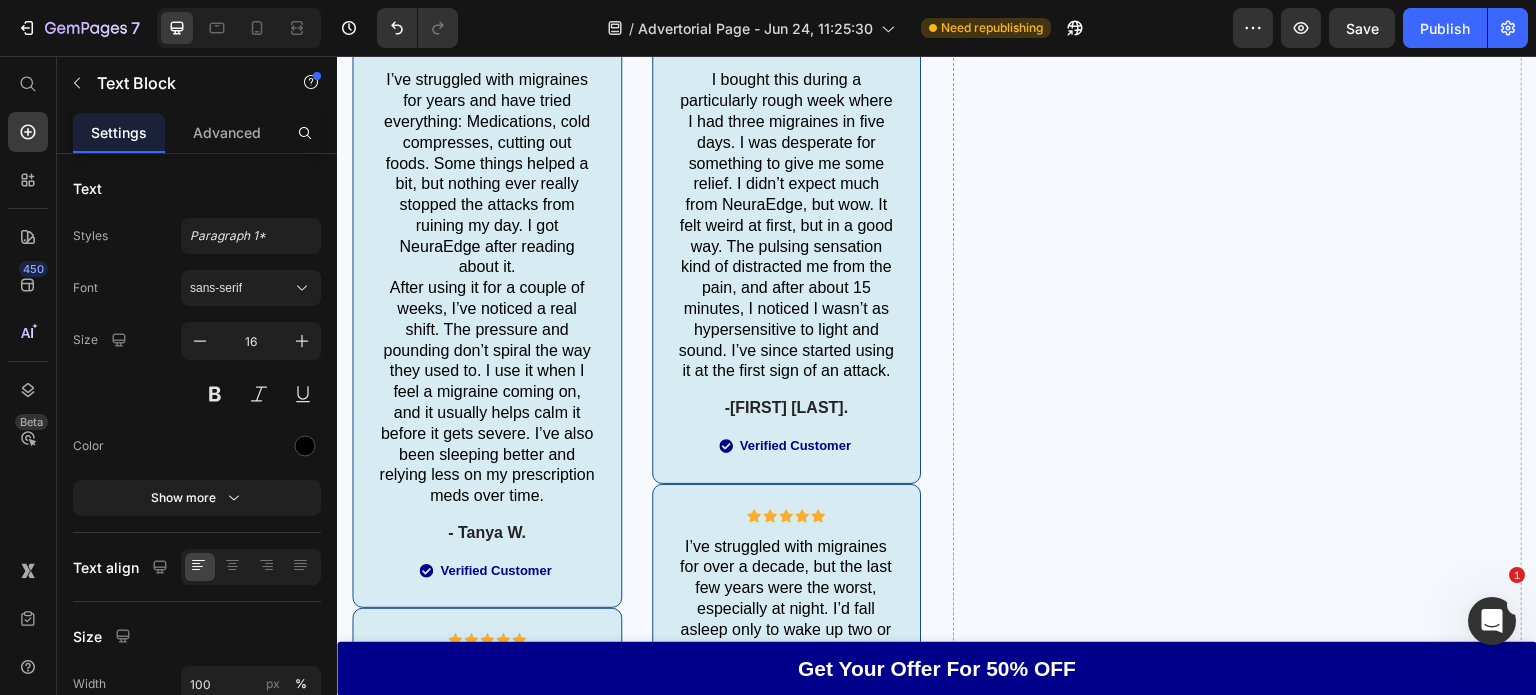 click on "These electrical impulses m" at bounding box center [677, -394] 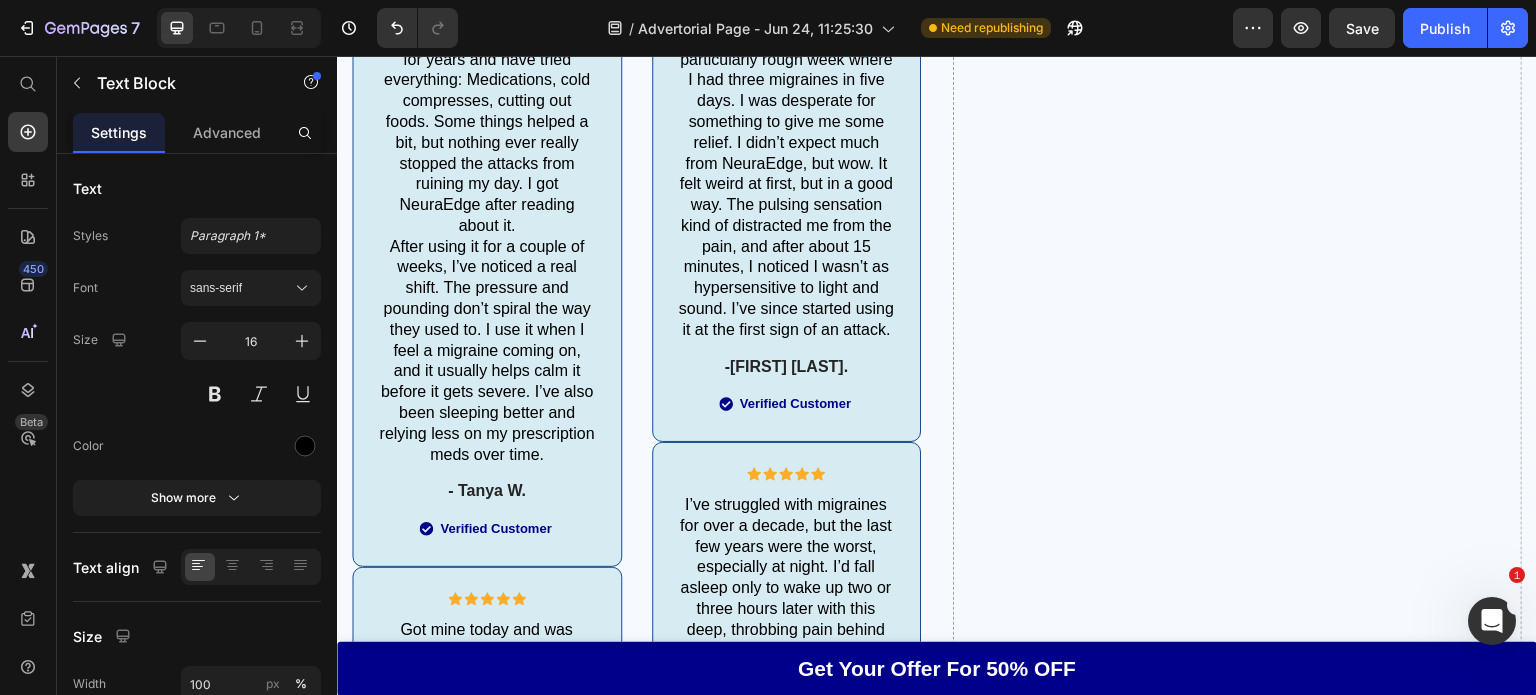 click on "The moment you place NeuraEdge on, it sends targeted electrical pulses to your trigeminal nerve." at bounding box center [677, -508] 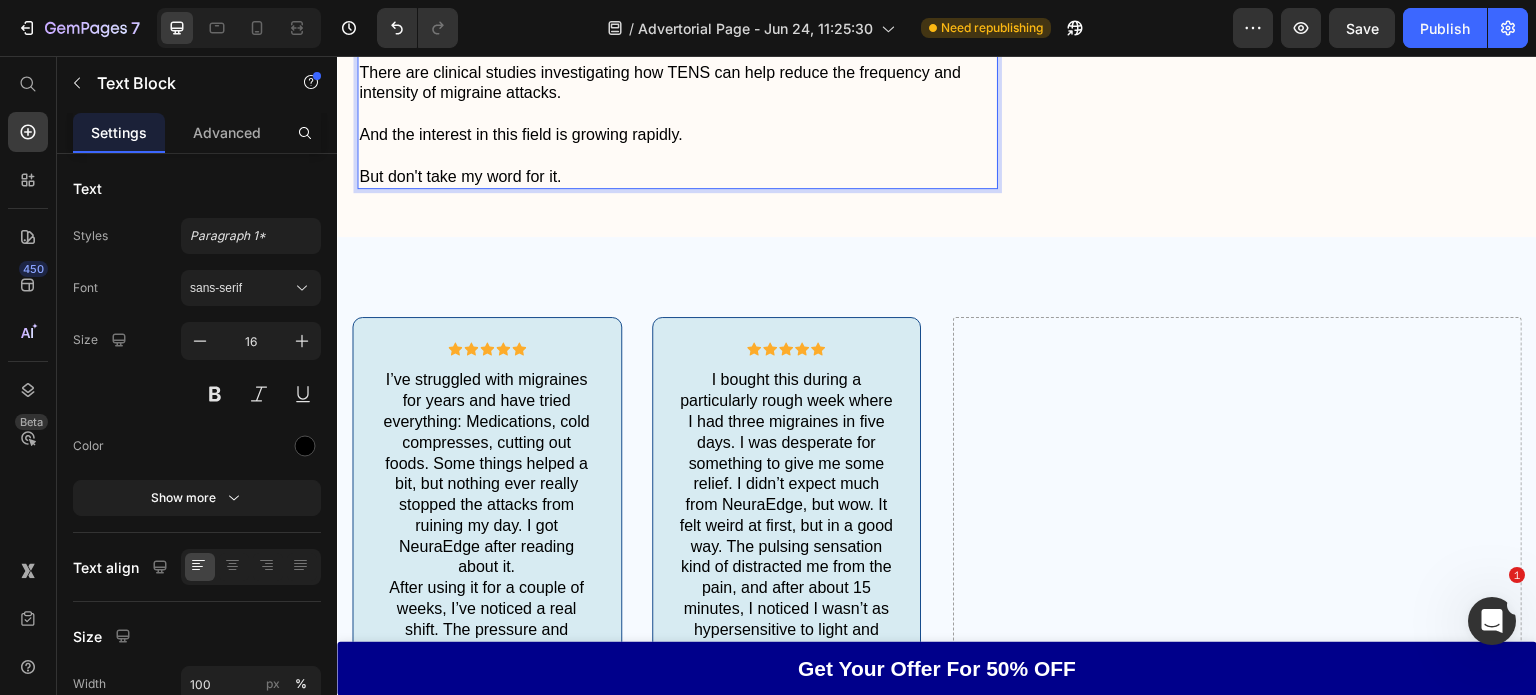 scroll, scrollTop: 10022, scrollLeft: 0, axis: vertical 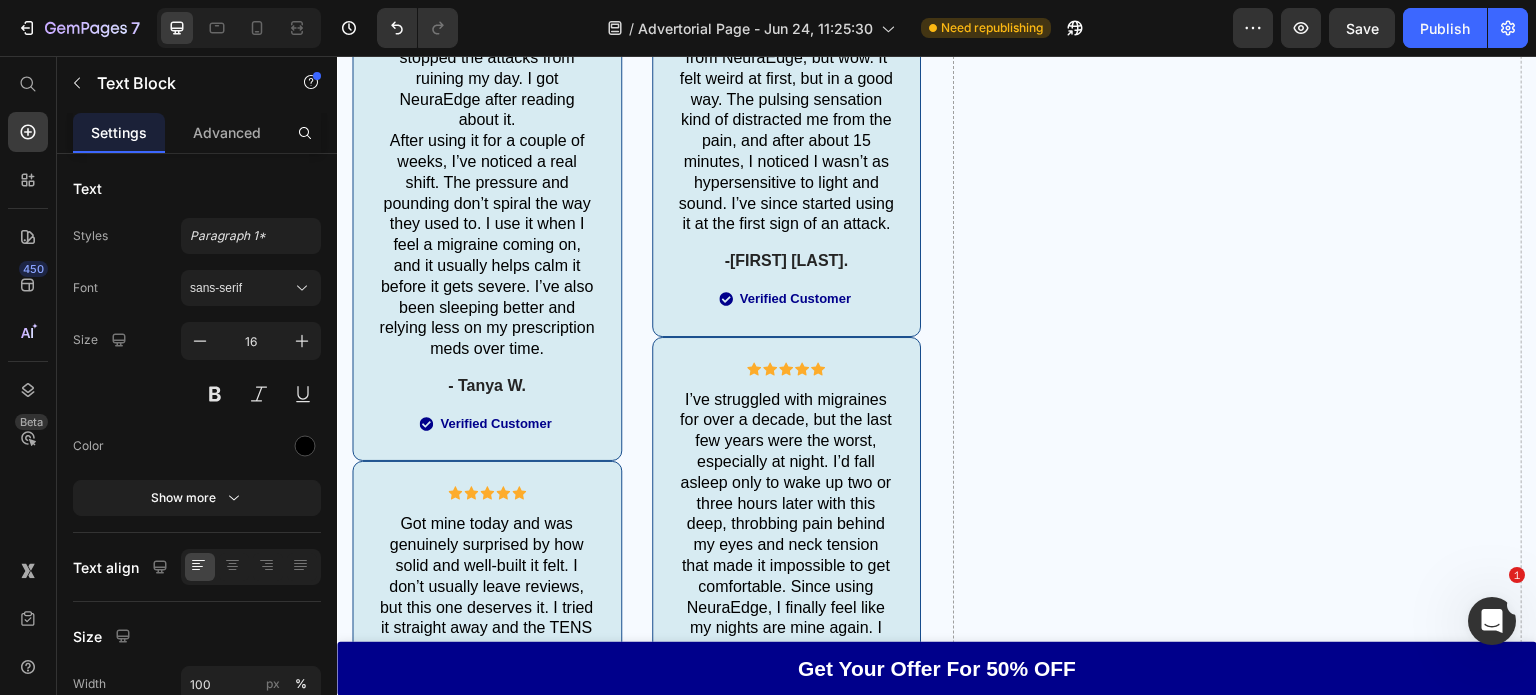 click on "The electrical impulses from NeuraEdge feel like  gentle, rhythmic tapping" at bounding box center [677, -603] 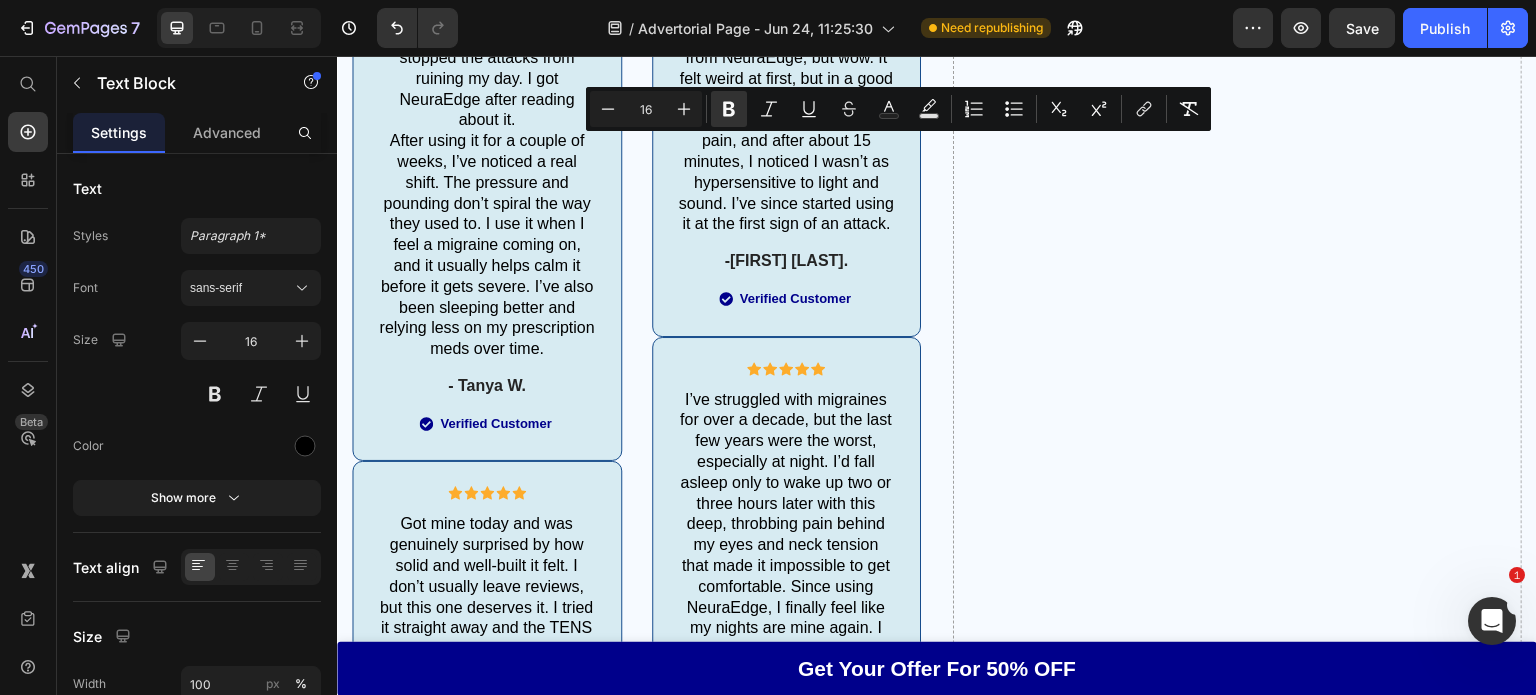 drag, startPoint x: 958, startPoint y: 148, endPoint x: 847, endPoint y: 150, distance: 111.01801 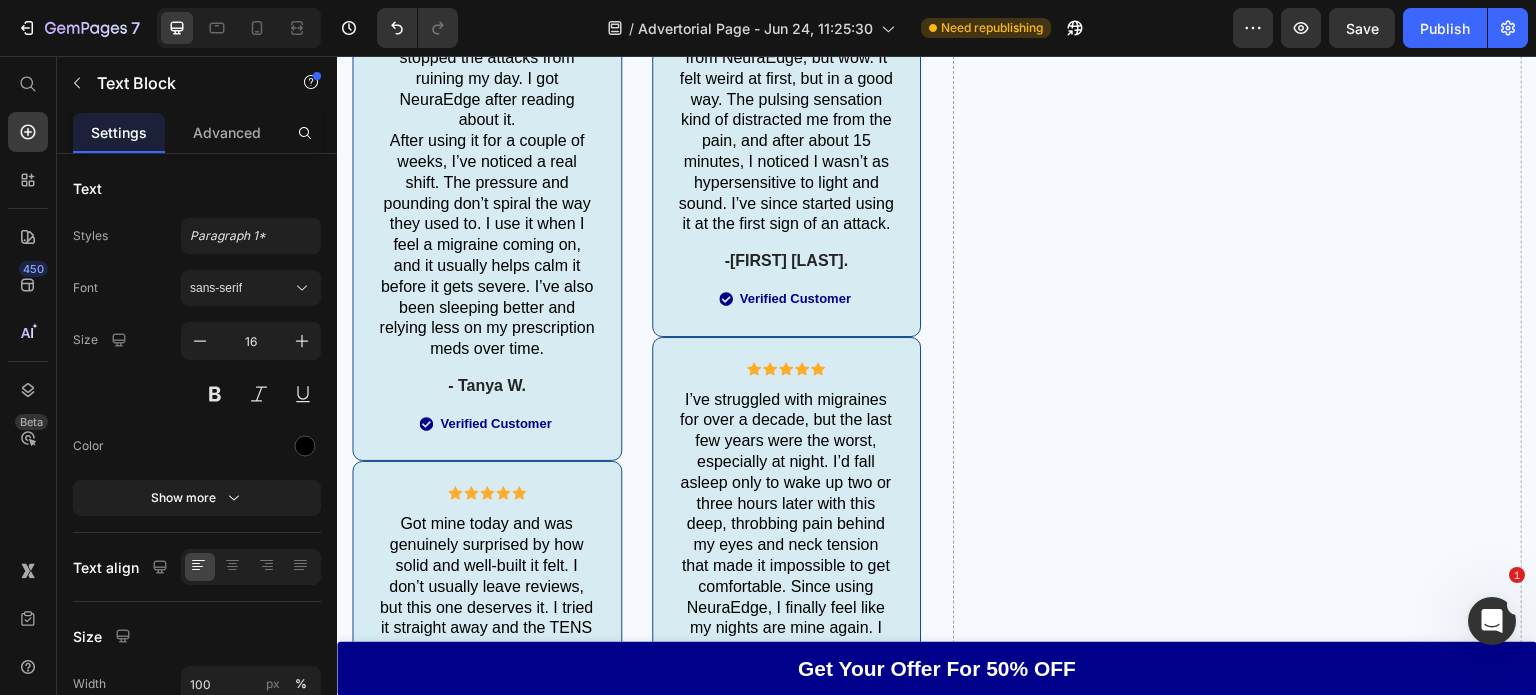 click on "gentle, rhythmic tapping that is" at bounding box center [820, -604] 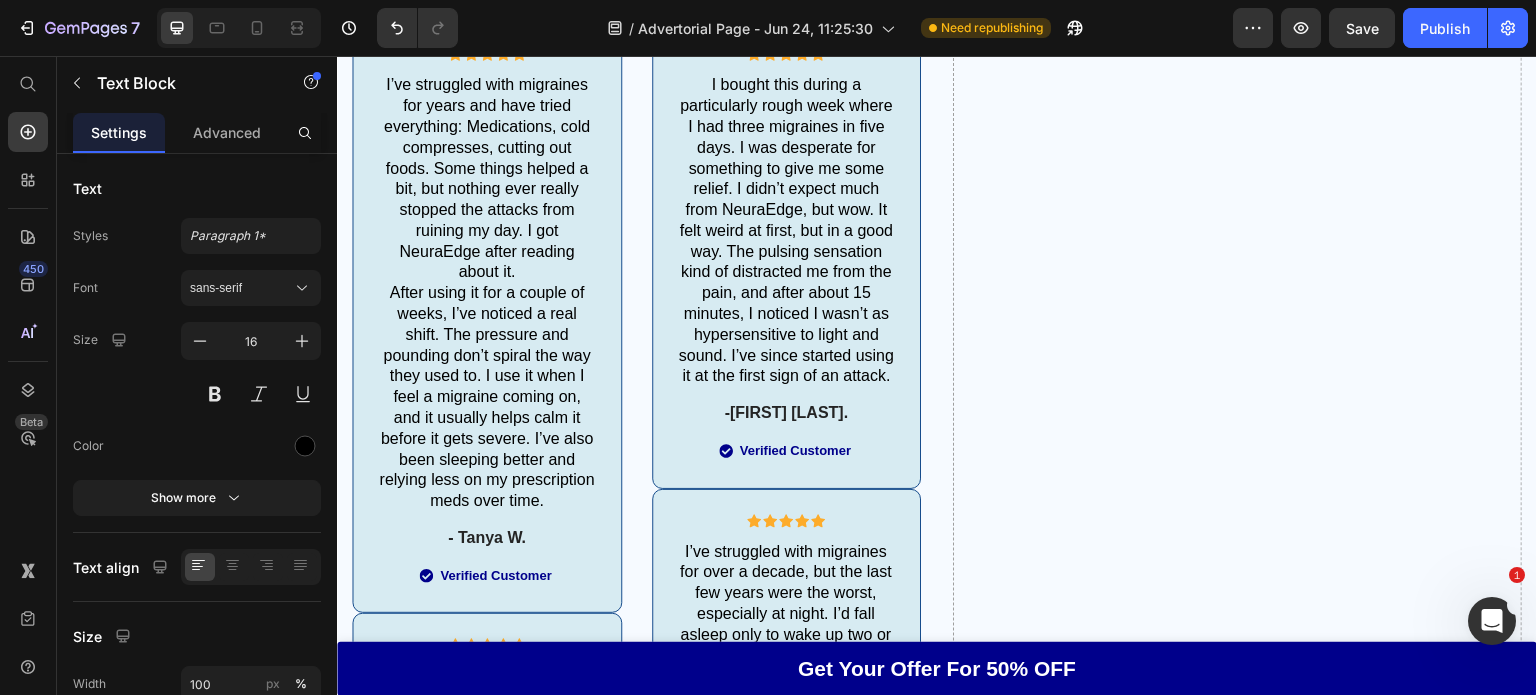 scroll, scrollTop: 10286, scrollLeft: 0, axis: vertical 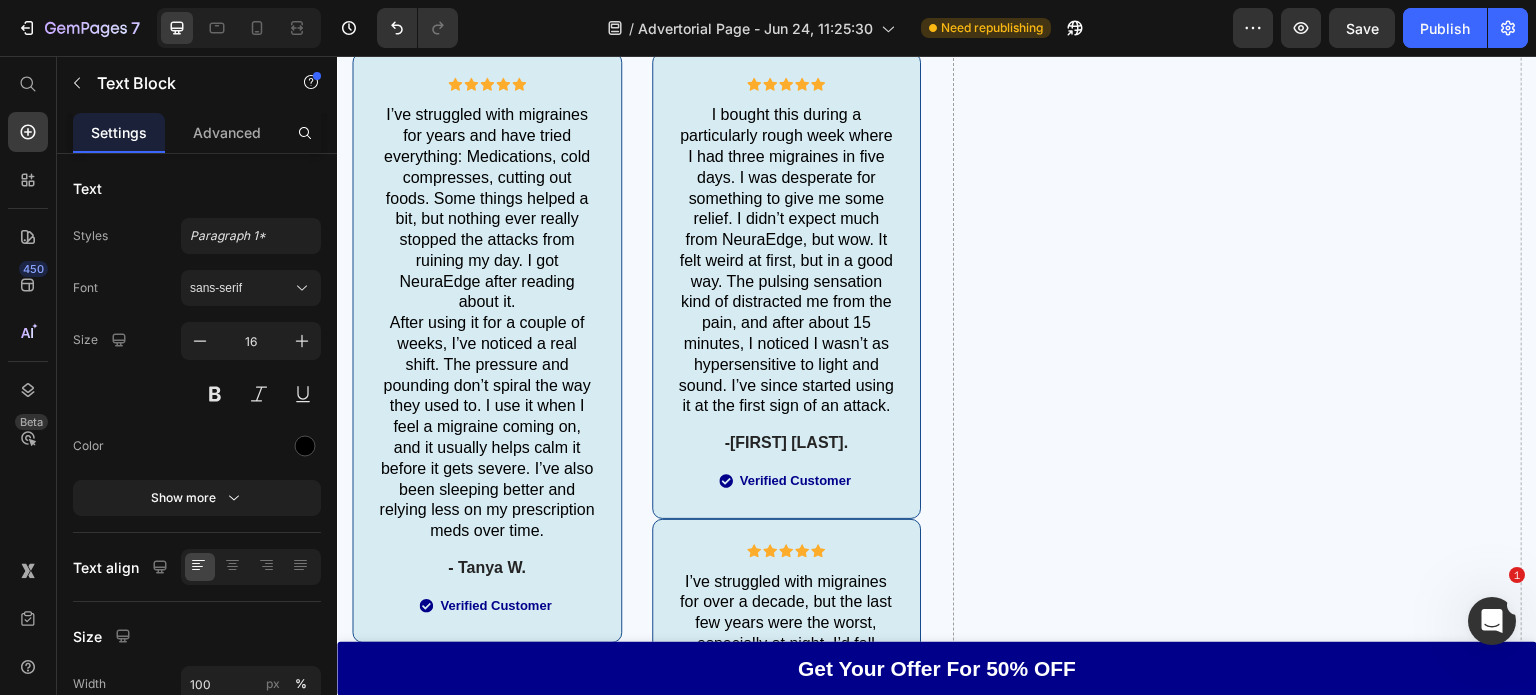 click on "gentle, rhythmic tapping that is" at bounding box center [820, -422] 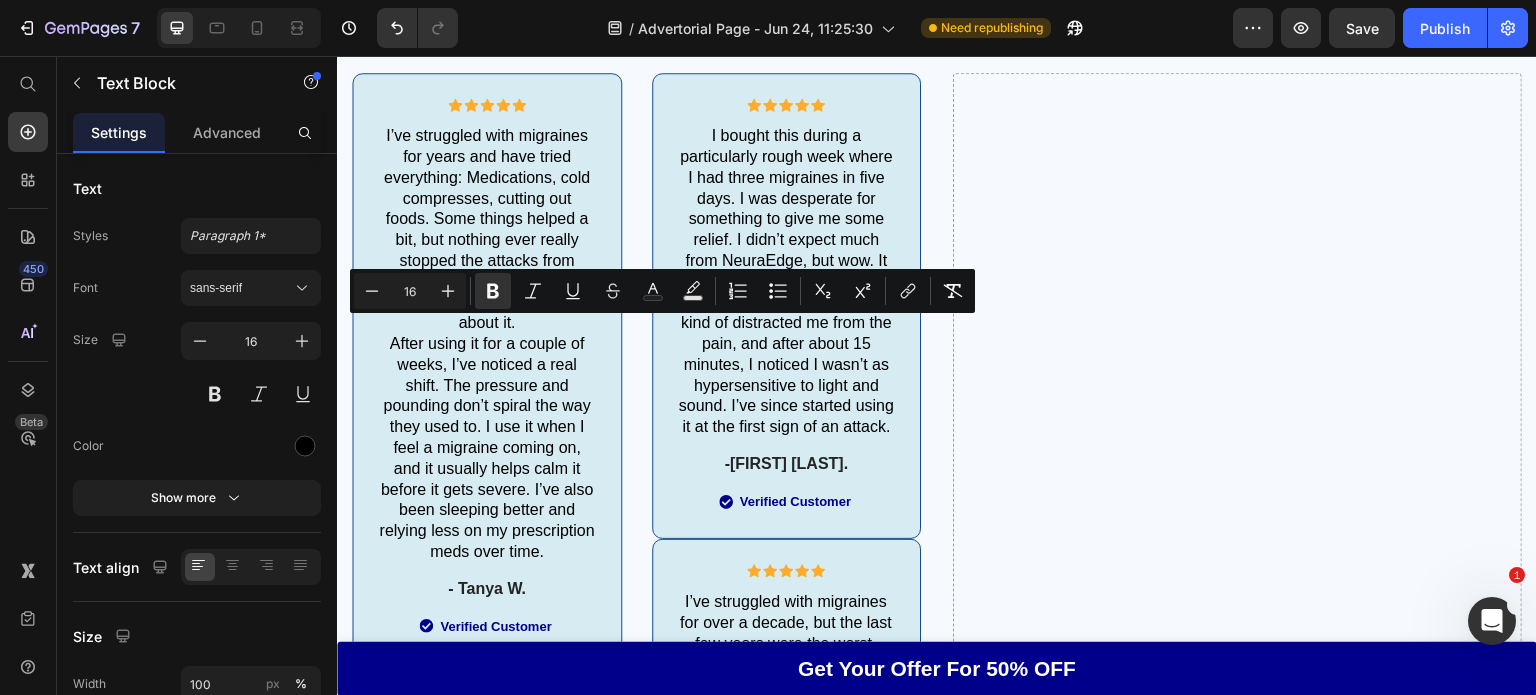 drag, startPoint x: 755, startPoint y: 352, endPoint x: 710, endPoint y: 329, distance: 50.537113 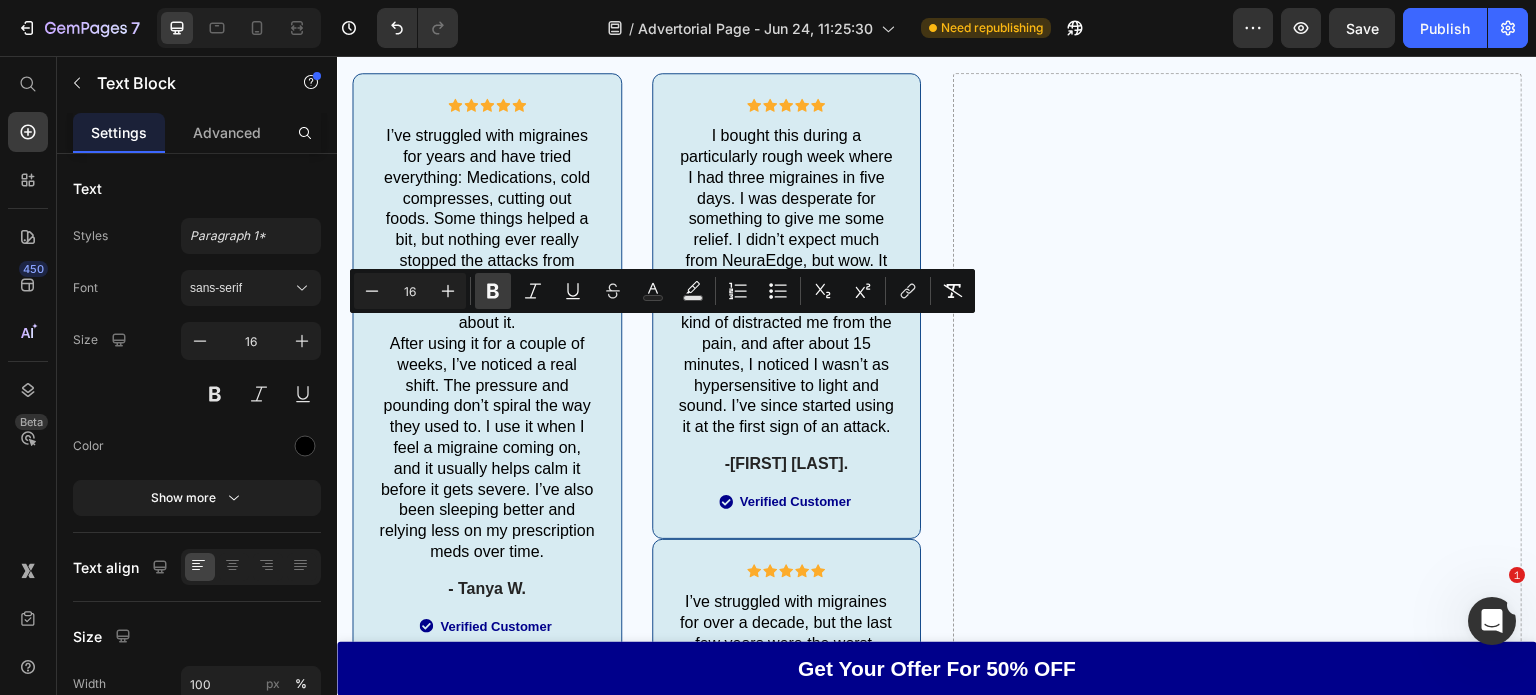 drag, startPoint x: 480, startPoint y: 288, endPoint x: 172, endPoint y: 268, distance: 308.64868 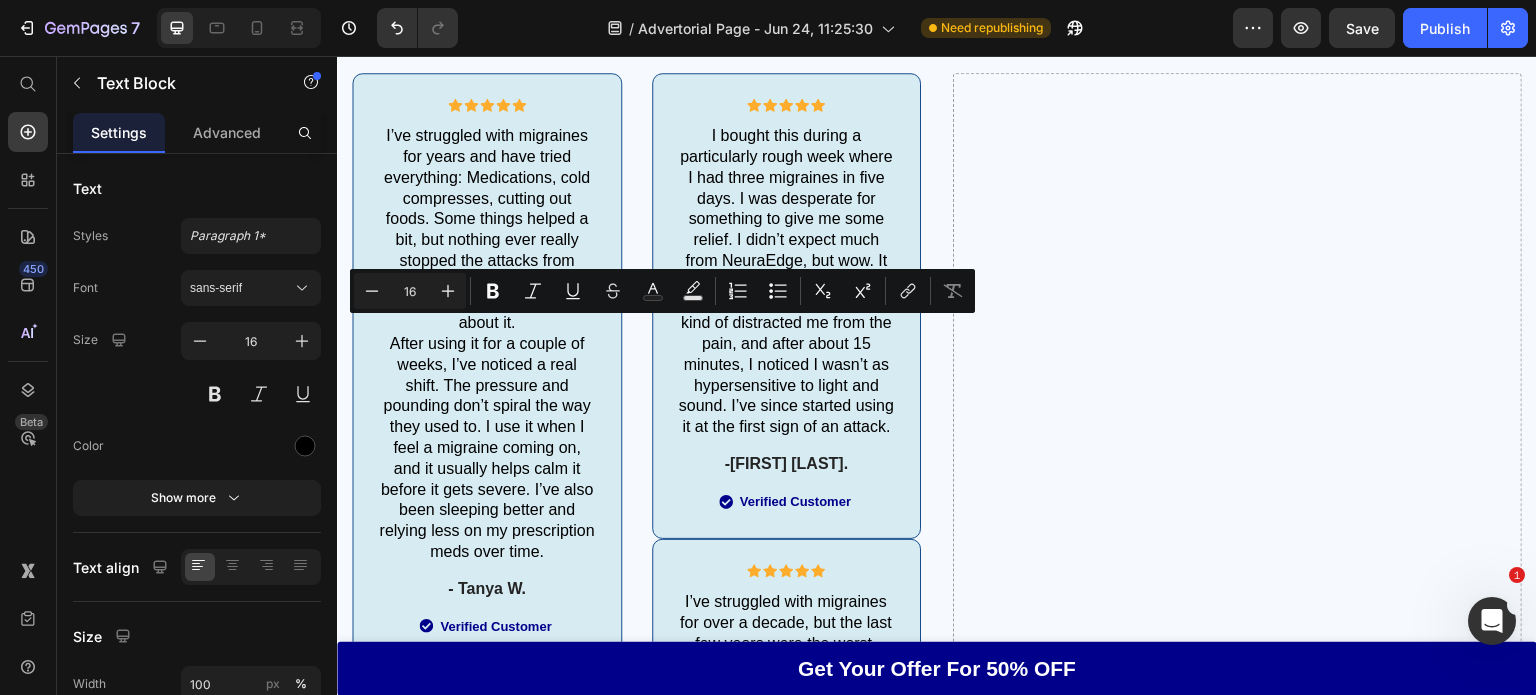 click on "The electrical impulses from NeuraEdge feel like gentle, rhythmic tapping that feels like you're at a spa." at bounding box center (677, -410) 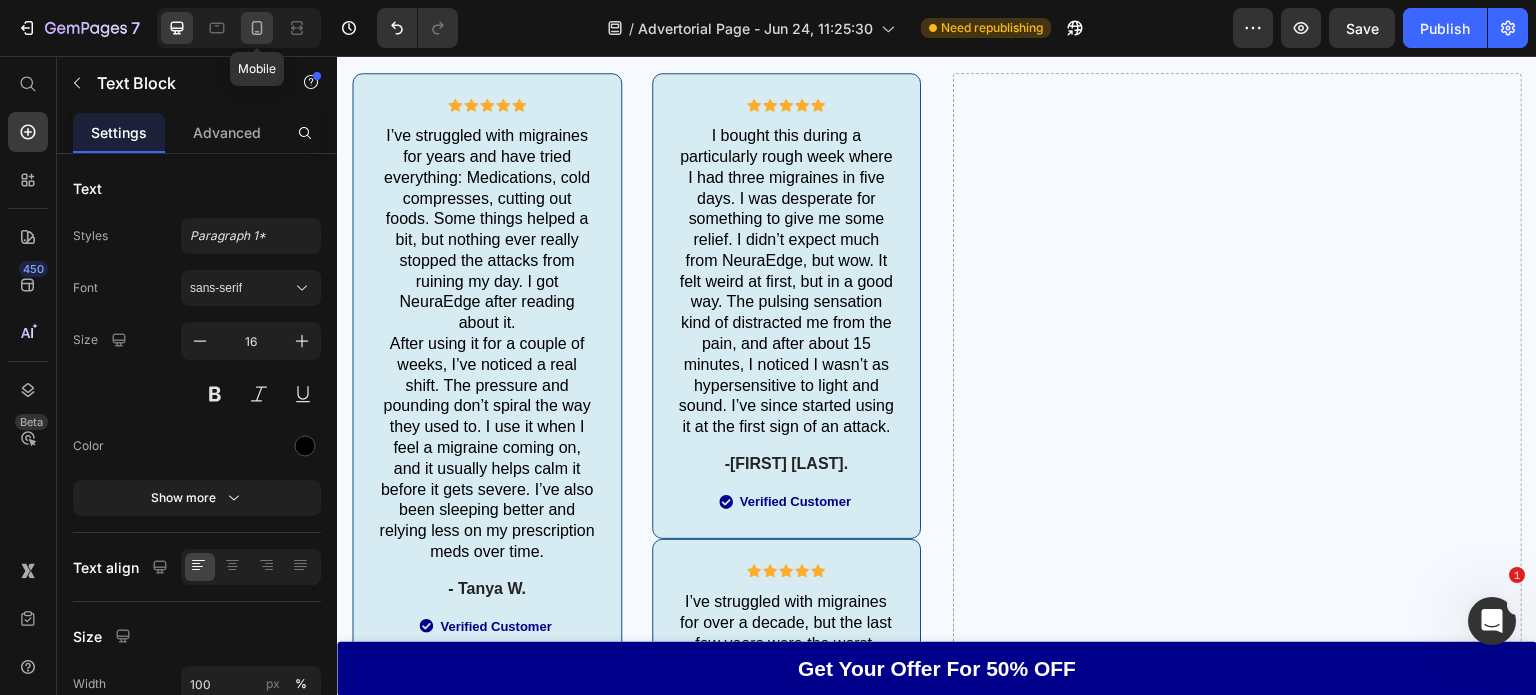click 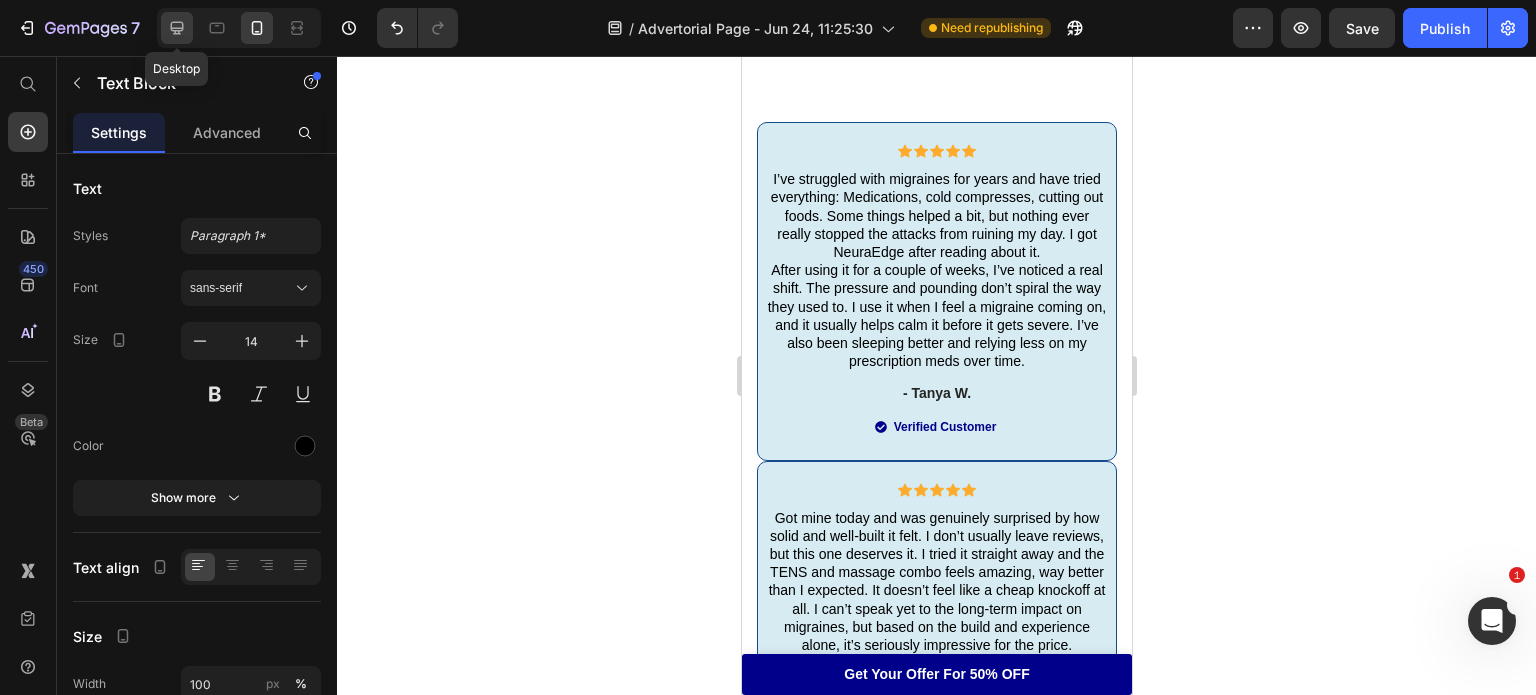 scroll, scrollTop: 8887, scrollLeft: 0, axis: vertical 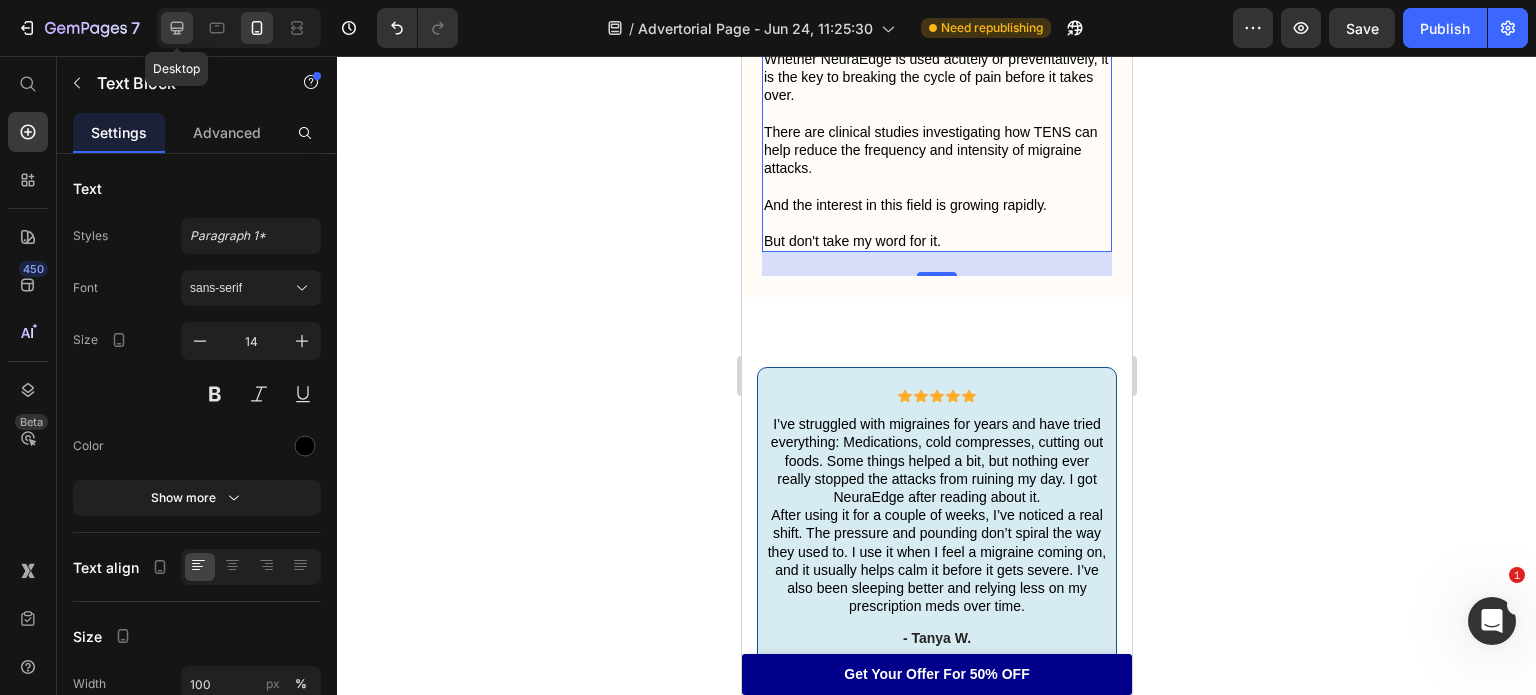 click 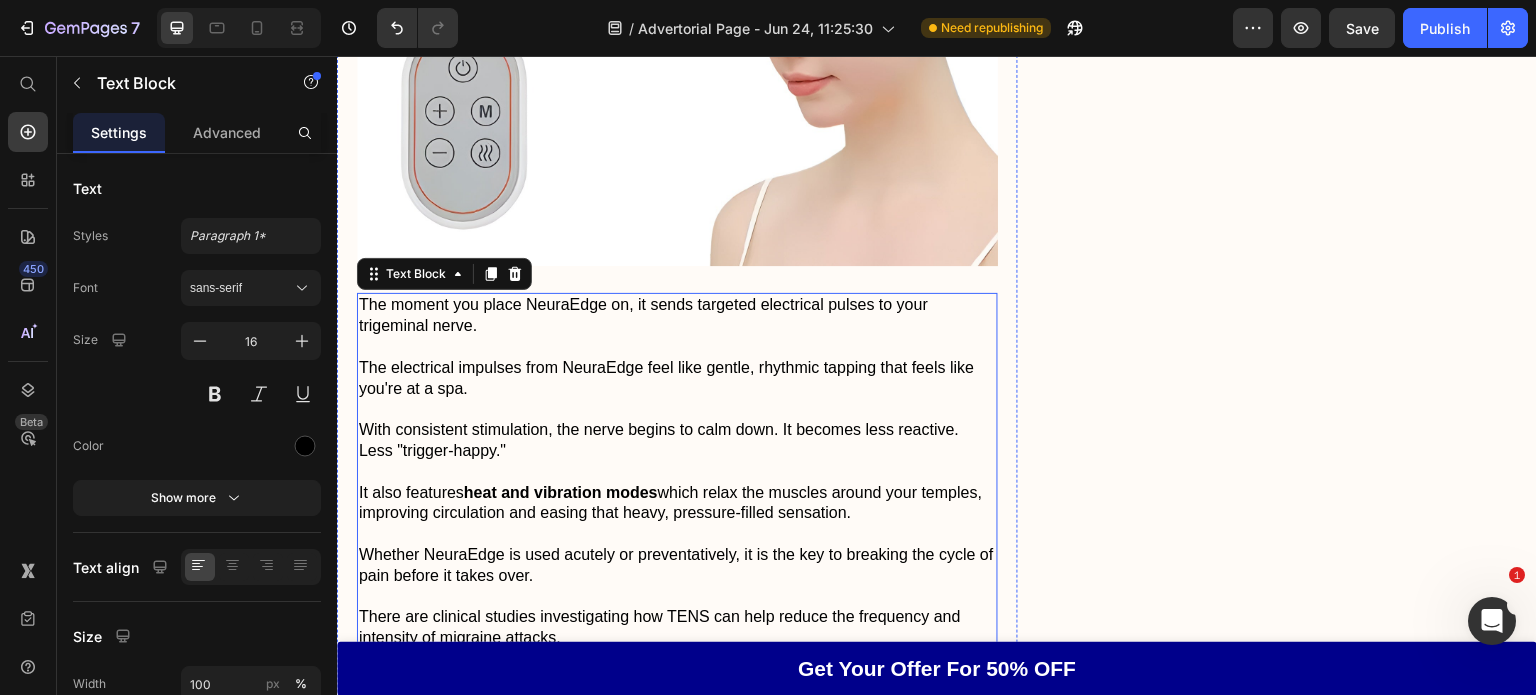 scroll, scrollTop: 9308, scrollLeft: 0, axis: vertical 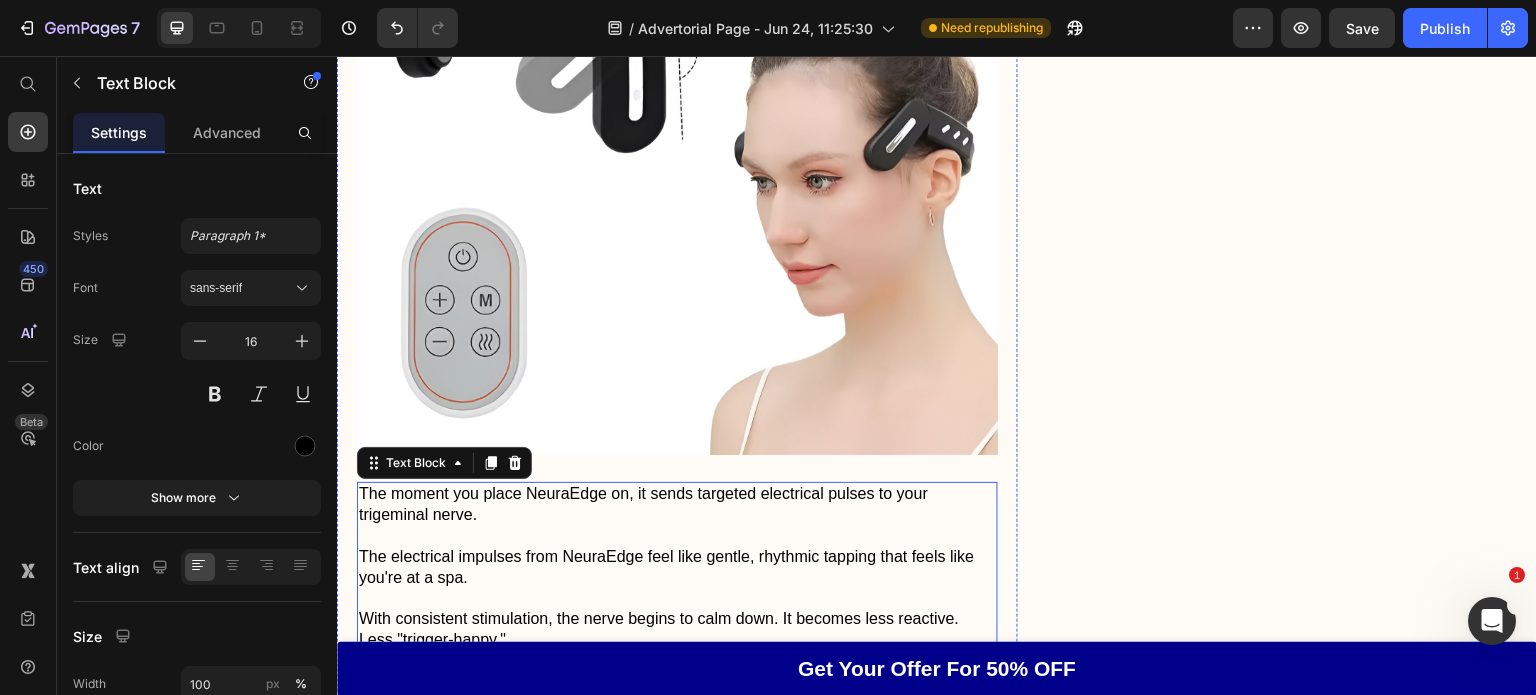click on "If you look closely at the end of the device, you can see that silver circle." at bounding box center [677, -303] 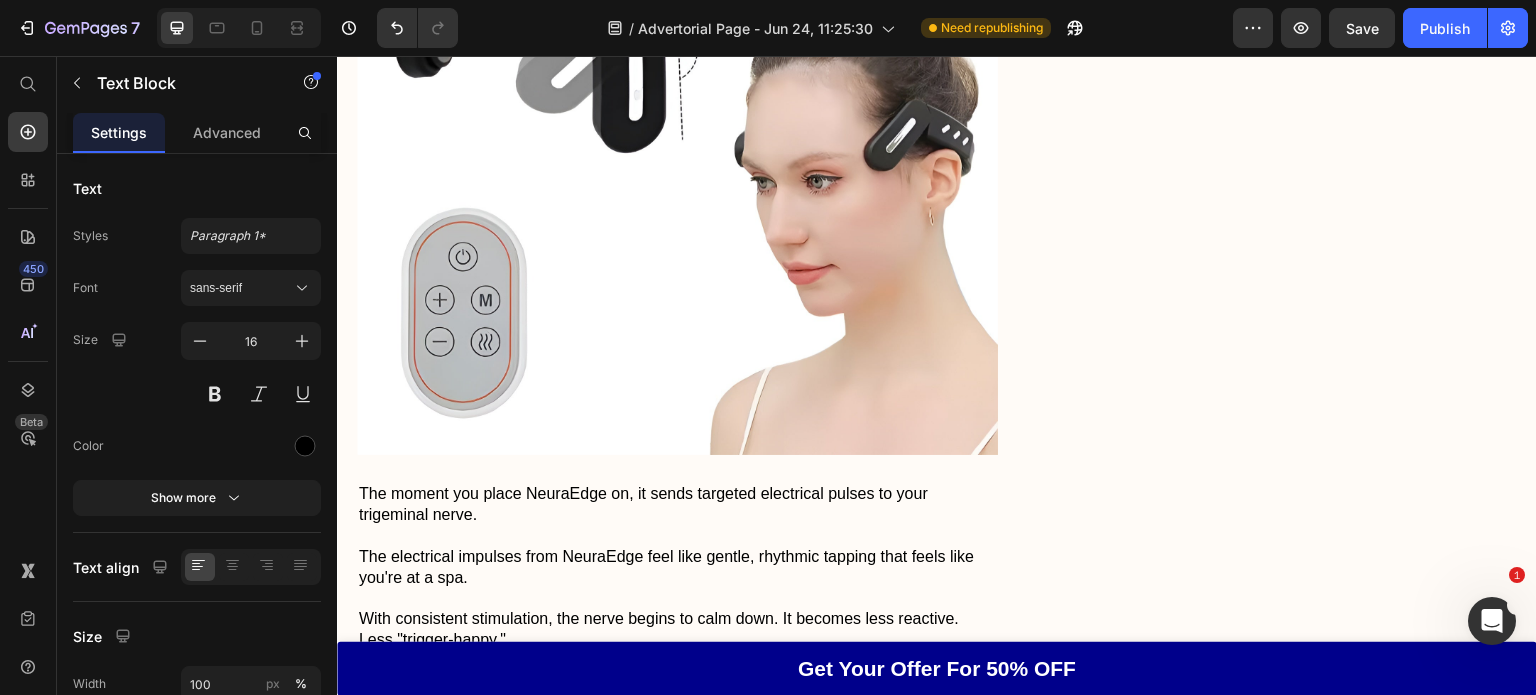 click on "If you look closely at the end of the device, you can see that silver circle." at bounding box center (677, -303) 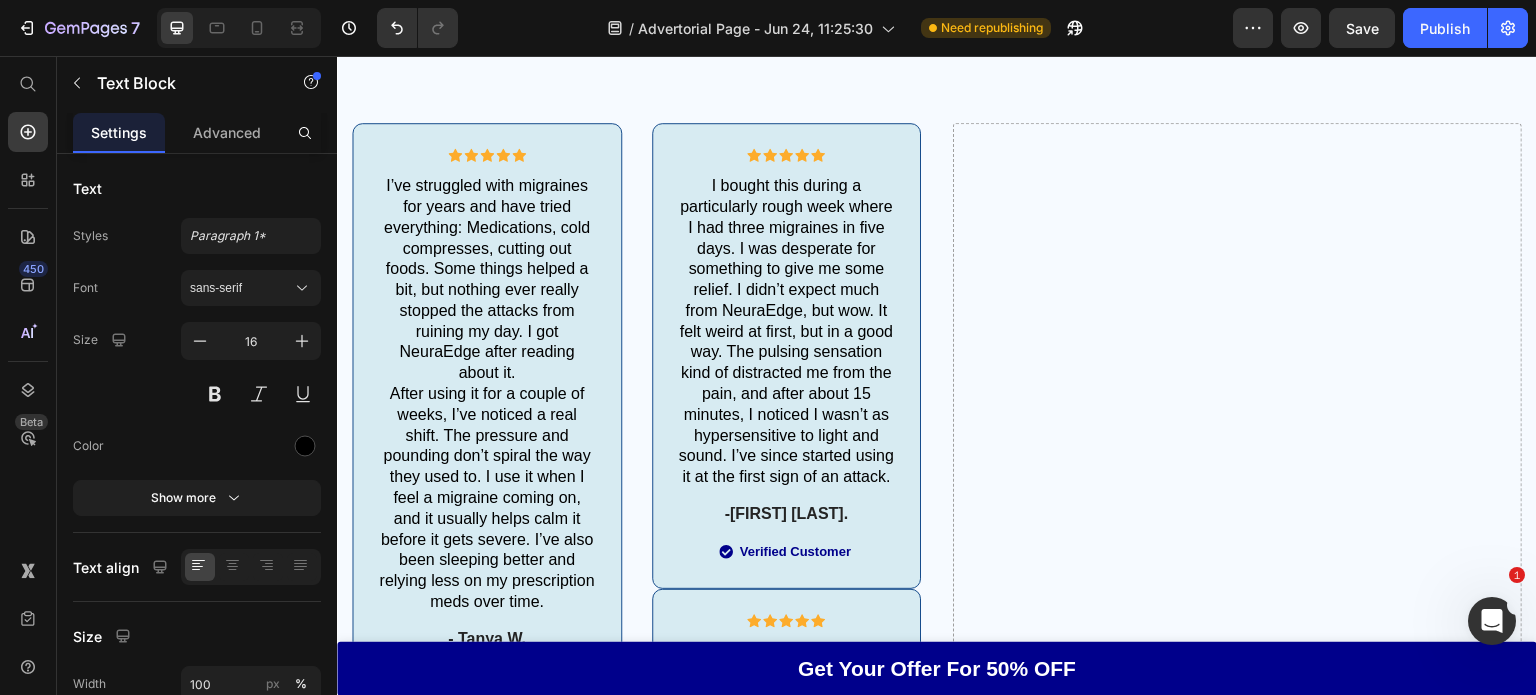 scroll, scrollTop: 10237, scrollLeft: 0, axis: vertical 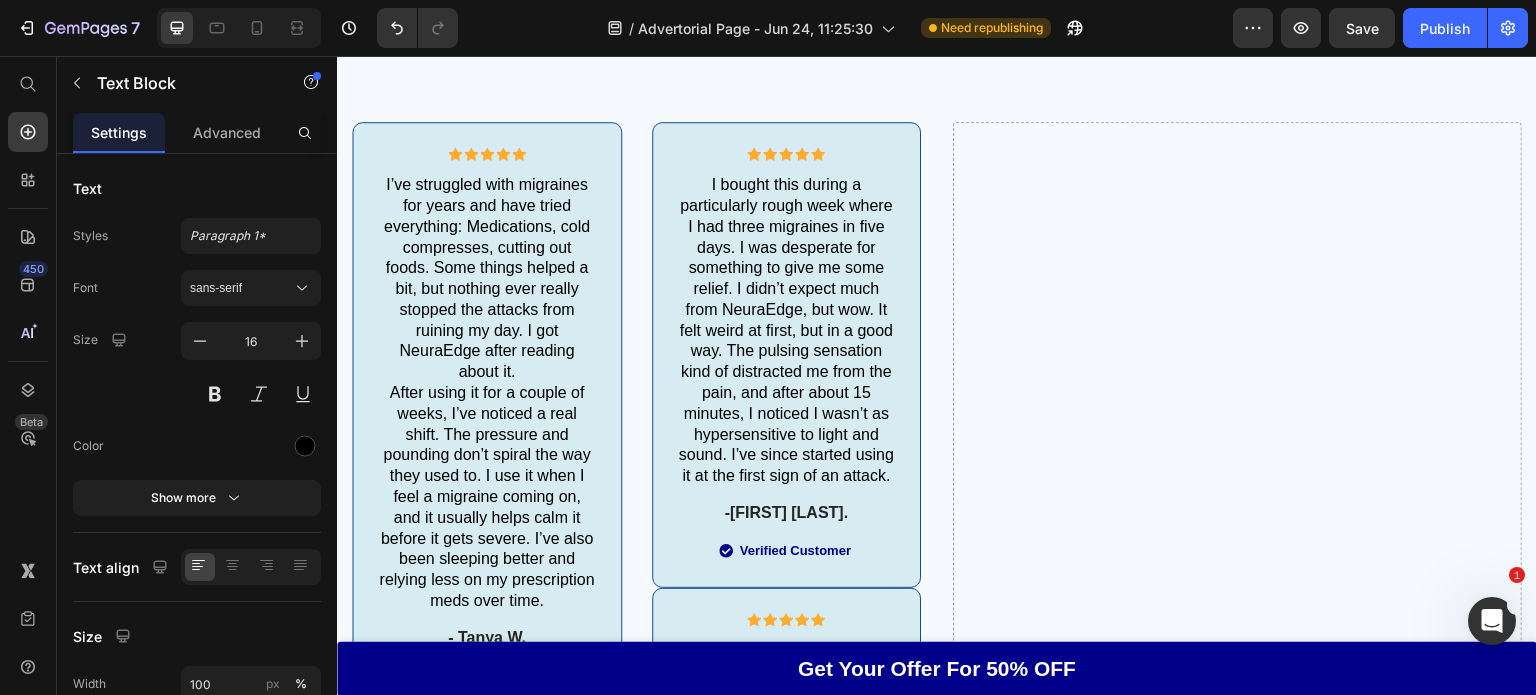 click on "The electrical impulses from NeuraEdge feel like gentle, rhythmic tapping that feels like you're at a spa." at bounding box center [677, -361] 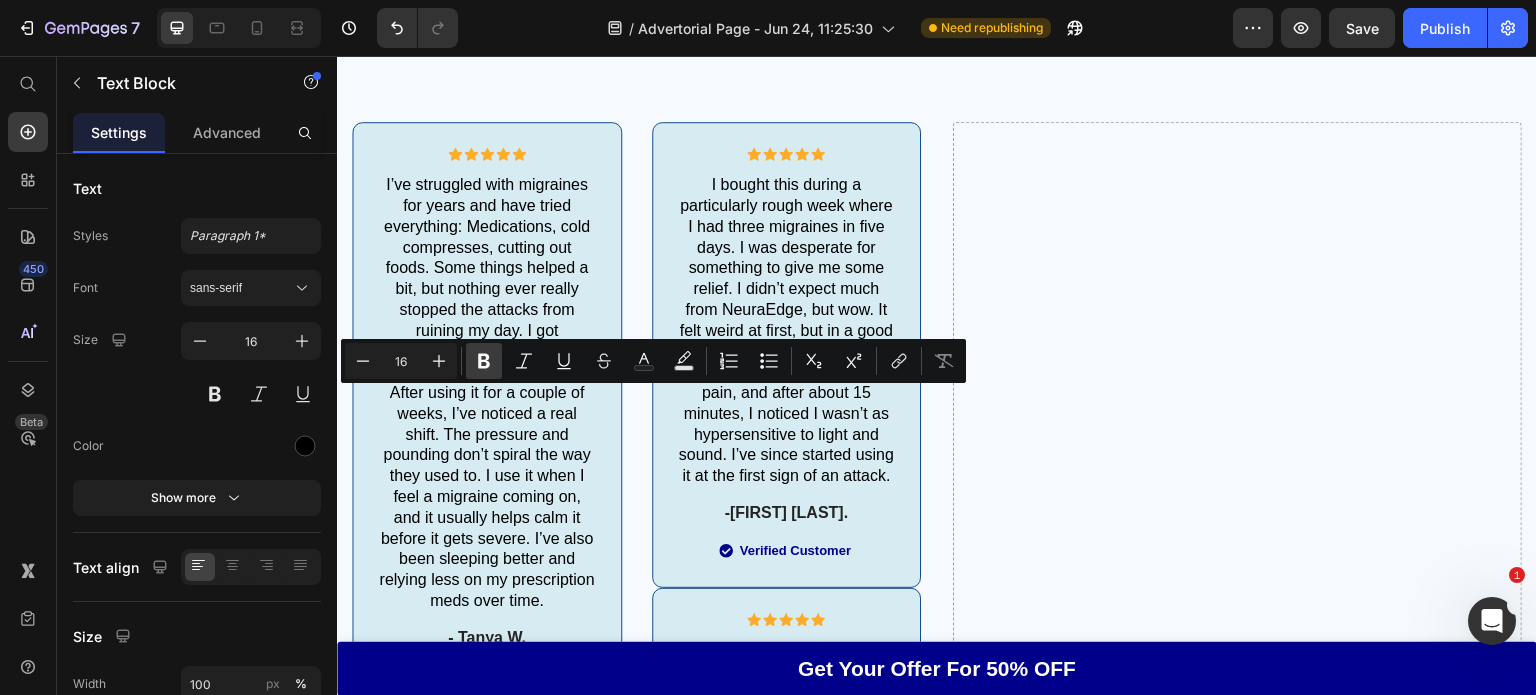 drag, startPoint x: 477, startPoint y: 360, endPoint x: 157, endPoint y: 364, distance: 320.025 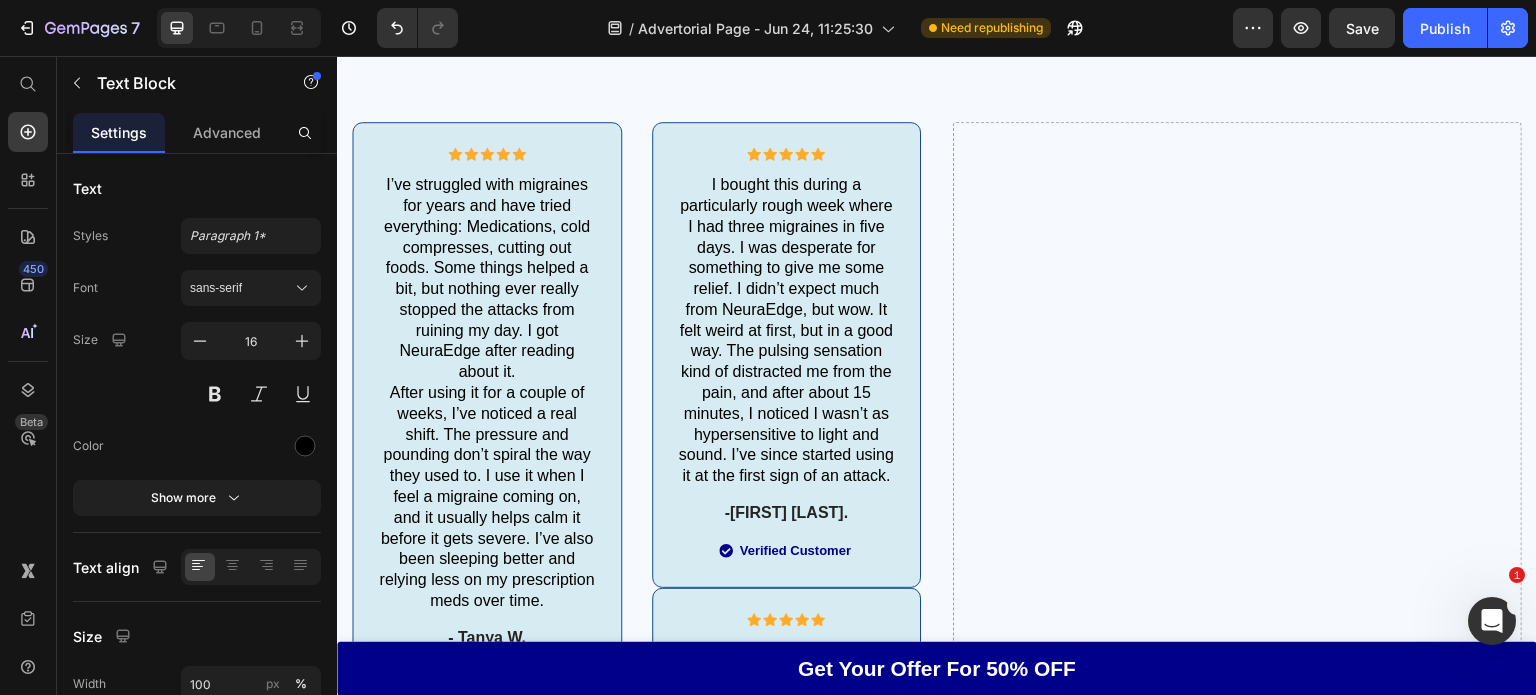 click on "With consistent stimulation, the nerve begins to calm down. It becomes less reactive. Less "trigger-happy."" at bounding box center (677, -299) 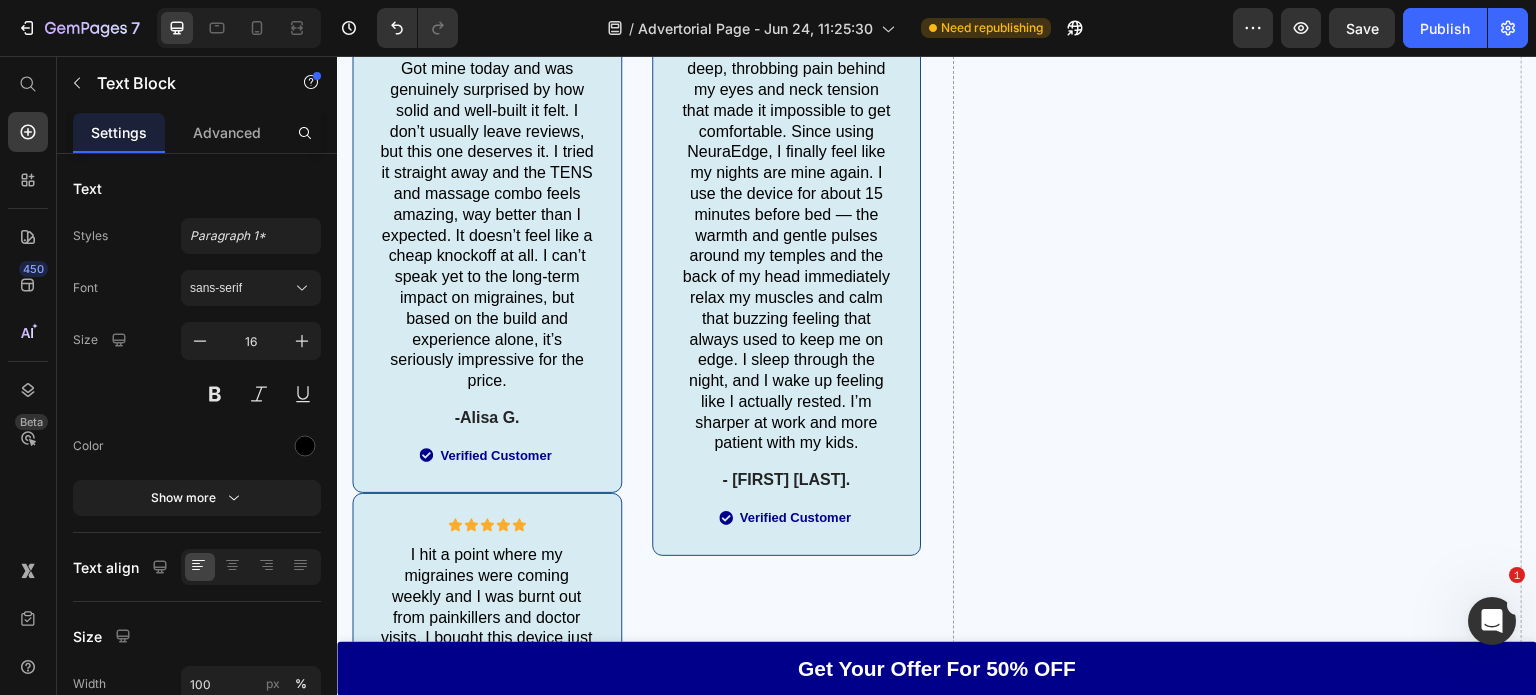 scroll, scrollTop: 10946, scrollLeft: 0, axis: vertical 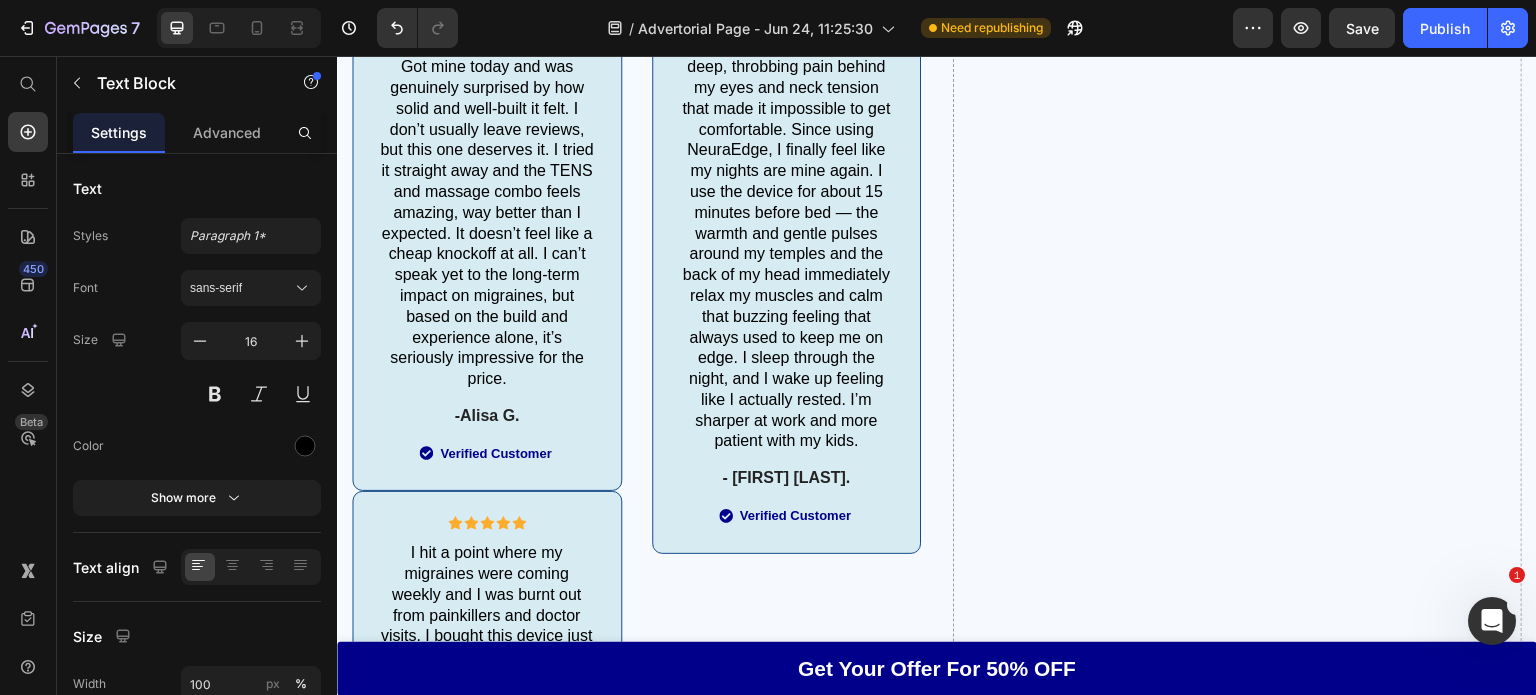 click on "But don't take my word for it." at bounding box center [677, -728] 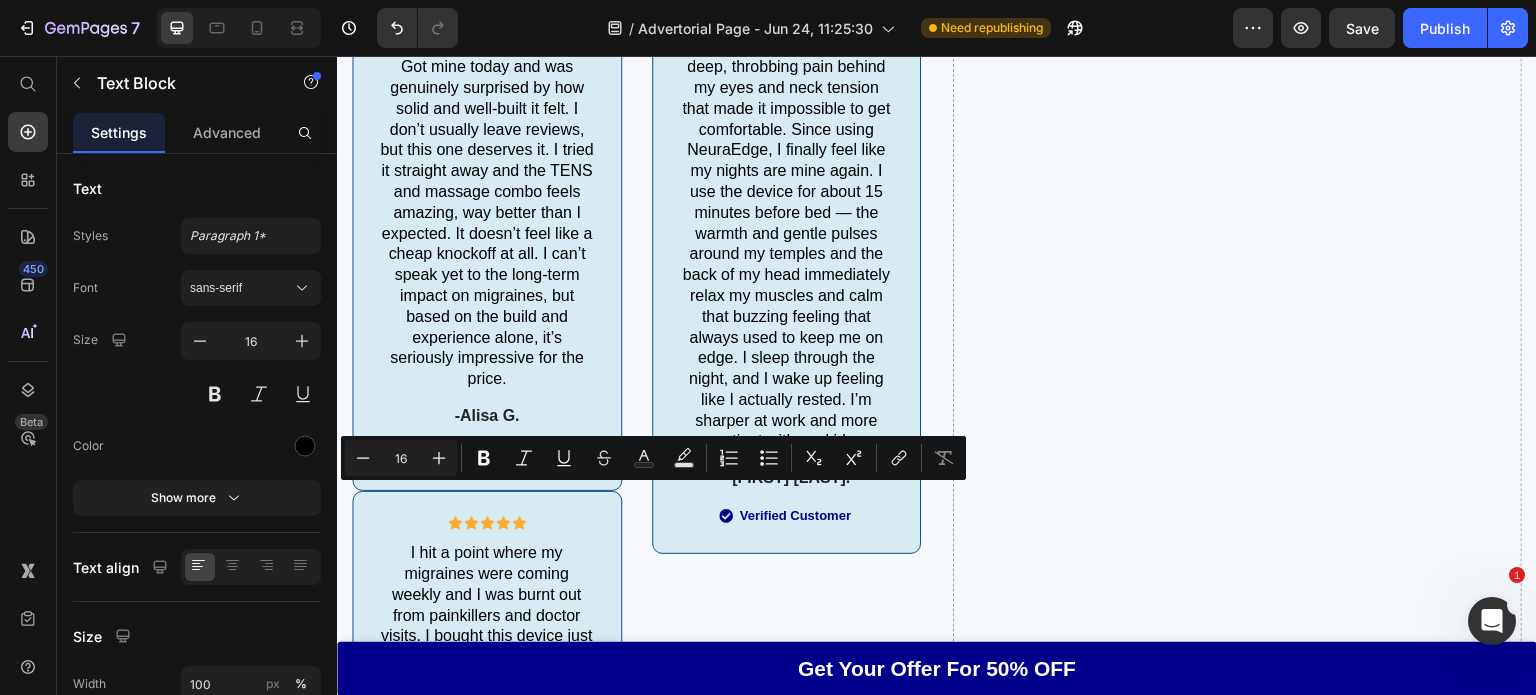 click on "But don't take my word for it." at bounding box center [677, -728] 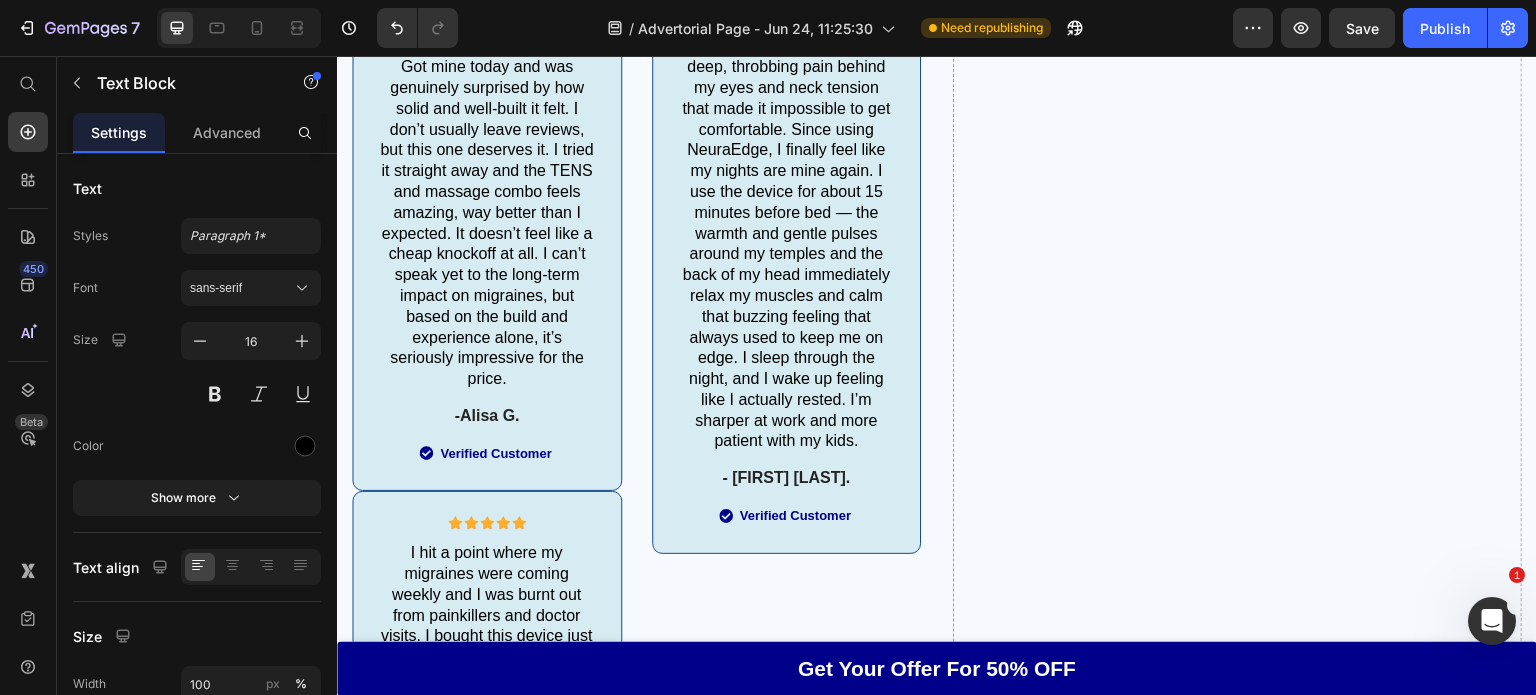 click on "Don't Let Migraines Hold You Back Heading Image Reduces the frequency and severity of migraines Comfortable and easy to use Drug-free without any unwanted side effects Item List Feature Heading Effectiveness Text Block Icon Icon Icon Icon
Icon Icon List 5.0 Text Block Row Comfort Text Block Icon Icon Icon Icon
Icon Icon List 5.0 Text Block Row Price Text Block Icon Icon Icon Icon
Icon Icon List 4.9 Text Block Row Quality Text Block Icon Icon Icon Icon
Icon Icon List 5.0 Text Block Row
Grab Your Offer For 50% Off NOW Button Row" at bounding box center (1293, -5736) 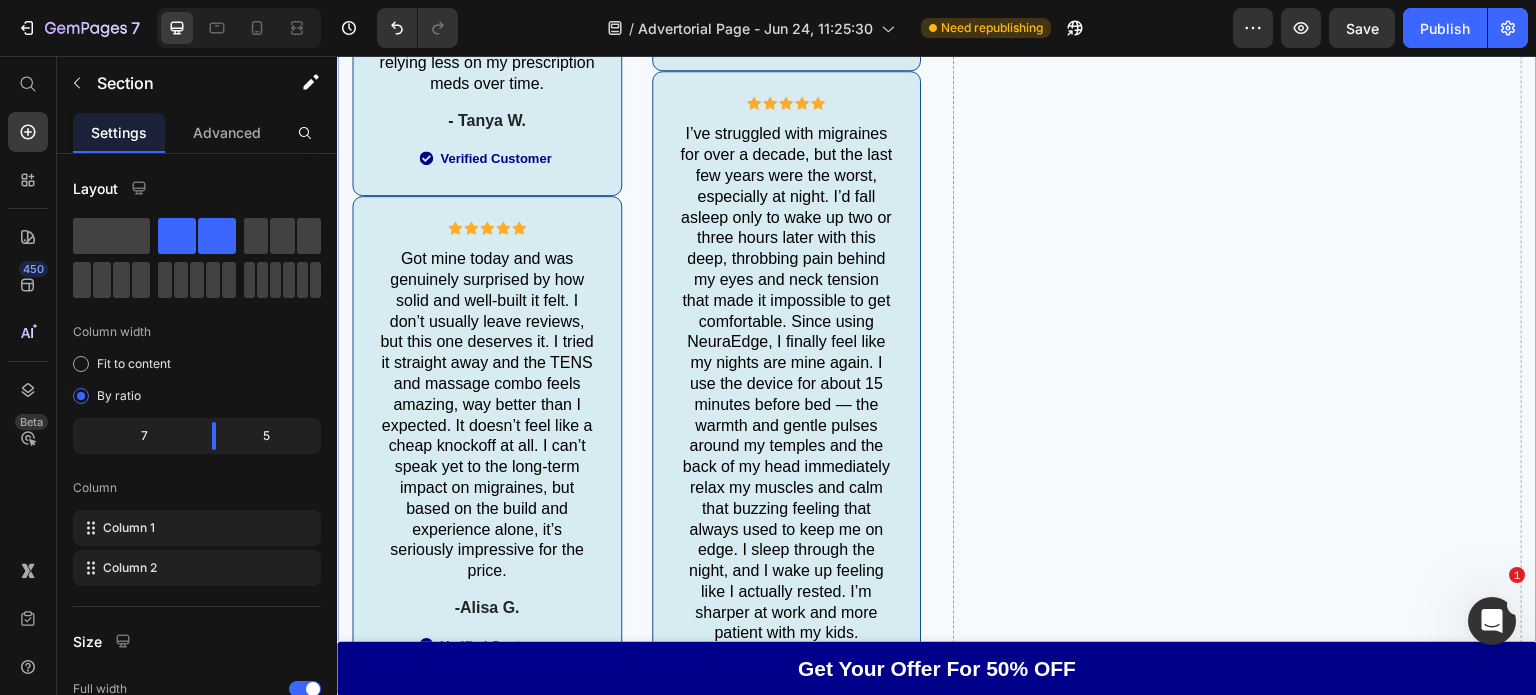scroll, scrollTop: 10752, scrollLeft: 0, axis: vertical 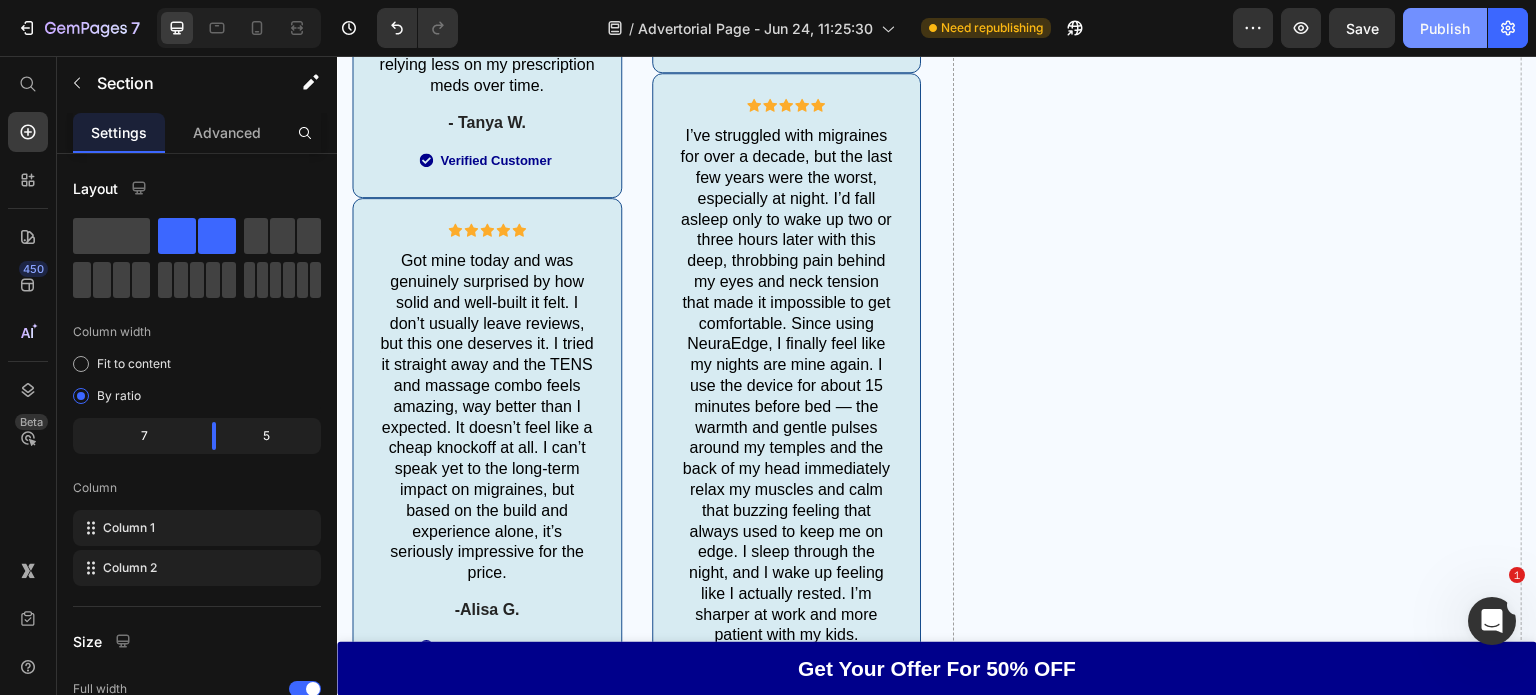 click on "Publish" 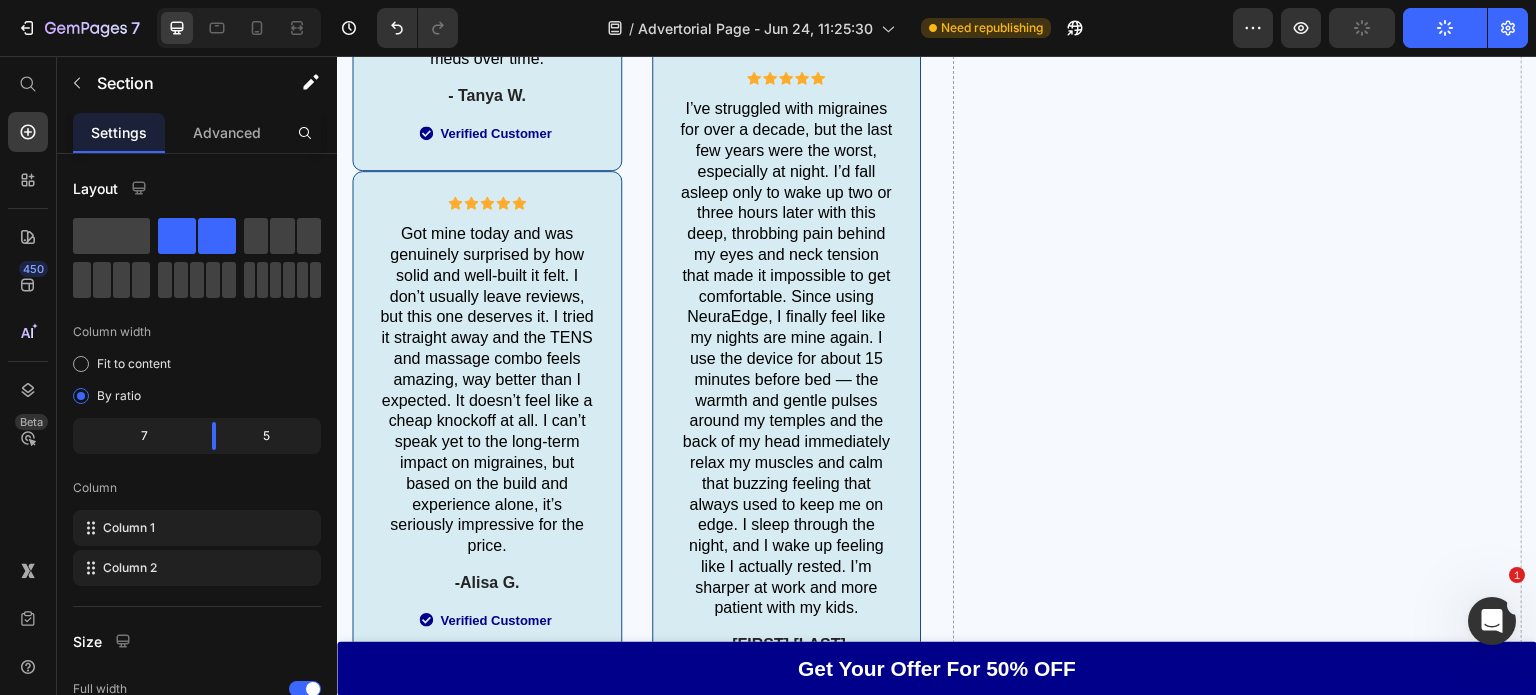 scroll, scrollTop: 10780, scrollLeft: 0, axis: vertical 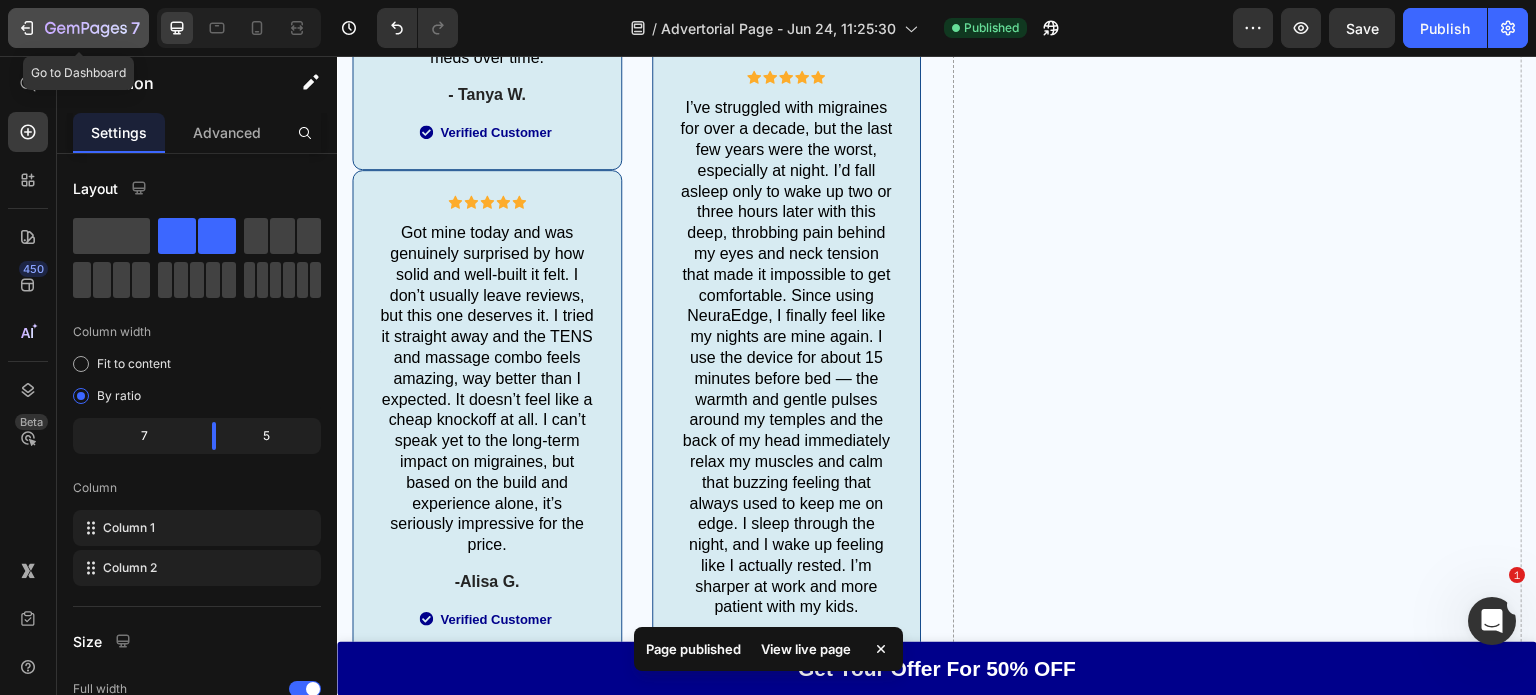 click on "7" 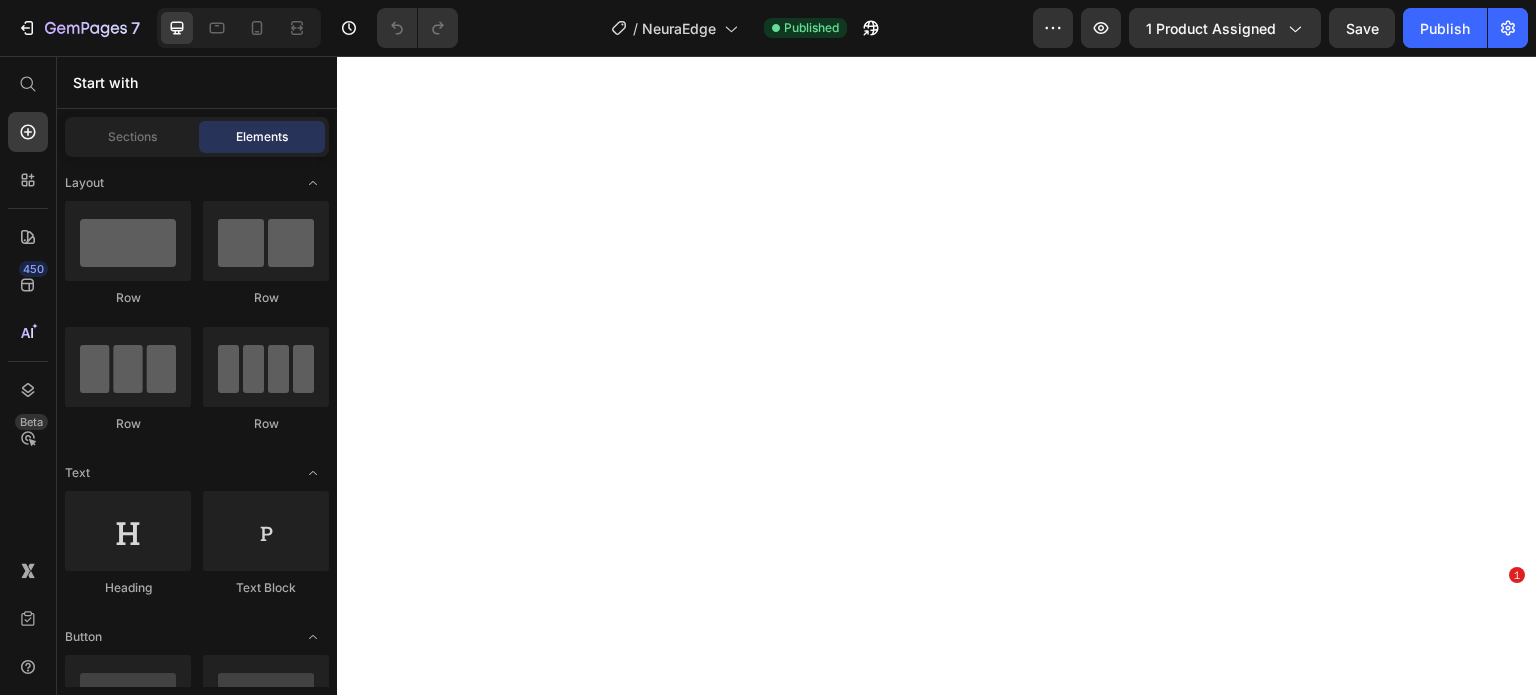 scroll, scrollTop: 0, scrollLeft: 0, axis: both 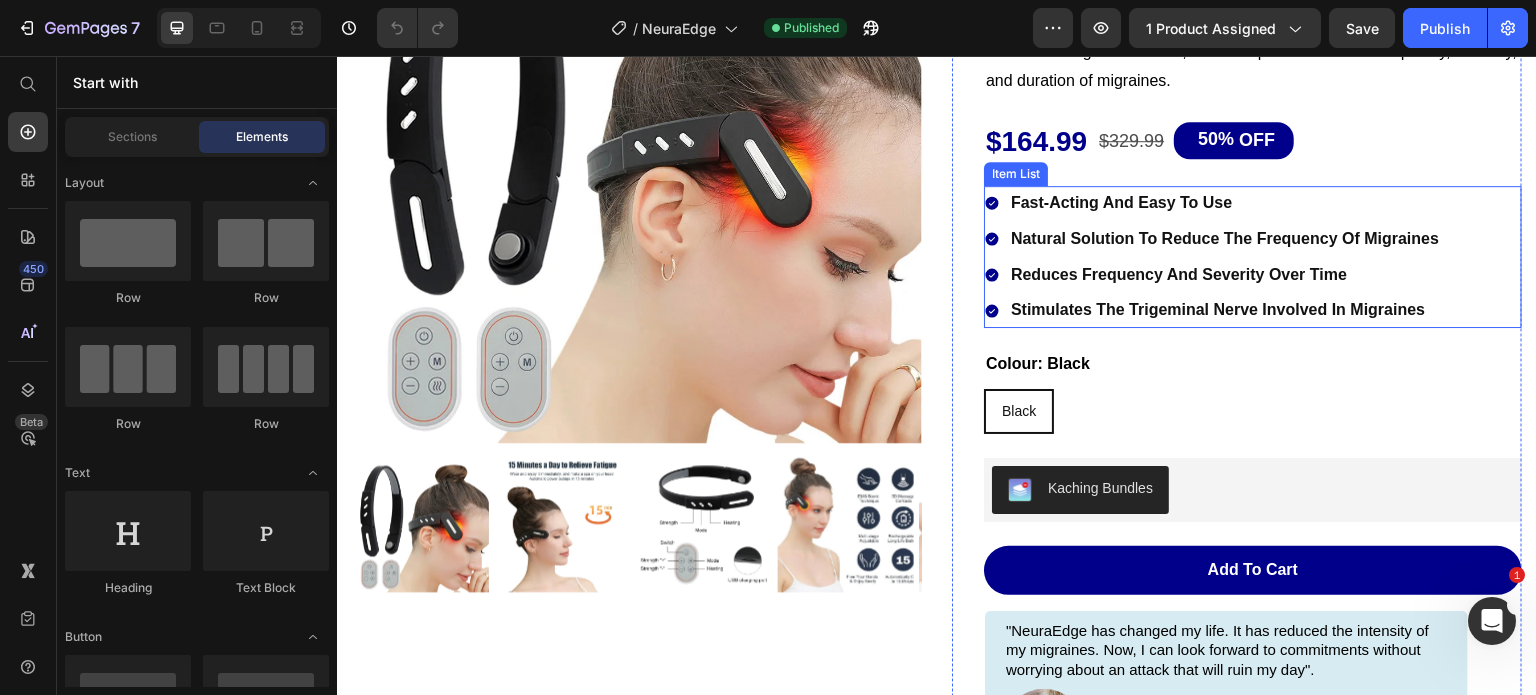 click on "stimulates the trigeminal nerve involved in migraines" at bounding box center [1225, 310] 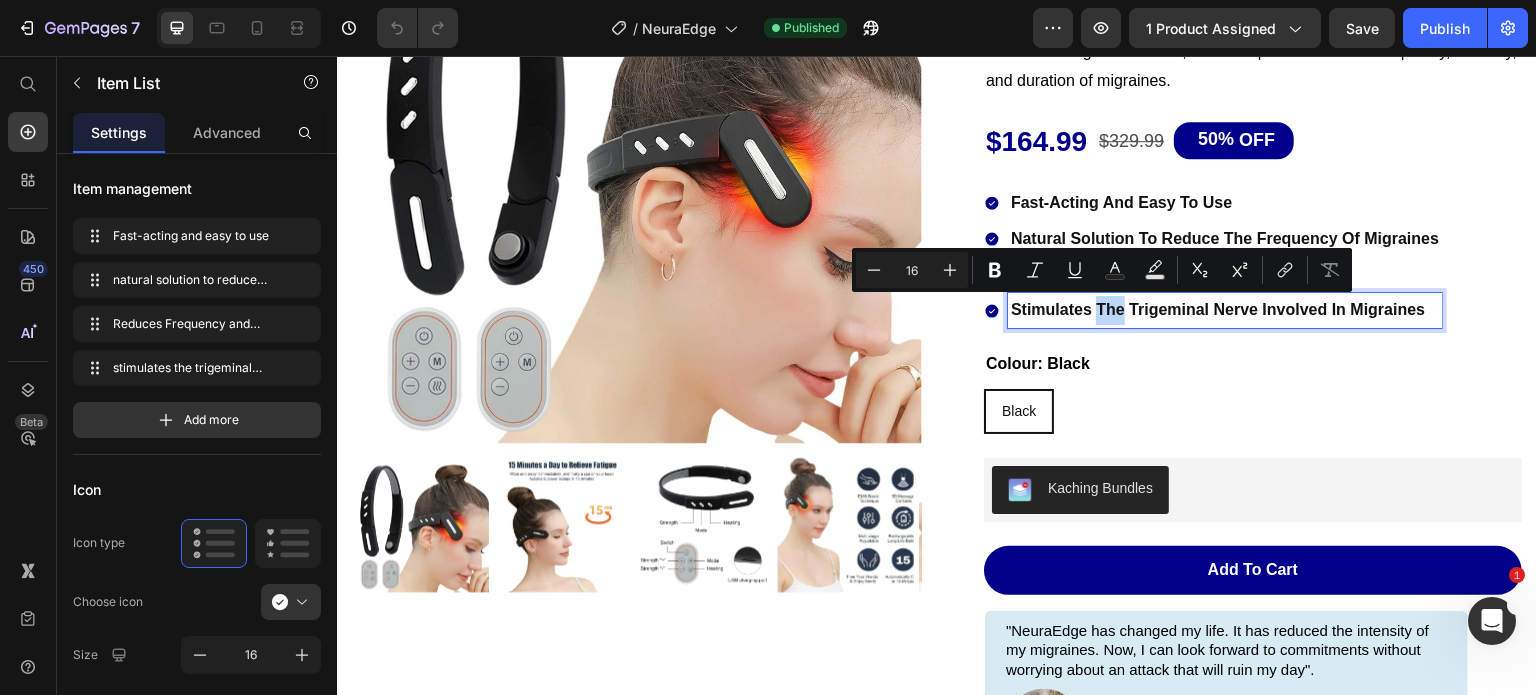 click on "stimulates the trigeminal nerve involved in migraines" at bounding box center [1225, 310] 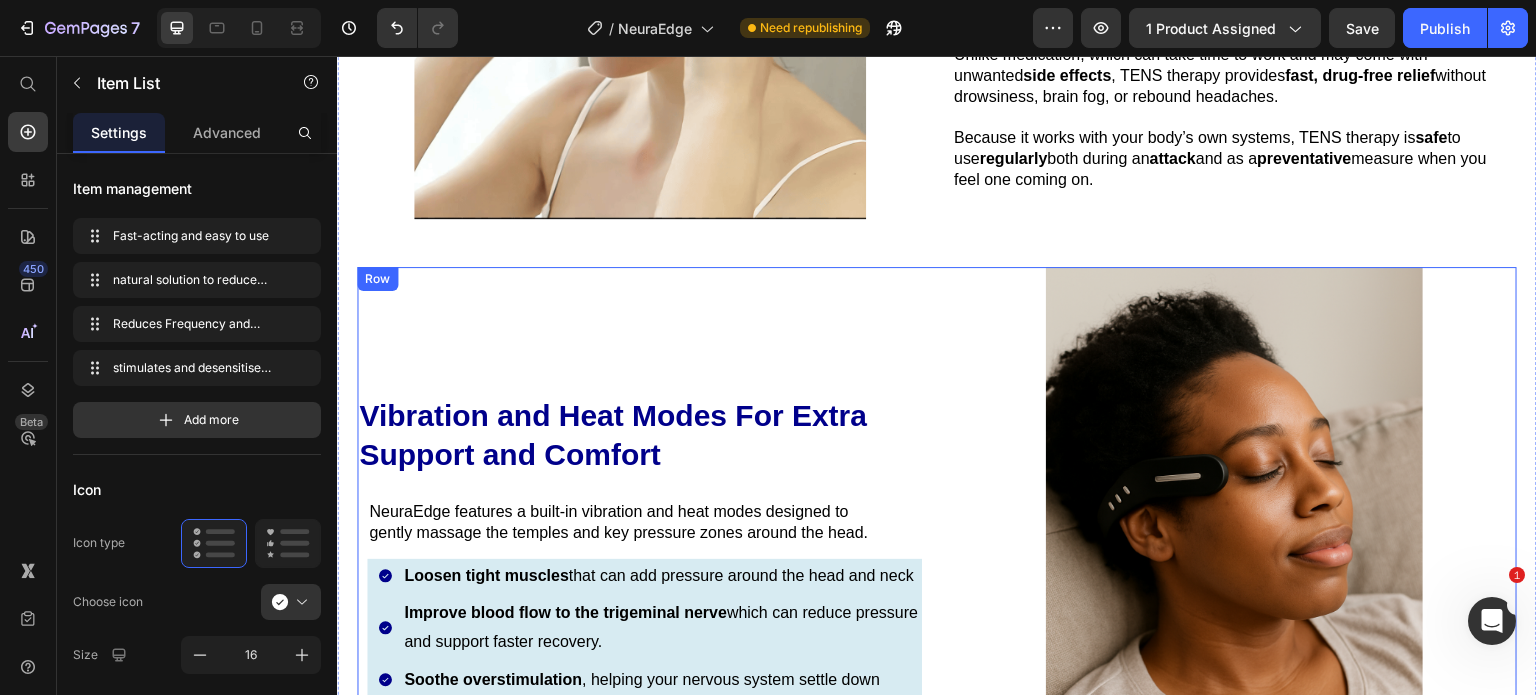 scroll, scrollTop: 4086, scrollLeft: 0, axis: vertical 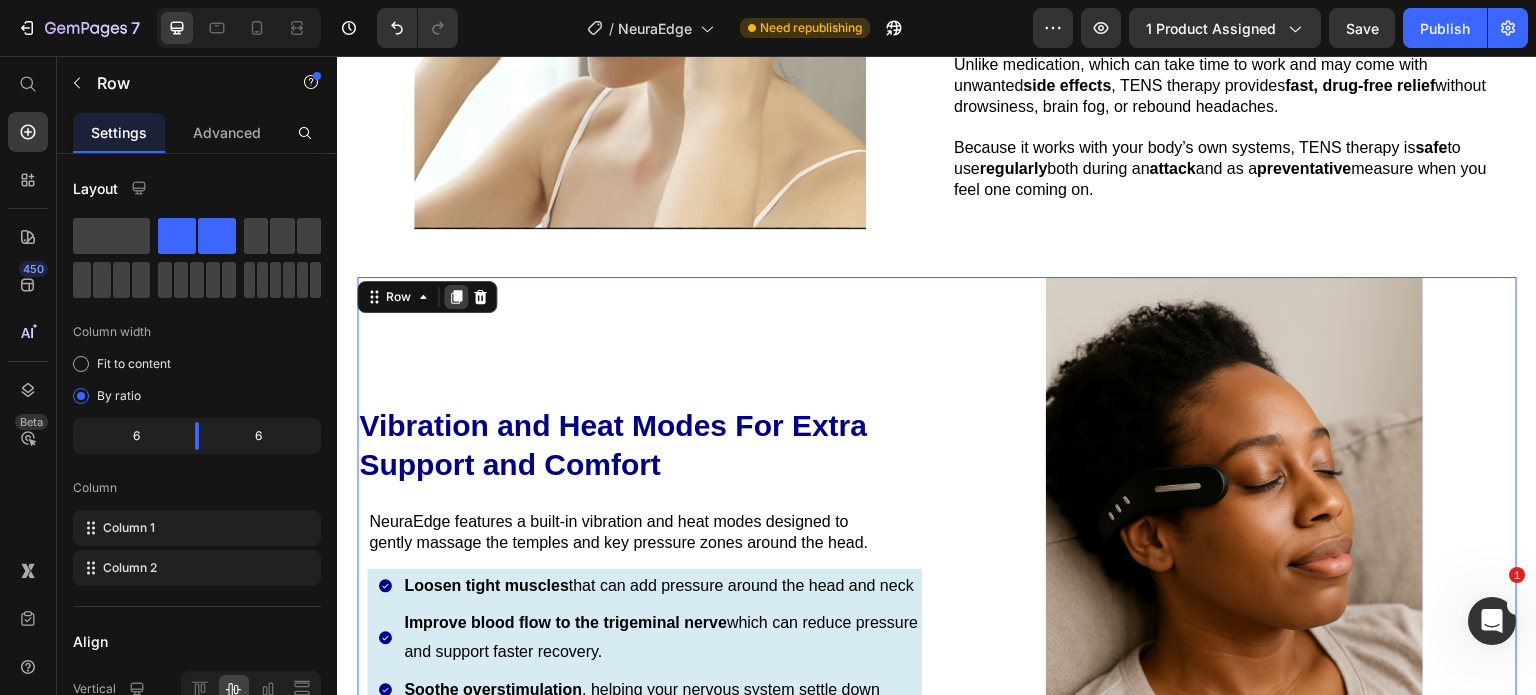 click at bounding box center [456, 297] 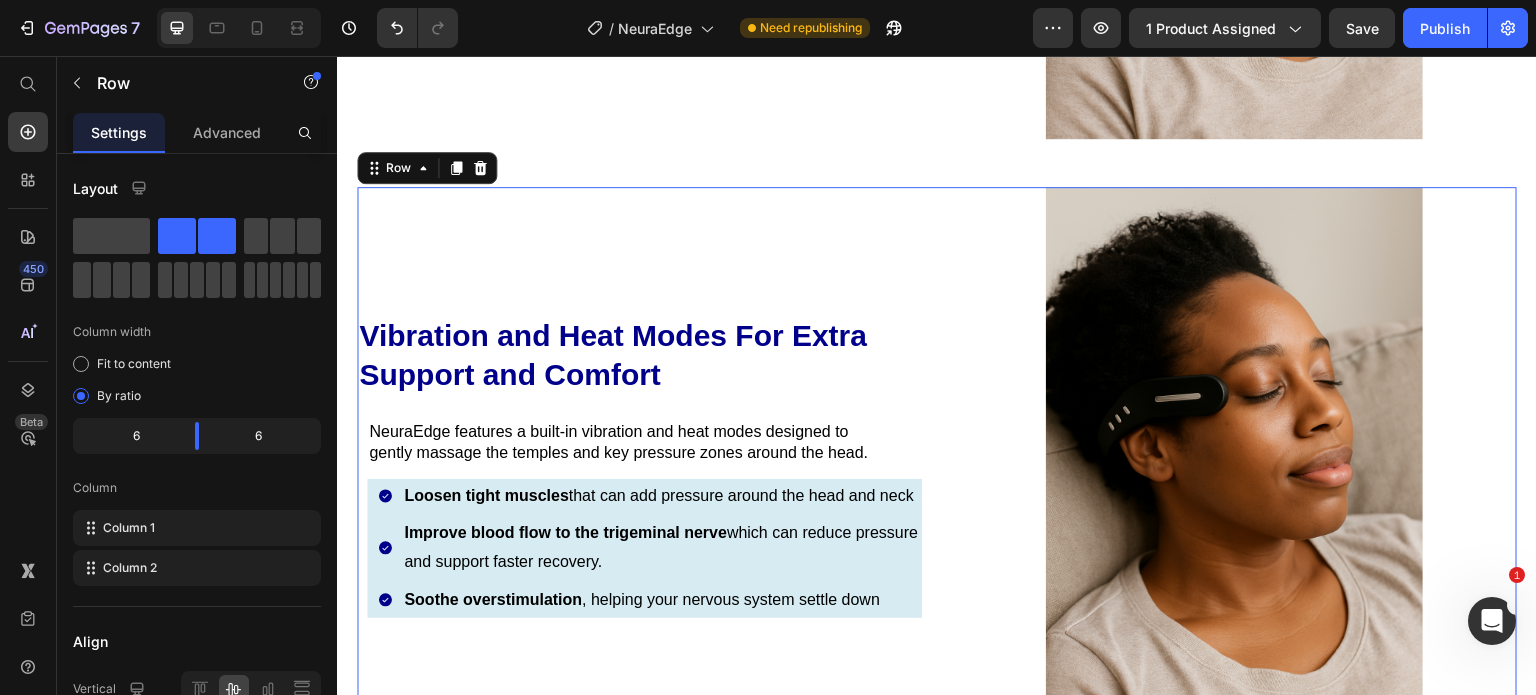 scroll, scrollTop: 4519, scrollLeft: 0, axis: vertical 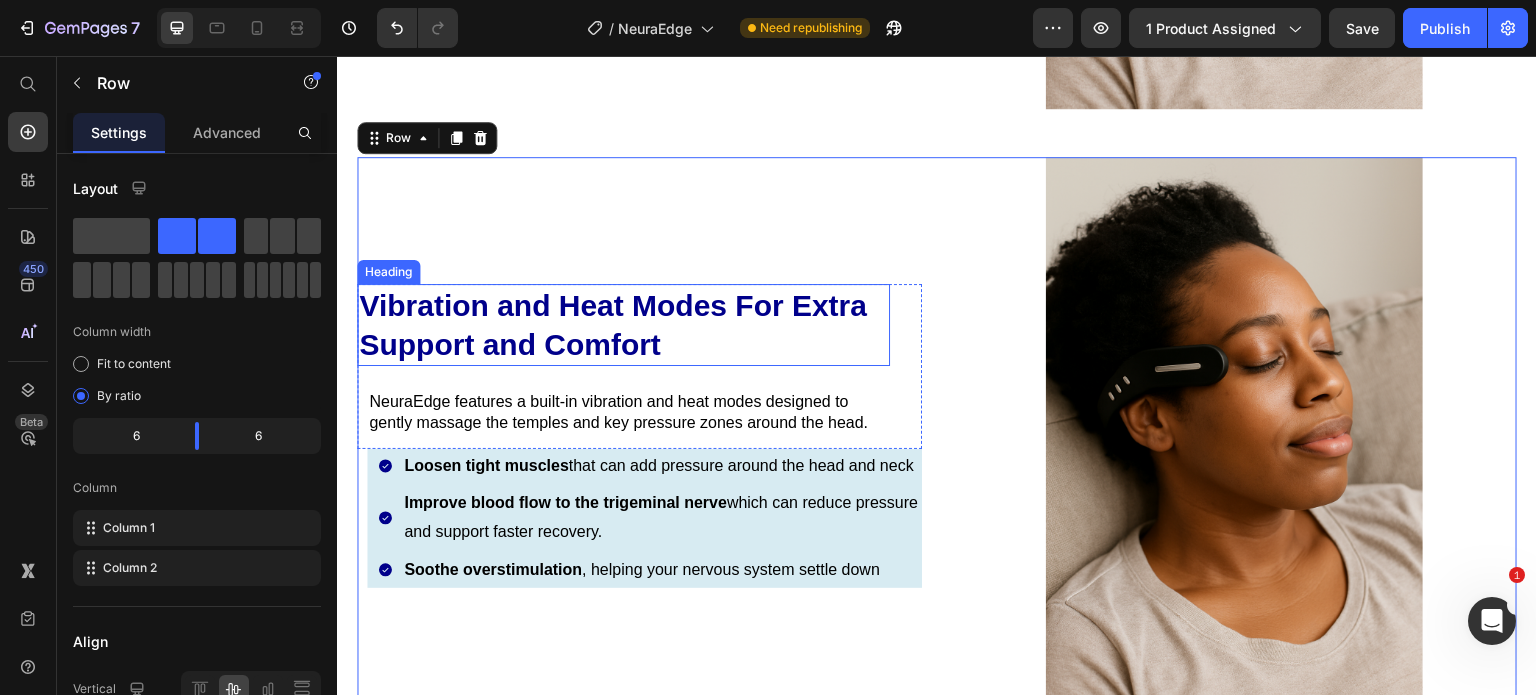 click on "Vibration and Heat Modes For Extra Support and Comfort" at bounding box center [623, 325] 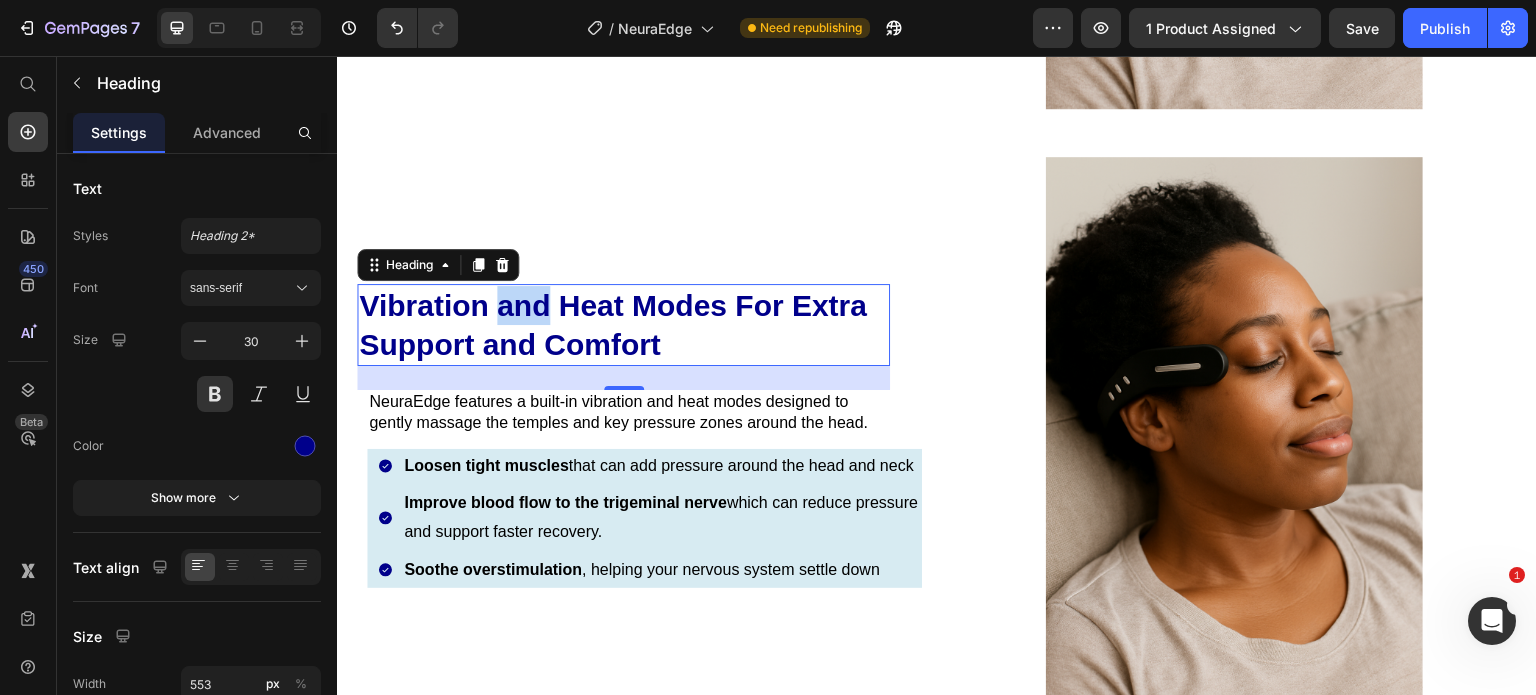 click on "Vibration and Heat Modes For Extra Support and Comfort Heading   0 NeuraEdge features a built-in vibration and heat modes designed to gently massage the temples and key pressure zones around the head. Text Block Row Loosen tight muscles  that can add pressure around the head and neck Improve blood flow to the trigeminal nerve  which can reduce pressure and support faster recovery. Soothe overstimulation , helping your nervous system settle down Item List" at bounding box center (639, 439) 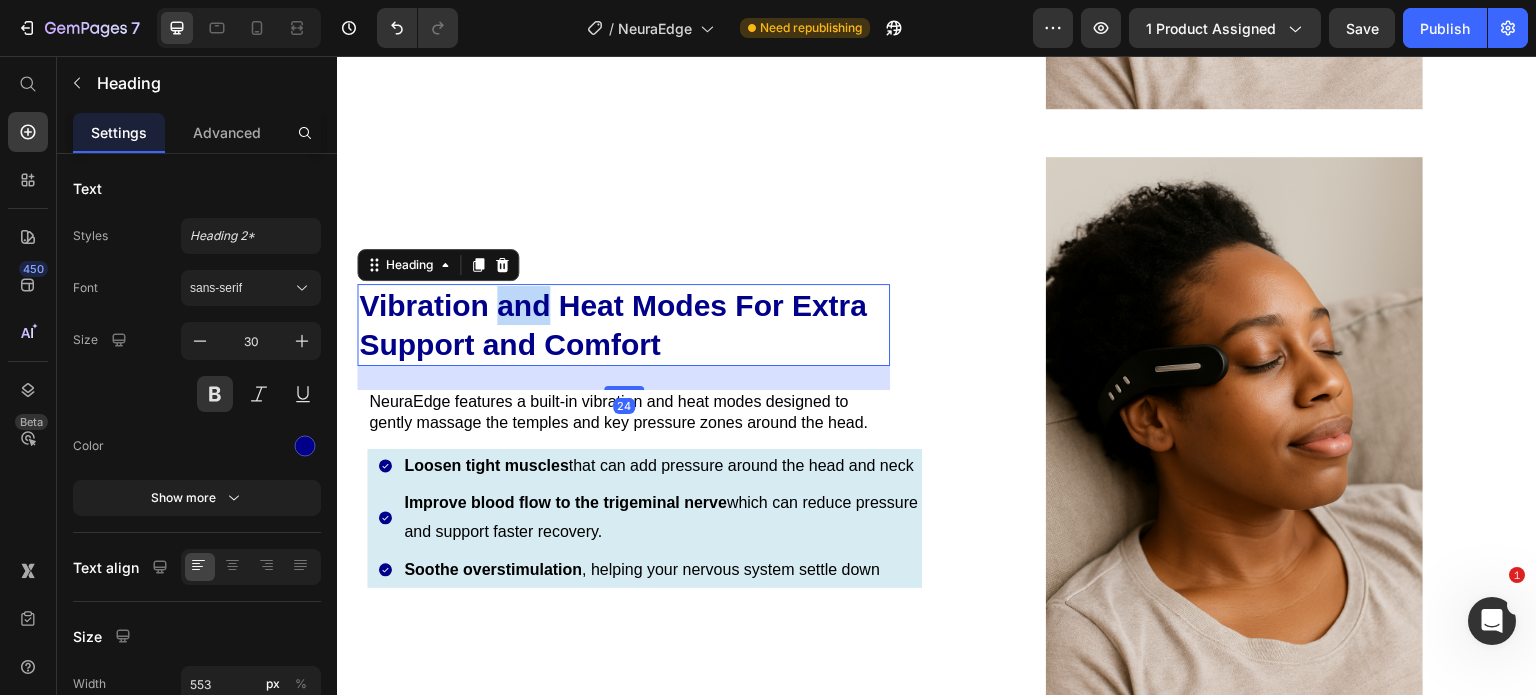 scroll, scrollTop: 4465, scrollLeft: 0, axis: vertical 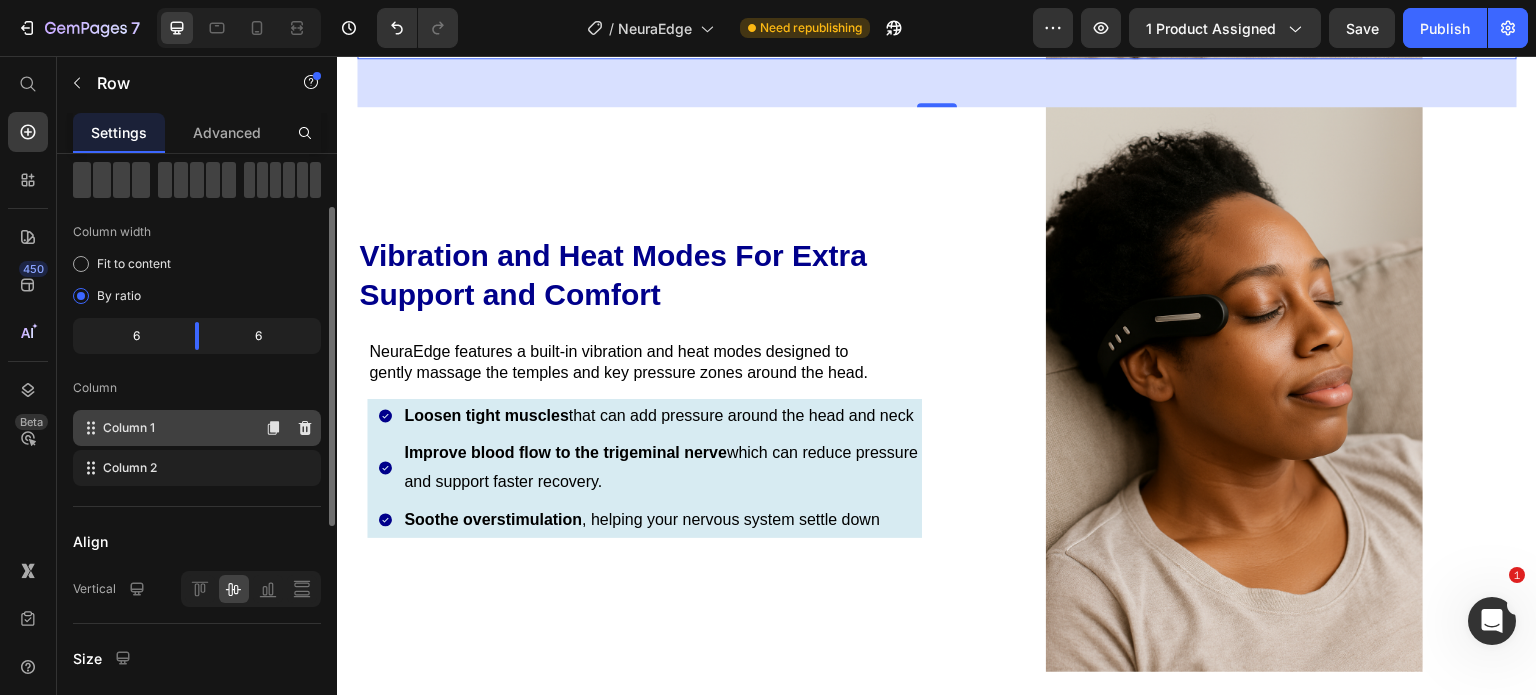 type 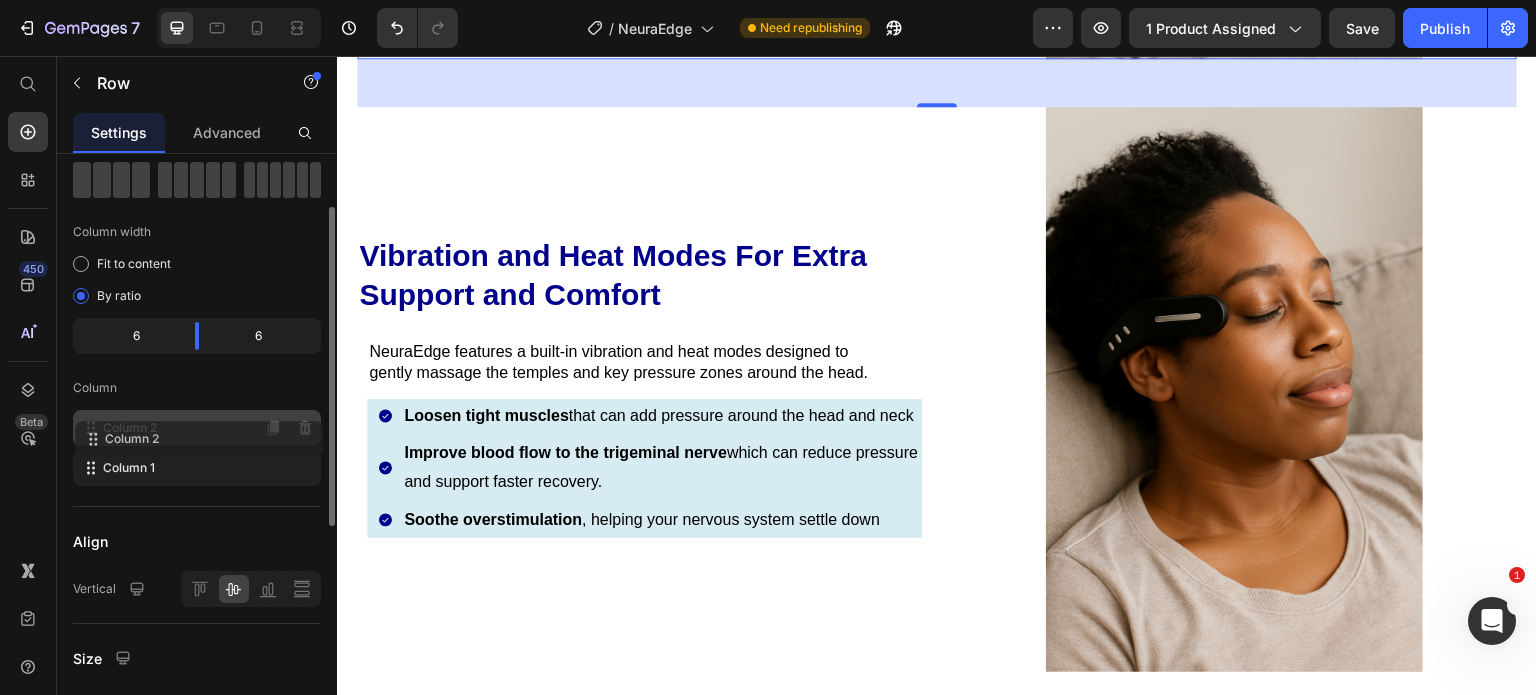 drag, startPoint x: 135, startPoint y: 467, endPoint x: 137, endPoint y: 428, distance: 39.051247 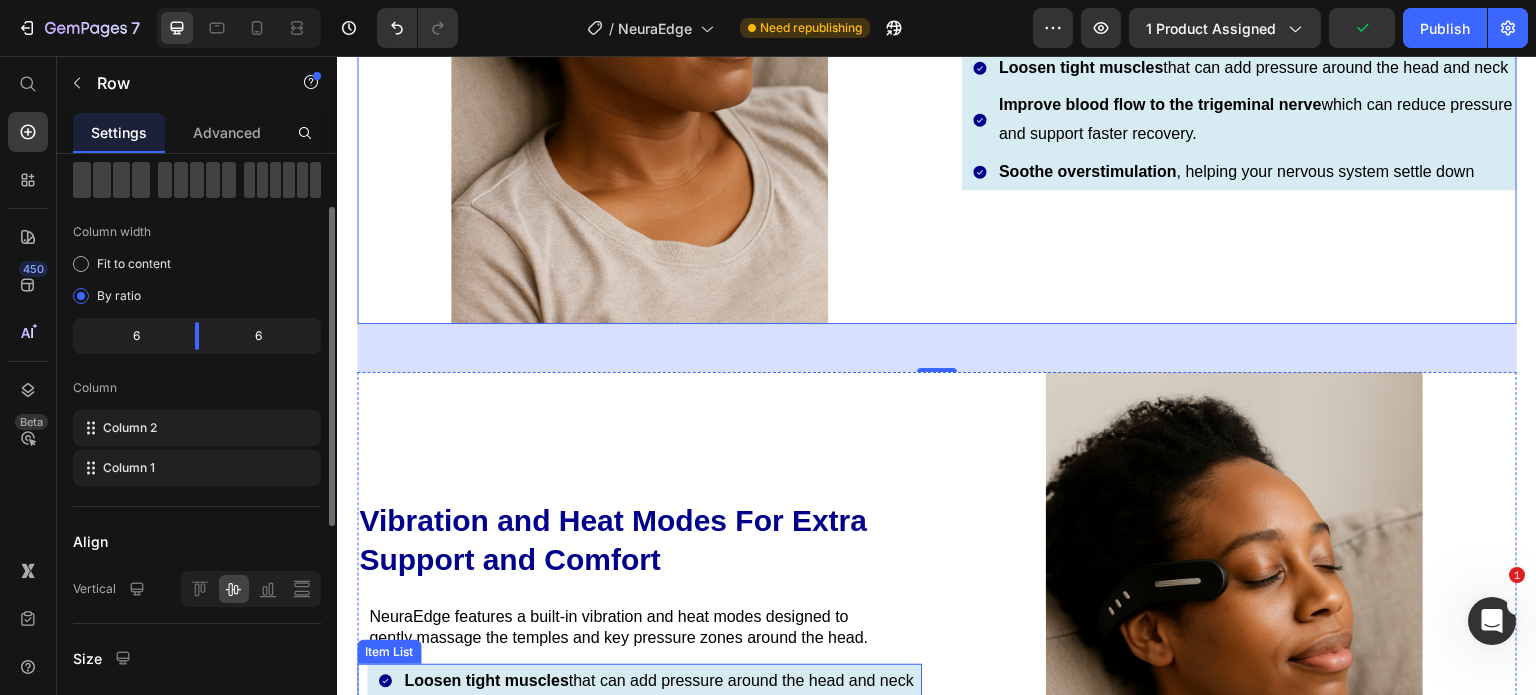 scroll, scrollTop: 4305, scrollLeft: 0, axis: vertical 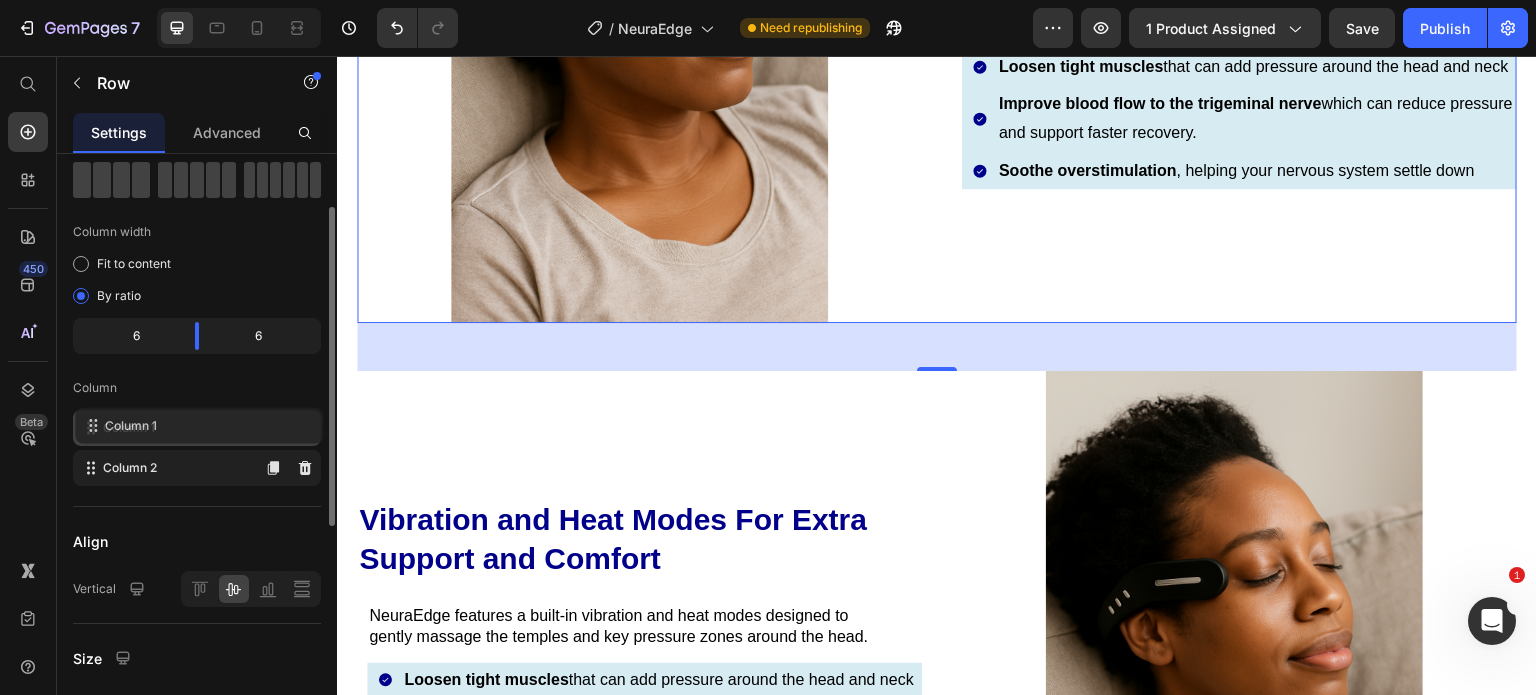 drag, startPoint x: 187, startPoint y: 479, endPoint x: 239, endPoint y: 454, distance: 57.697487 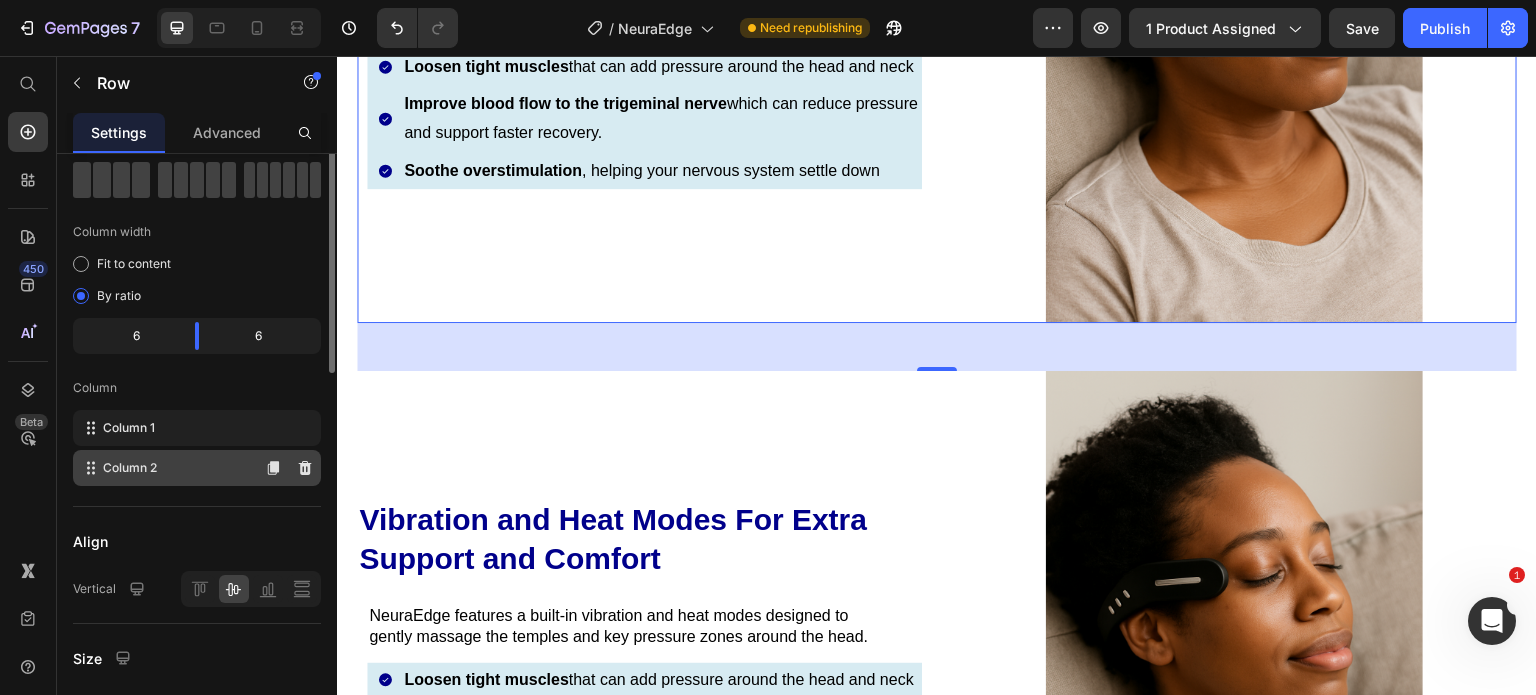scroll, scrollTop: 0, scrollLeft: 0, axis: both 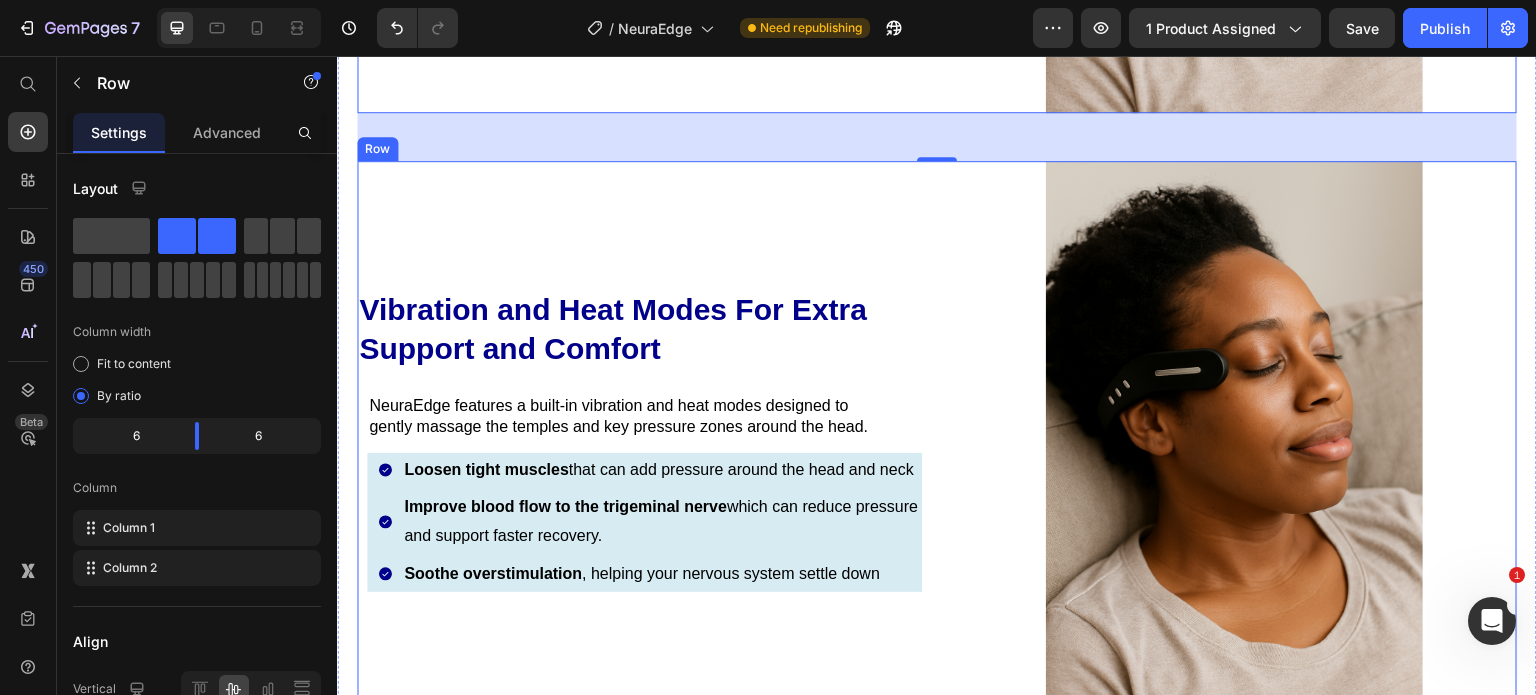 click on "Vibration and Heat Modes For Extra Support and Comfort Heading NeuraEdge features a built-in vibration and heat modes designed to gently massage the temples and key pressure zones around the head. Text Block Row Loosen tight muscles  that can add pressure around the head and neck Improve blood flow to the trigeminal nerve  which can reduce pressure and support faster recovery. Soothe overstimulation , helping your nervous system settle down Item List" at bounding box center [639, 443] 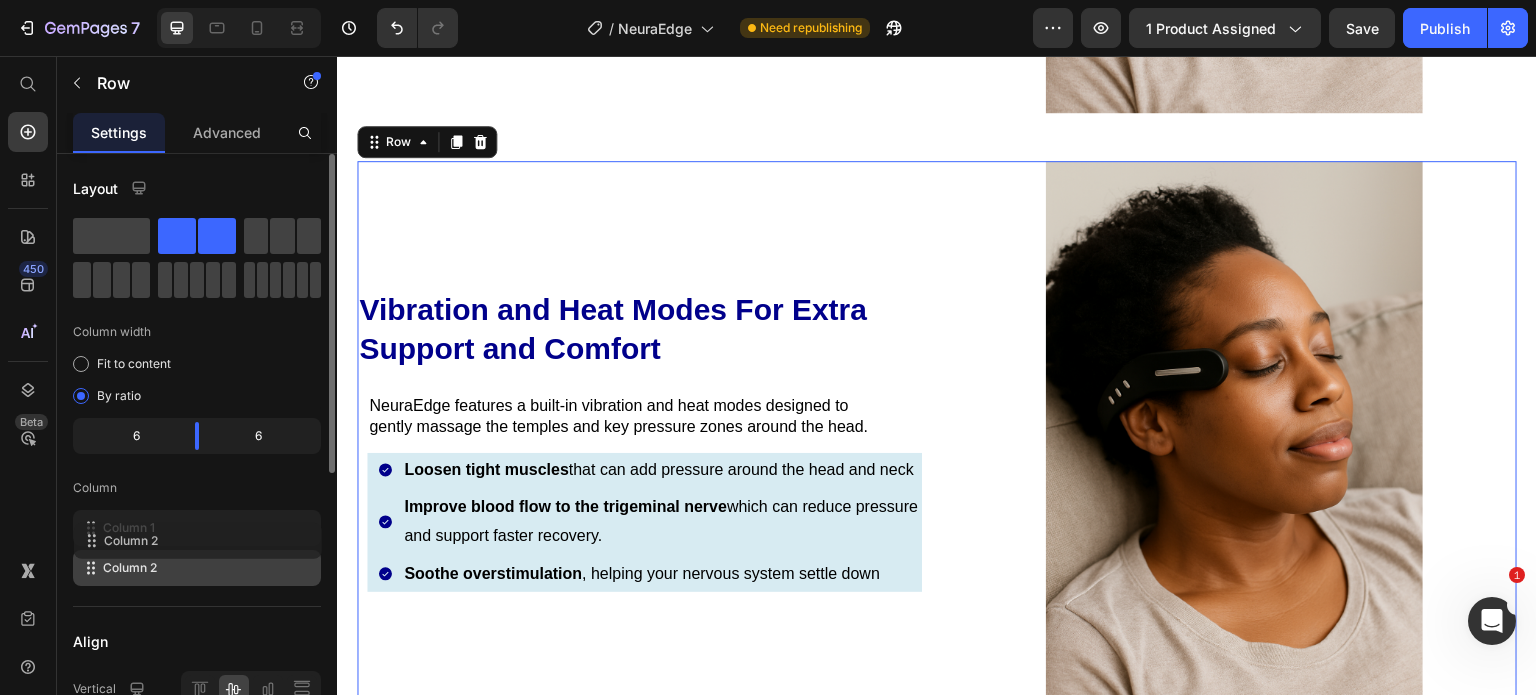 type 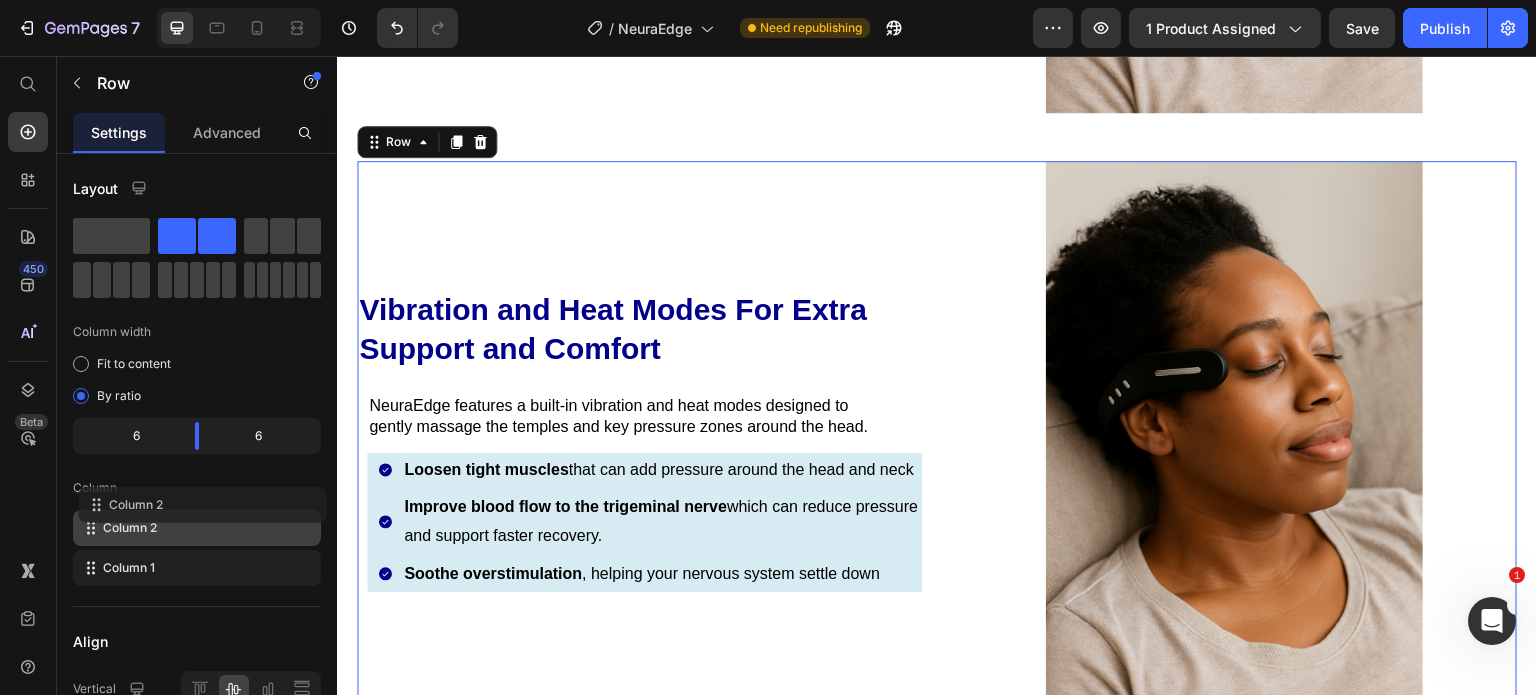 drag, startPoint x: 136, startPoint y: 583, endPoint x: 141, endPoint y: 516, distance: 67.18631 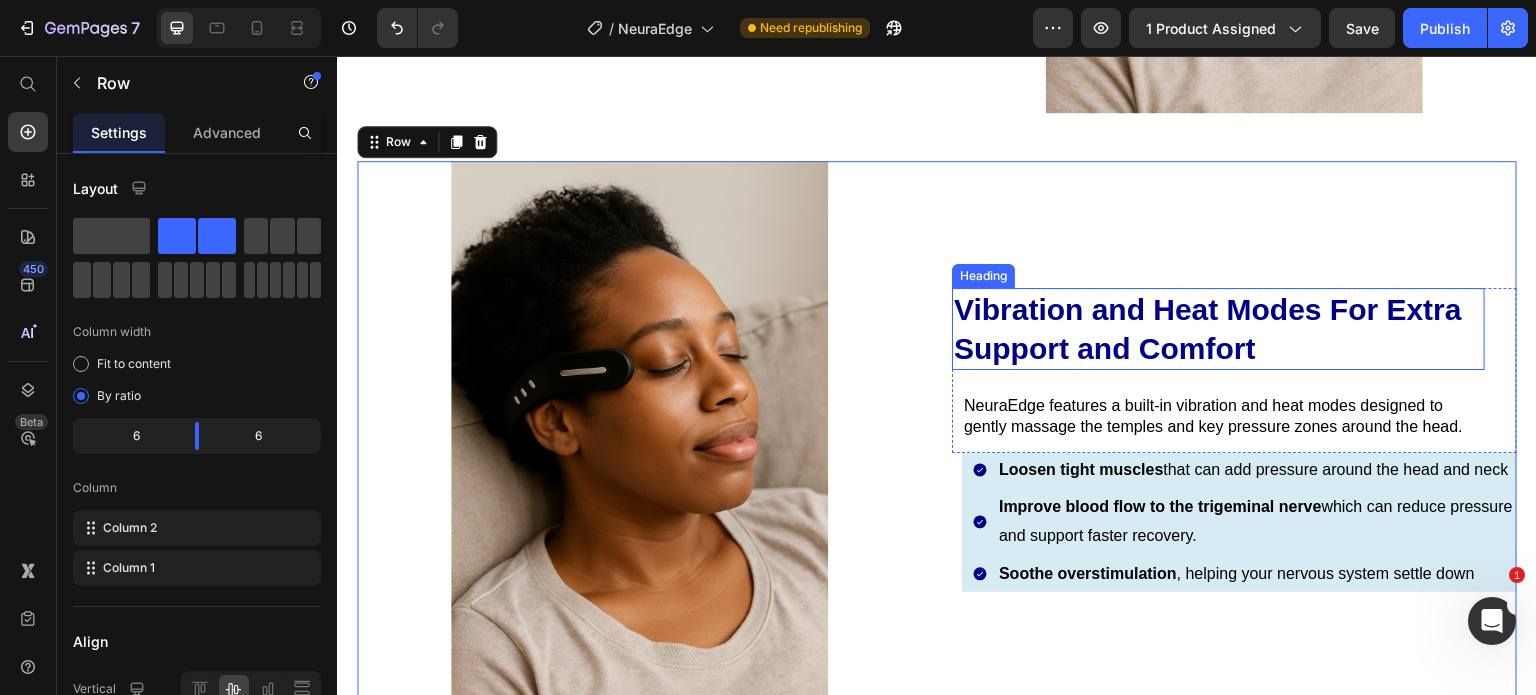 click on "Vibration and Heat Modes For Extra Support and Comfort" at bounding box center (1218, 329) 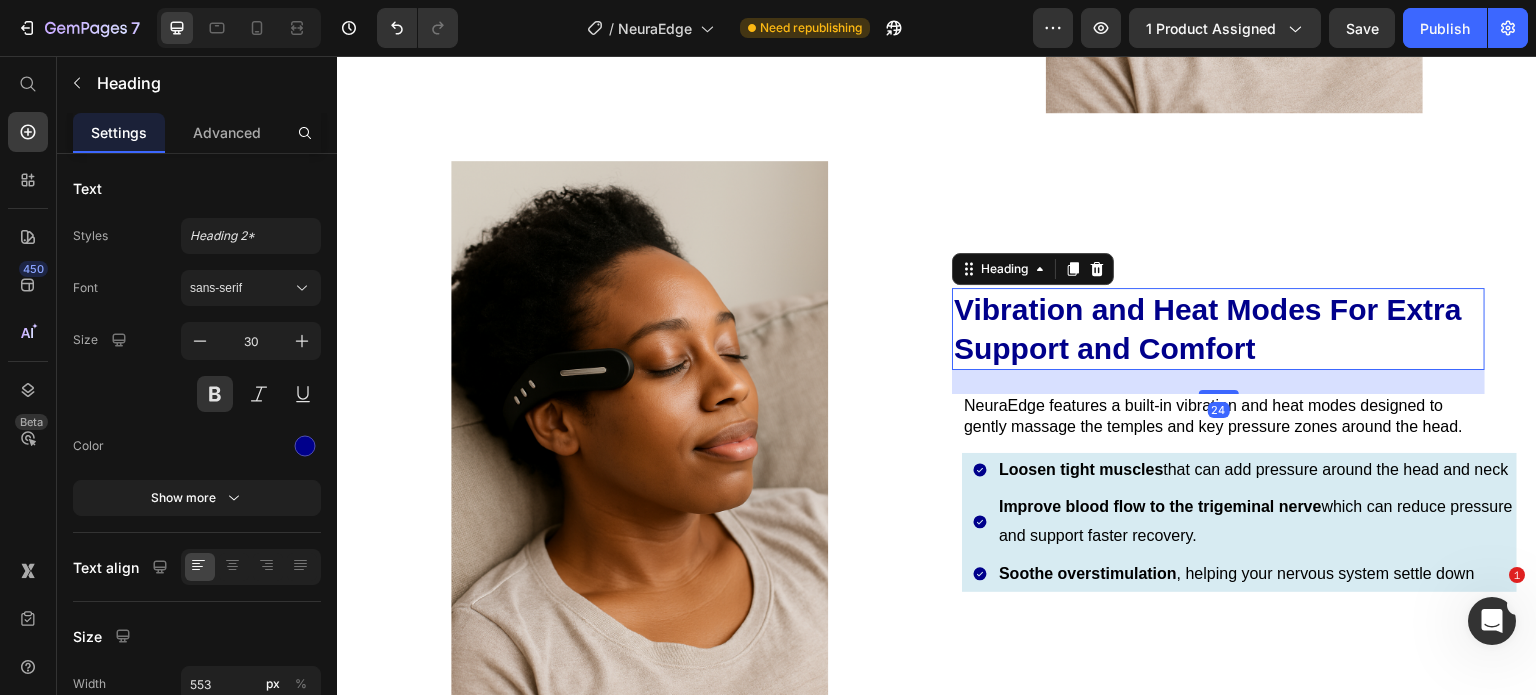 click on "Vibration and Heat Modes For Extra Support and Comfort" at bounding box center (1218, 329) 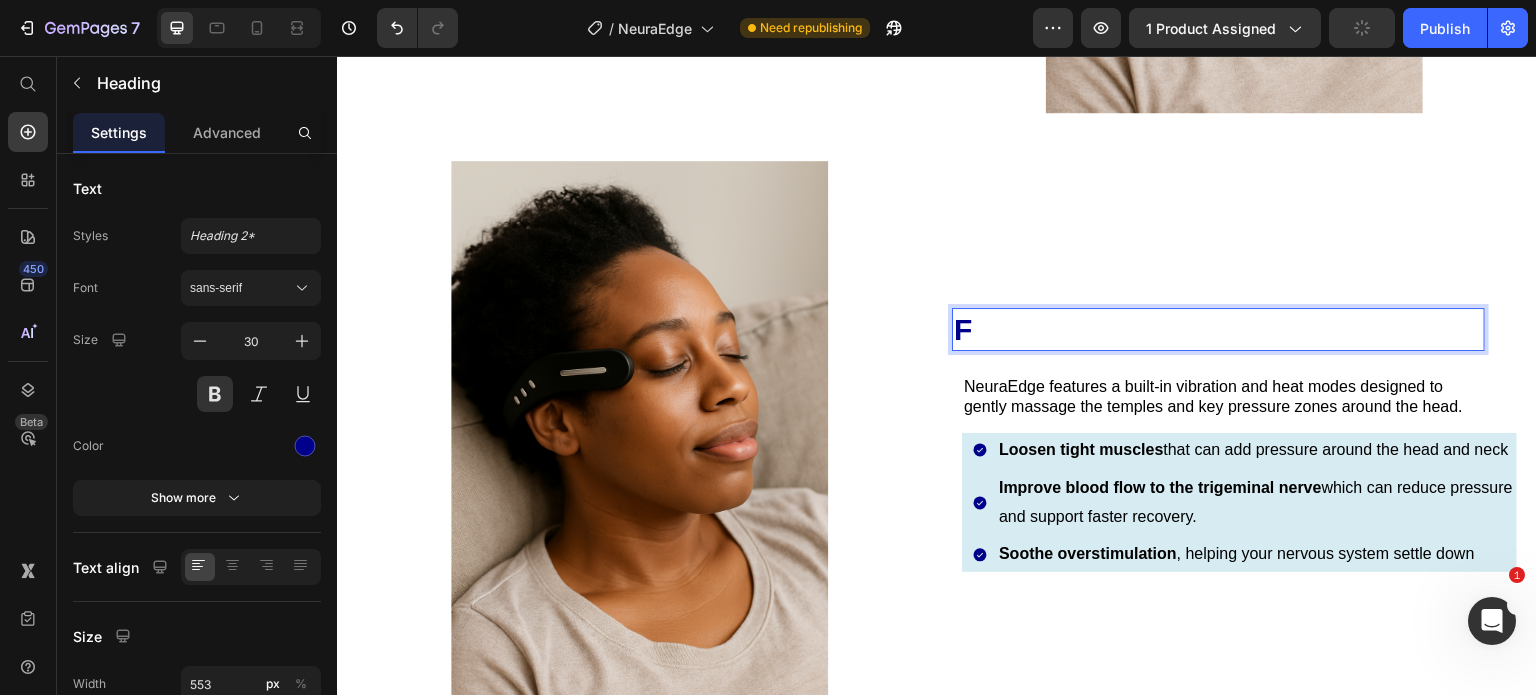 scroll, scrollTop: 4534, scrollLeft: 0, axis: vertical 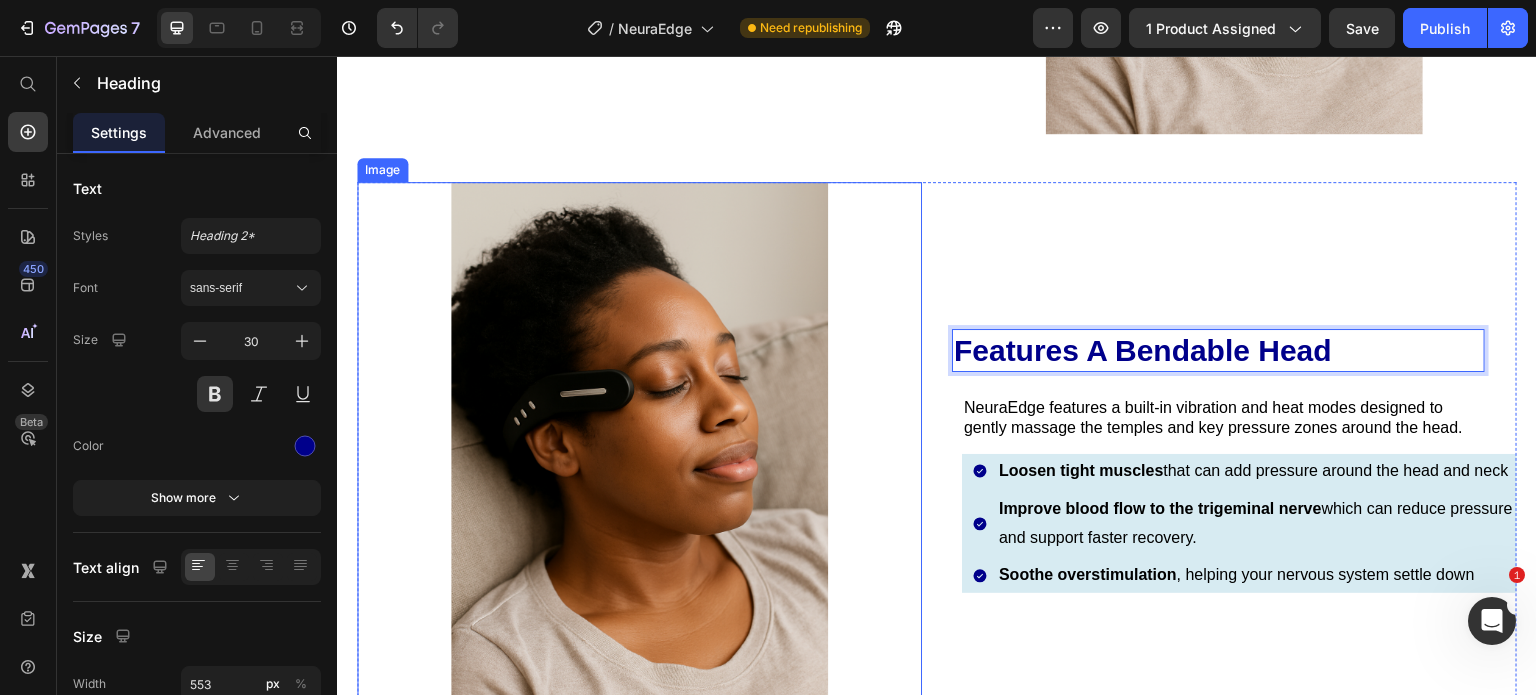 click at bounding box center (639, 464) 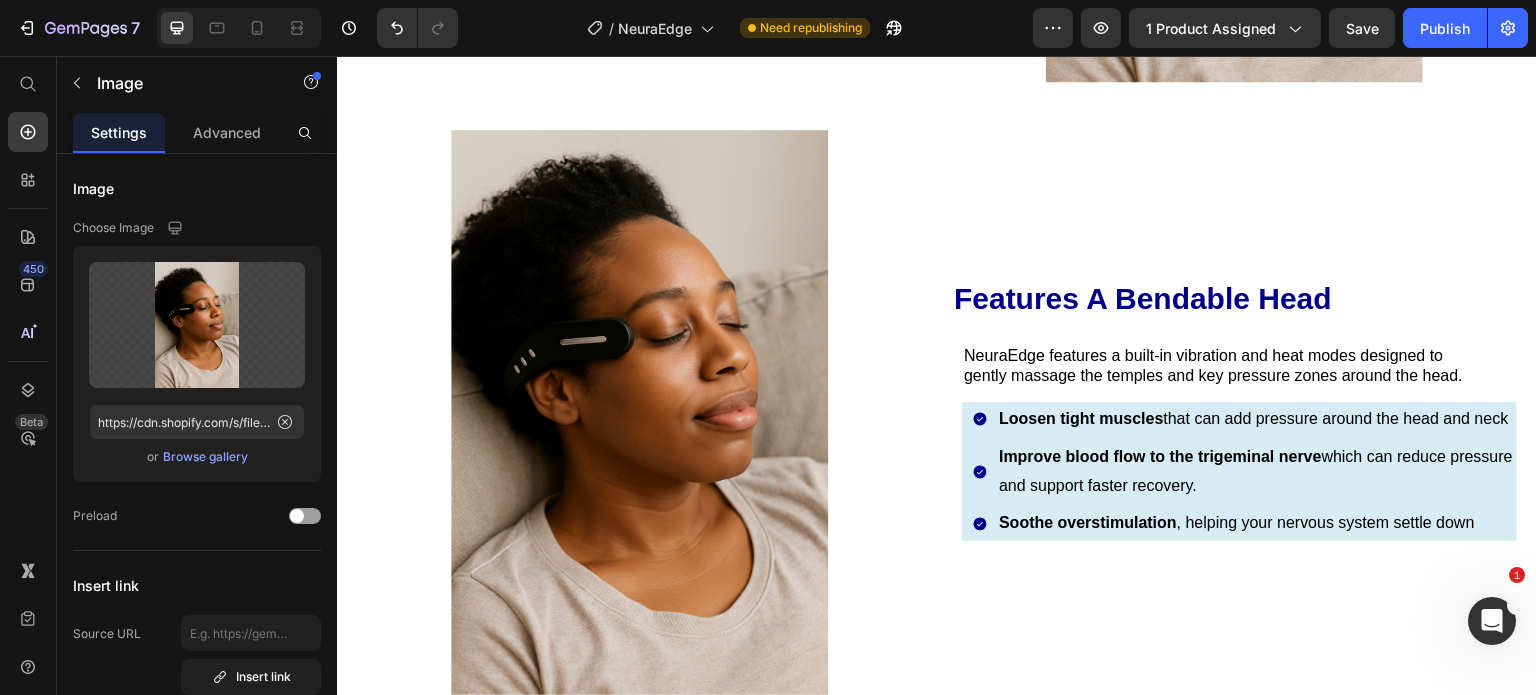 scroll, scrollTop: 4551, scrollLeft: 0, axis: vertical 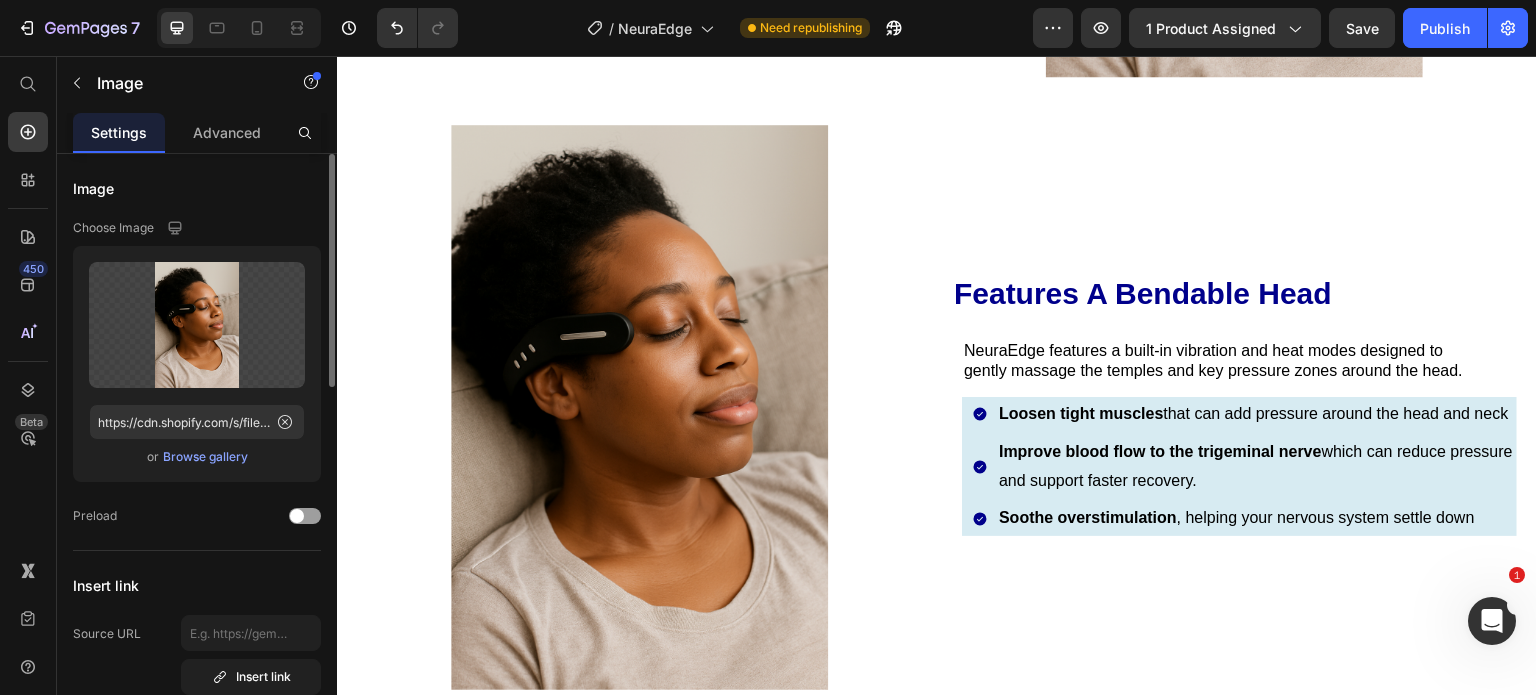 click on "Browse gallery" at bounding box center (205, 457) 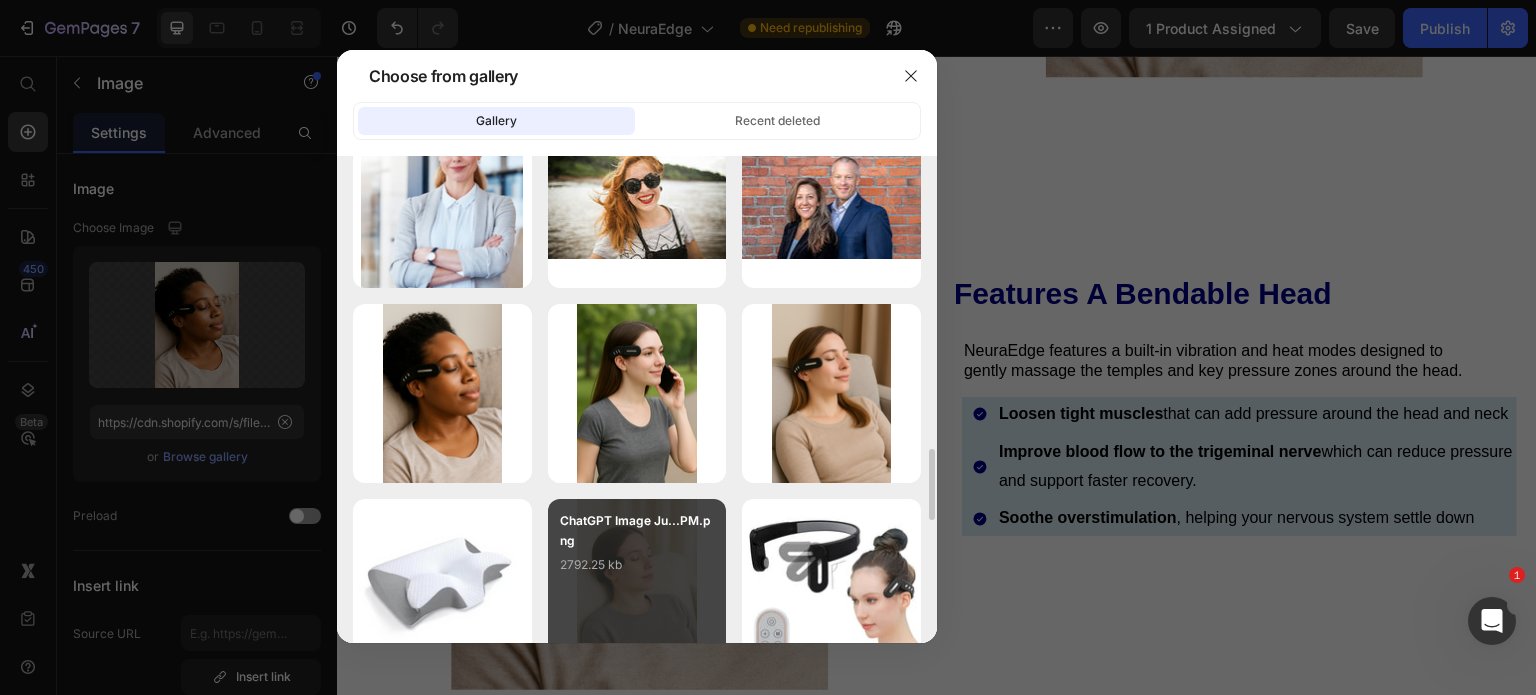 scroll, scrollTop: 2008, scrollLeft: 0, axis: vertical 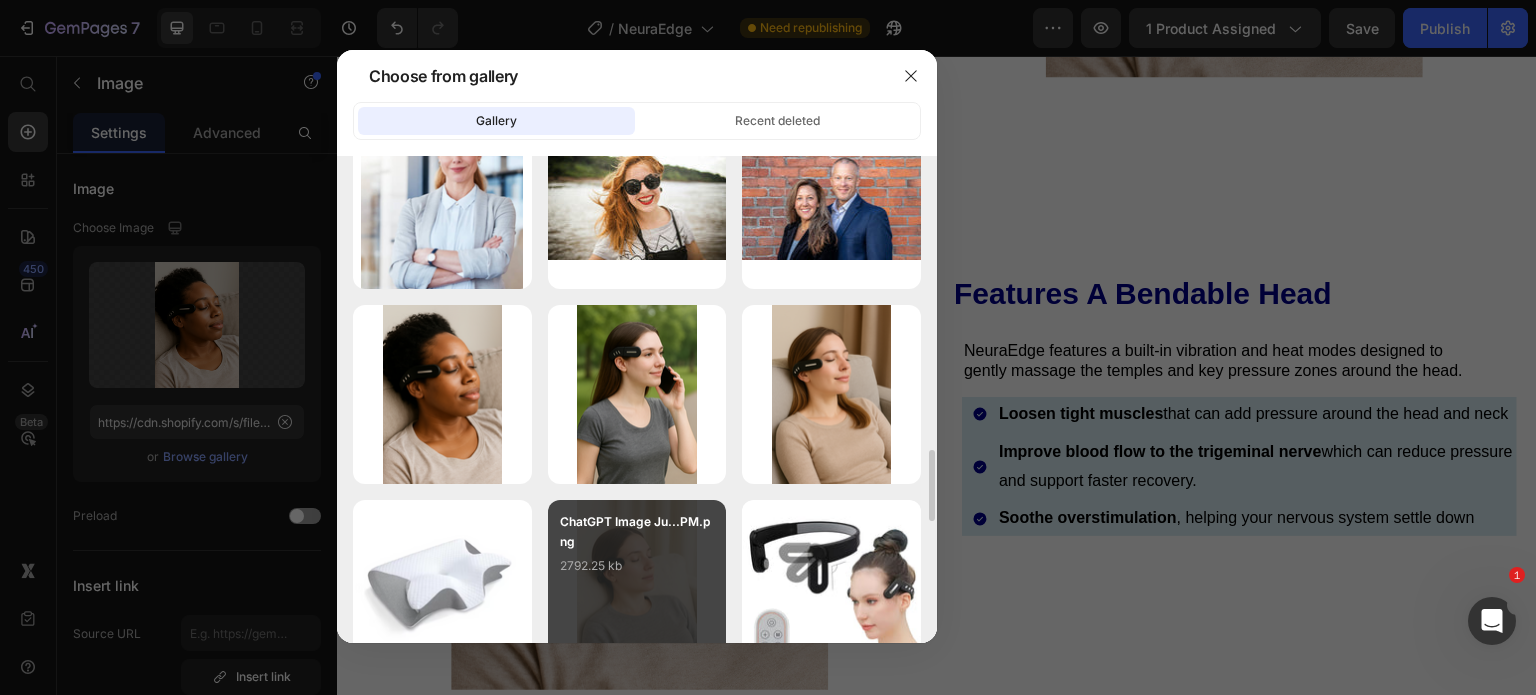 click on "ChatGPT Image Ju...PM.png" at bounding box center (637, 532) 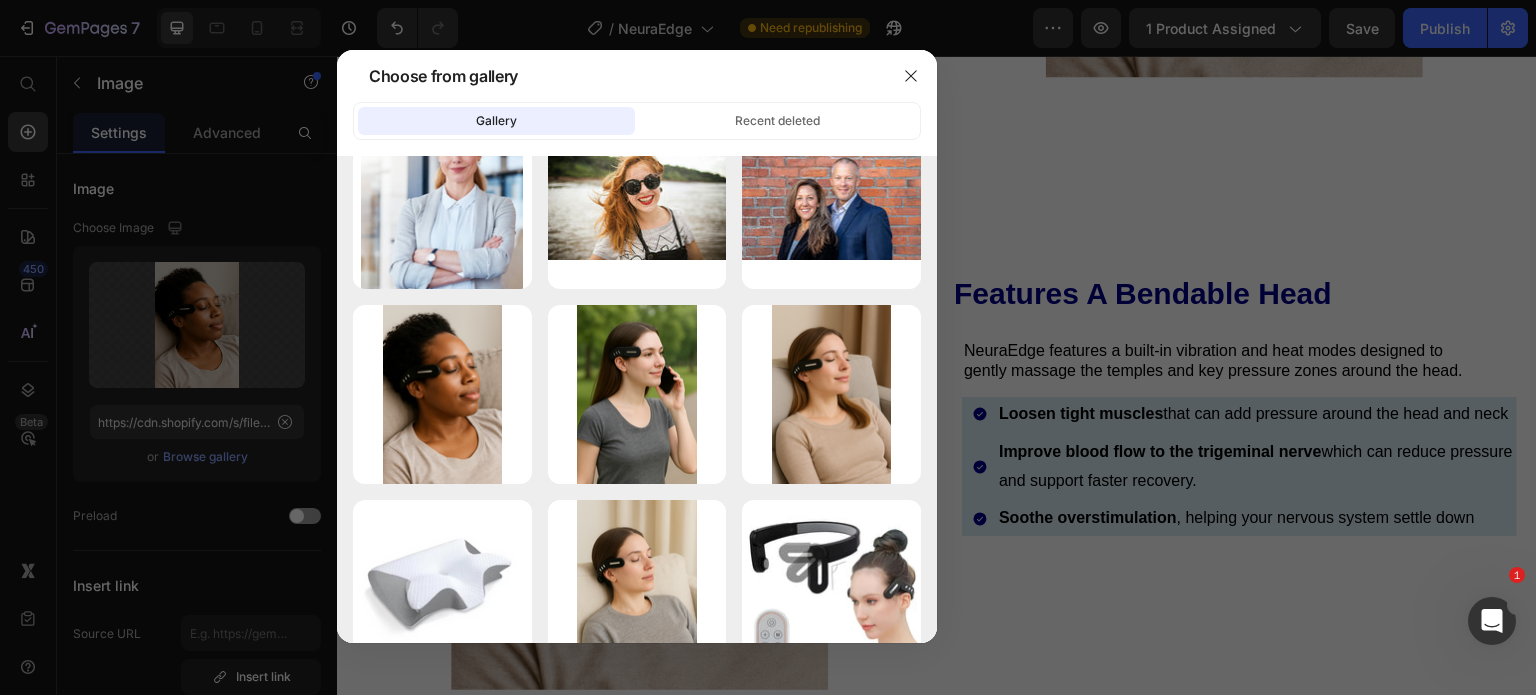 type on "https://cdn.shopify.com/s/files/1/0740/5944/8601/files/gempages_523423371124278516-79f7df96-cf19-4b5e-a0a4-ea6e8d9fdc34.png" 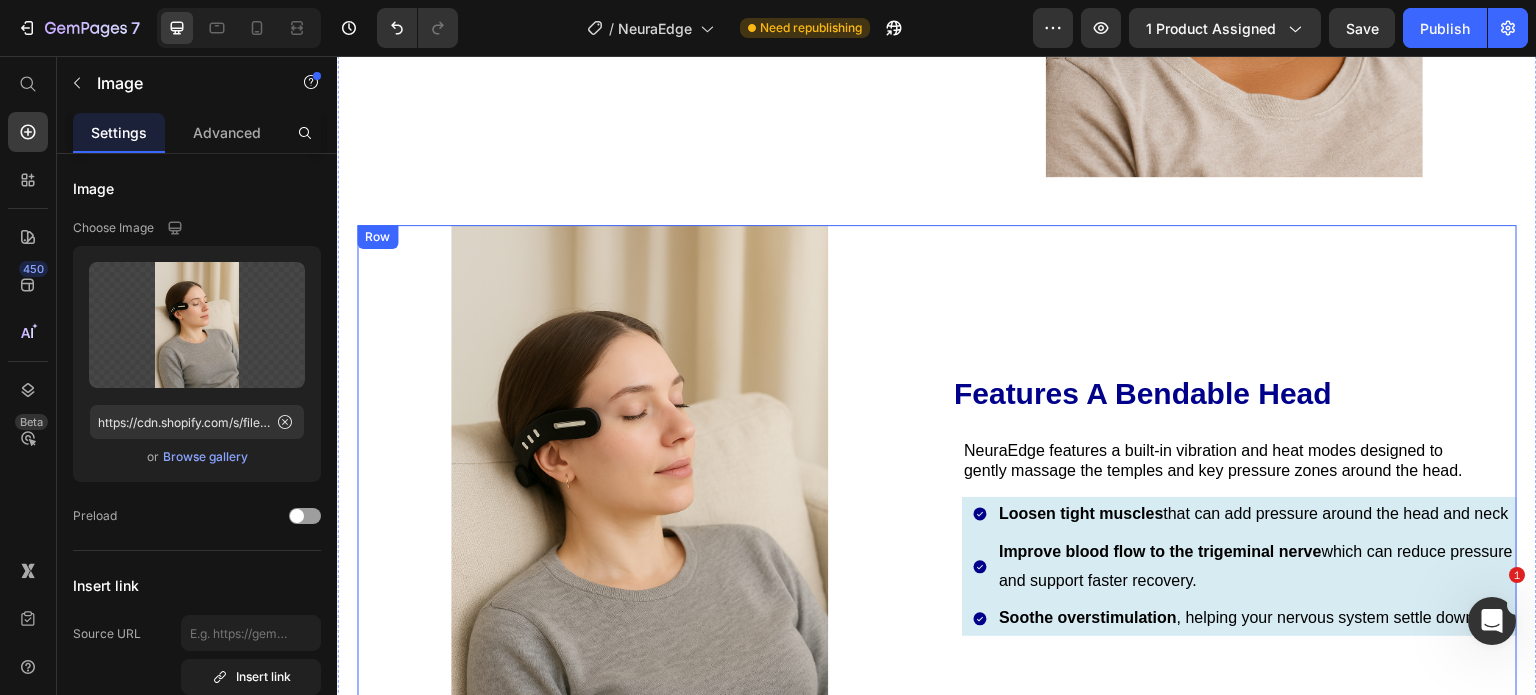 scroll, scrollTop: 4442, scrollLeft: 0, axis: vertical 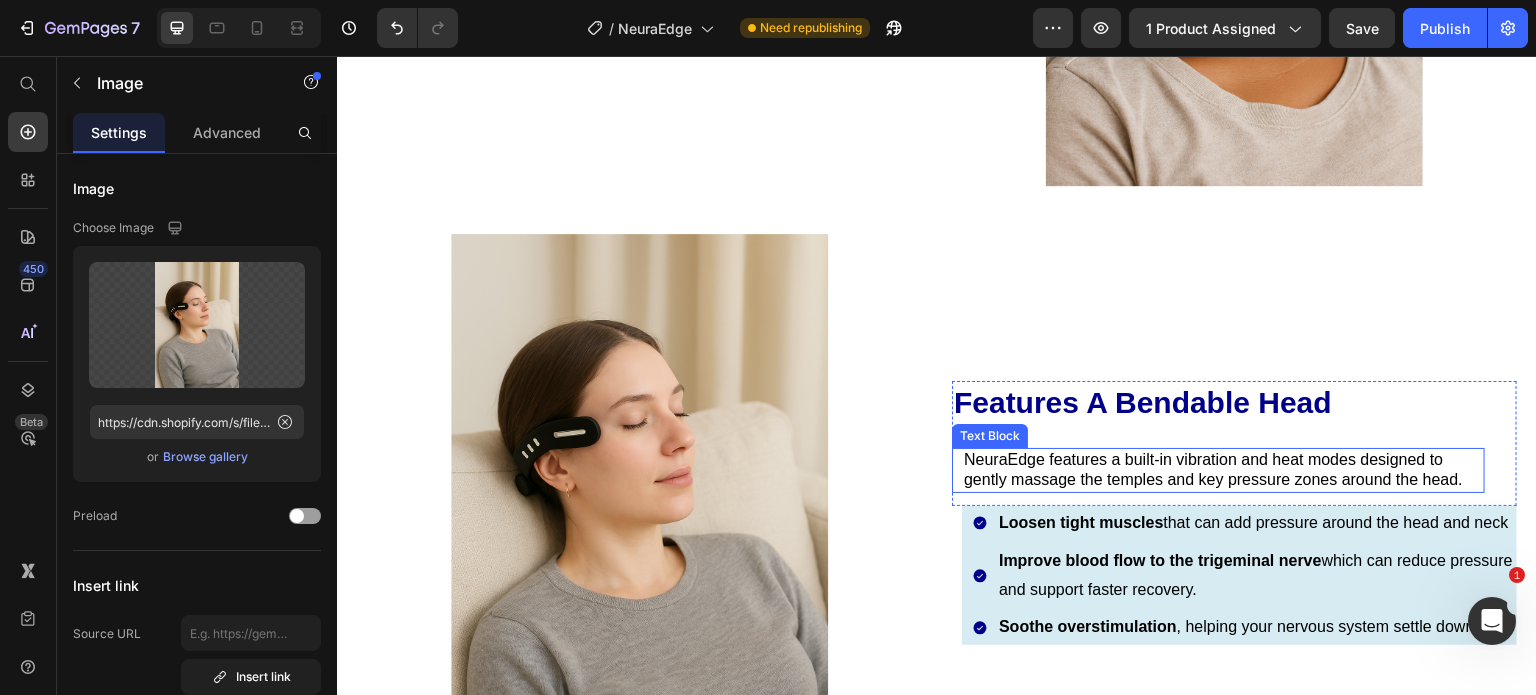 click on "NeuraEdge features a built-in vibration and heat modes designed to gently massage the temples and key pressure zones around the head." at bounding box center (1223, 471) 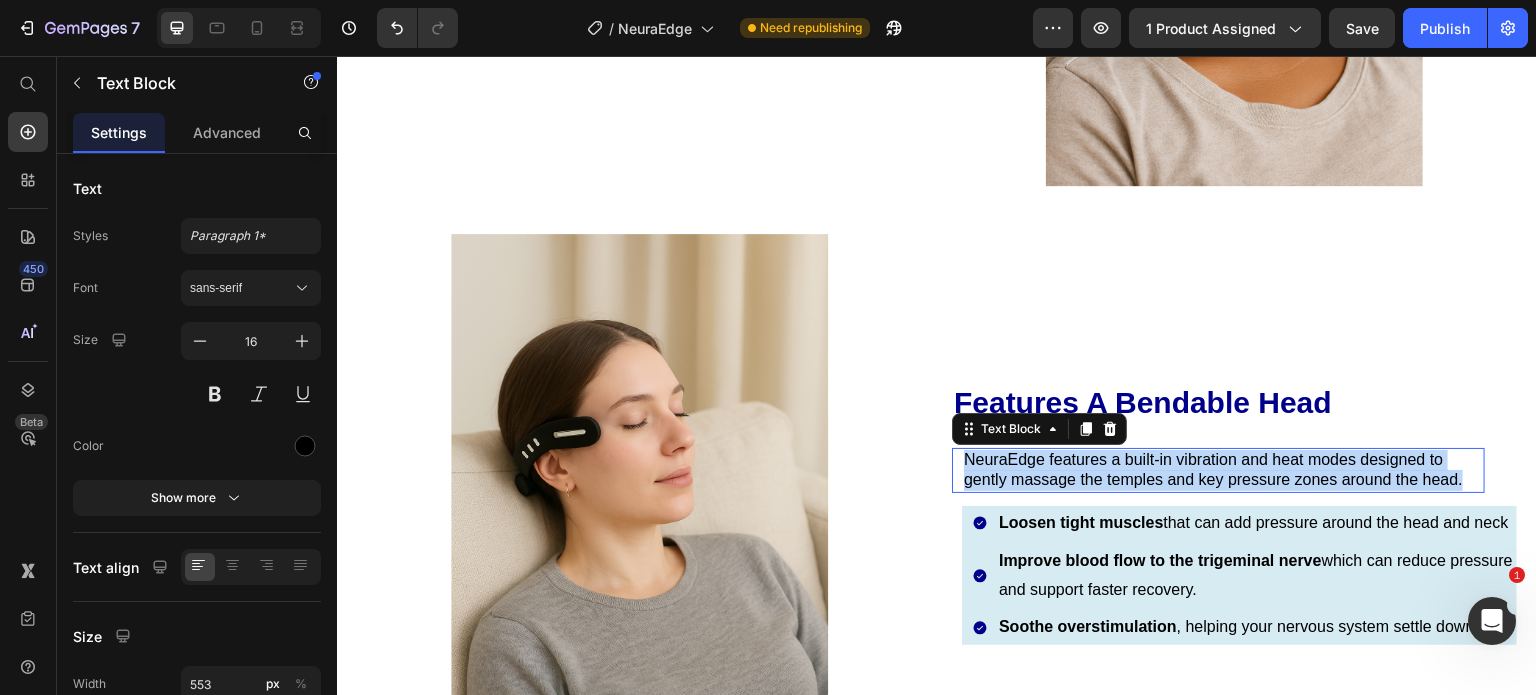 click on "NeuraEdge features a built-in vibration and heat modes designed to gently massage the temples and key pressure zones around the head." at bounding box center (1223, 471) 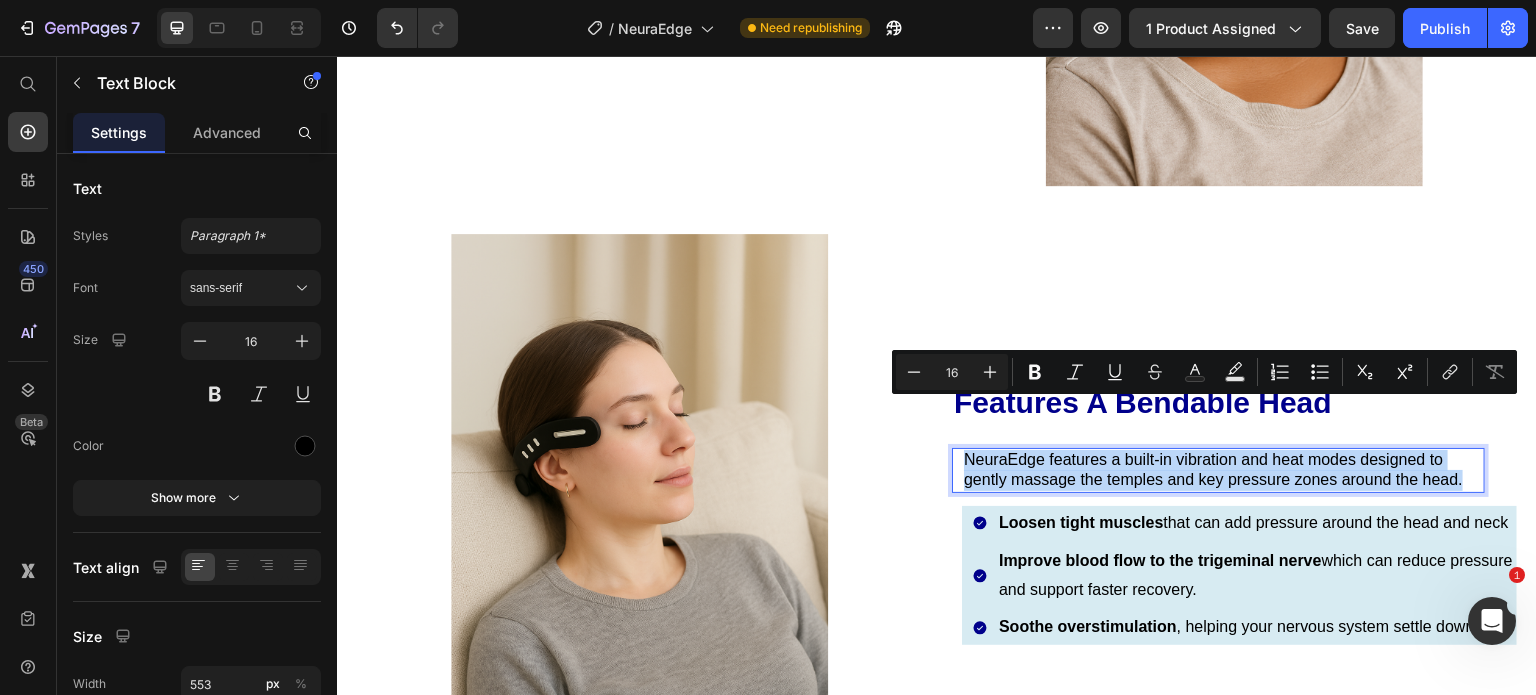 scroll, scrollTop: 4369, scrollLeft: 0, axis: vertical 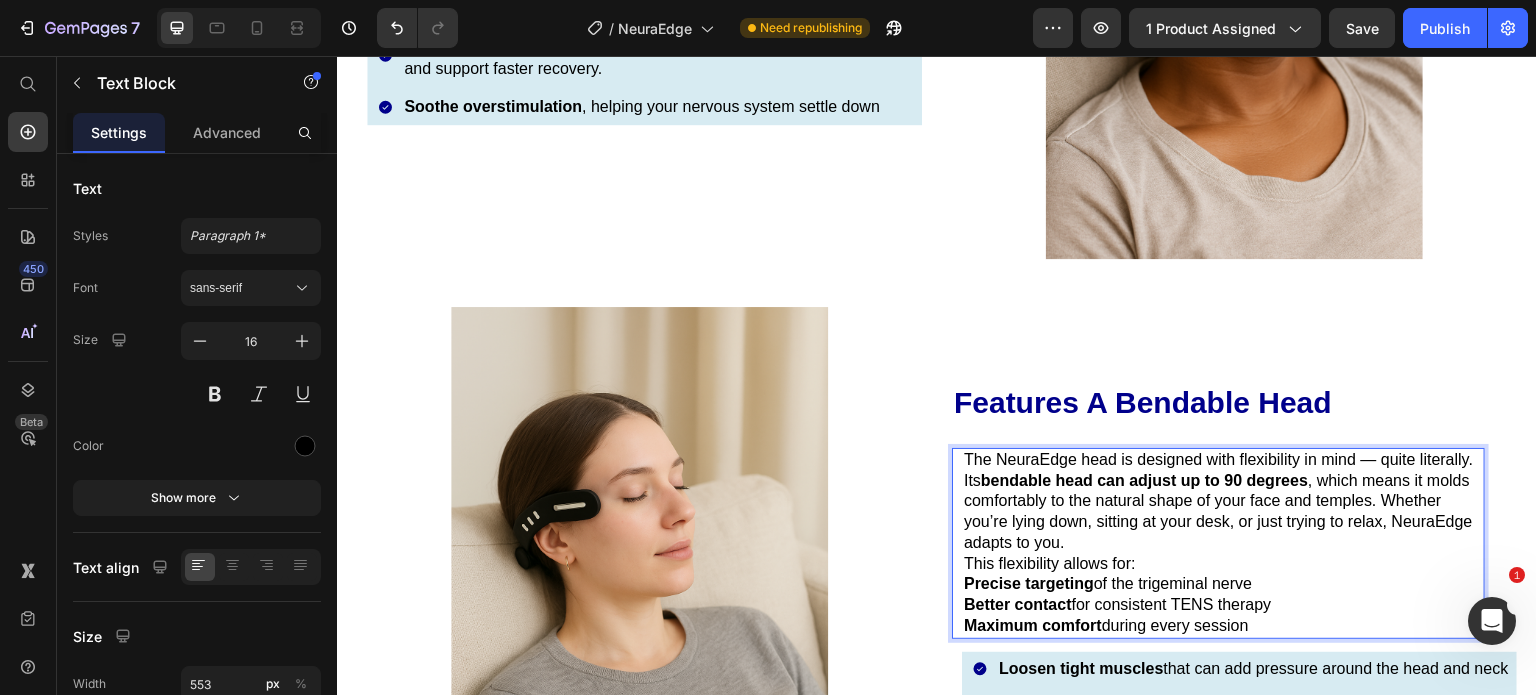 click on "The NeuraEdge head is designed with flexibility in mind — quite literally." at bounding box center [1223, 460] 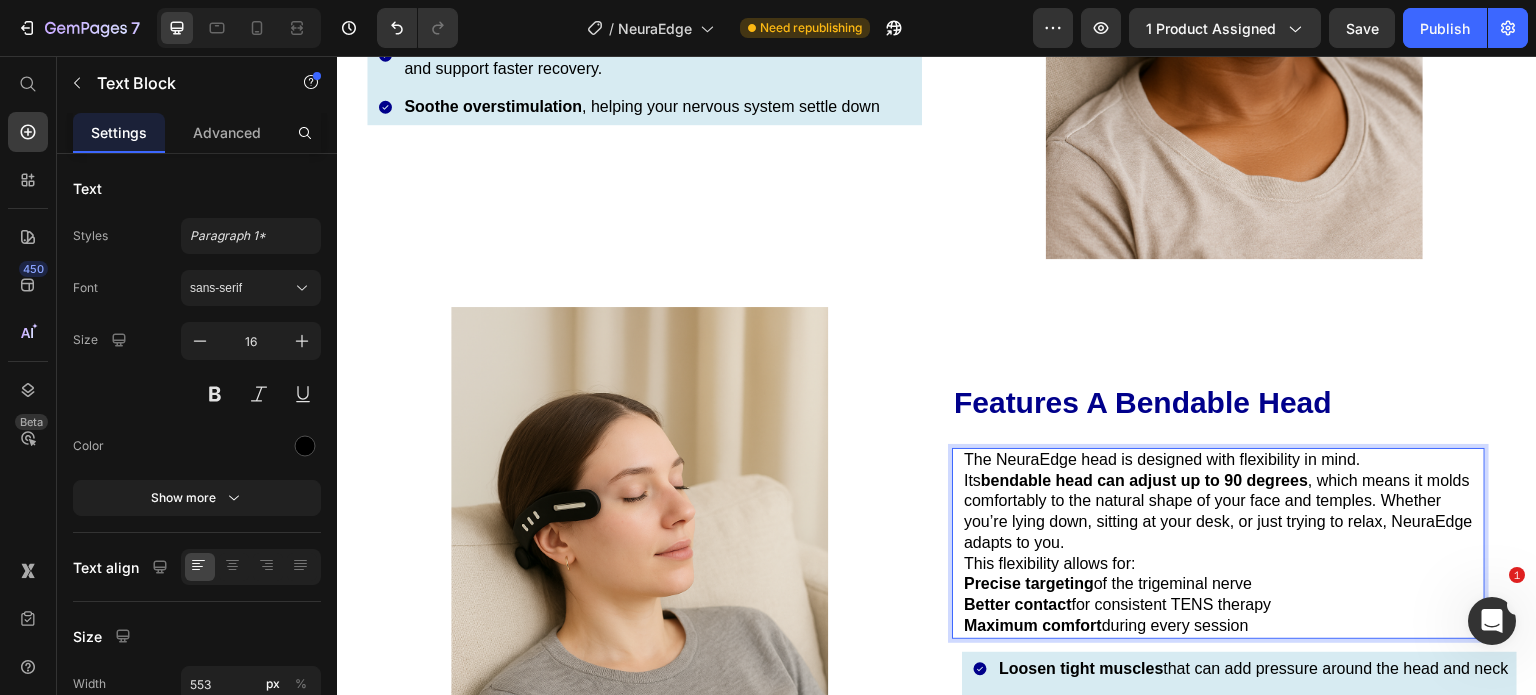 scroll, scrollTop: 4359, scrollLeft: 0, axis: vertical 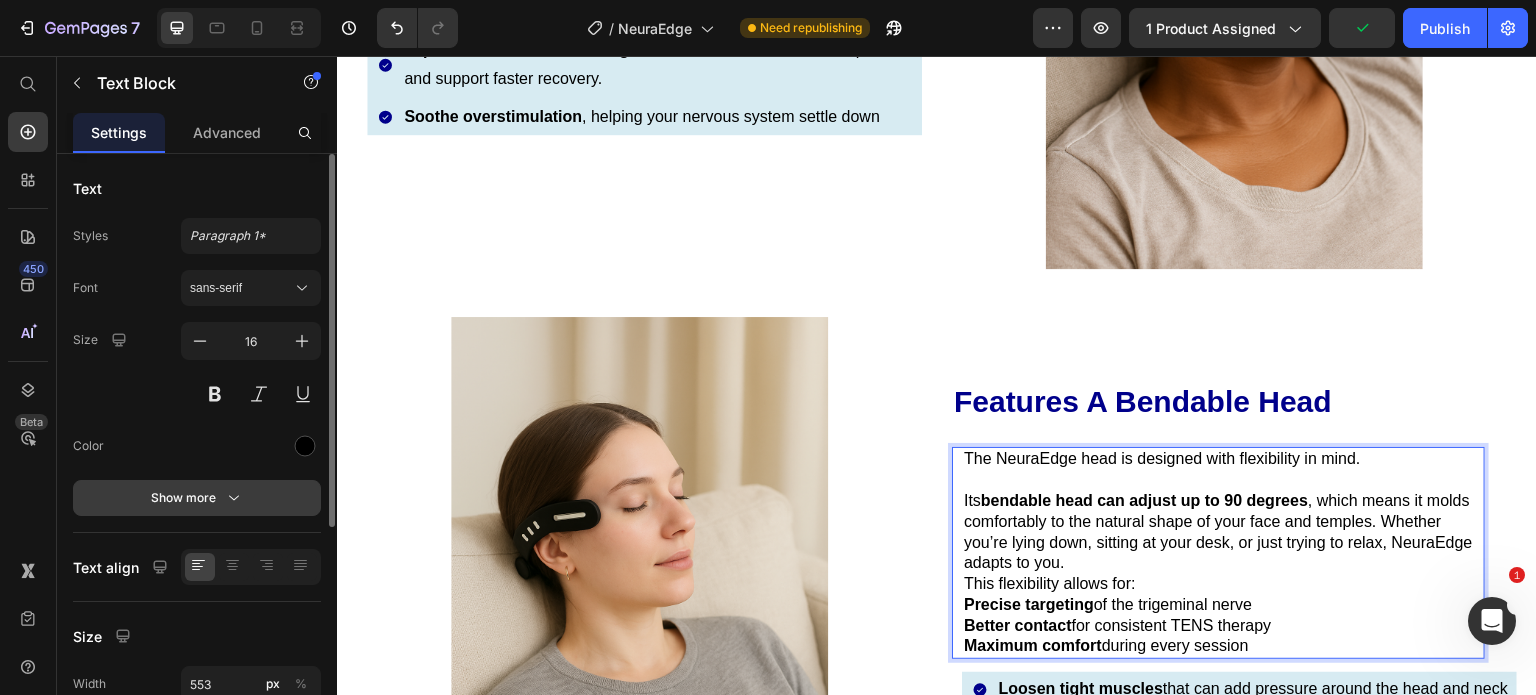 click on "Show more" at bounding box center [197, 498] 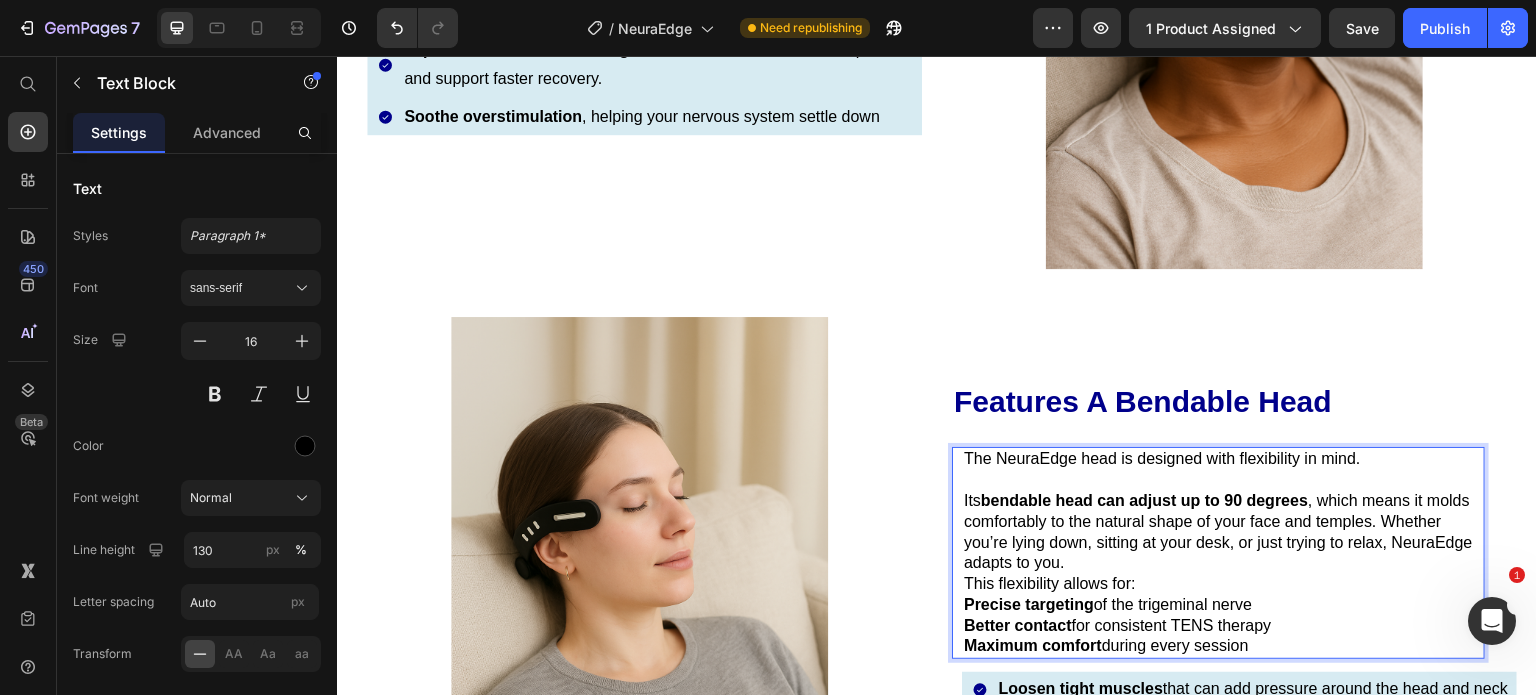 click on "Its  bendable head can adjust up to 90 degrees , which means it molds comfortably to the natural shape of your face and temples. Whether you’re lying down, sitting at your desk, or just trying to relax, NeuraEdge adapts to you." at bounding box center (1223, 532) 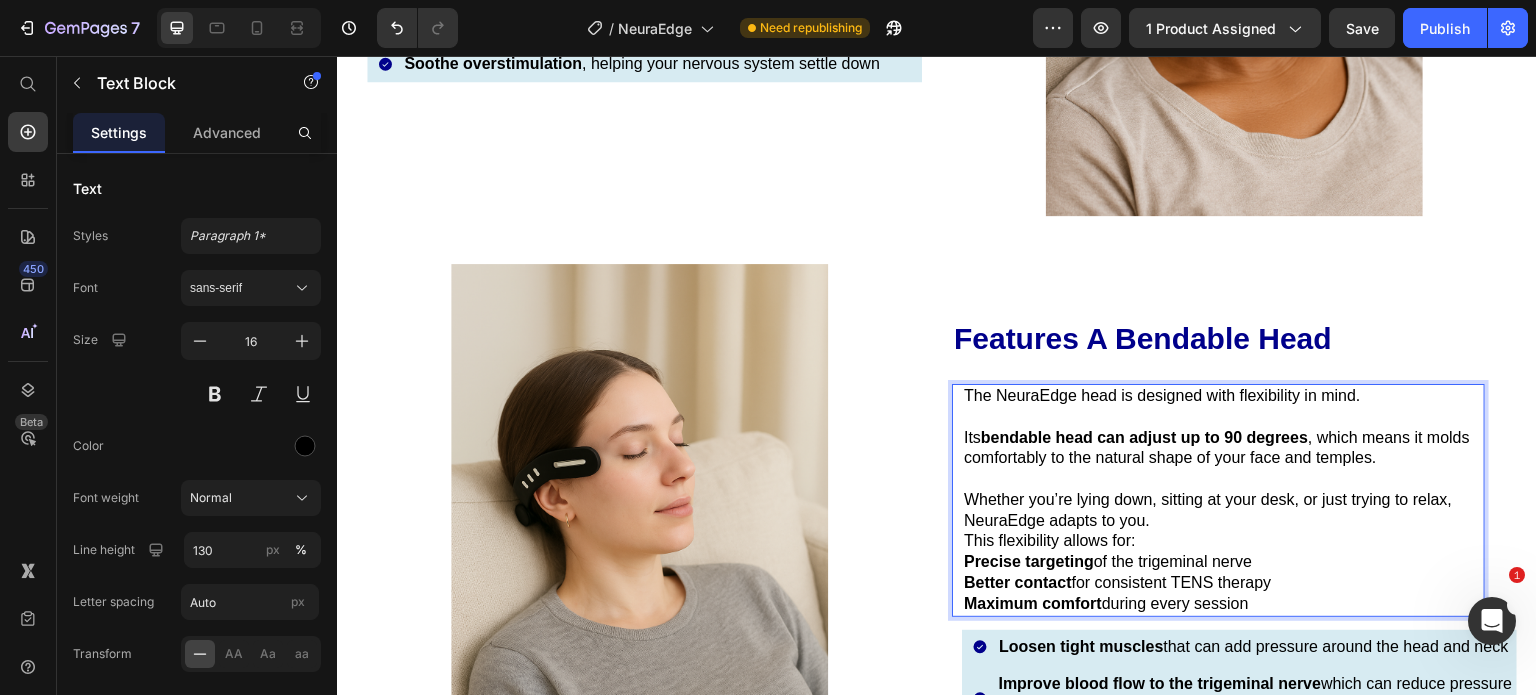 scroll, scrollTop: 4418, scrollLeft: 0, axis: vertical 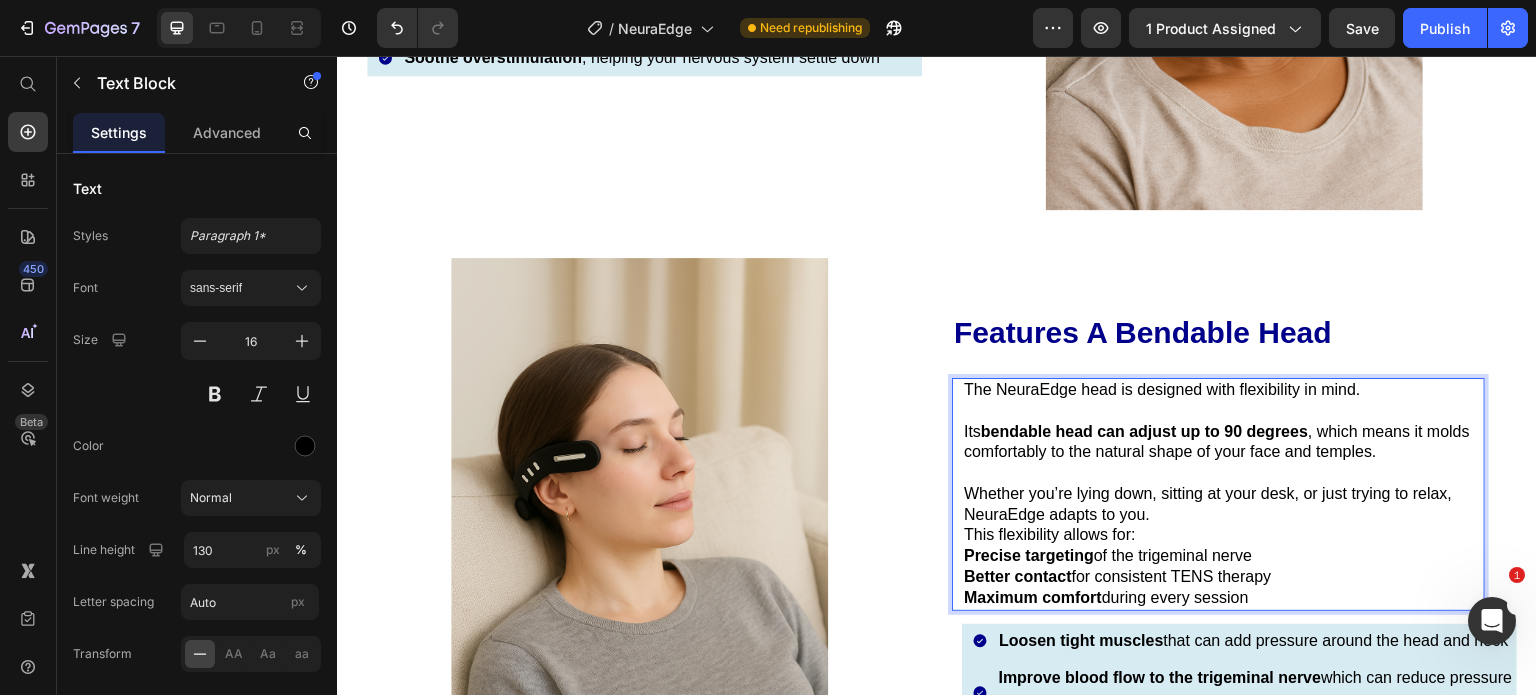 click on "Whether you’re lying down, sitting at your desk, or just trying to relax, NeuraEdge adapts to you." at bounding box center (1223, 505) 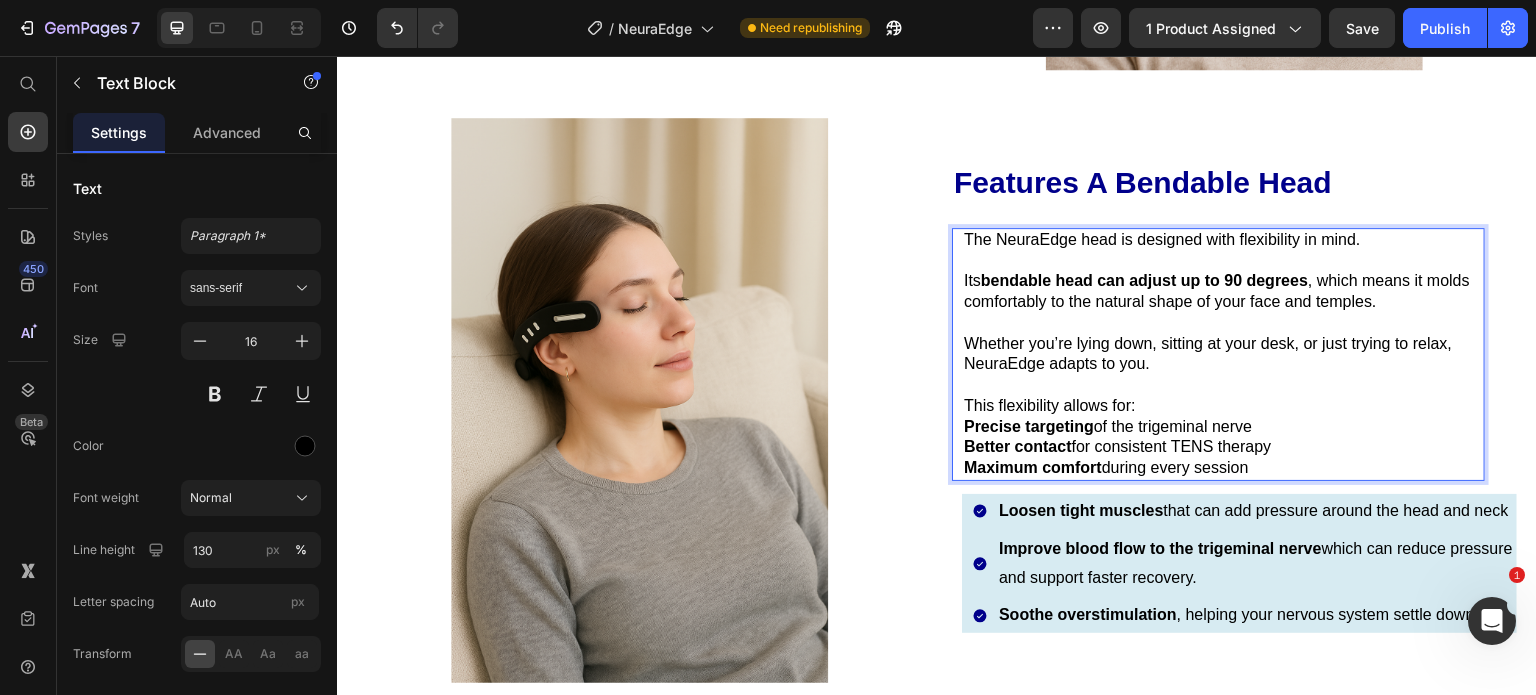 scroll, scrollTop: 4576, scrollLeft: 0, axis: vertical 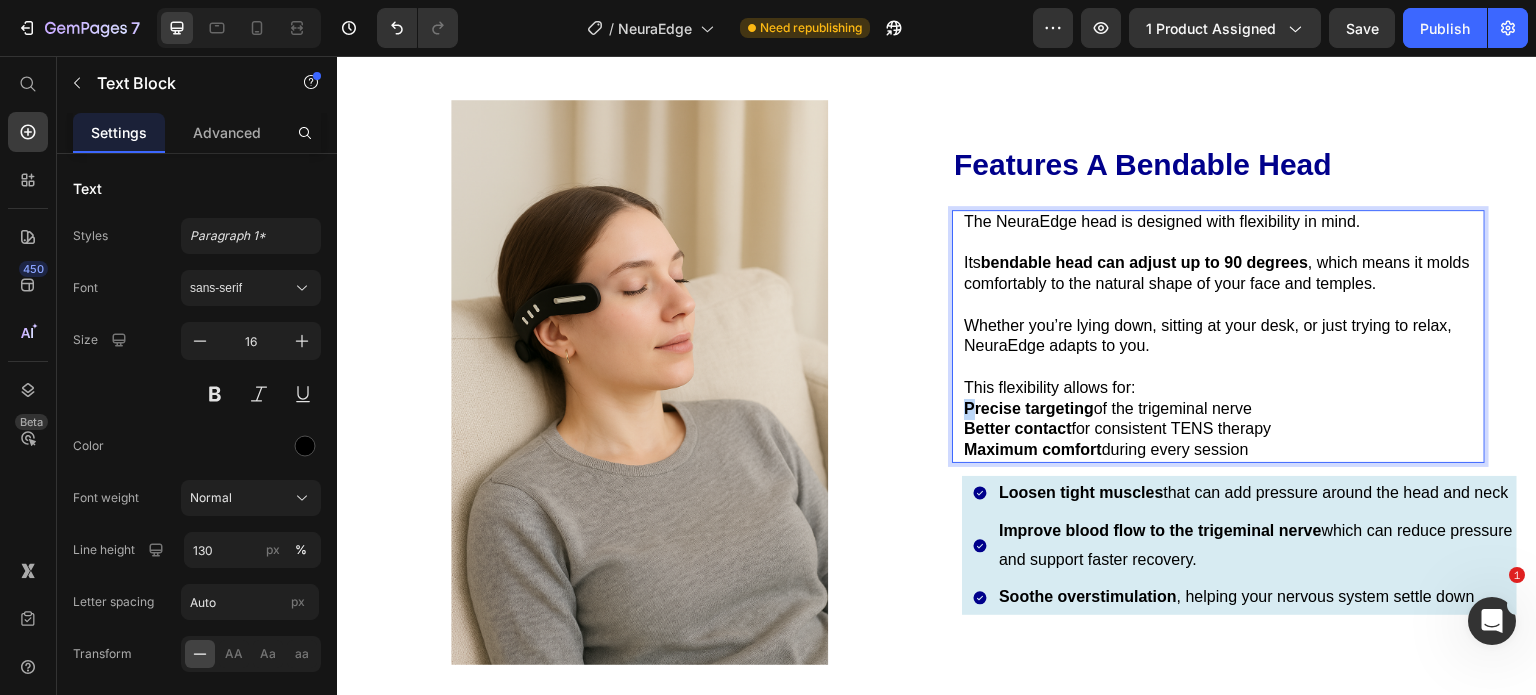drag, startPoint x: 1255, startPoint y: 350, endPoint x: 968, endPoint y: 354, distance: 287.02786 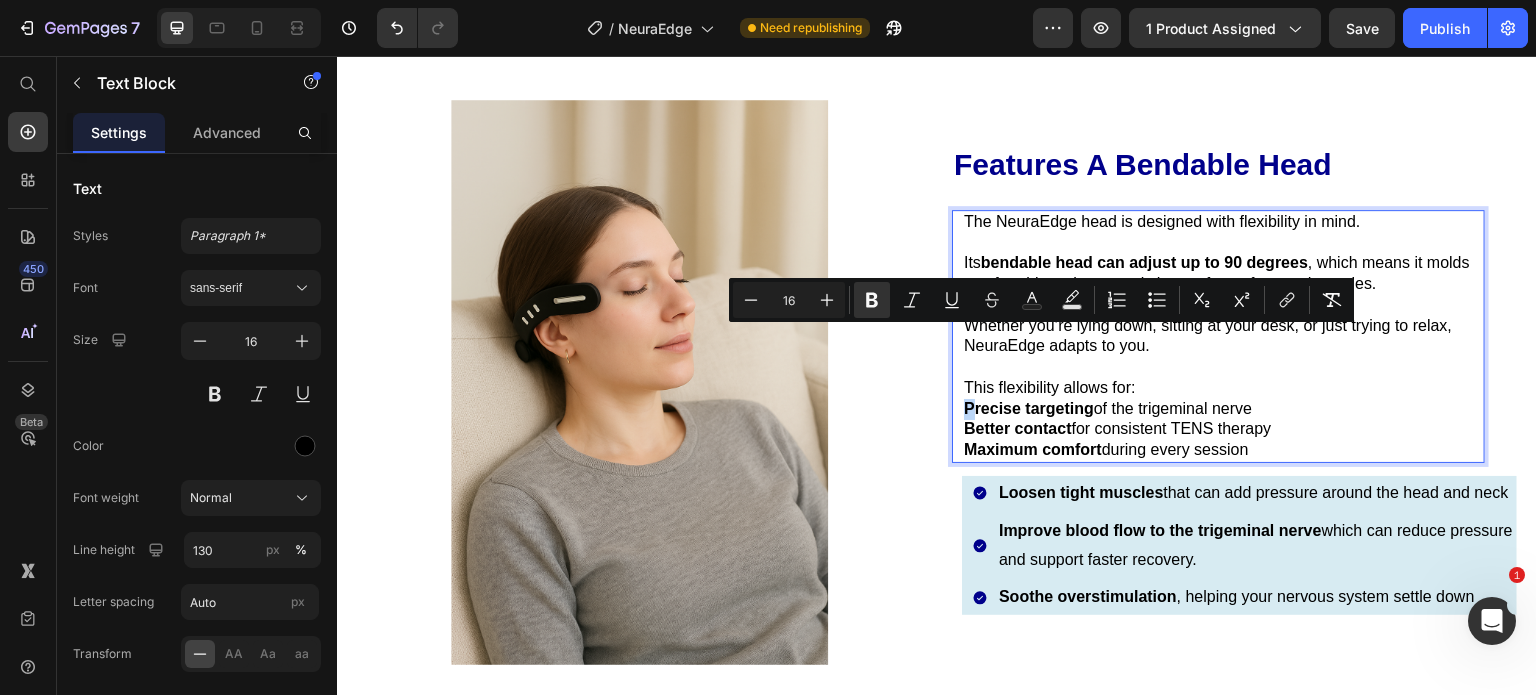 click on "Precise targeting" at bounding box center (1029, 408) 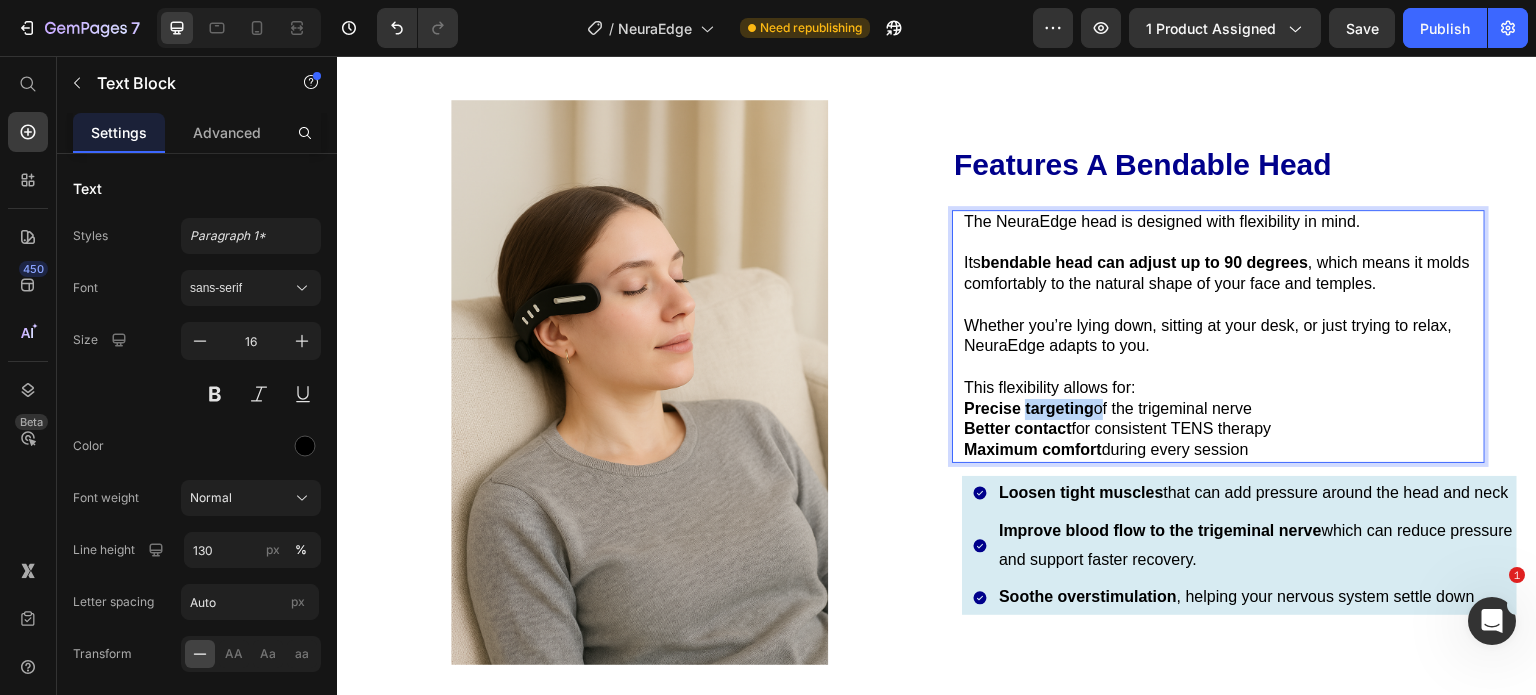 click on "Precise targeting" at bounding box center (1029, 408) 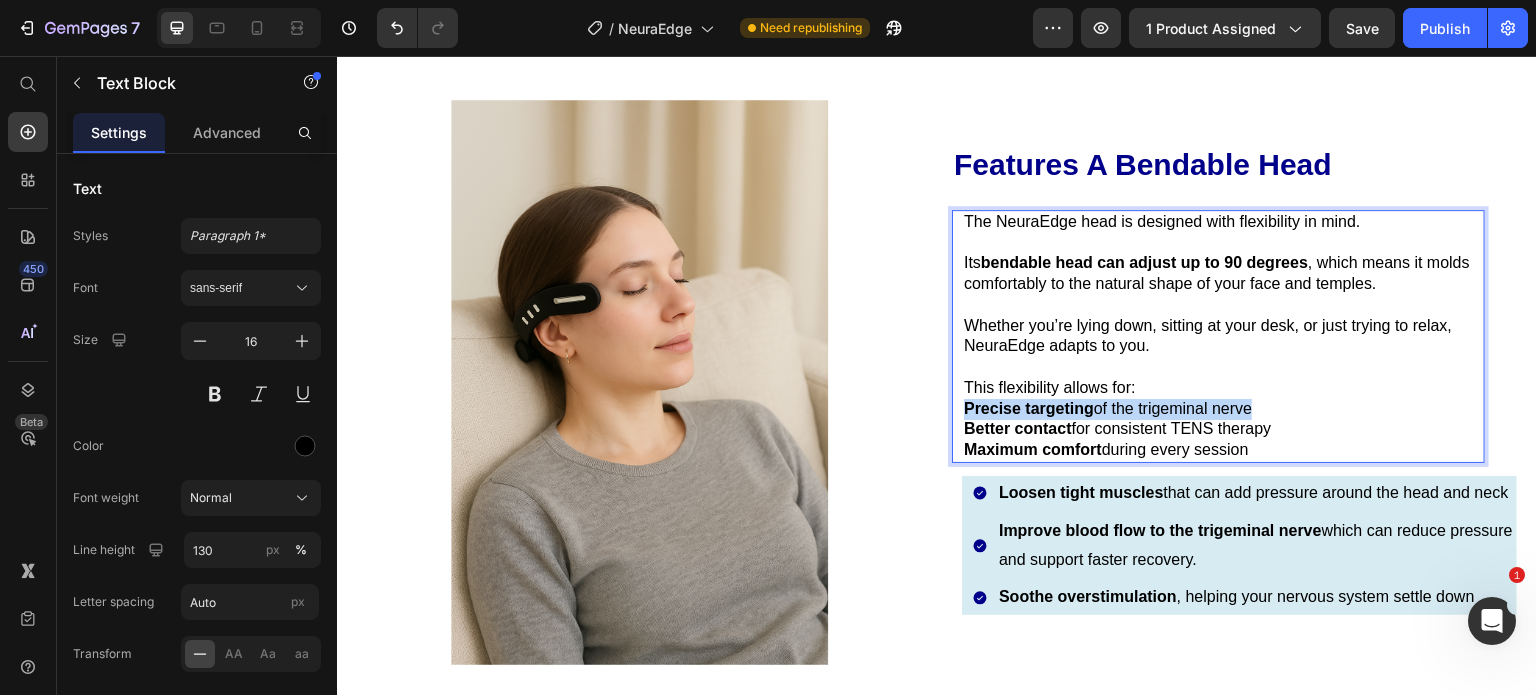 click on "Precise targeting" at bounding box center (1029, 408) 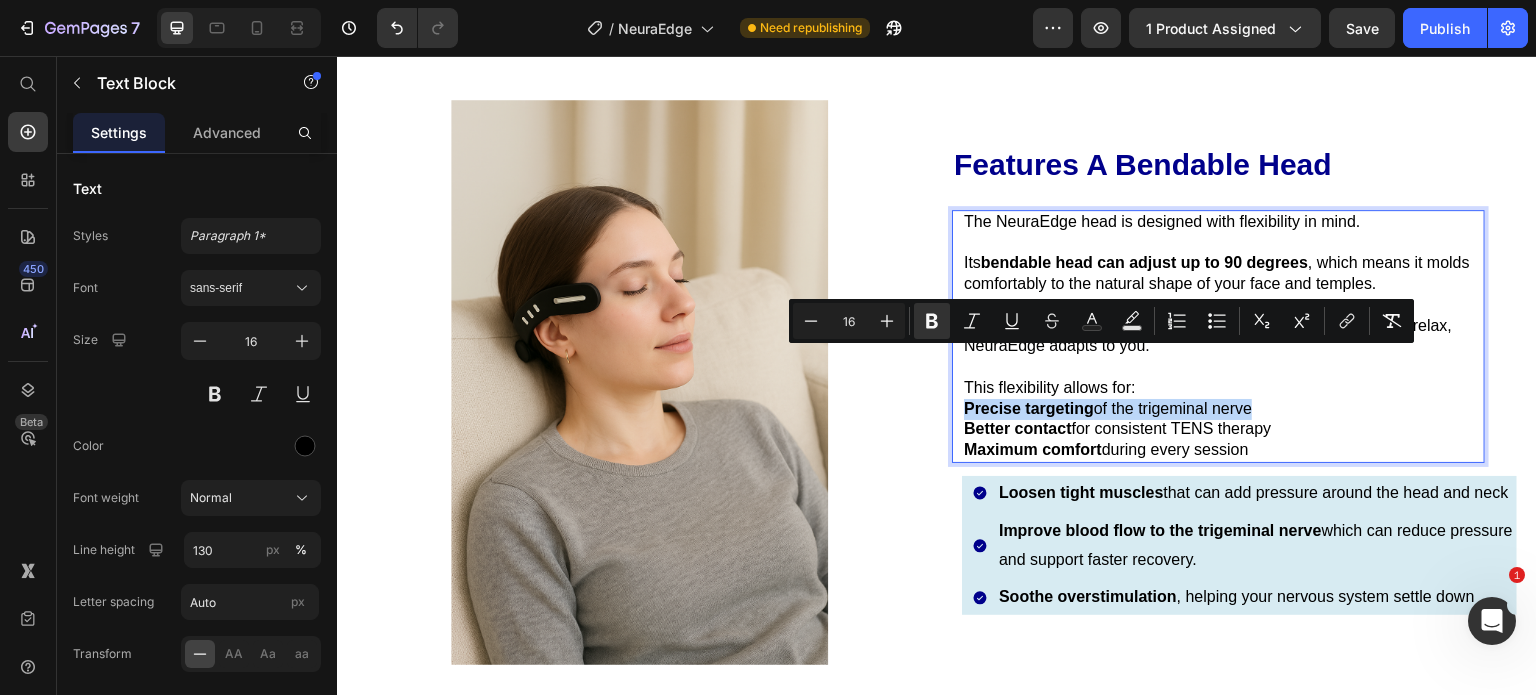 copy on "Precise targeting  of the trigeminal nerve" 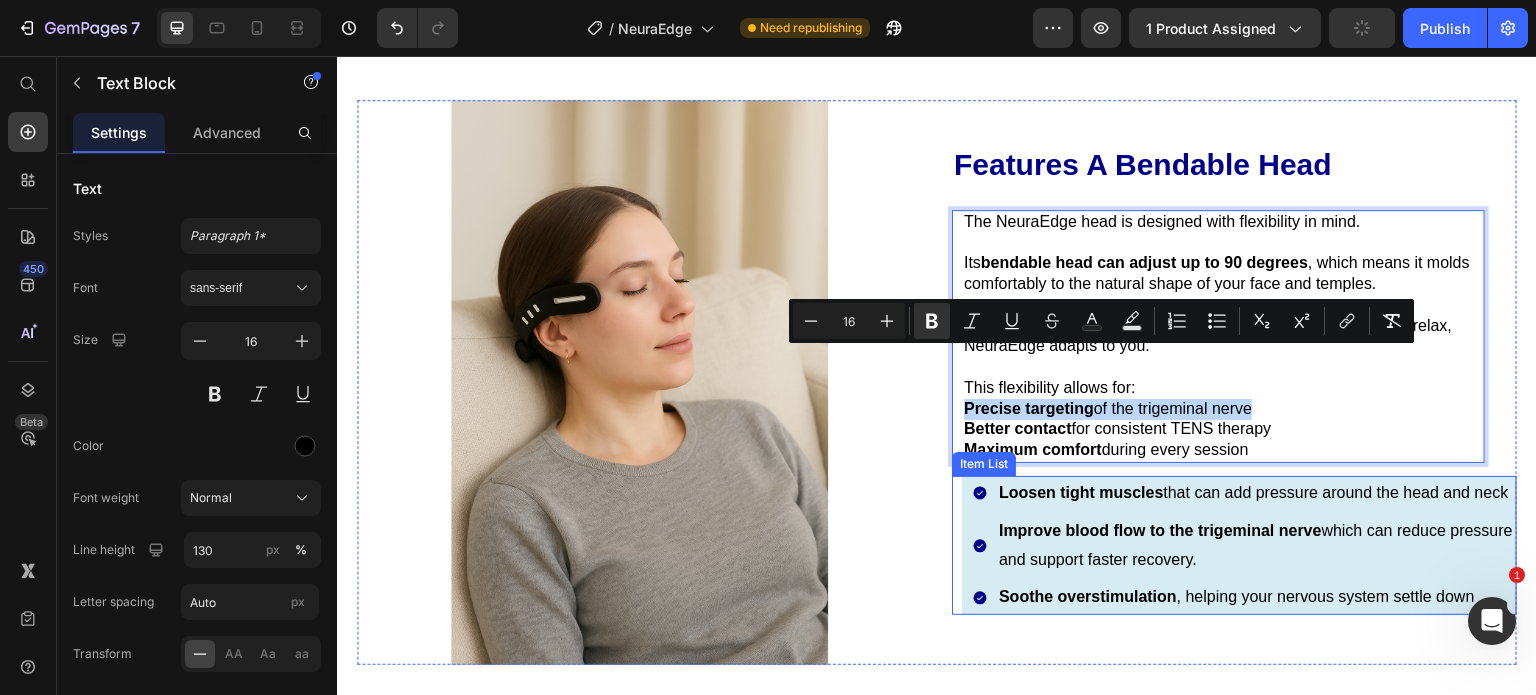 click on "Loosen tight muscles" at bounding box center [1081, 492] 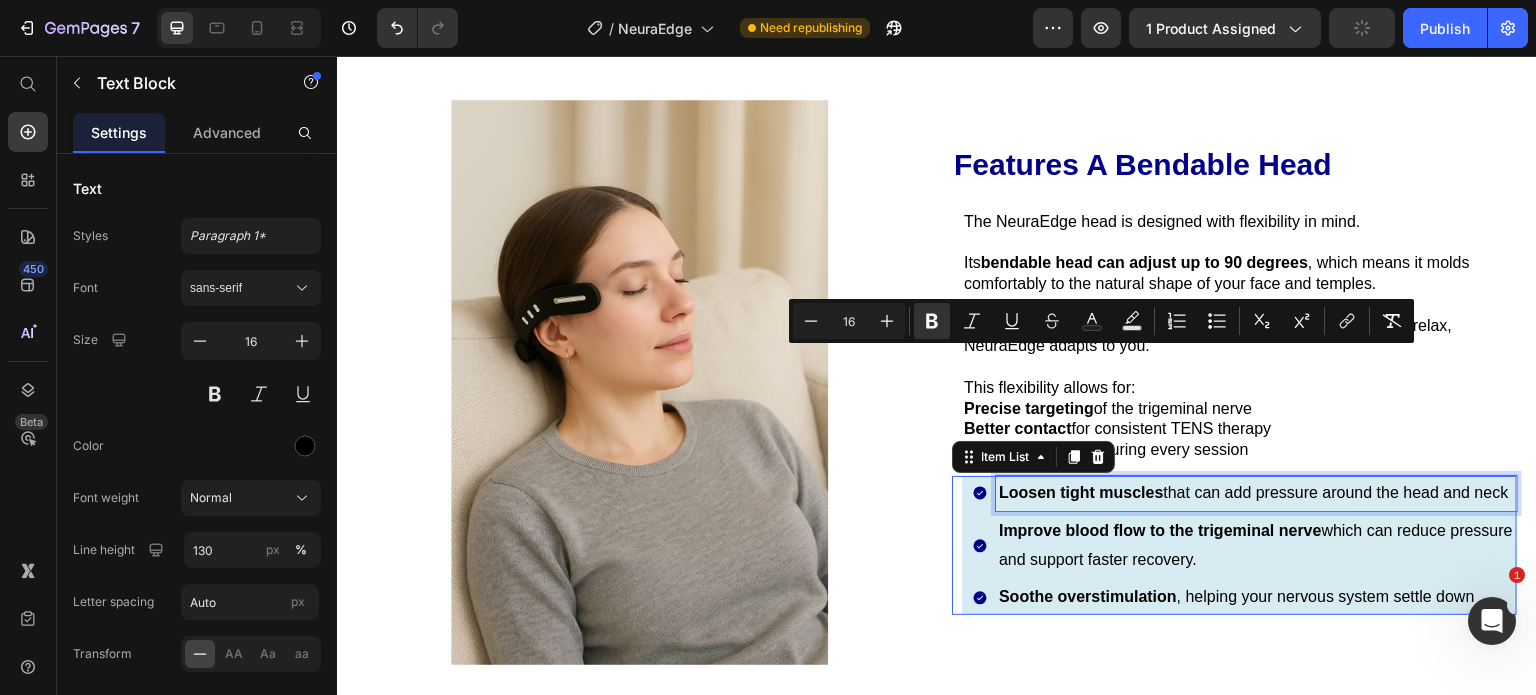 click on "Loosen tight muscles" at bounding box center (1081, 492) 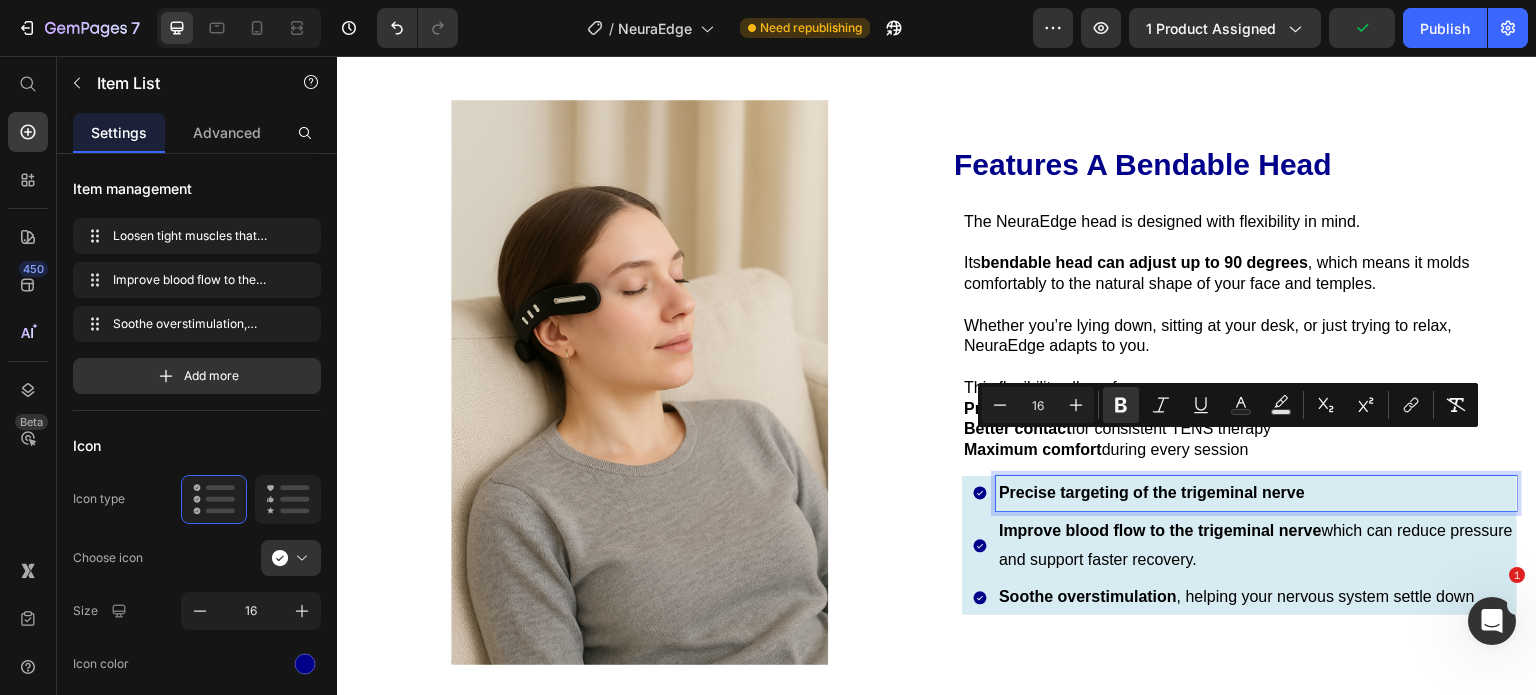 scroll, scrollTop: 4590, scrollLeft: 0, axis: vertical 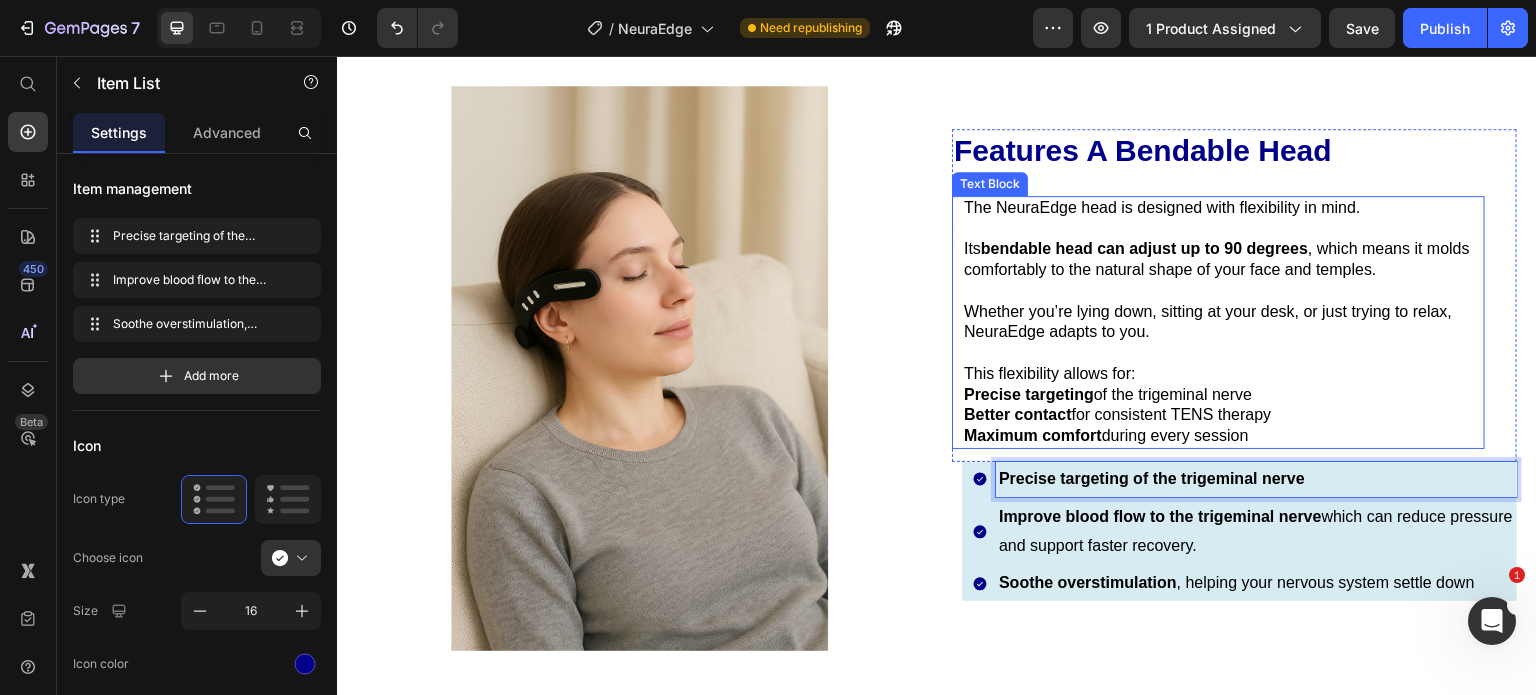 click on "Better contact  for consistent TENS therapy" at bounding box center [1223, 415] 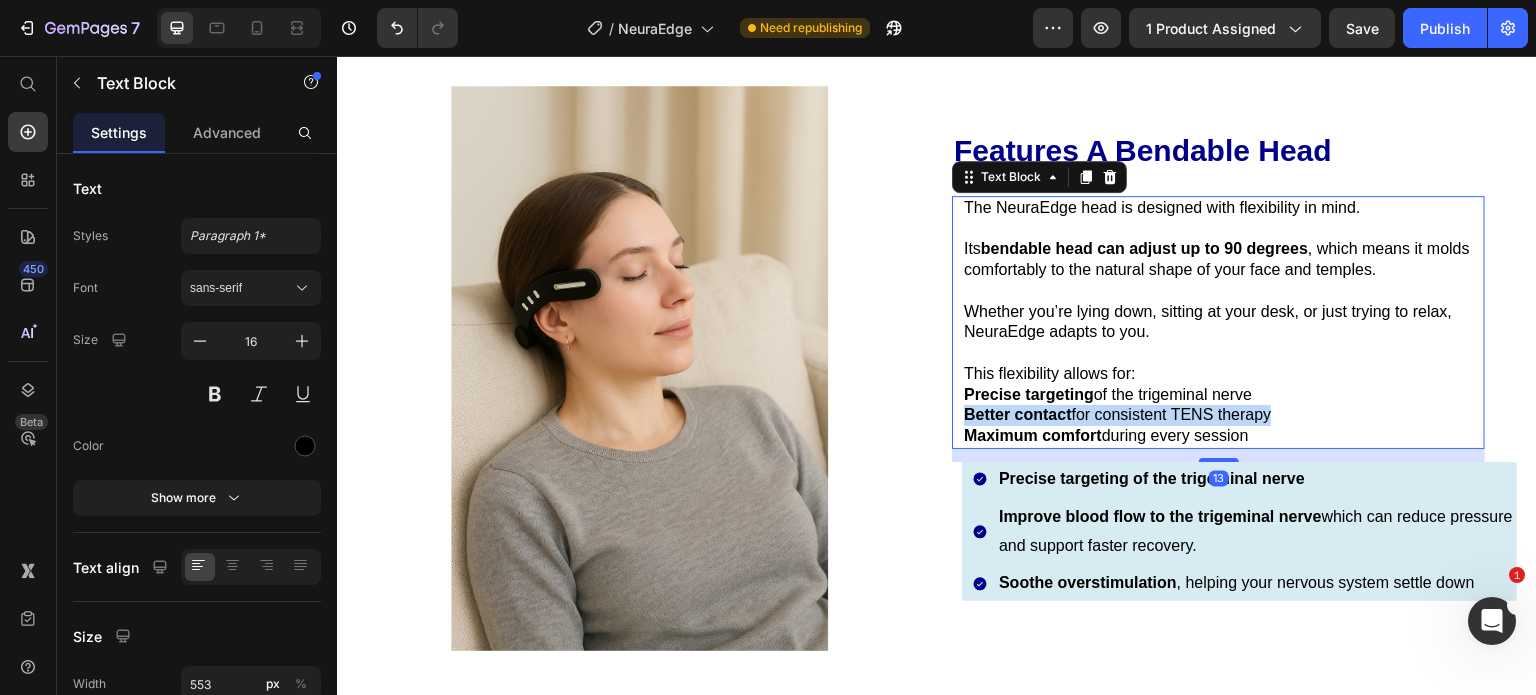 click on "Better contact  for consistent TENS therapy" at bounding box center (1223, 415) 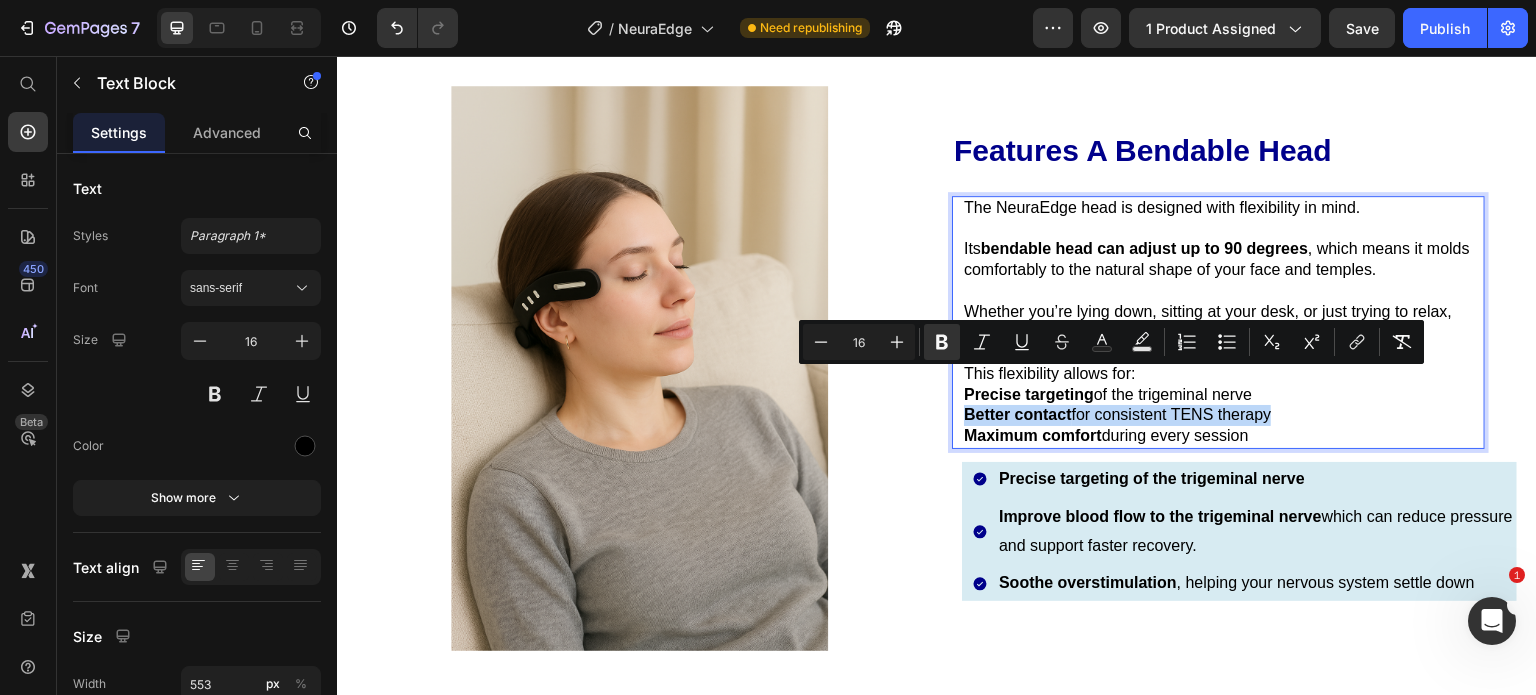 copy on "Better contact  for consistent TENS therapy" 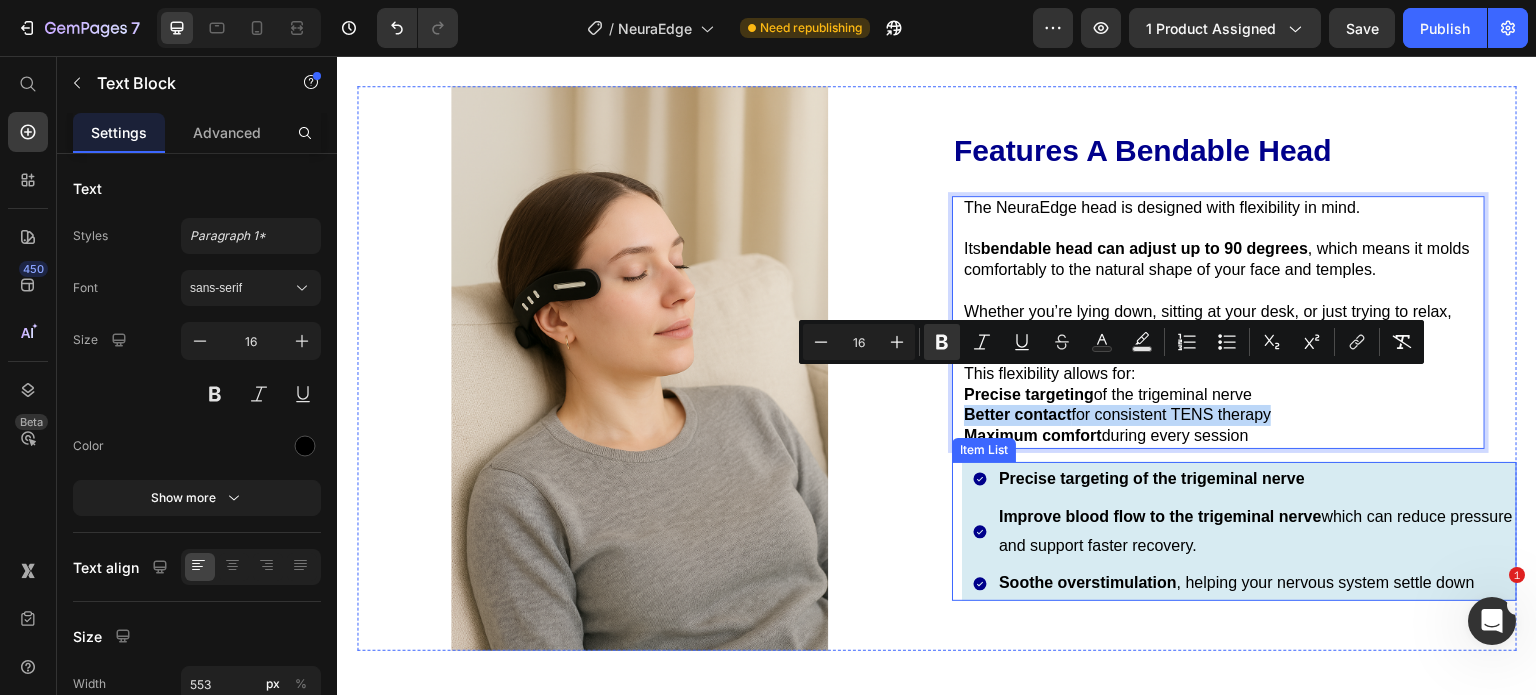 click on "Improve blood flow to the trigeminal nerve" at bounding box center (1160, 516) 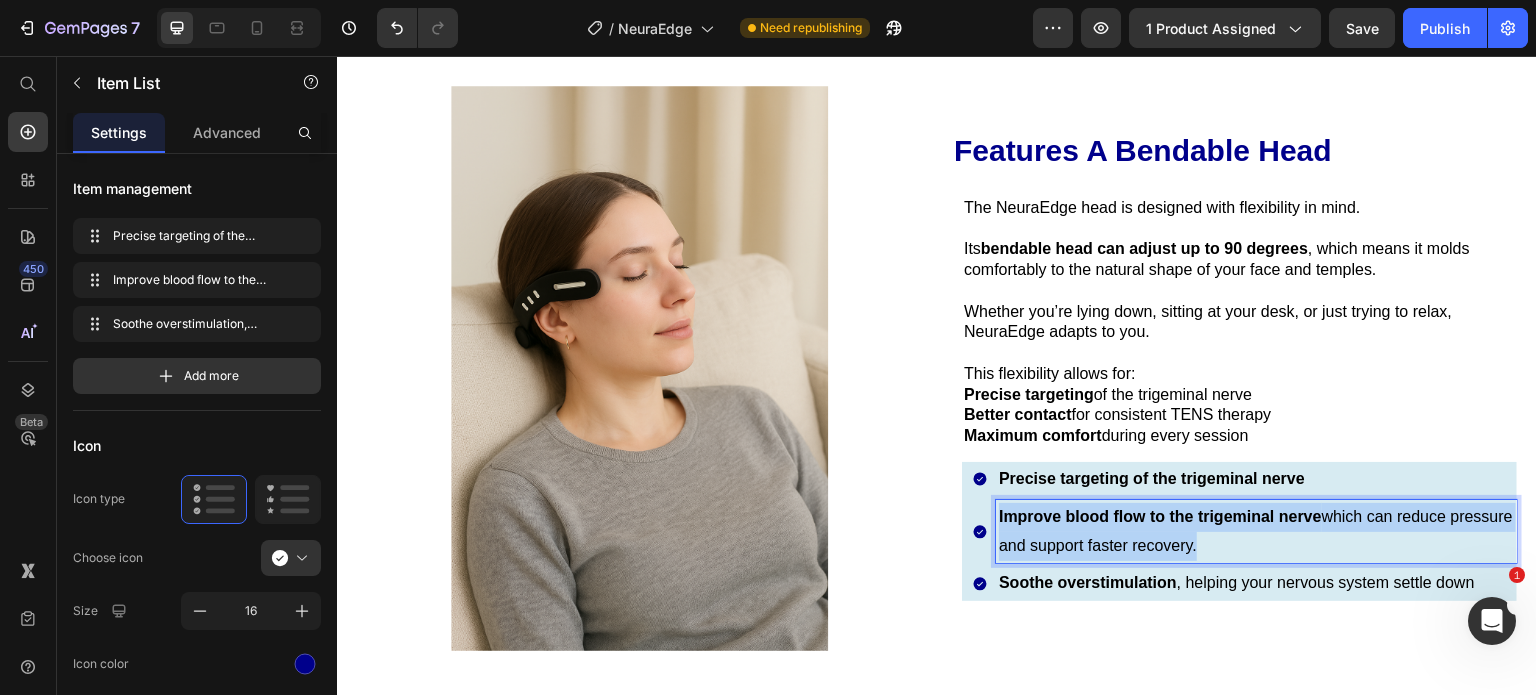 click on "Improve blood flow to the trigeminal nerve" at bounding box center [1160, 516] 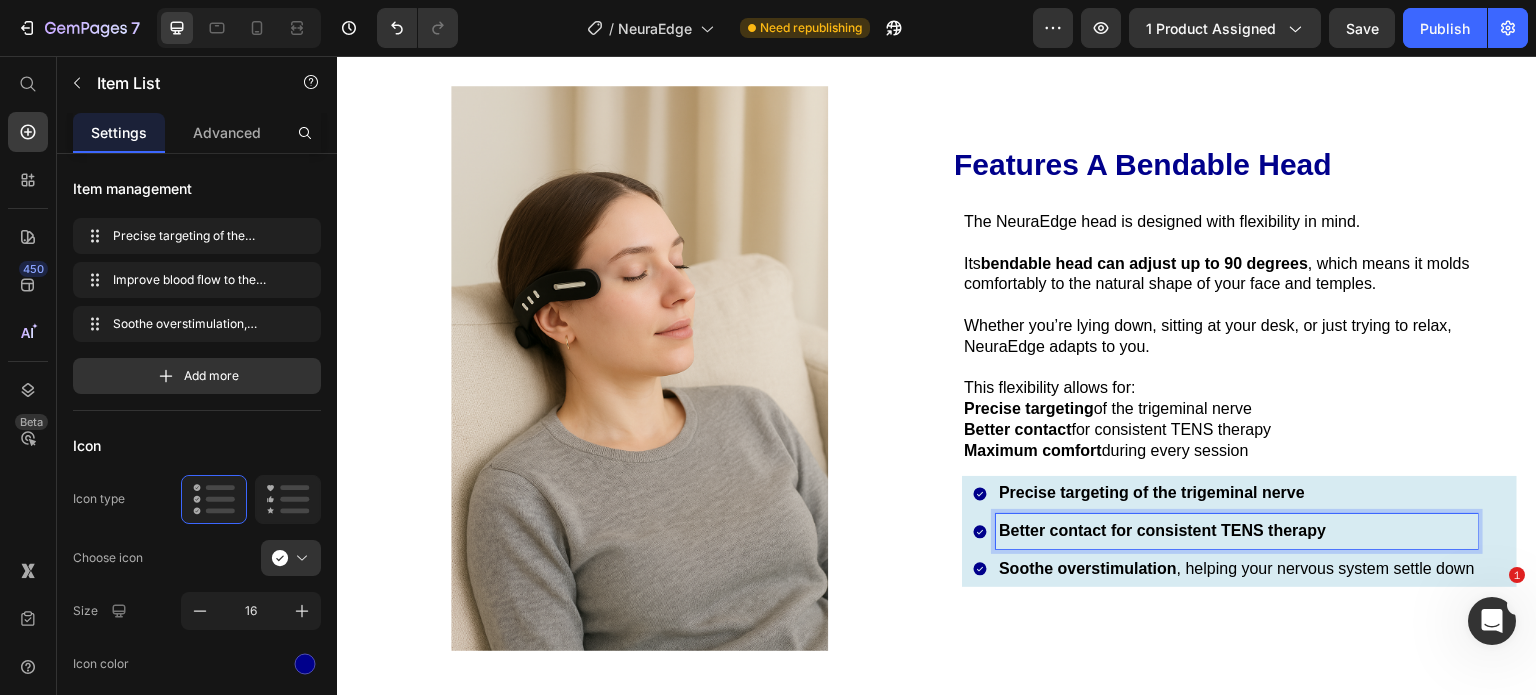 scroll, scrollTop: 4604, scrollLeft: 0, axis: vertical 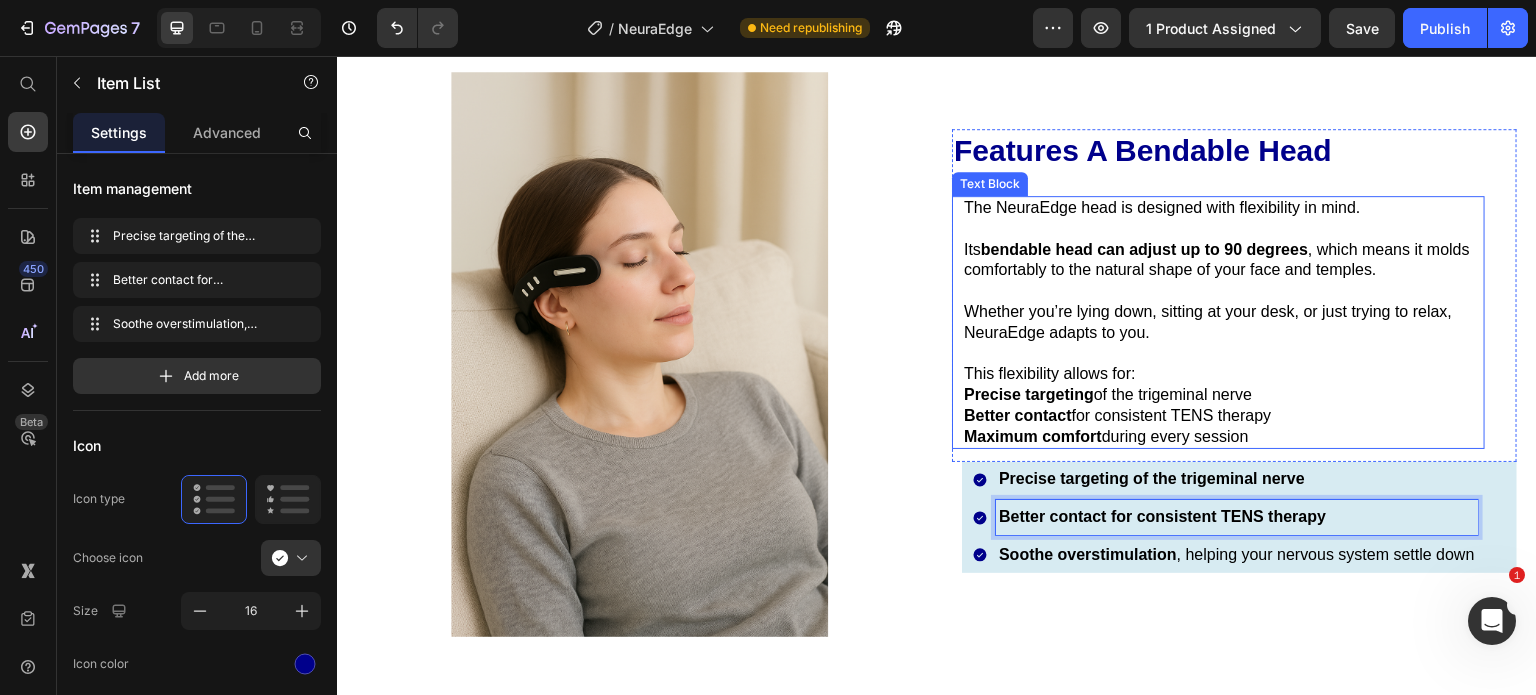 click on "Maximum comfort  during every session" at bounding box center [1223, 437] 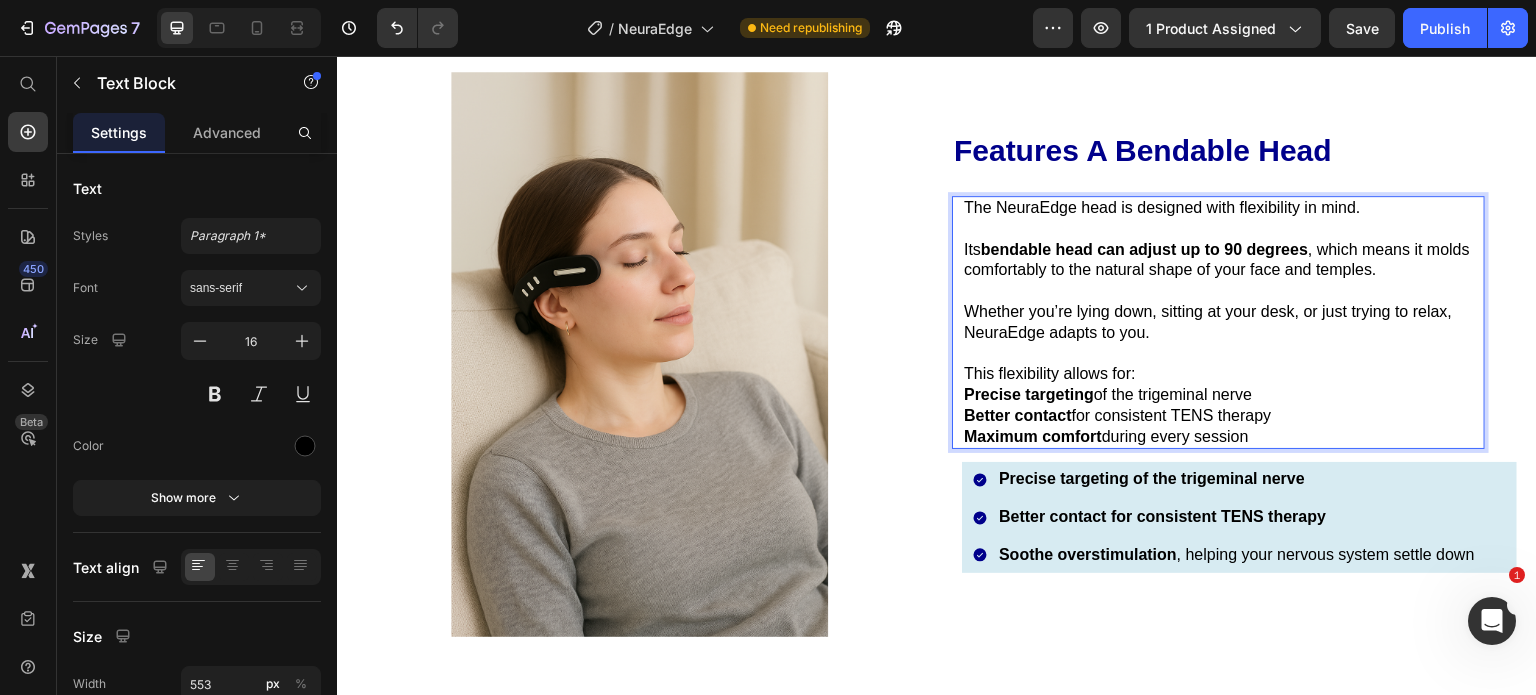 click on "Maximum comfort  during every session" at bounding box center (1223, 437) 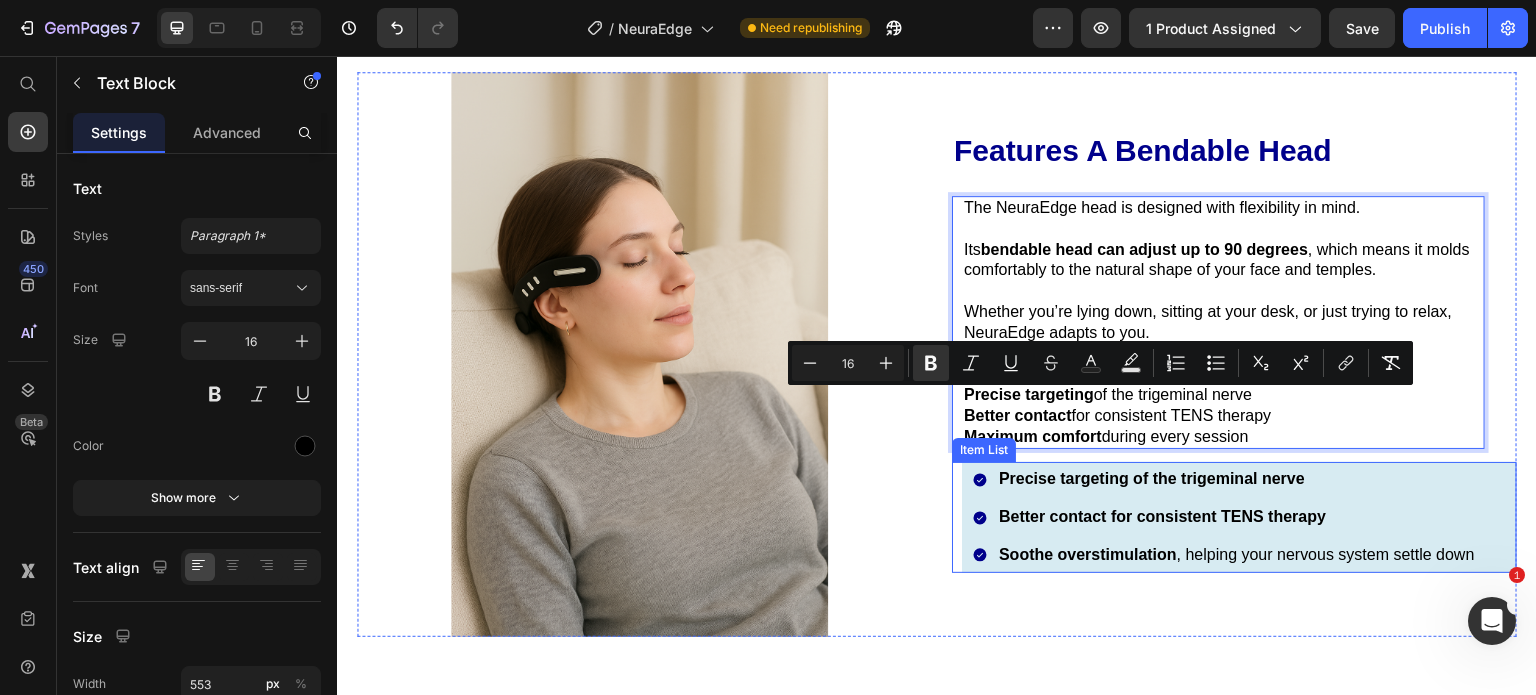 click on "Soothe overstimulation" at bounding box center (1088, 554) 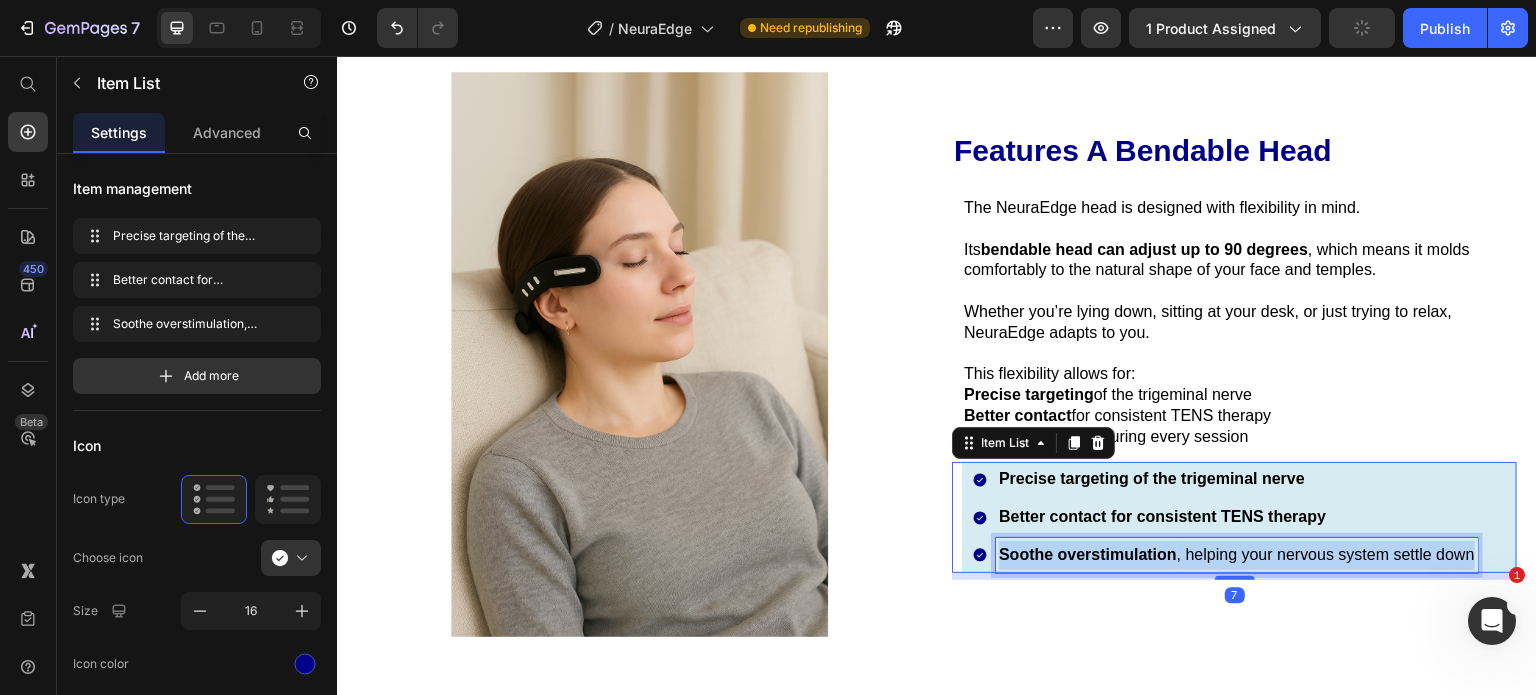 click on "Soothe overstimulation" at bounding box center (1088, 554) 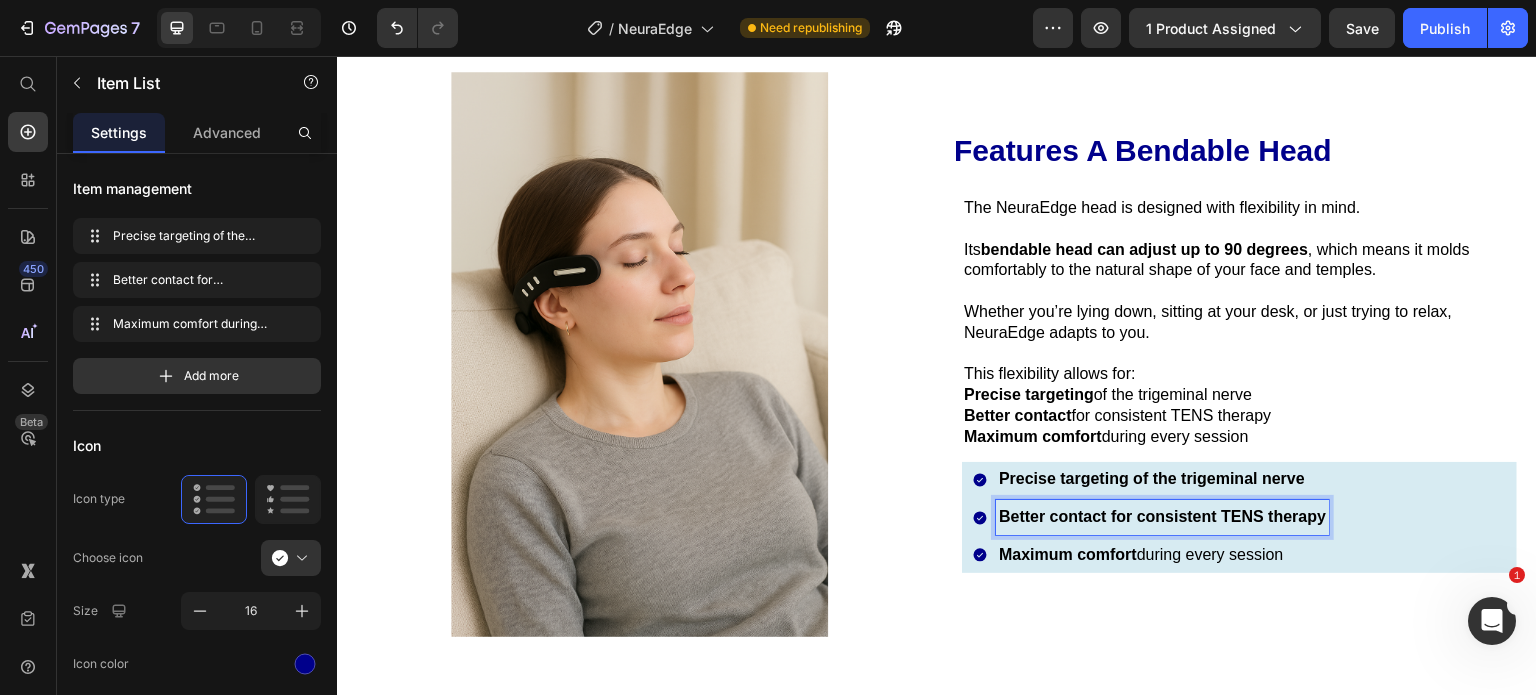 click on "Better contact for consistent TENS therapy" at bounding box center (1162, 517) 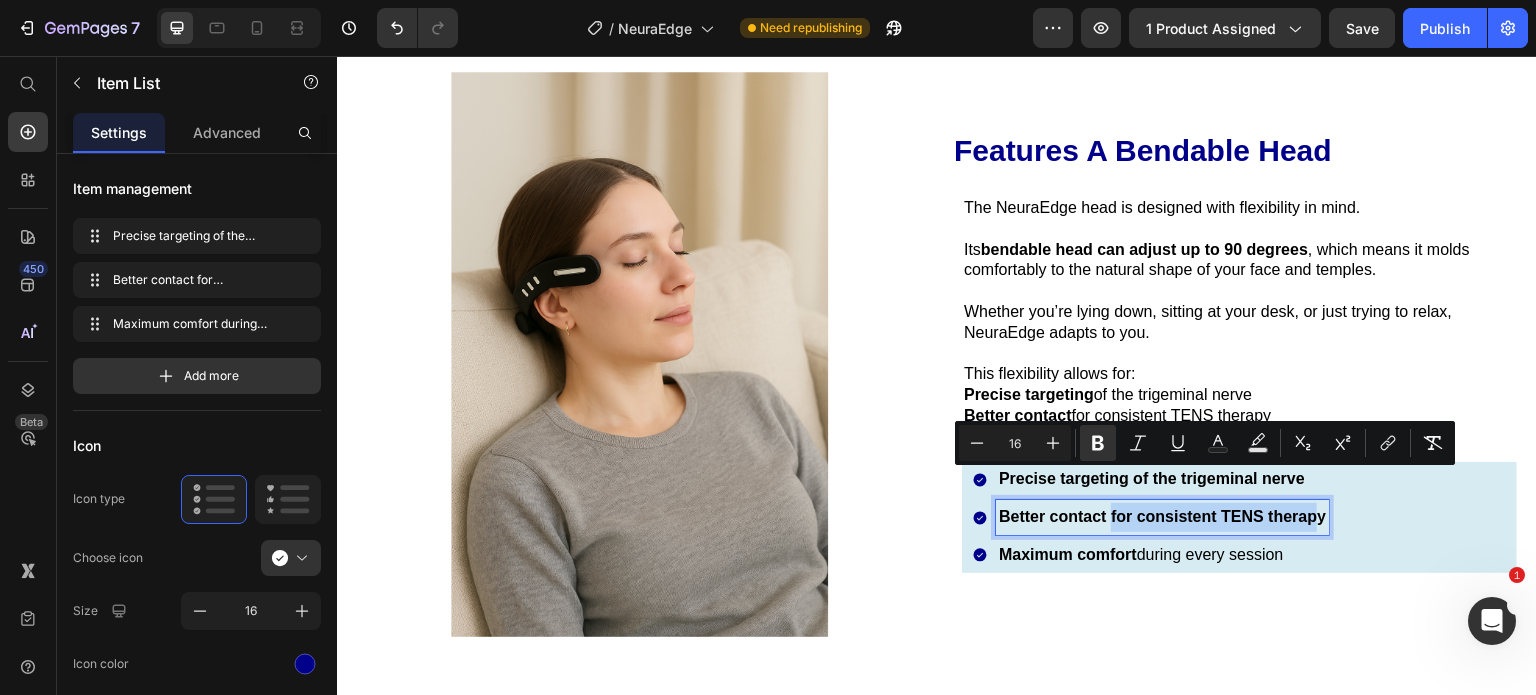 drag, startPoint x: 1313, startPoint y: 491, endPoint x: 1103, endPoint y: 488, distance: 210.02142 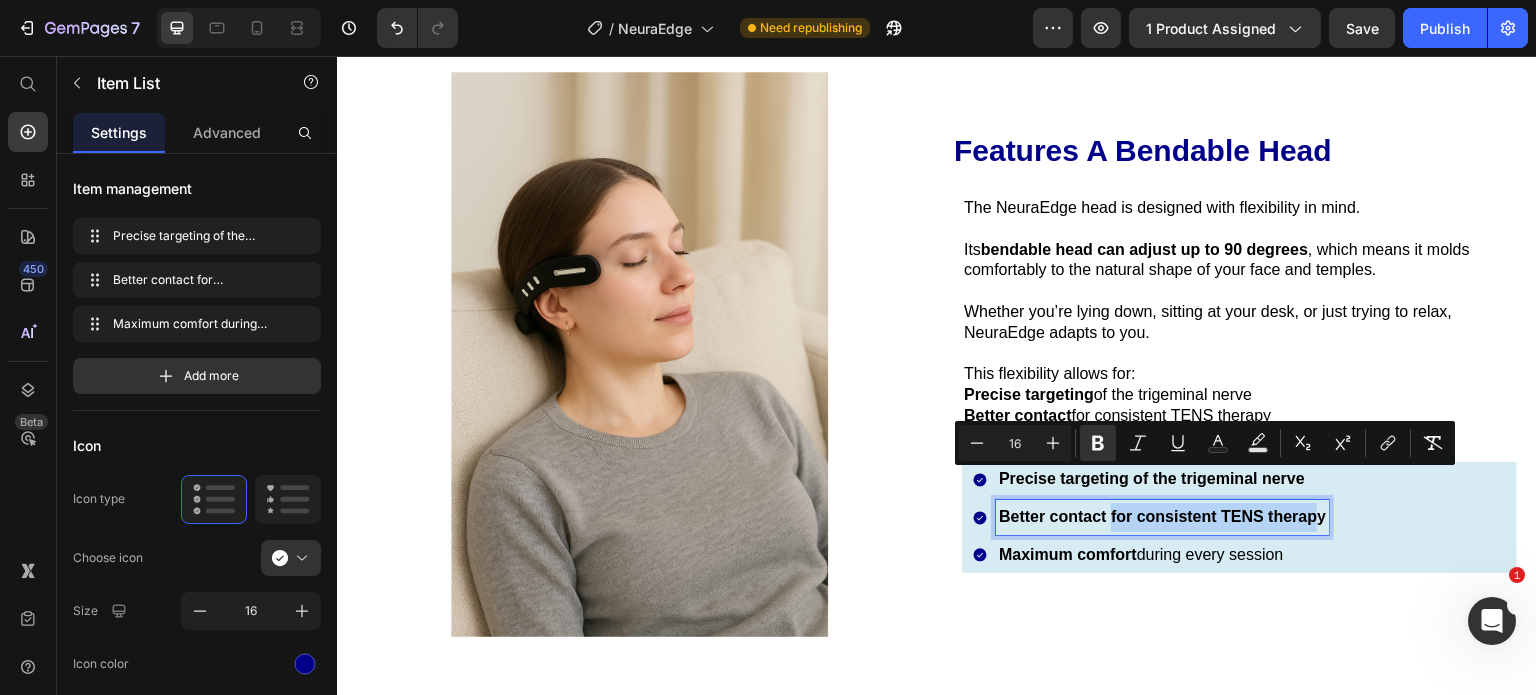 click on "Better contact for consistent TENS therapy" at bounding box center [1162, 517] 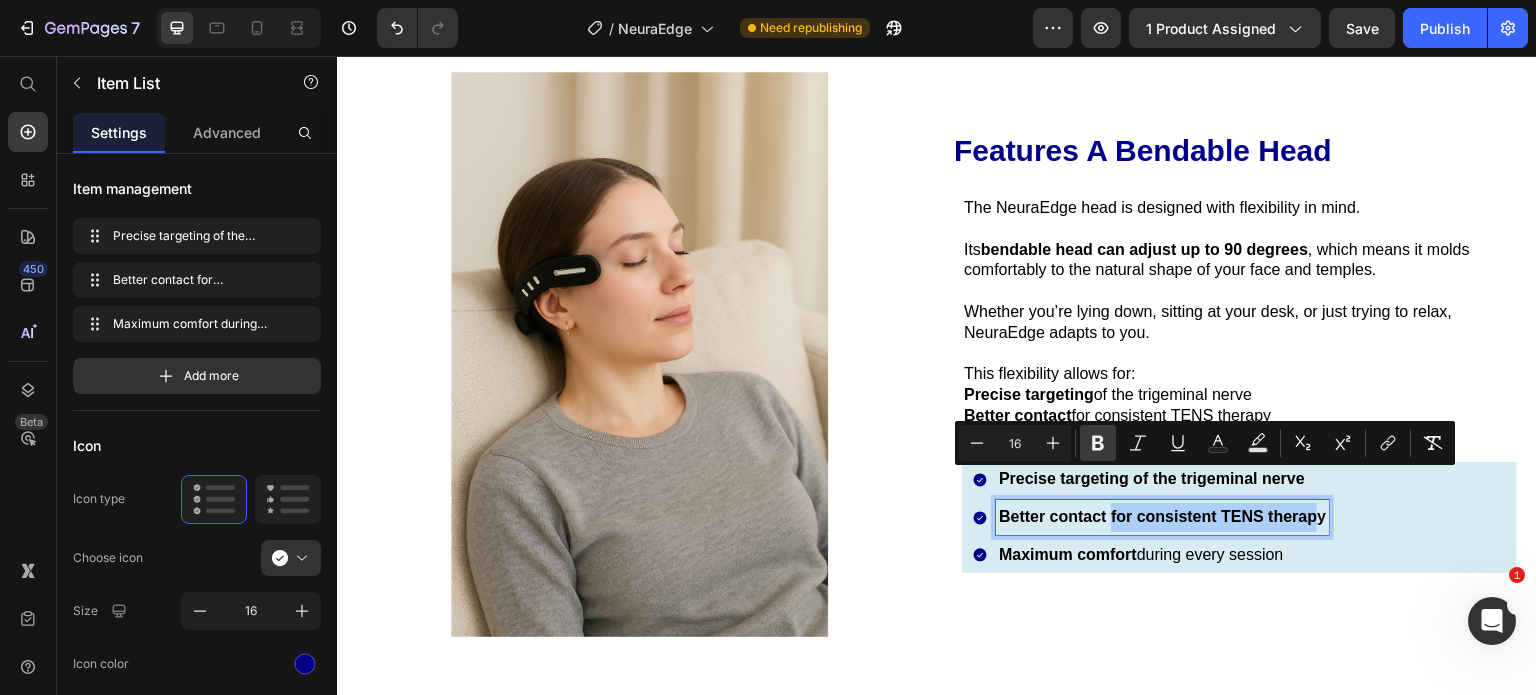 click 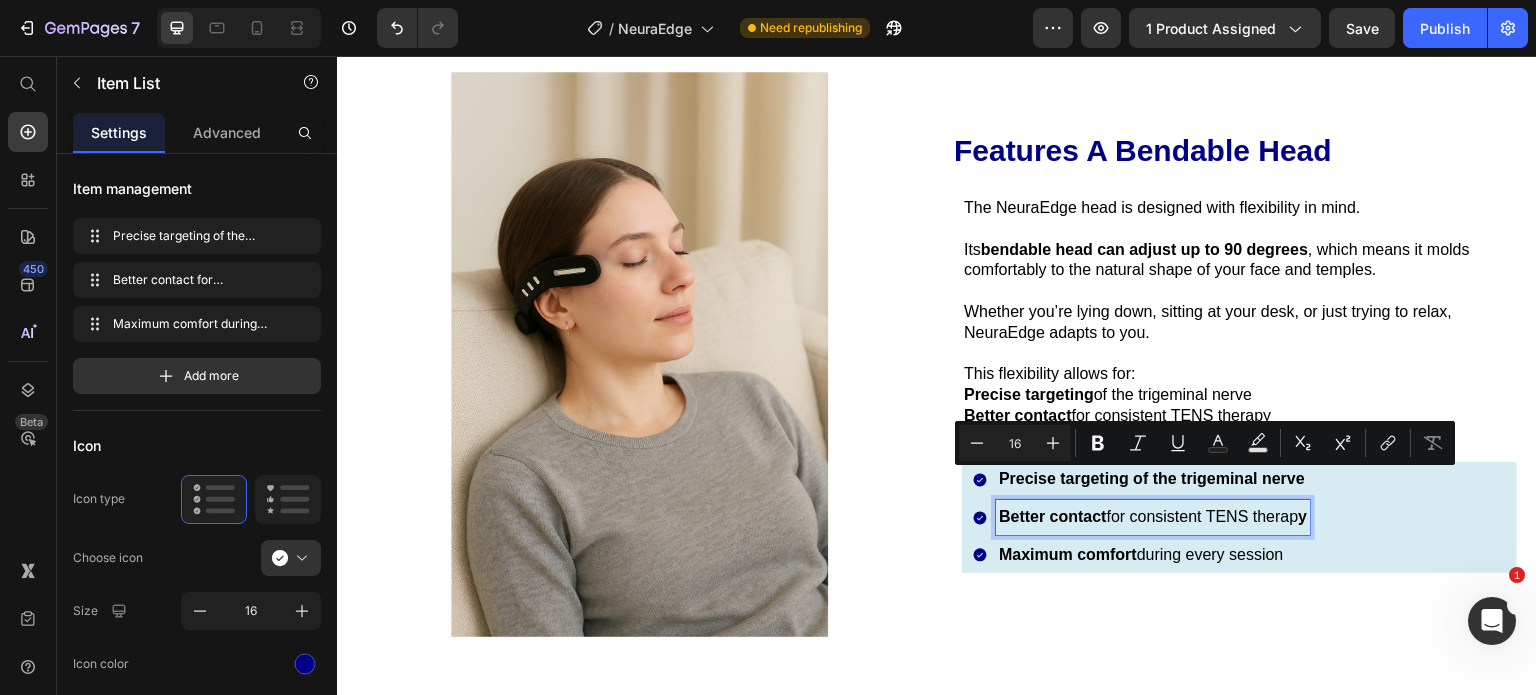 click on "Better contact  for consistent TENS therap y" at bounding box center (1153, 517) 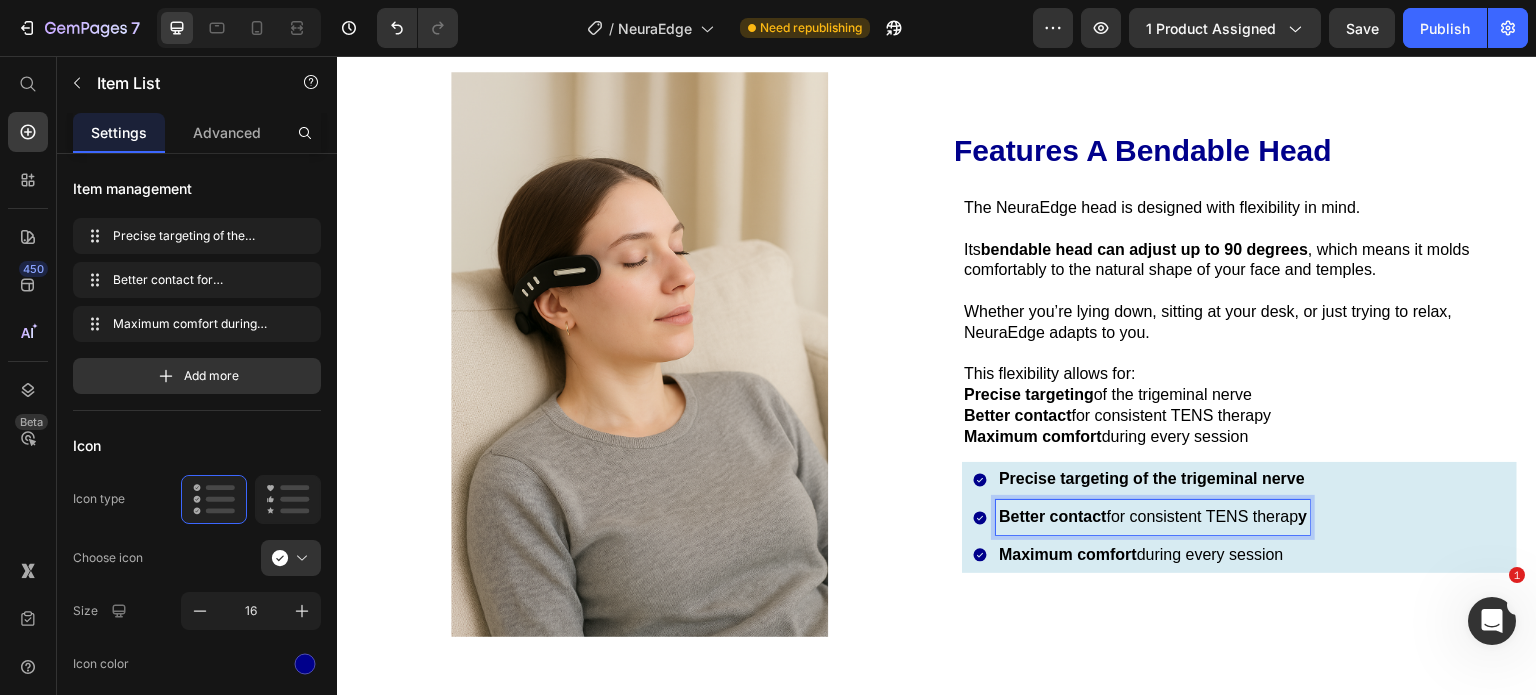 click on "y" at bounding box center [1302, 516] 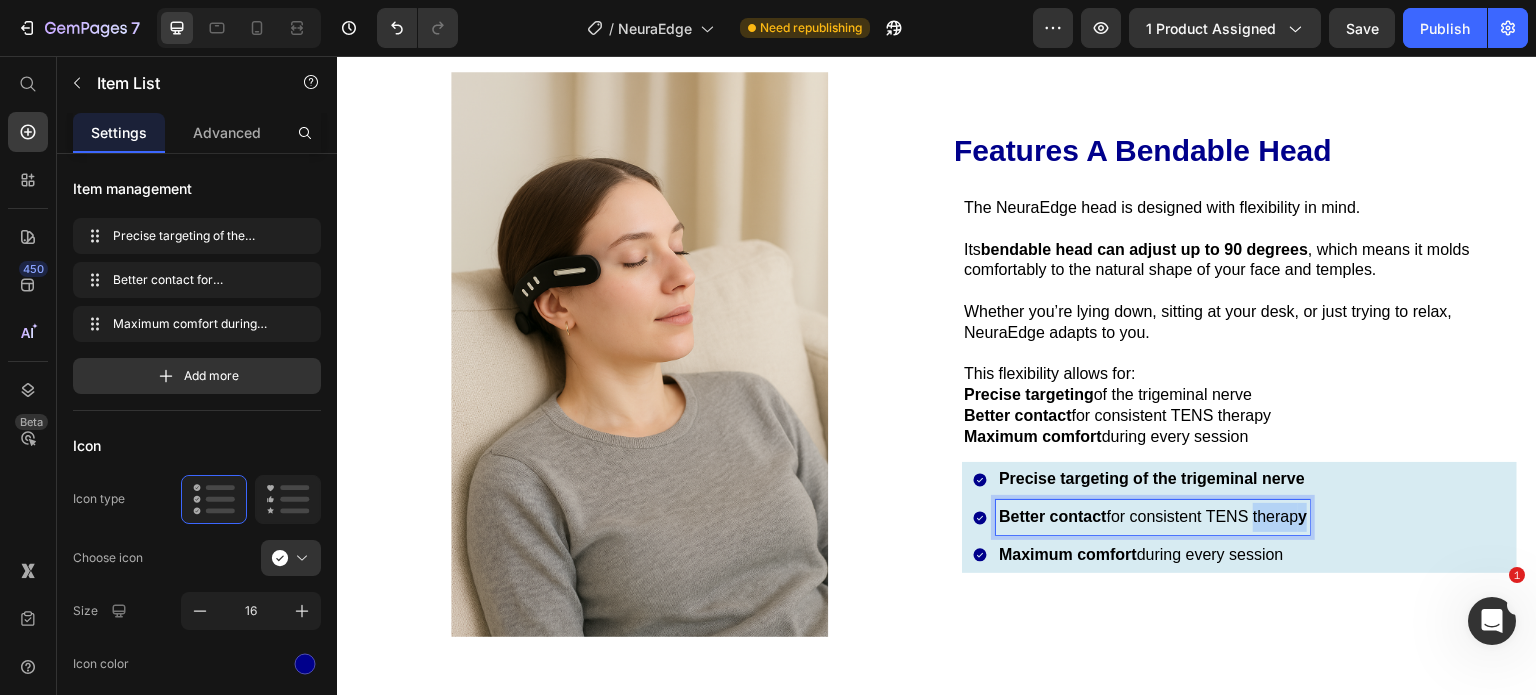click on "y" at bounding box center [1302, 516] 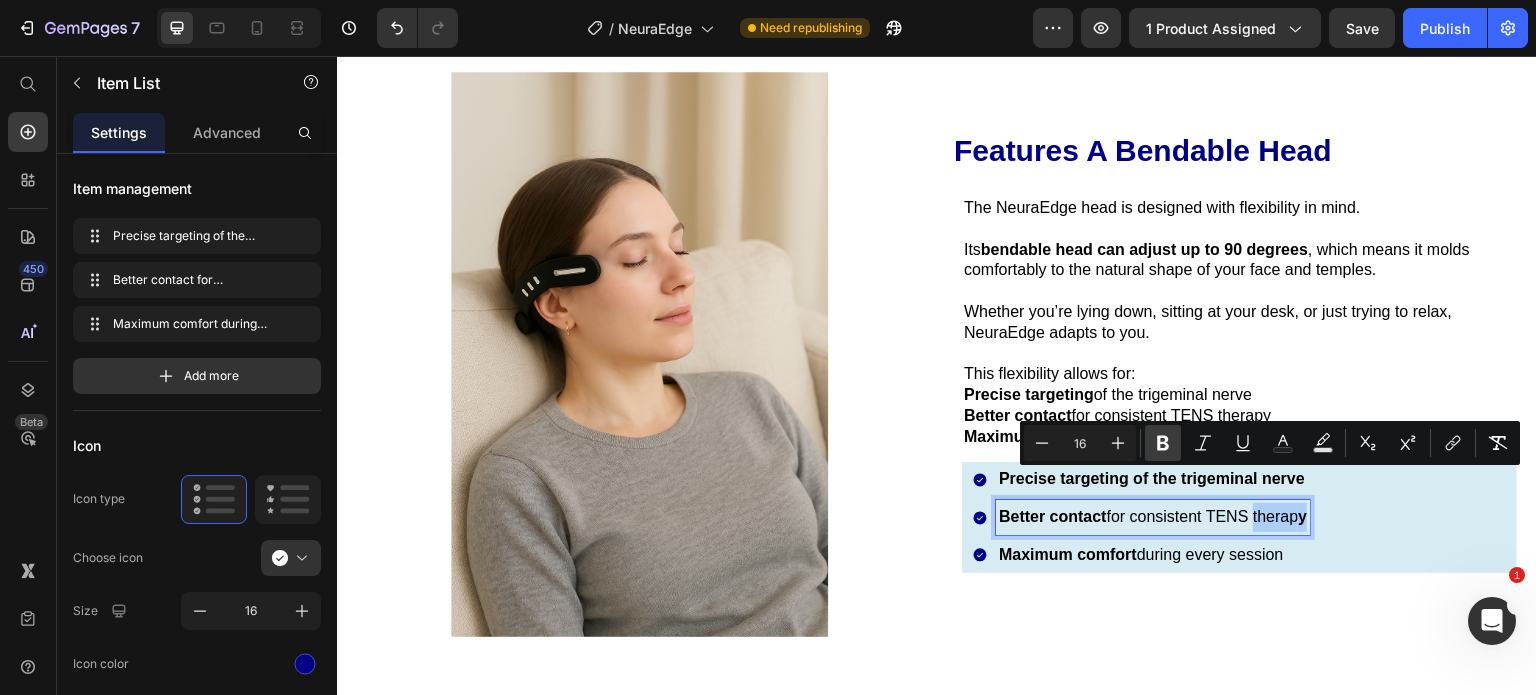 click on "Bold" at bounding box center [1163, 443] 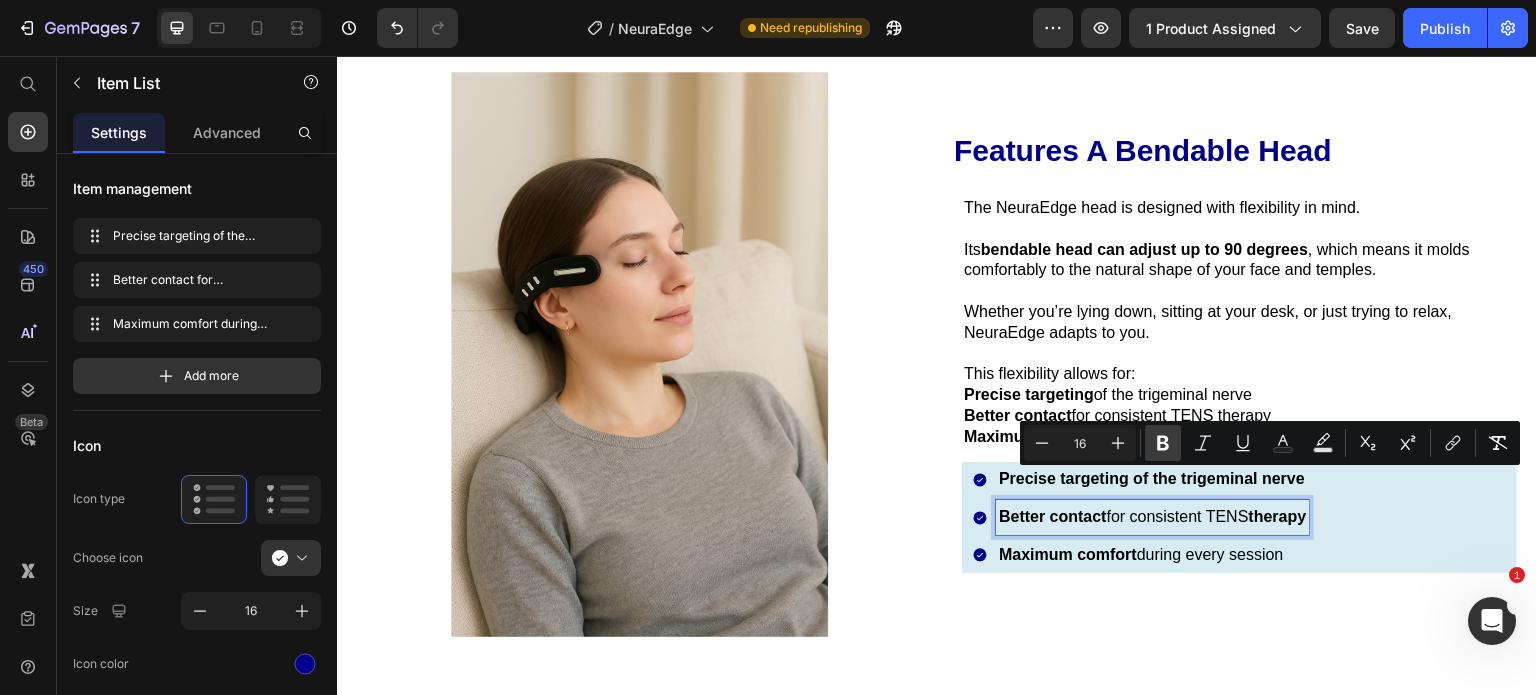 click on "Bold" at bounding box center [1163, 443] 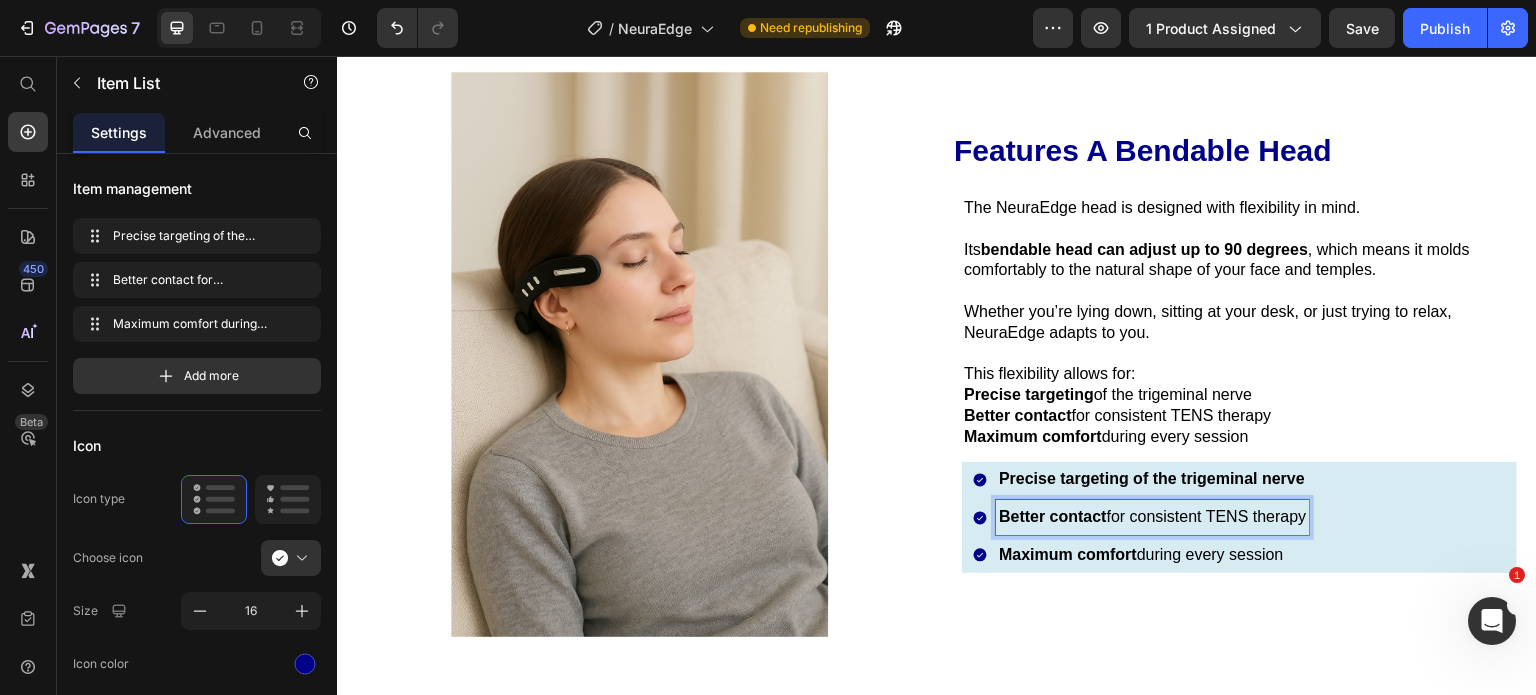 click on "Better contact  for consistent TENS therapy" at bounding box center (1152, 517) 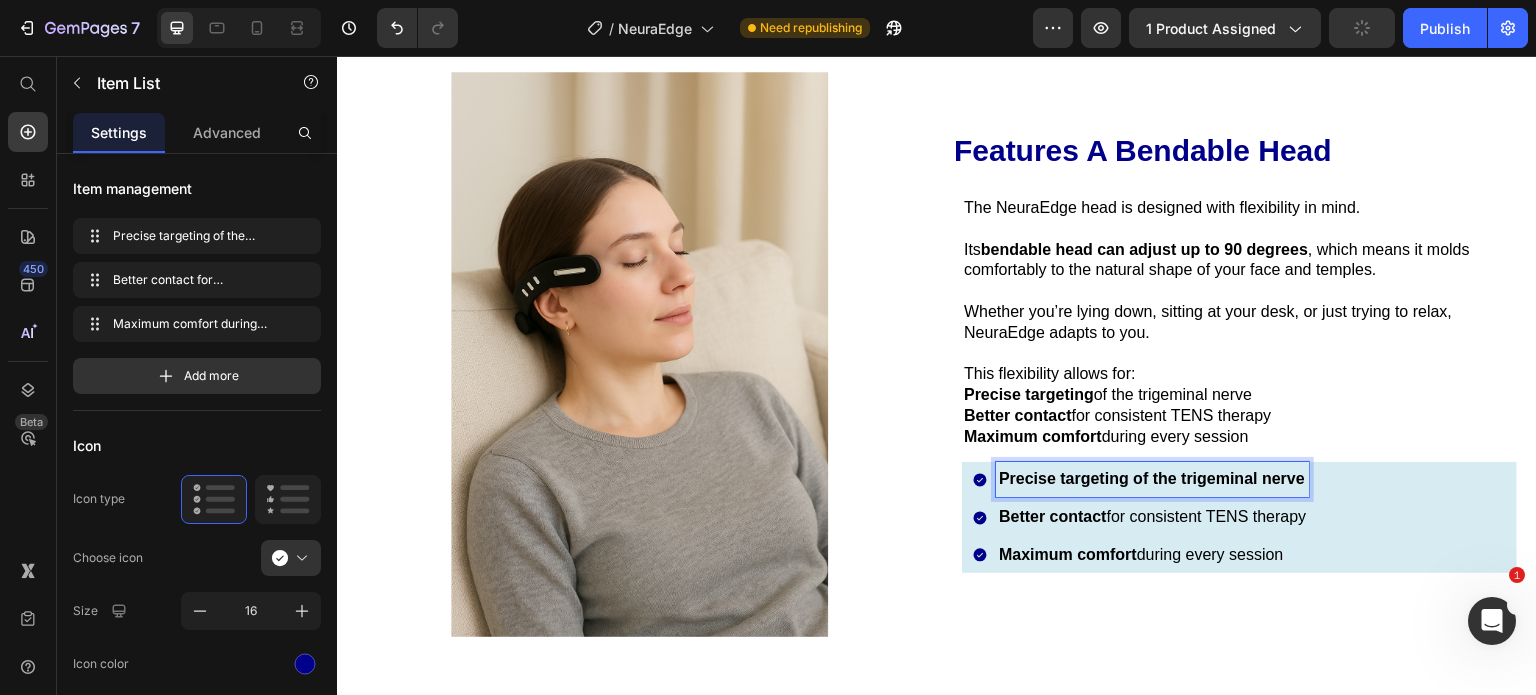 click on "Precise targeting of the trigeminal nerve" at bounding box center [1152, 478] 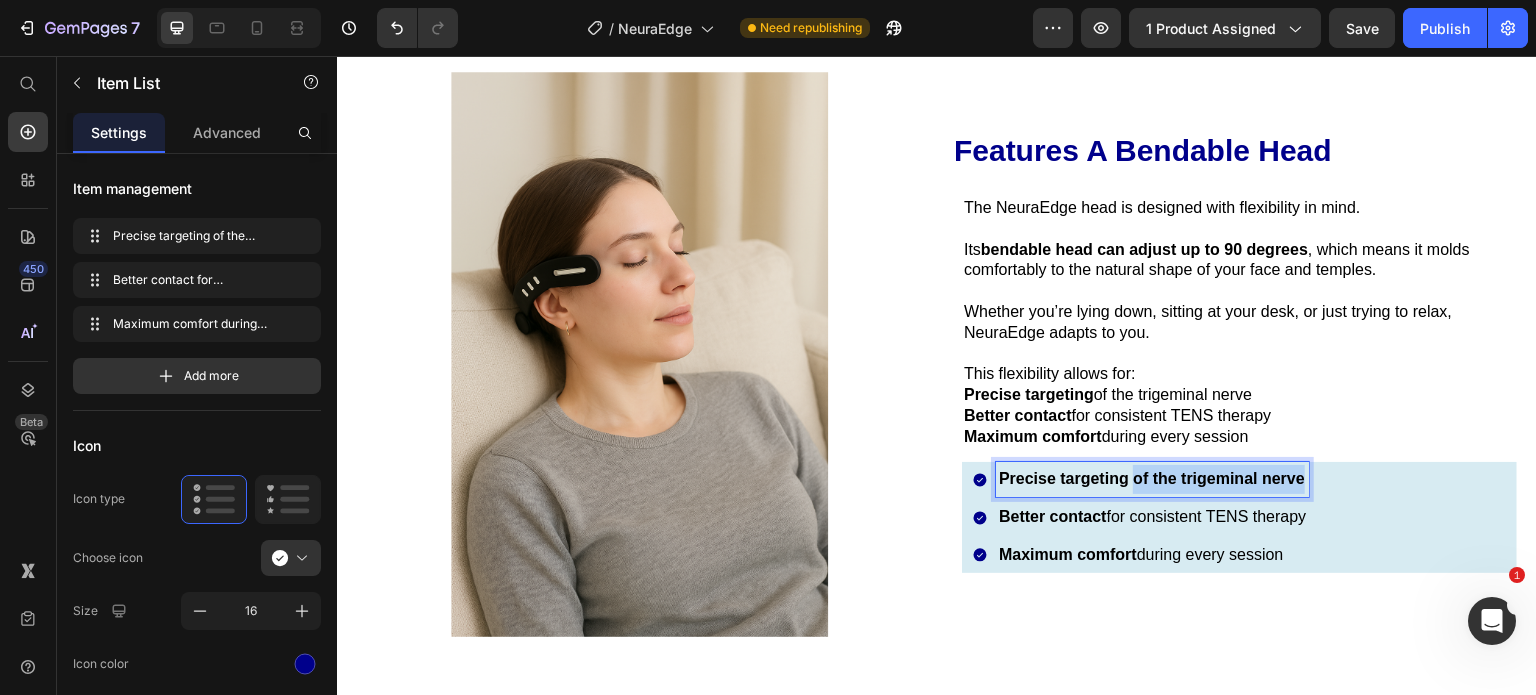 drag, startPoint x: 1293, startPoint y: 447, endPoint x: 1127, endPoint y: 448, distance: 166.003 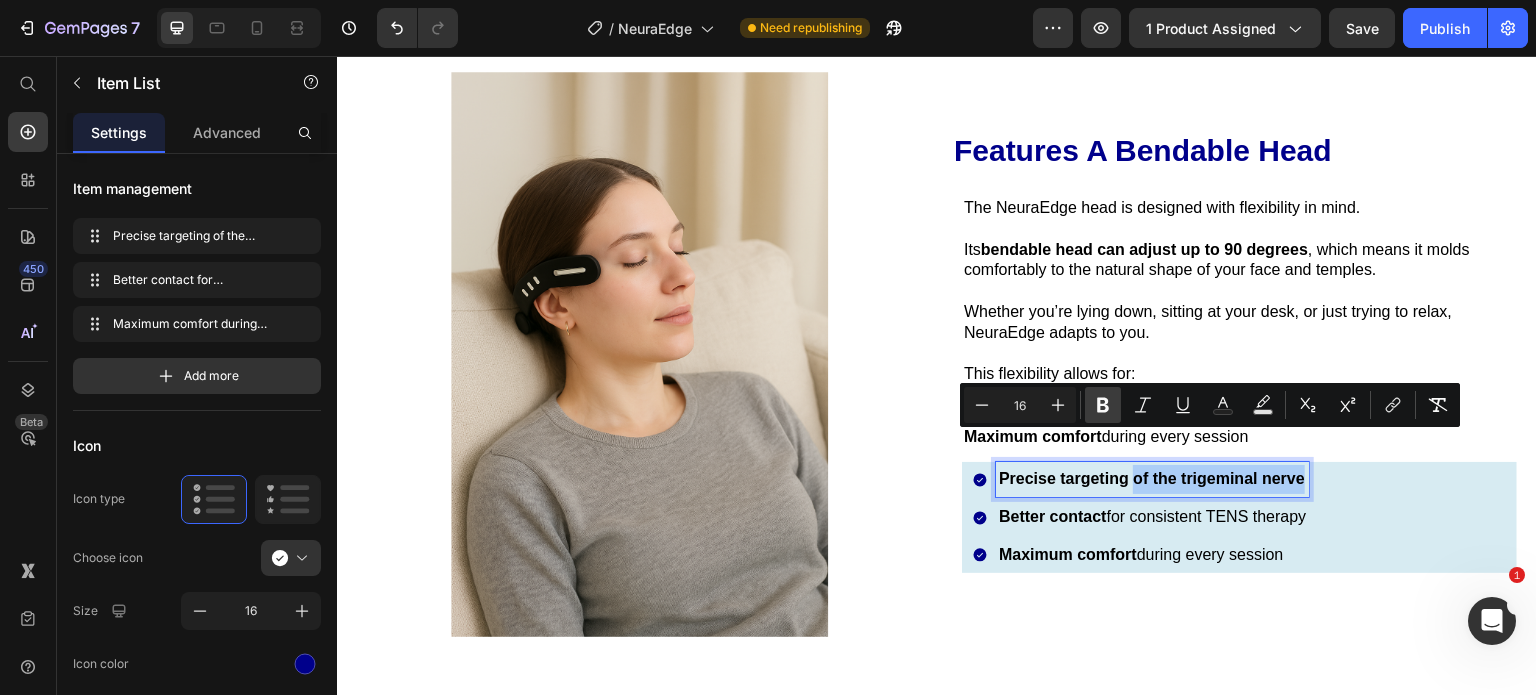 click 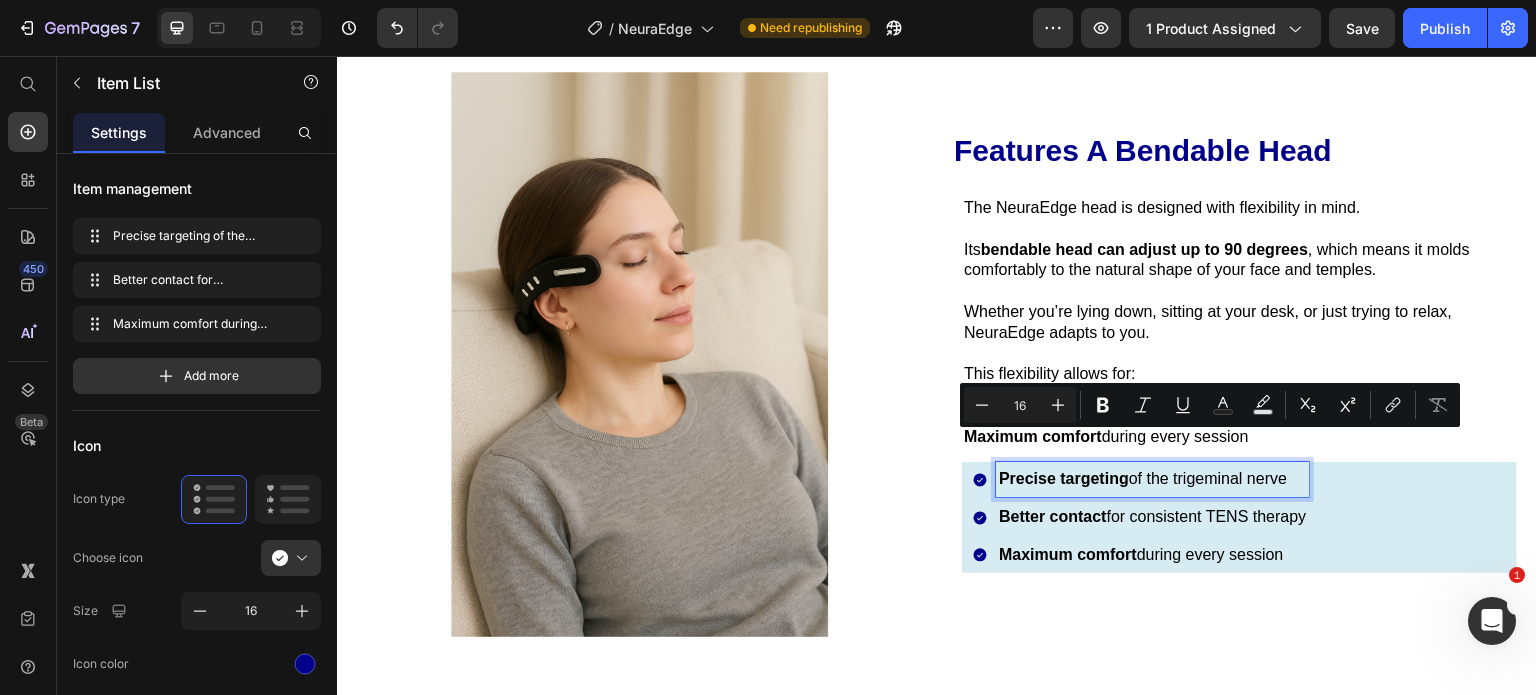 click on "Precise targeting  of the trigeminal nerve Better contact  for consistent TENS therapy Maximum comfort  during every session" at bounding box center (1244, 517) 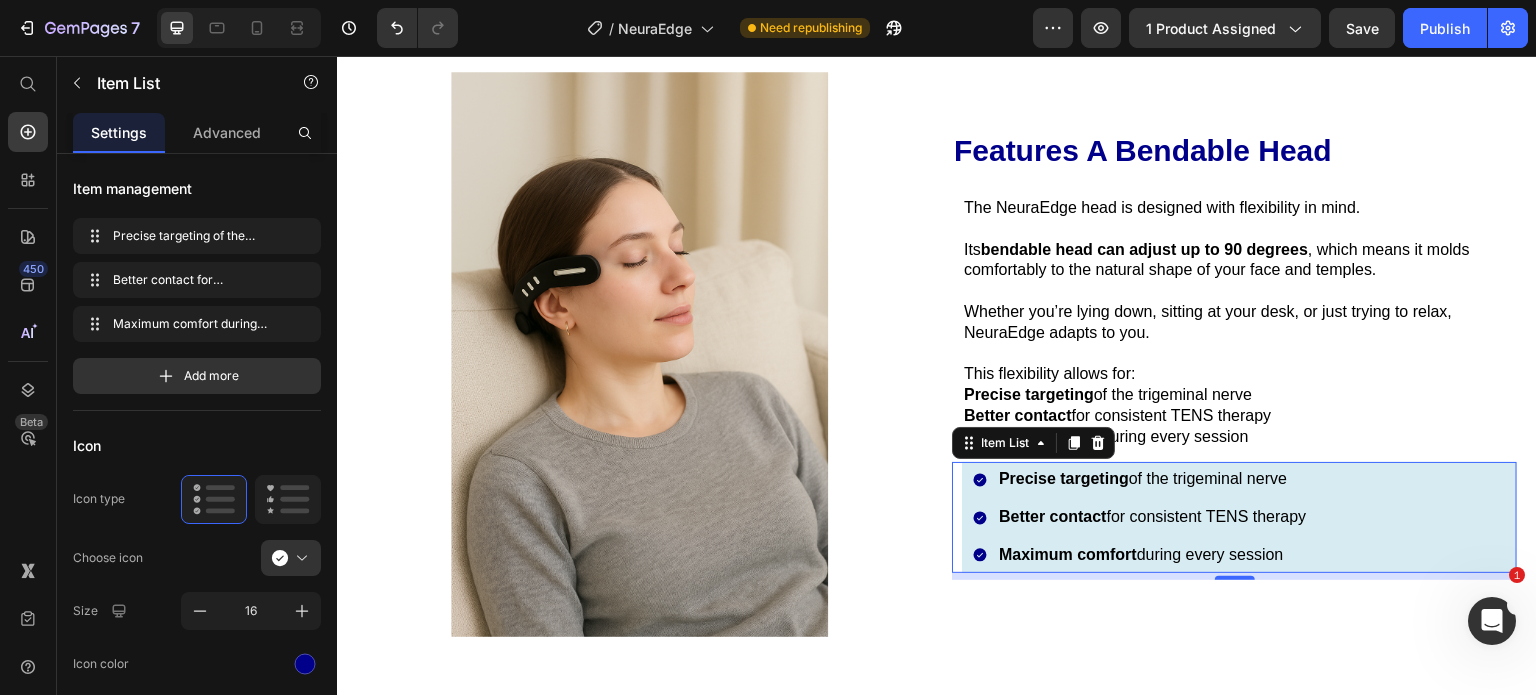 click at bounding box center [1223, 353] 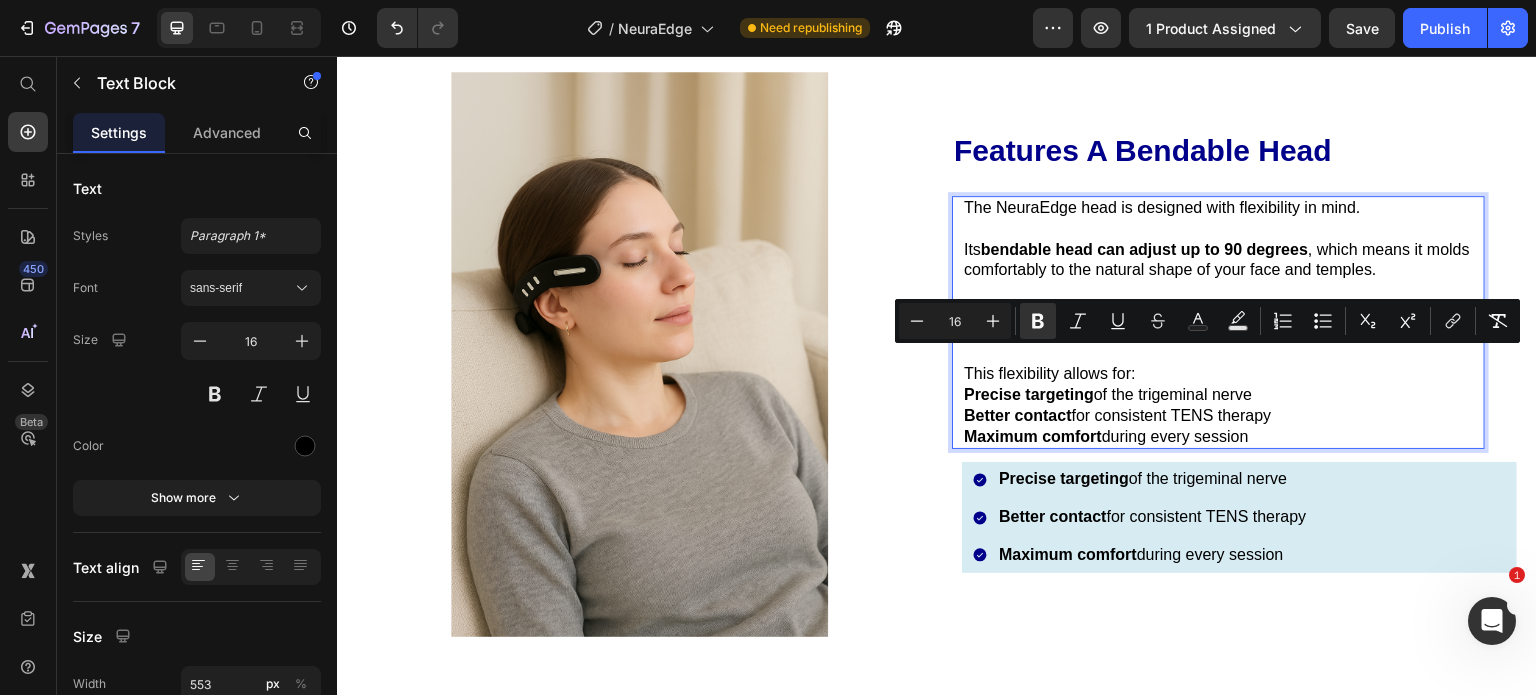 drag, startPoint x: 1290, startPoint y: 396, endPoint x: 951, endPoint y: 362, distance: 340.70074 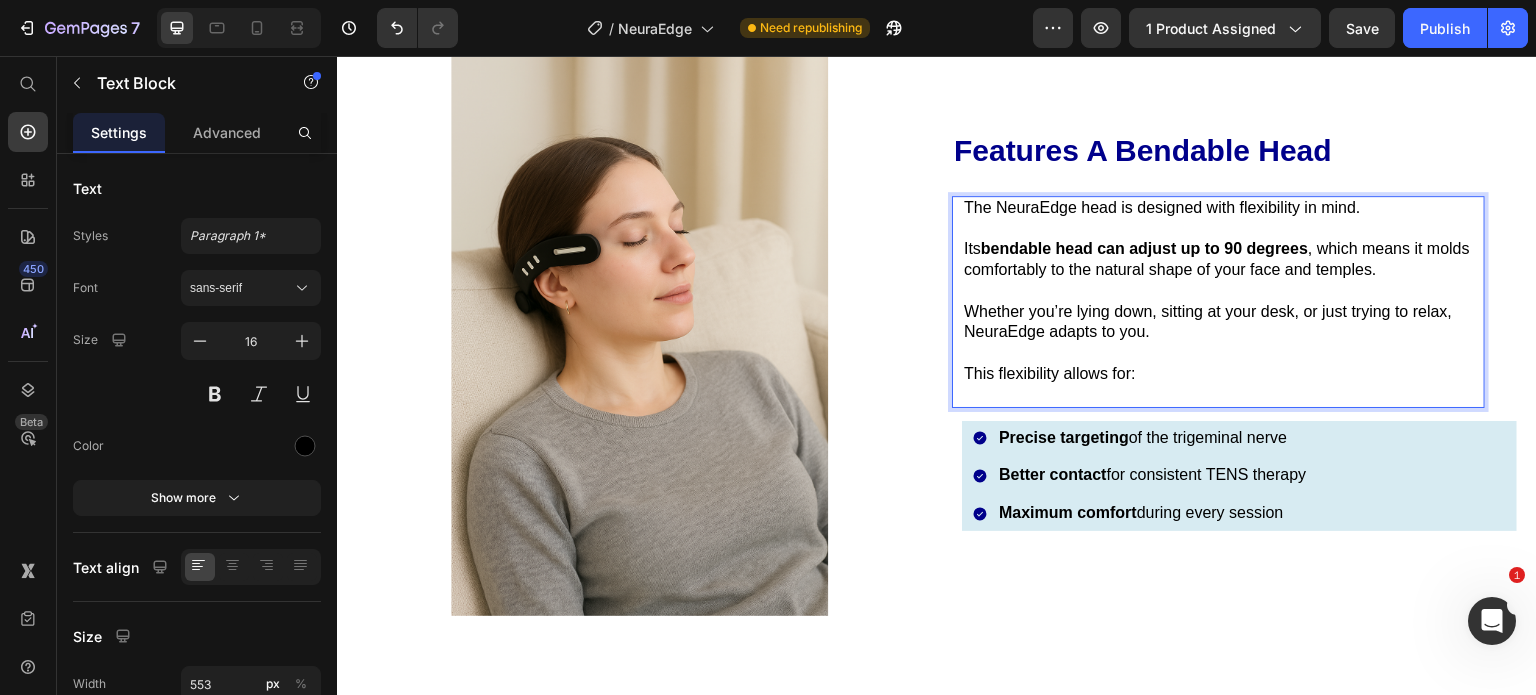 scroll, scrollTop: 4636, scrollLeft: 0, axis: vertical 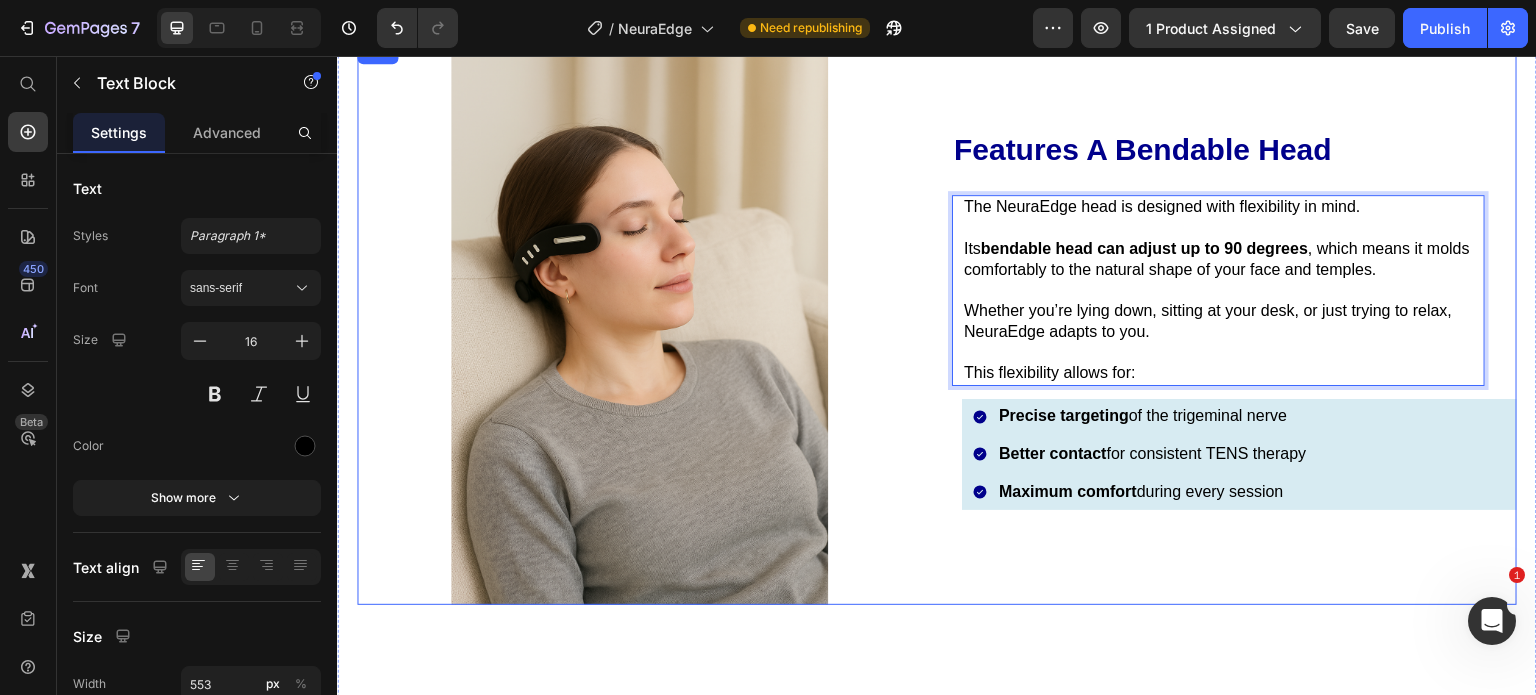 click on "Features A Bendable Head Heading The NeuraEdge head is designed with flexibility in mind. Its  bendable head can adjust up to 90 degrees , which means it molds comfortably to the natural shape of your face and temples.  Whether you’re lying down, sitting at your desk, or just trying to relax, NeuraEdge adapts to you. This flexibility allows for: Text Block   13 Row Precise targeting  of the trigeminal nerve Better contact  for consistent TENS therapy Maximum comfort  during every session Item List" at bounding box center [1234, 322] 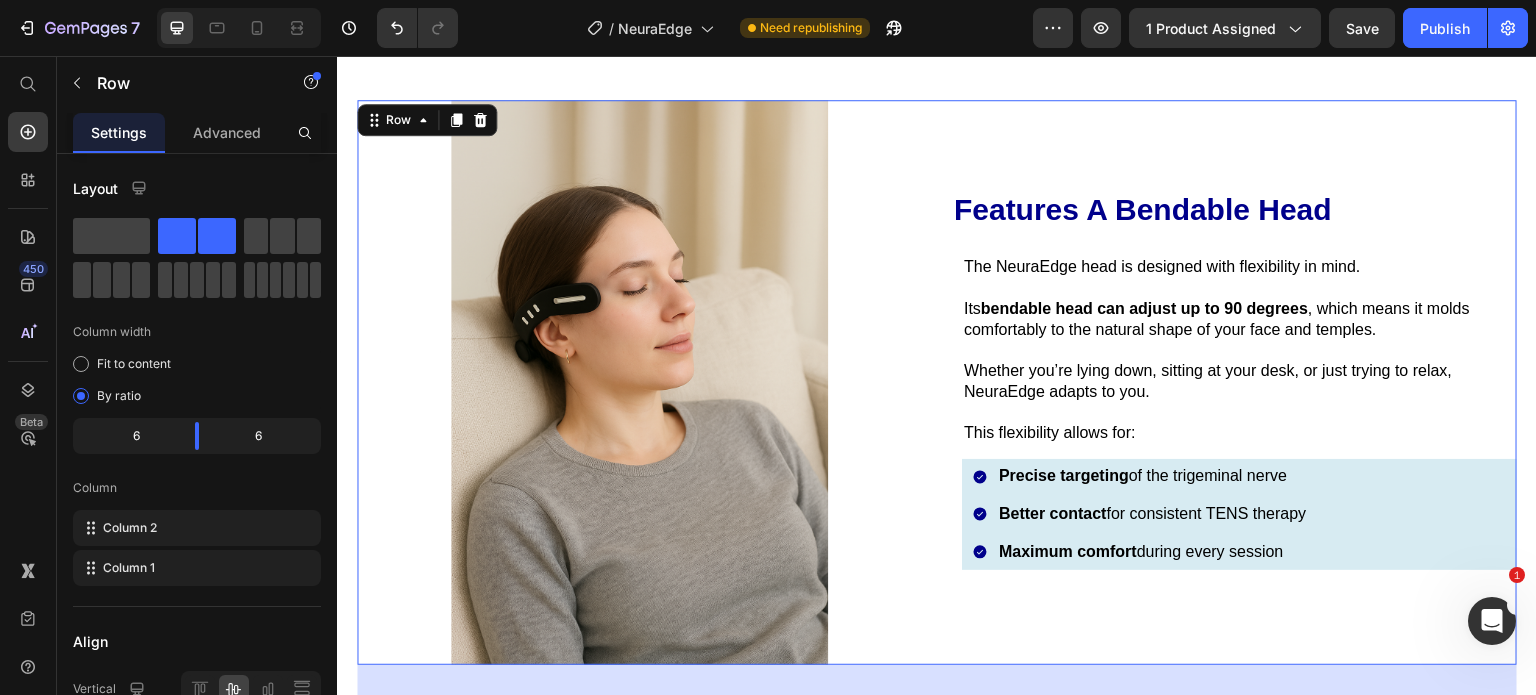 scroll, scrollTop: 4530, scrollLeft: 0, axis: vertical 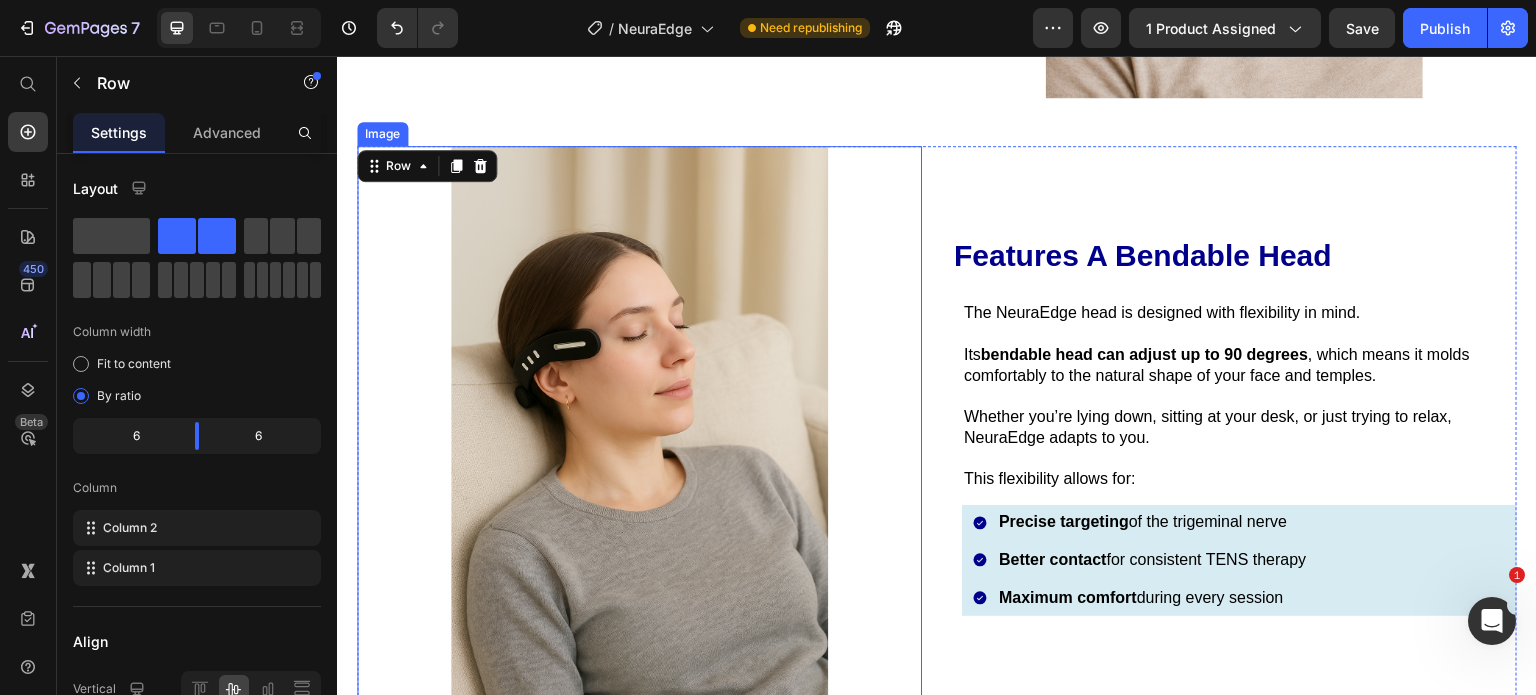 click at bounding box center [639, 428] 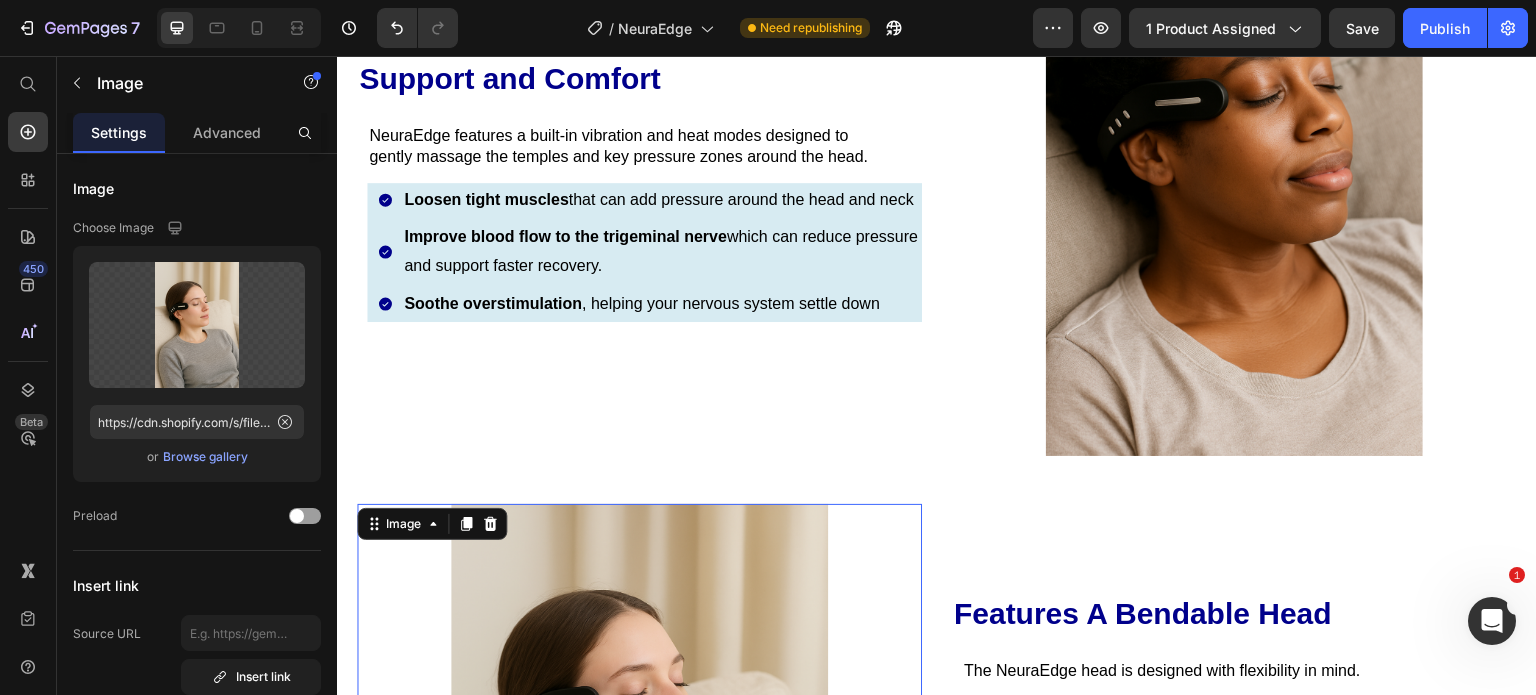 scroll, scrollTop: 4640, scrollLeft: 0, axis: vertical 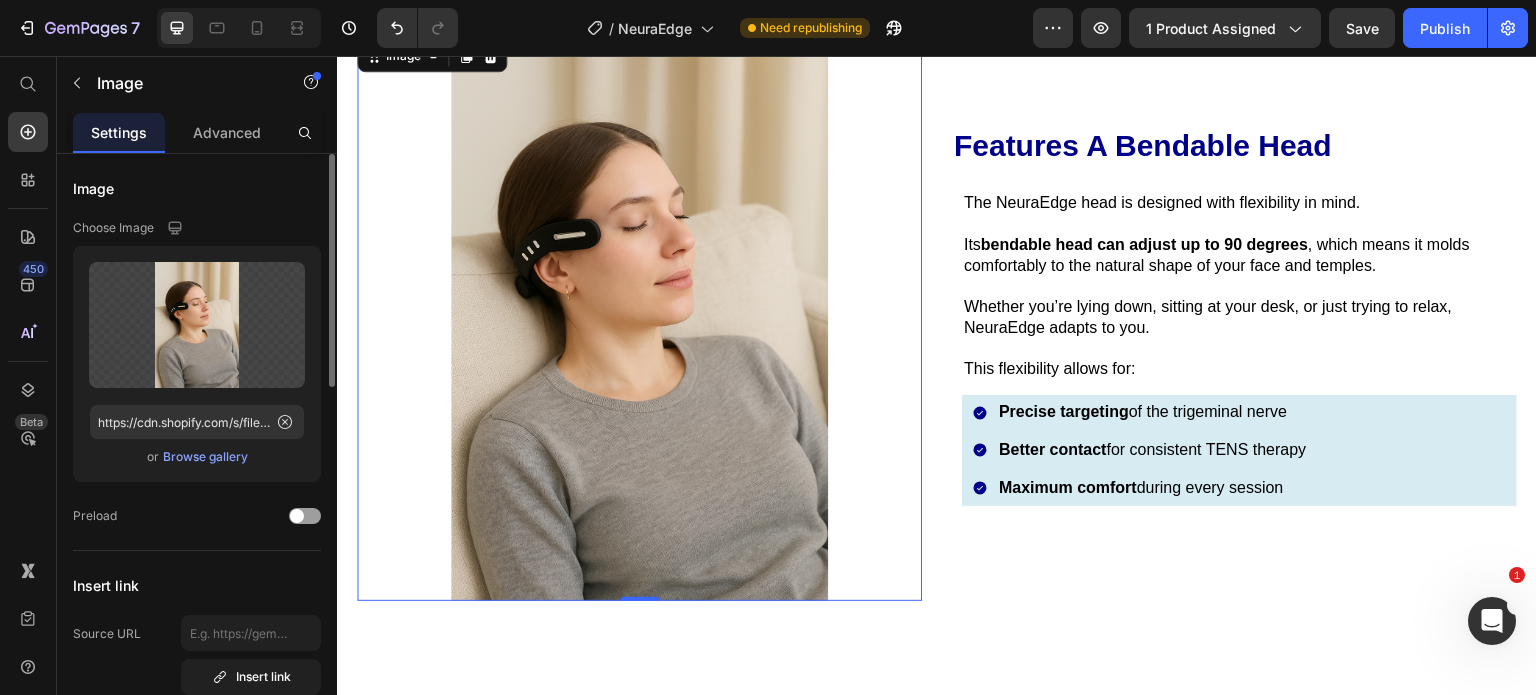 click on "Browse gallery" at bounding box center (205, 457) 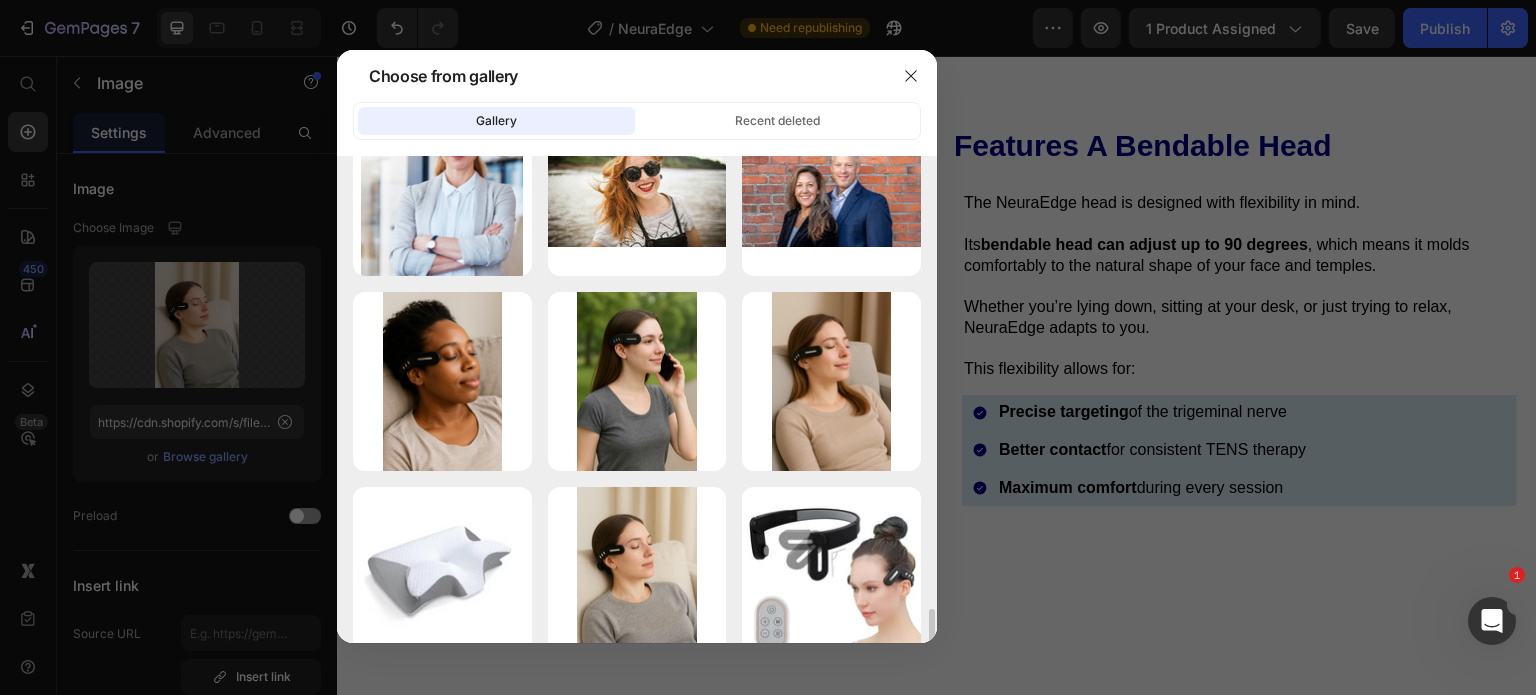 scroll, scrollTop: 2176, scrollLeft: 0, axis: vertical 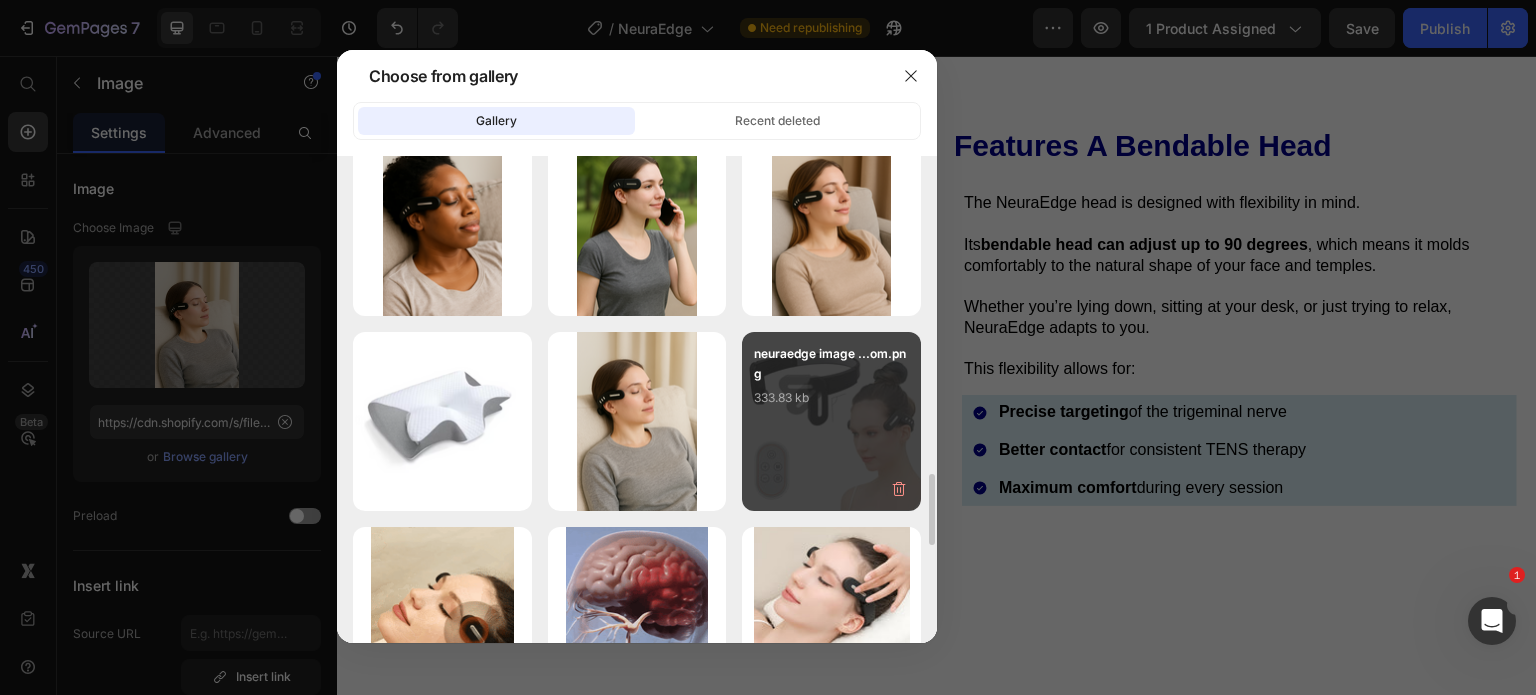 click on "neuraedge image ...om.png 333.83 kb" at bounding box center [831, 421] 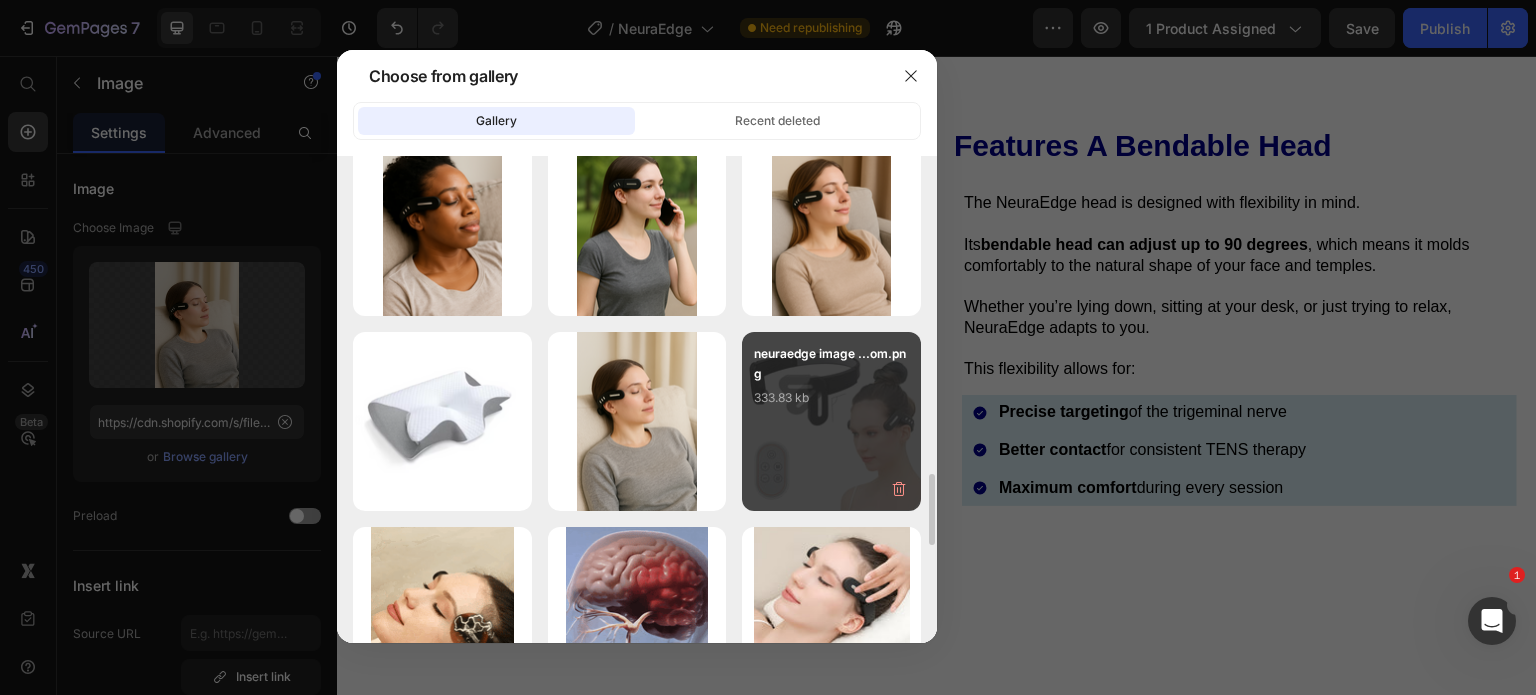 type on "https://cdn.shopify.com/s/files/1/0740/5944/8601/files/gempages_523423371124278516-585a2c67-97a1-475d-ae45-9c2e812431b1.jpg" 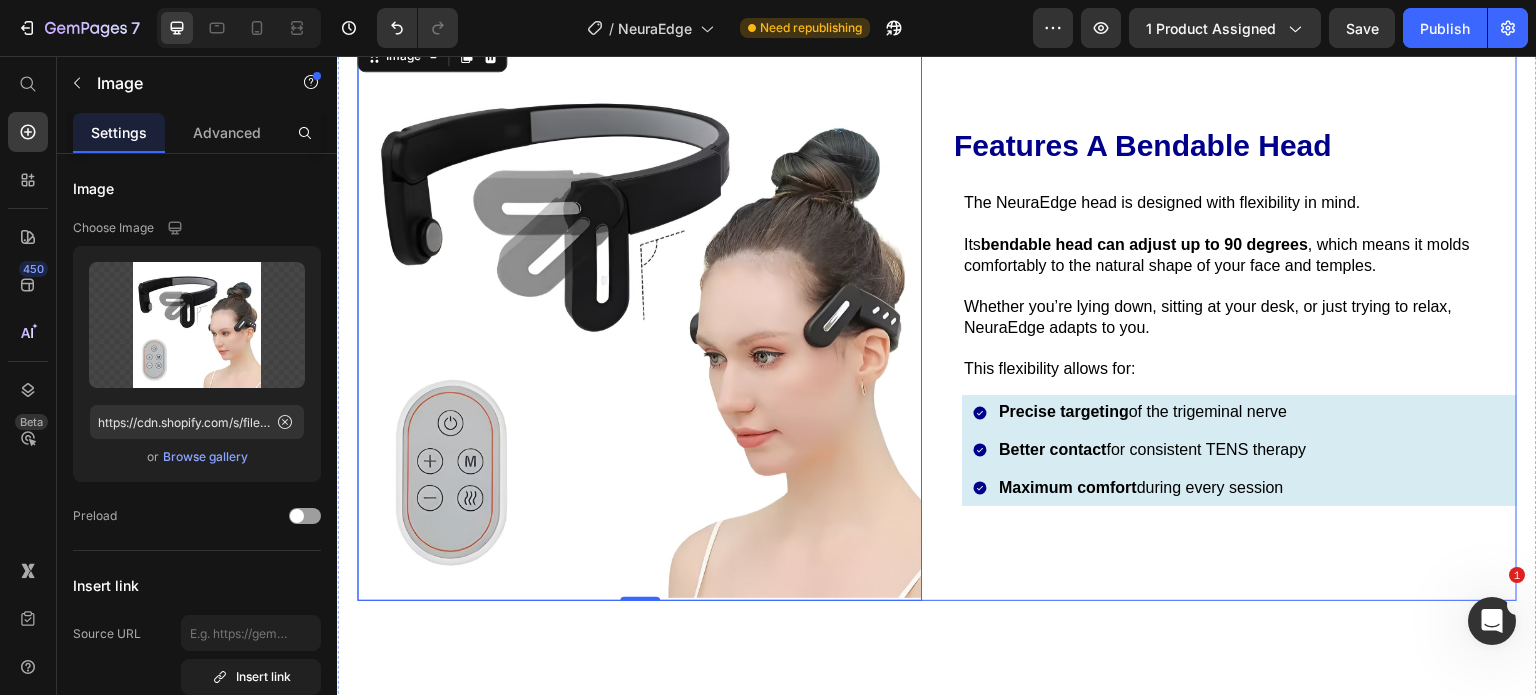 click on "Features A Bendable Head Heading The NeuraEdge head is designed with flexibility in mind. Its  bendable head can adjust up to 90 degrees , which means it molds comfortably to the natural shape of your face and temples.  Whether you’re lying down, sitting at your desk, or just trying to relax, NeuraEdge adapts to you. This flexibility allows for: Text Block Row Precise targeting  of the trigeminal nerve Better contact  for consistent TENS therapy Maximum comfort  during every session Item List" at bounding box center (1234, 318) 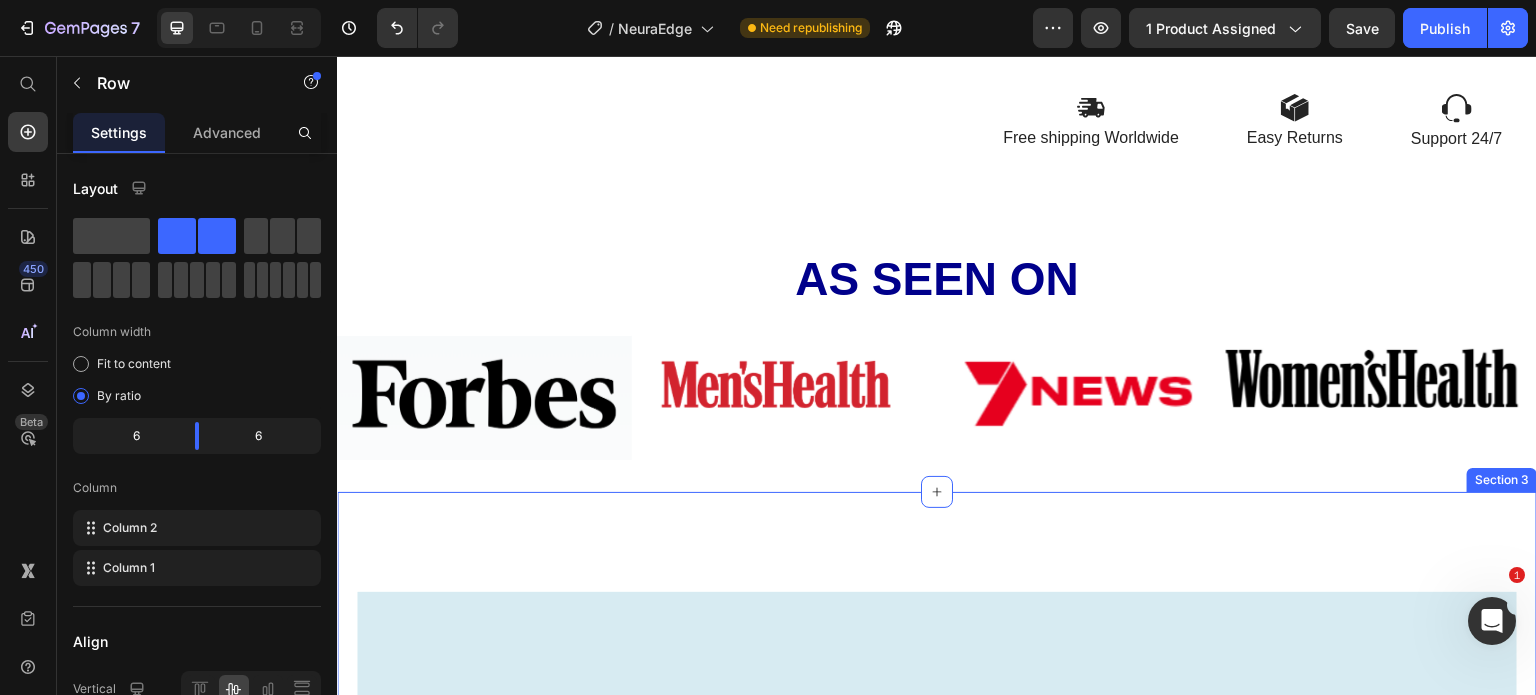 scroll, scrollTop: 688, scrollLeft: 0, axis: vertical 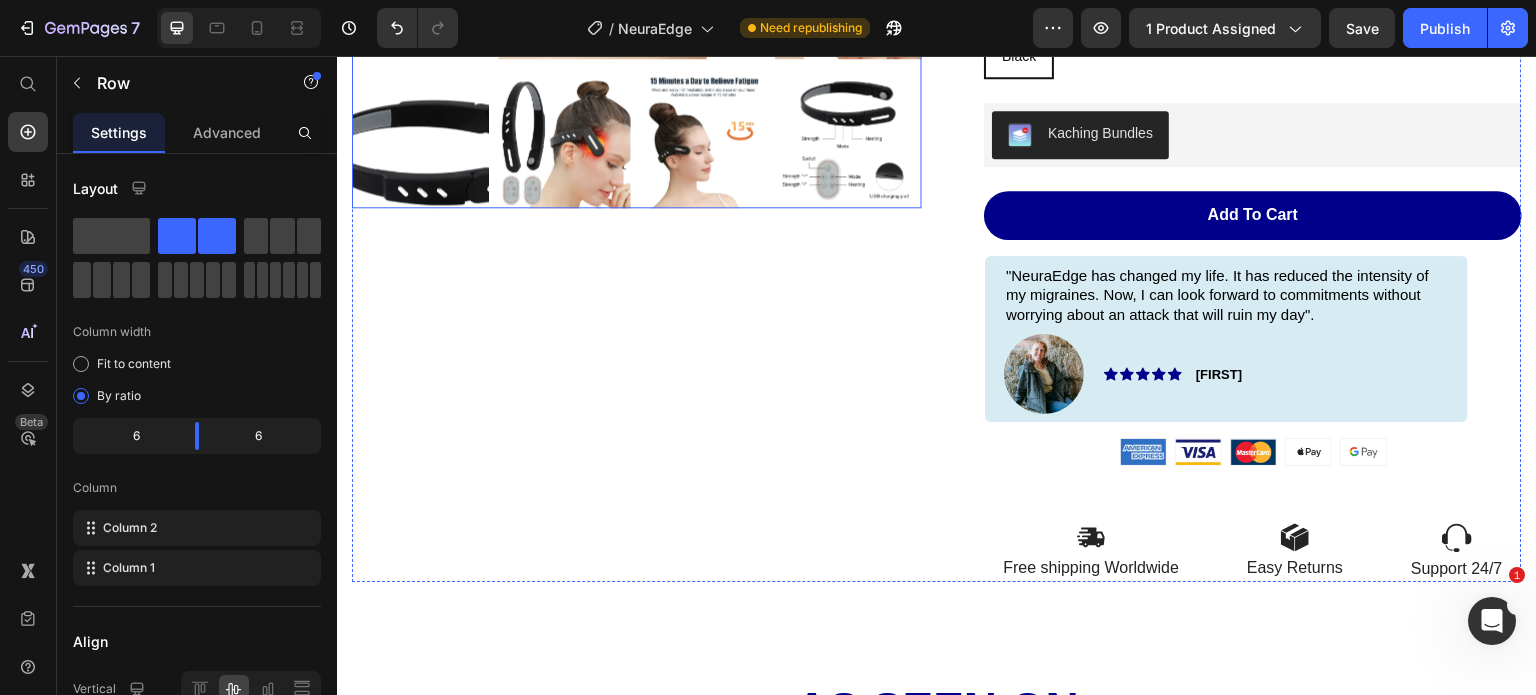 click at bounding box center [562, 139] 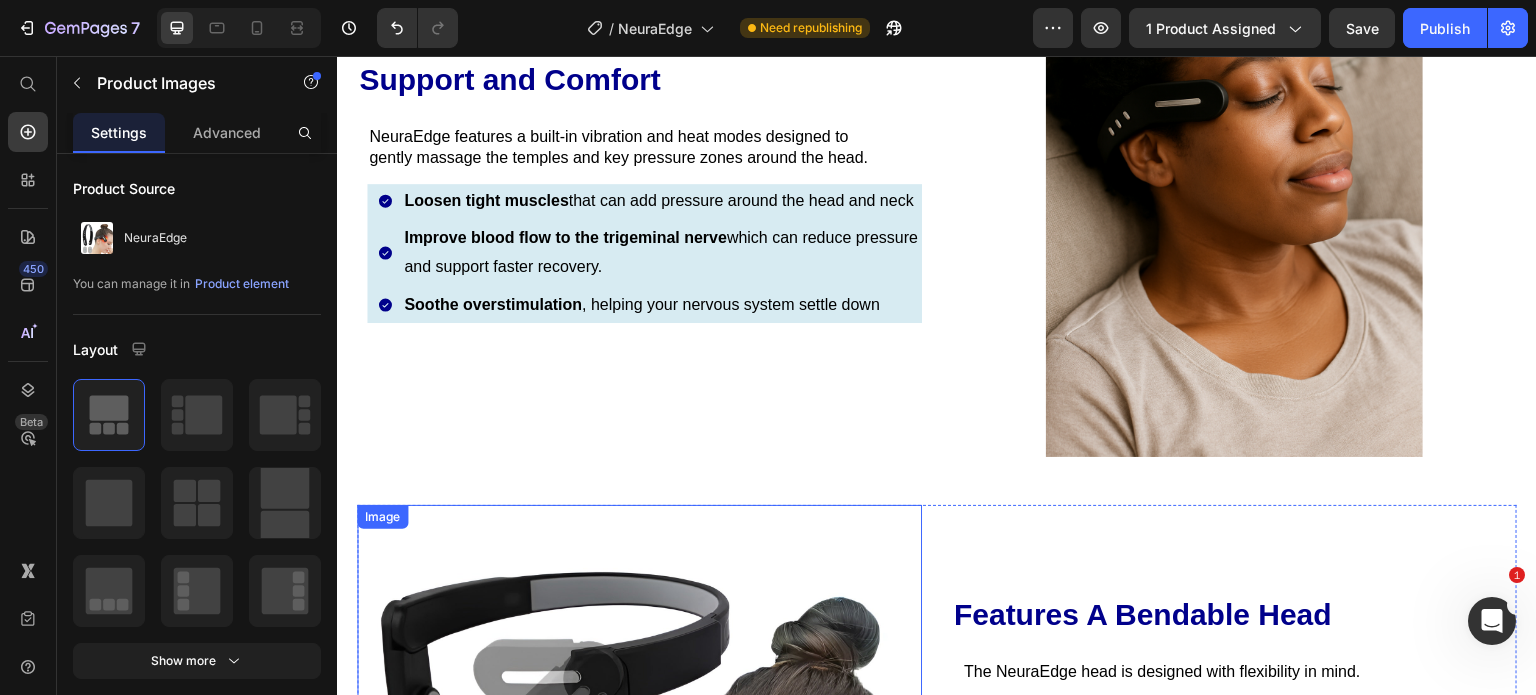 scroll, scrollTop: 4863, scrollLeft: 0, axis: vertical 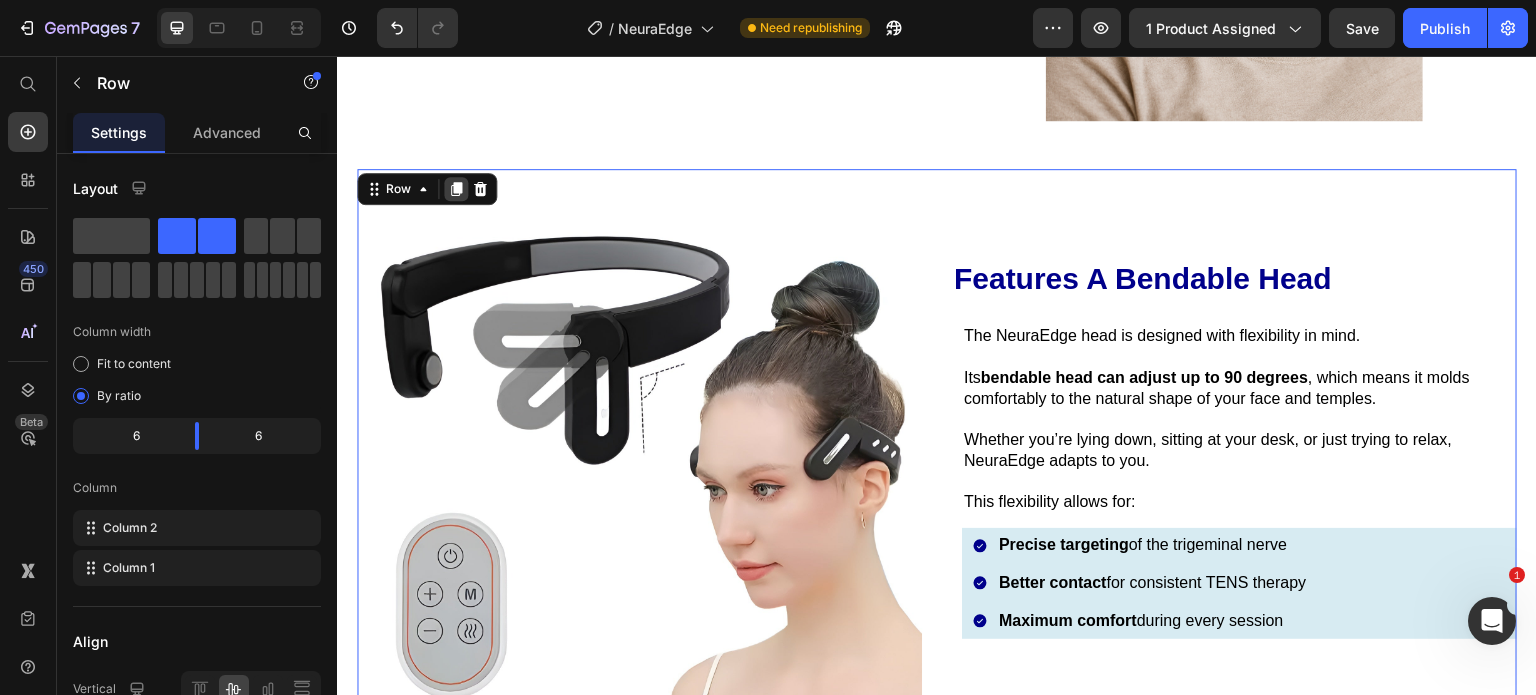 click 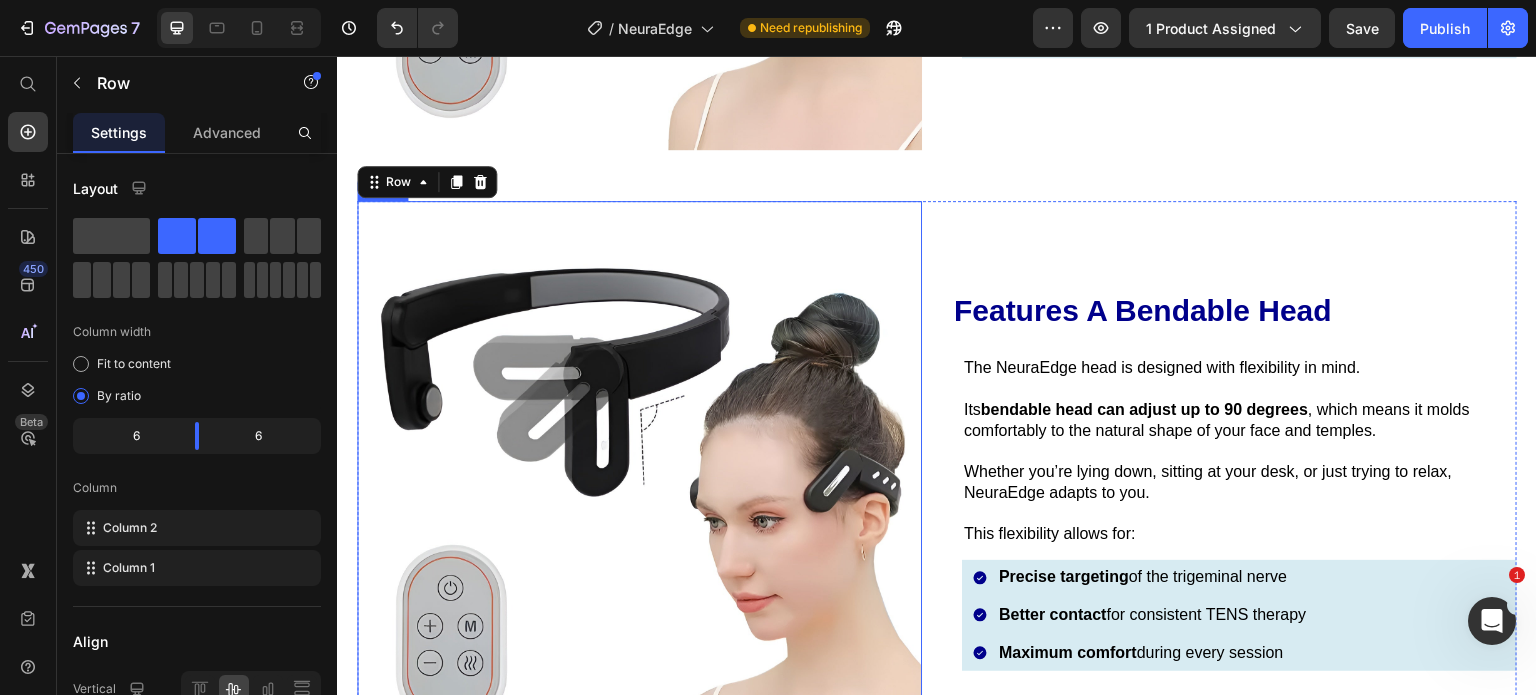 scroll, scrollTop: 5124, scrollLeft: 0, axis: vertical 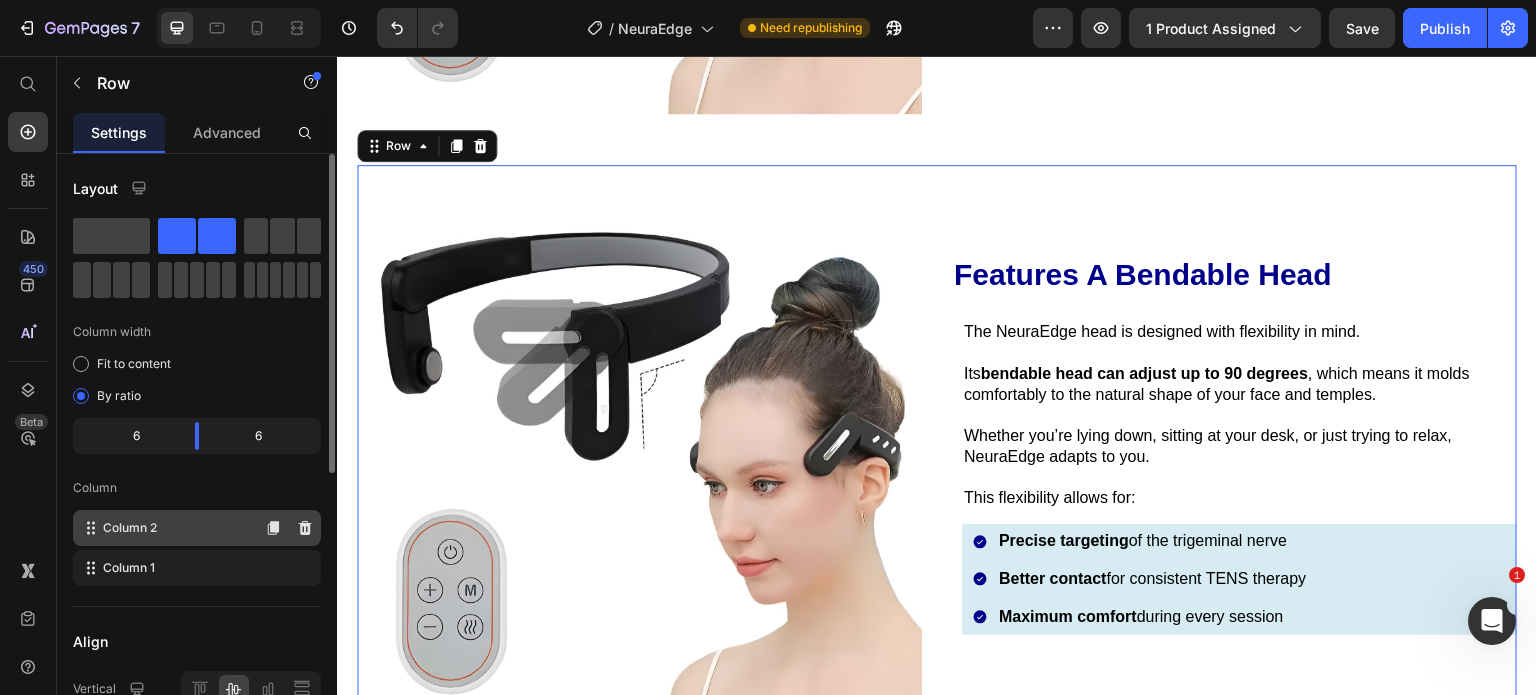 type 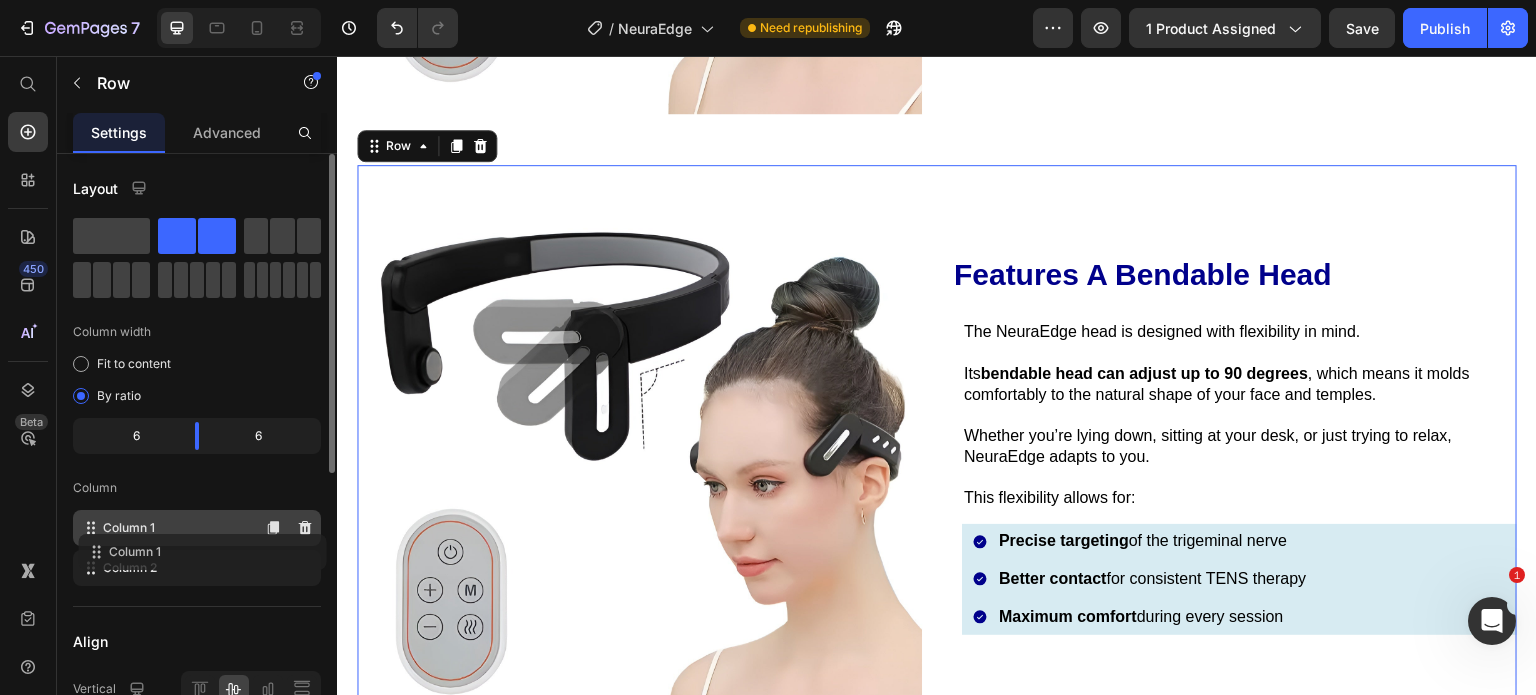 drag, startPoint x: 199, startPoint y: 552, endPoint x: 207, endPoint y: 518, distance: 34.928497 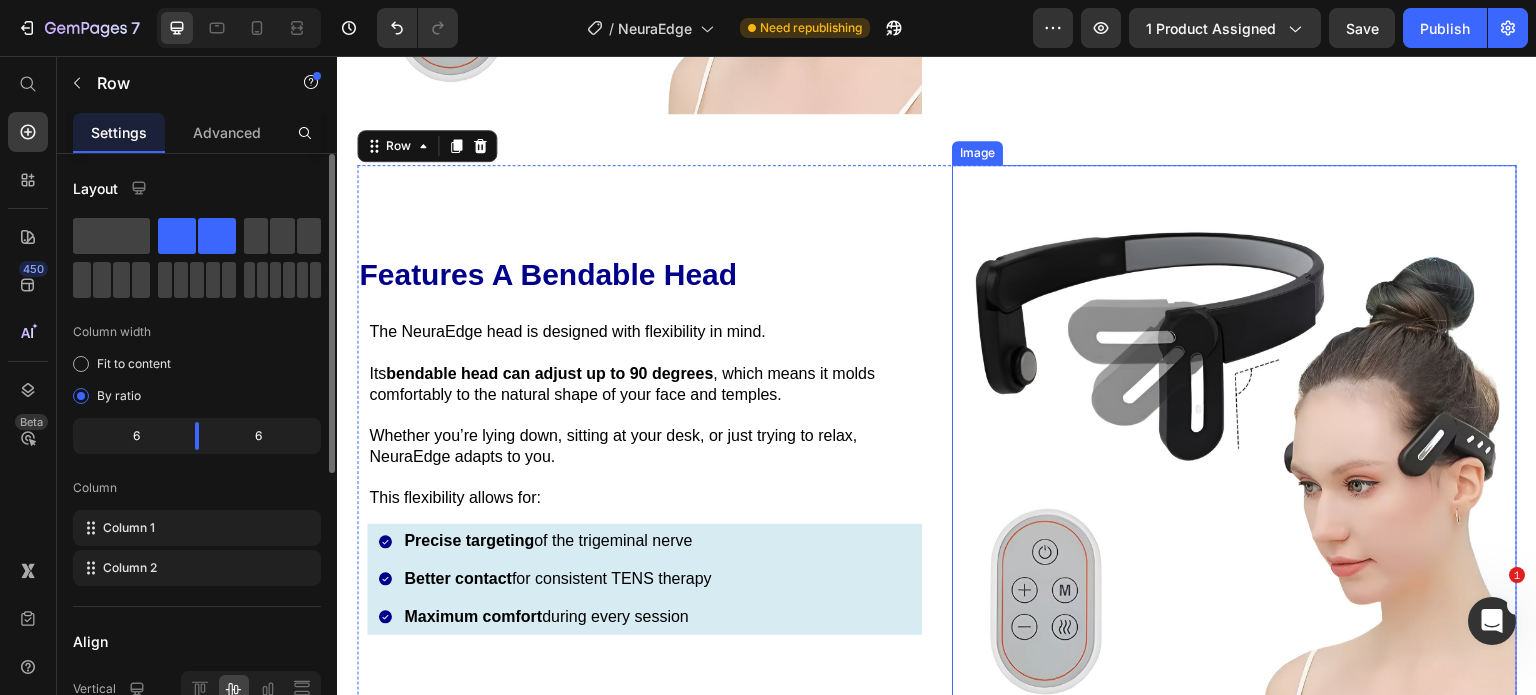 click at bounding box center [1234, 447] 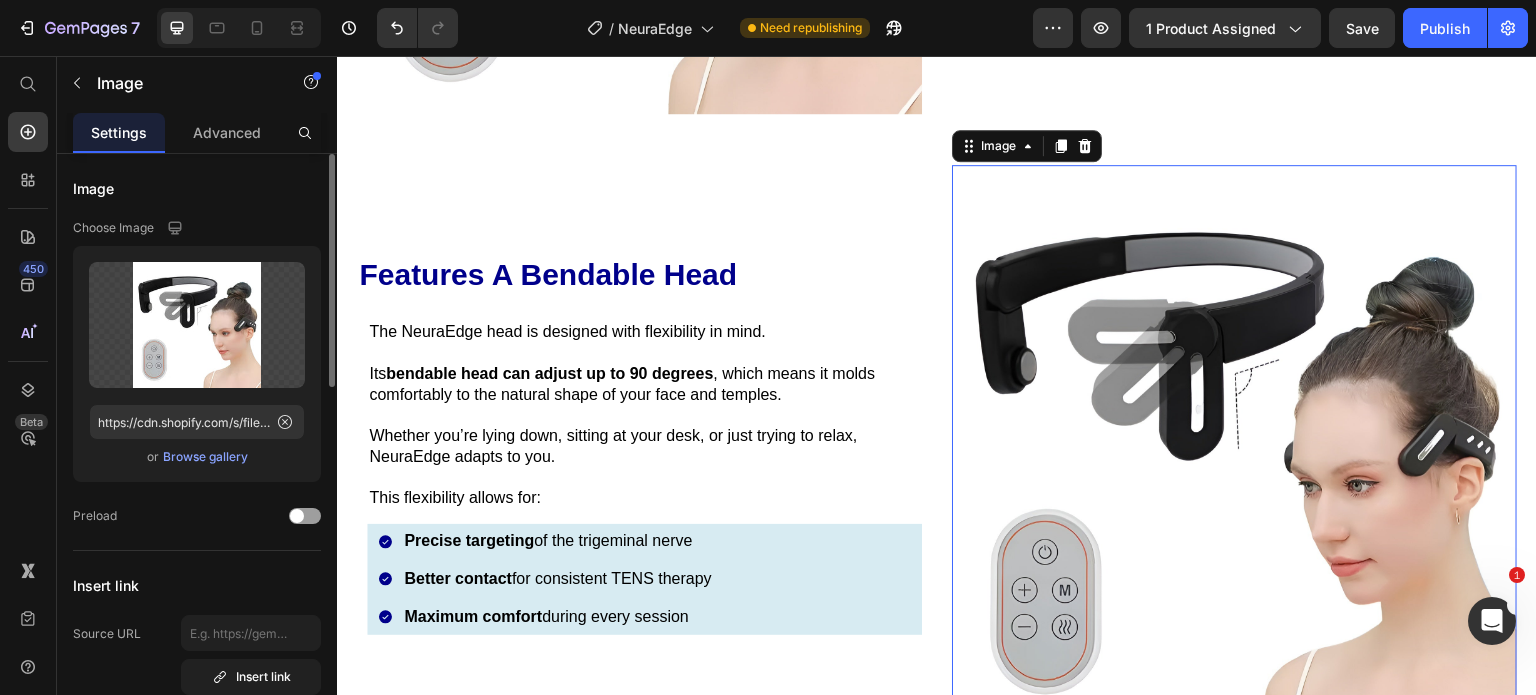 click on "Upload Image https://cdn.shopify.com/s/files/1/0740/5944/8601/files/gempages_523423371124278516-585a2c67-97a1-475d-ae45-9c2e812431b1.jpg  or   Browse gallery" 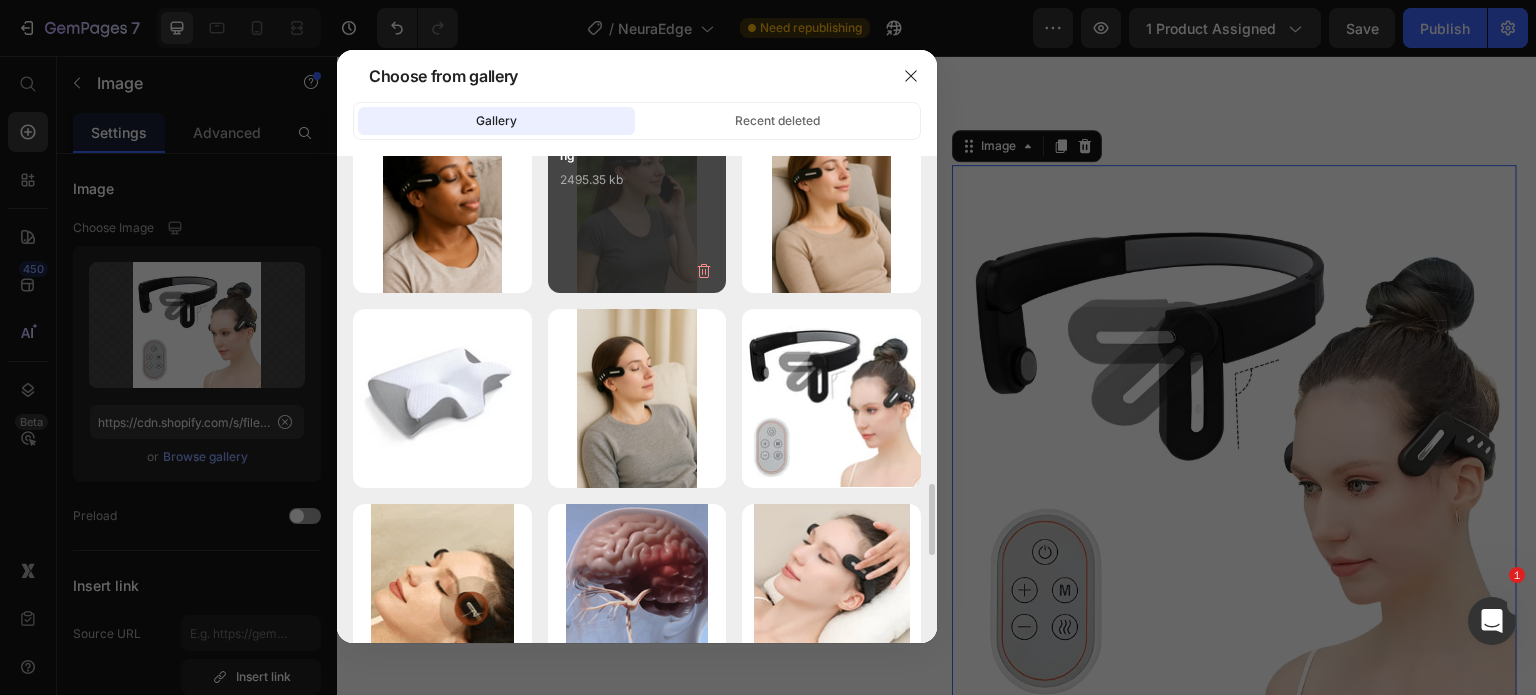 scroll, scrollTop: 2206, scrollLeft: 0, axis: vertical 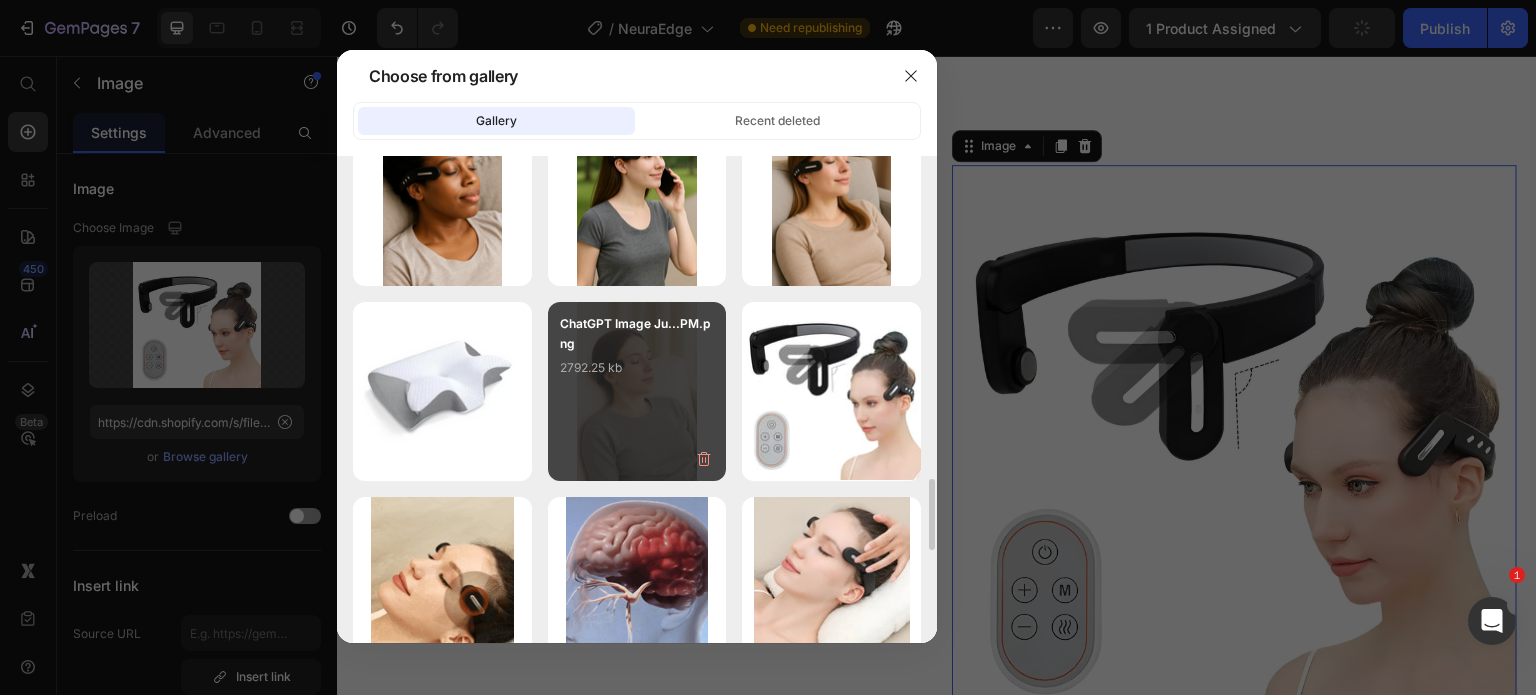 click on "ChatGPT Image Ju...PM.png 2792.25 kb" at bounding box center [637, 391] 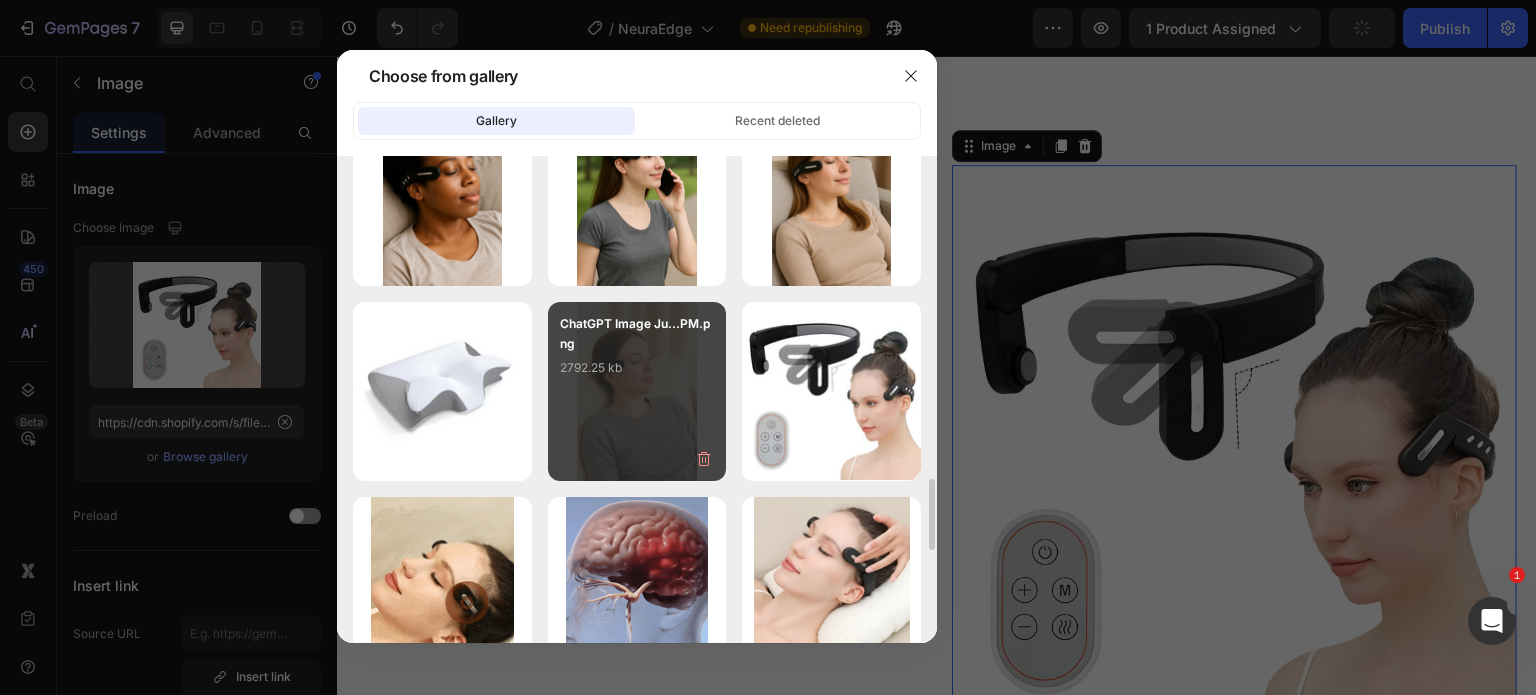 type on "https://cdn.shopify.com/s/files/1/0740/5944/8601/files/gempages_523423371124278516-79f7df96-cf19-4b5e-a0a4-ea6e8d9fdc34.png" 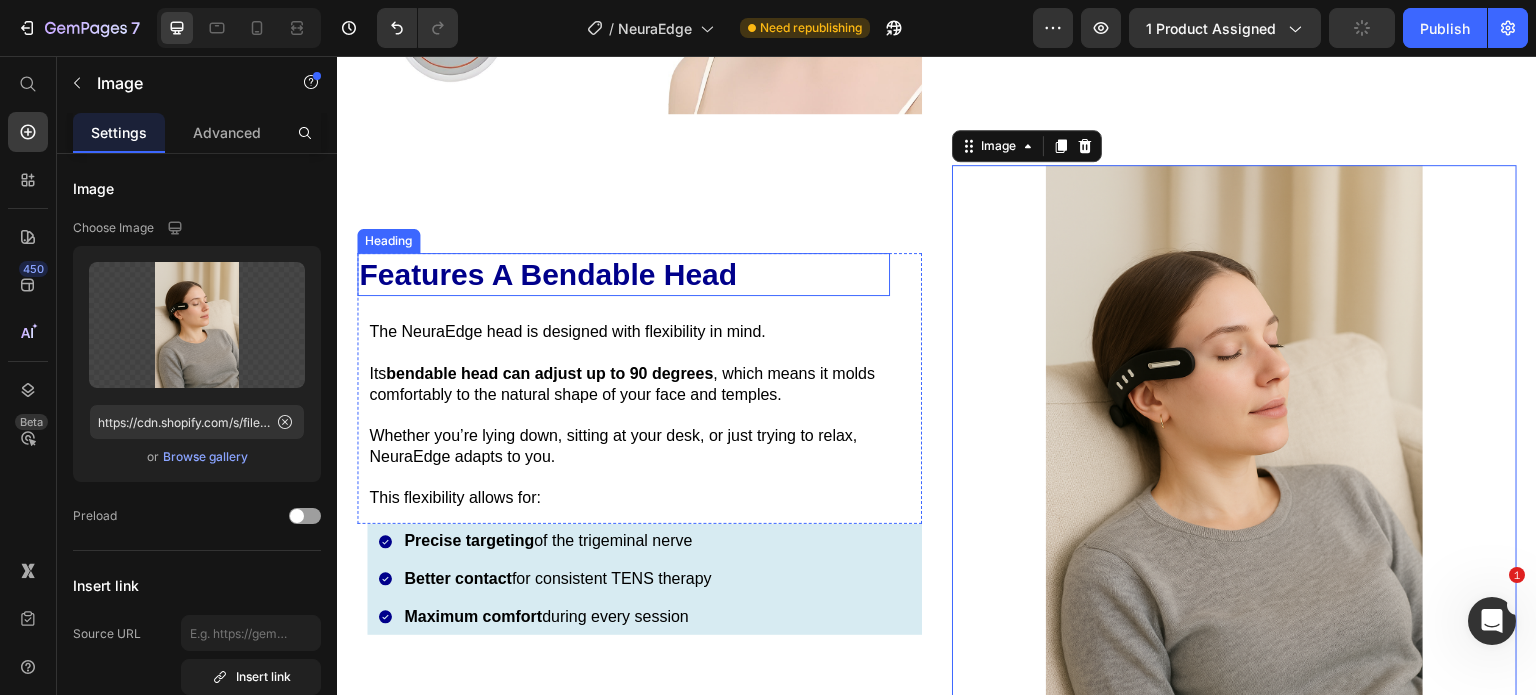 click on "Features A Bendable Head" at bounding box center [623, 274] 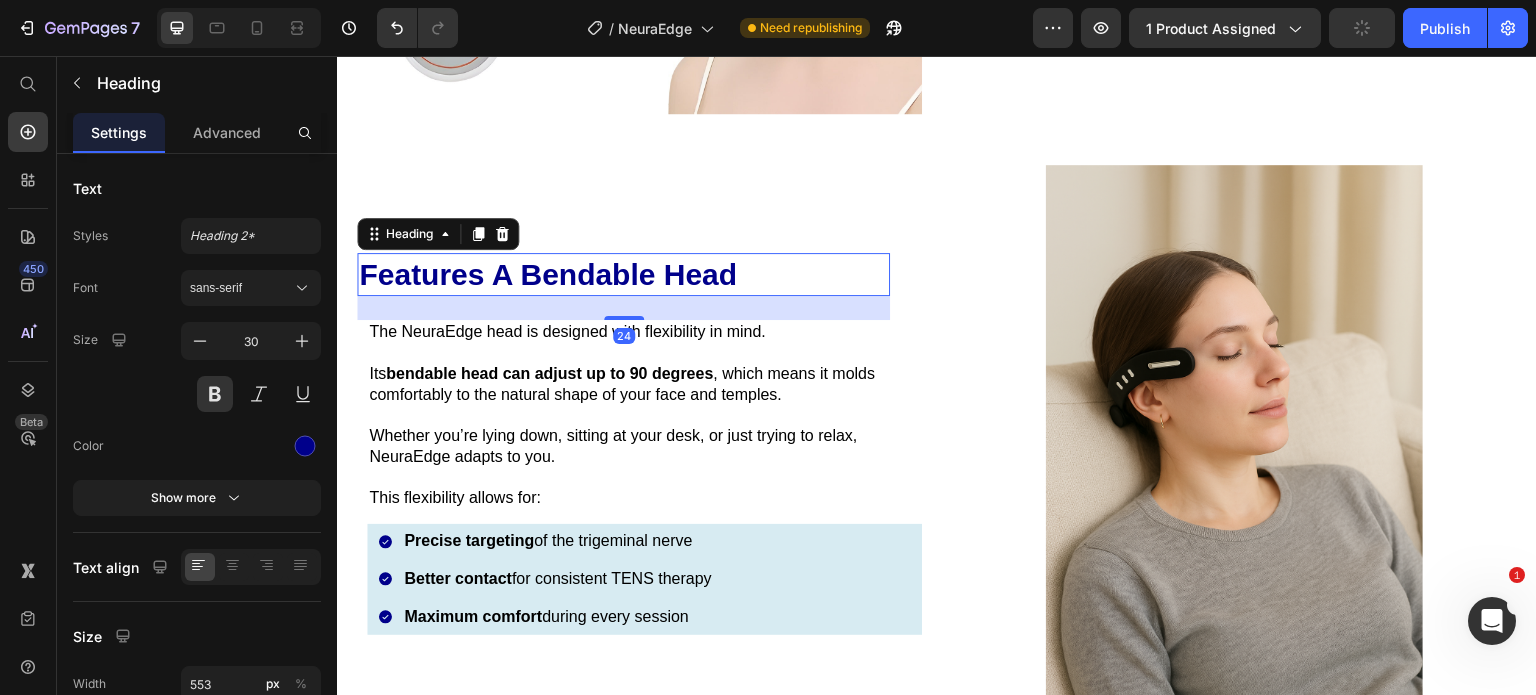click on "Features A Bendable Head" at bounding box center (623, 274) 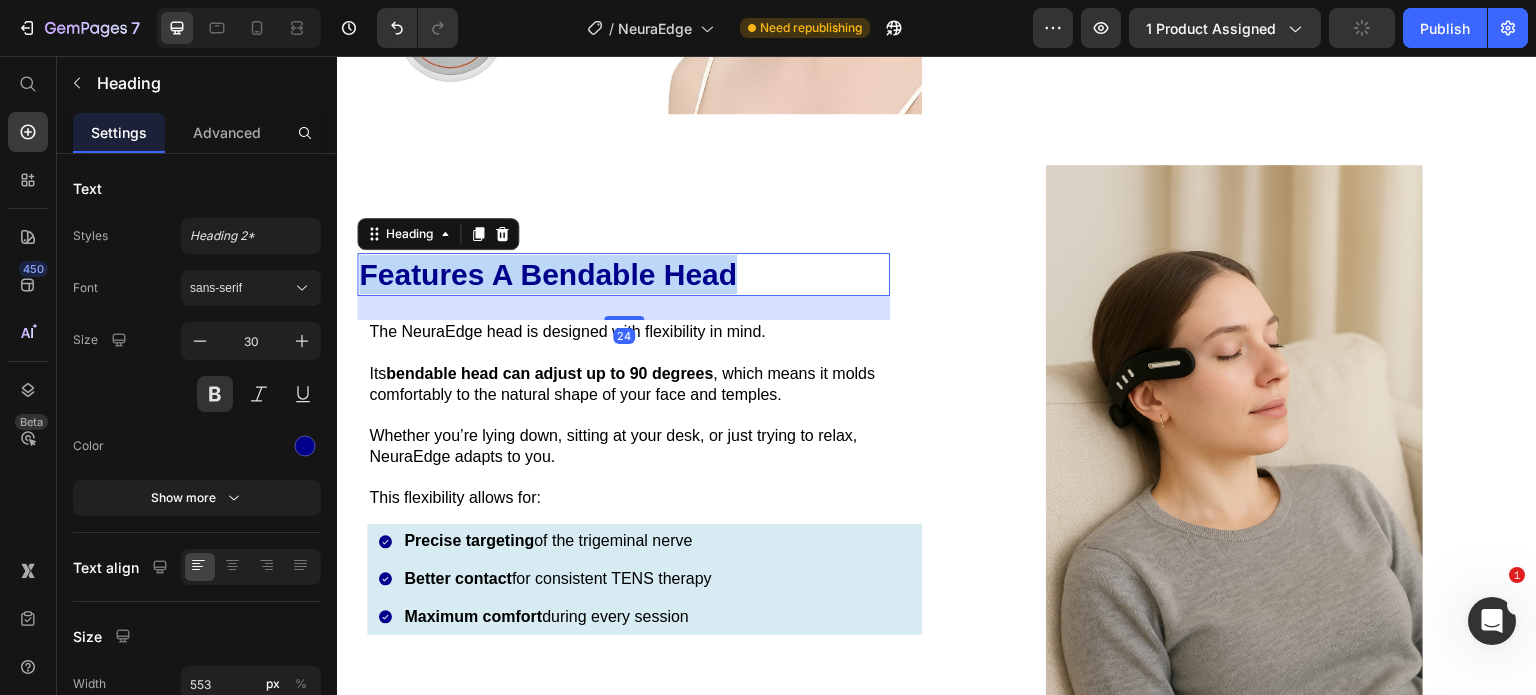 click on "Features A Bendable Head" at bounding box center (623, 274) 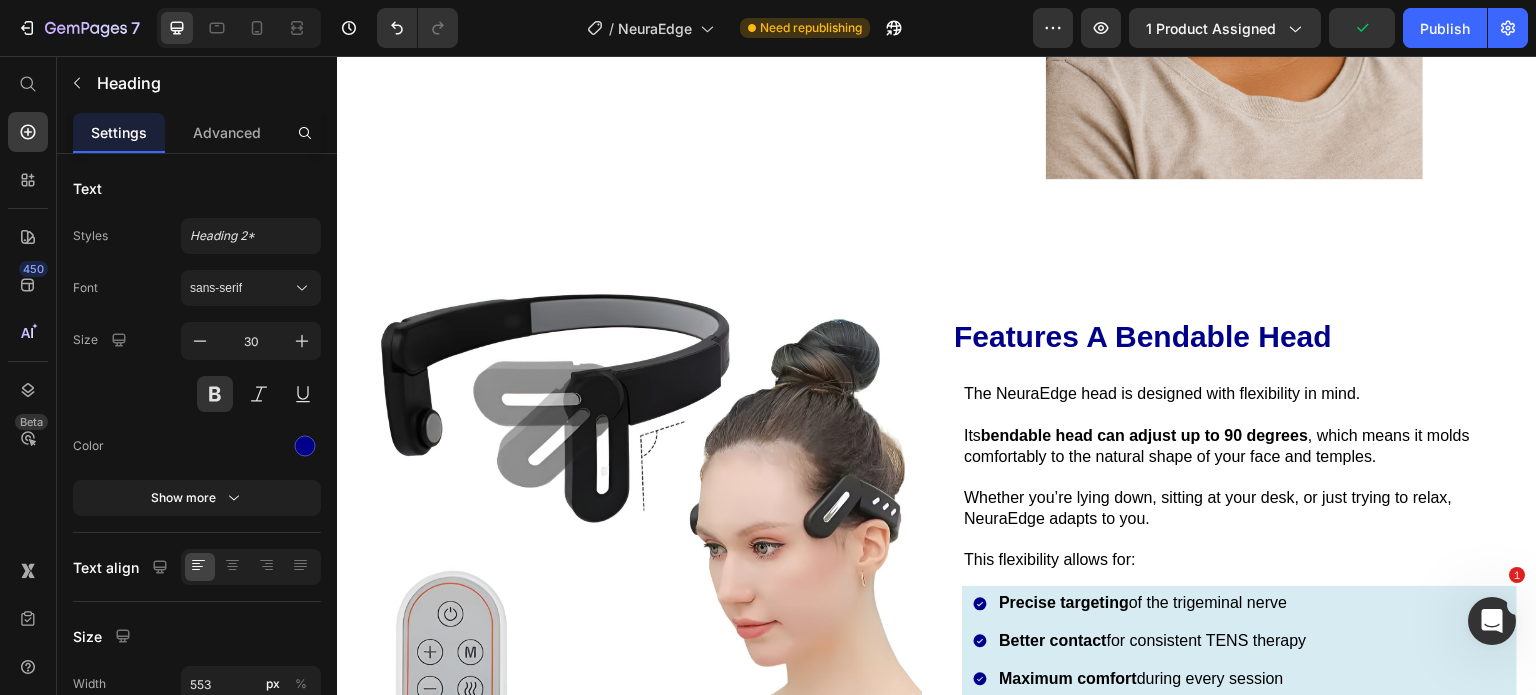 scroll, scrollTop: 4436, scrollLeft: 0, axis: vertical 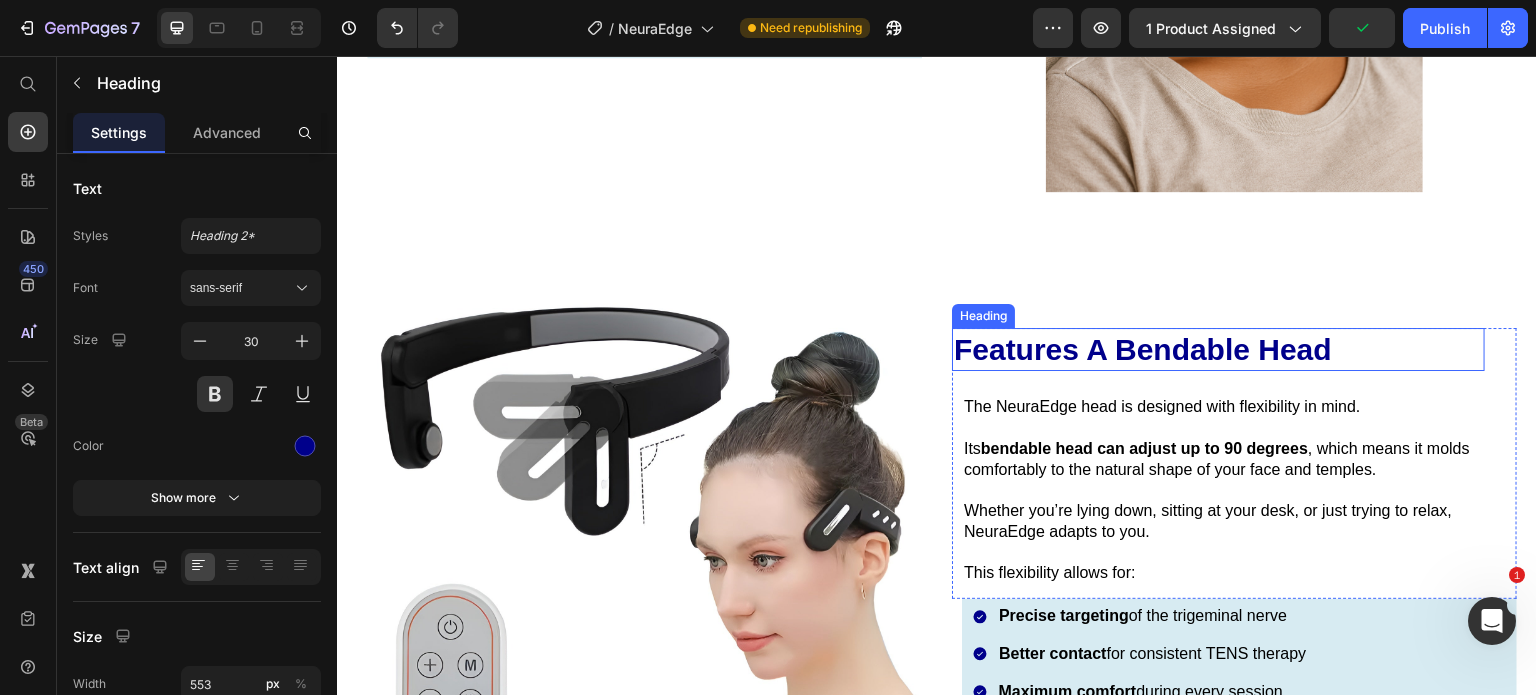 click on "Features A Bendable Head" at bounding box center (1218, 349) 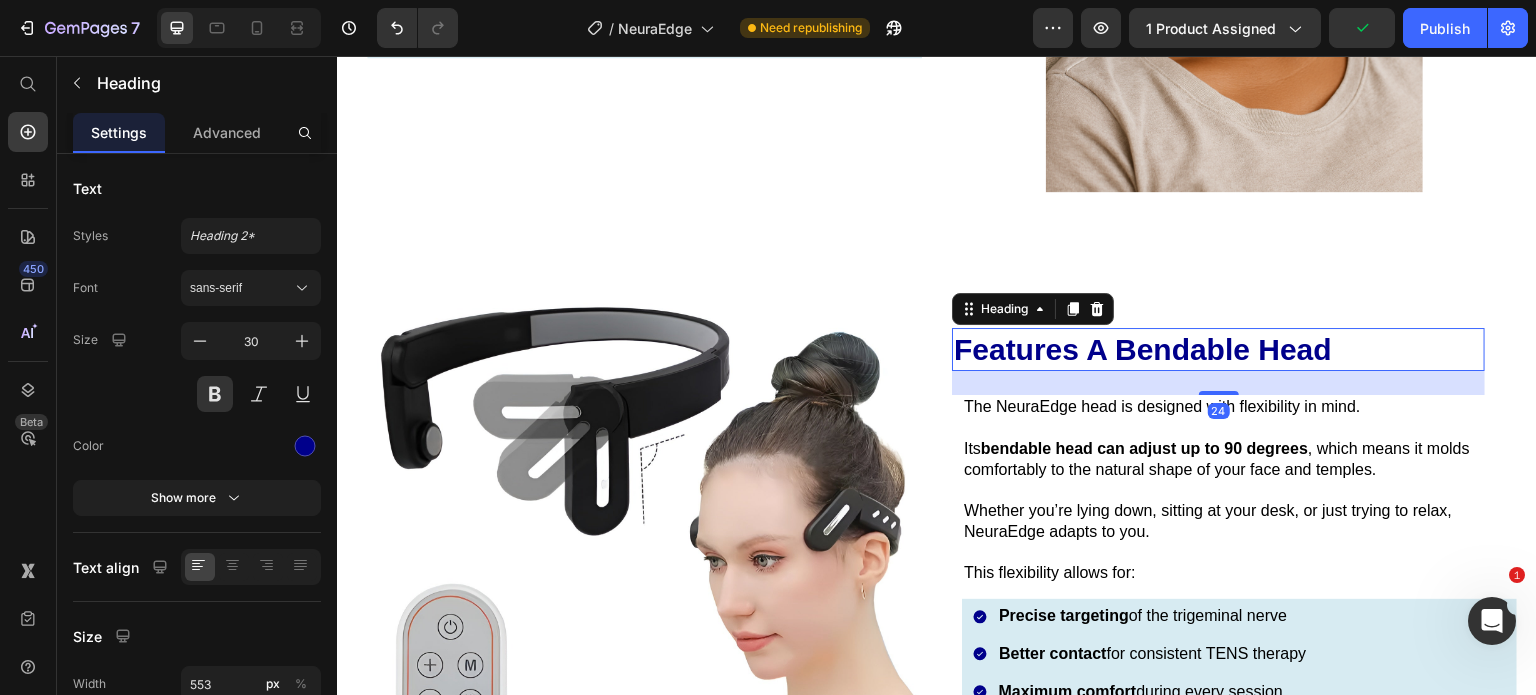 click on "Features A Bendable Head" at bounding box center (1218, 349) 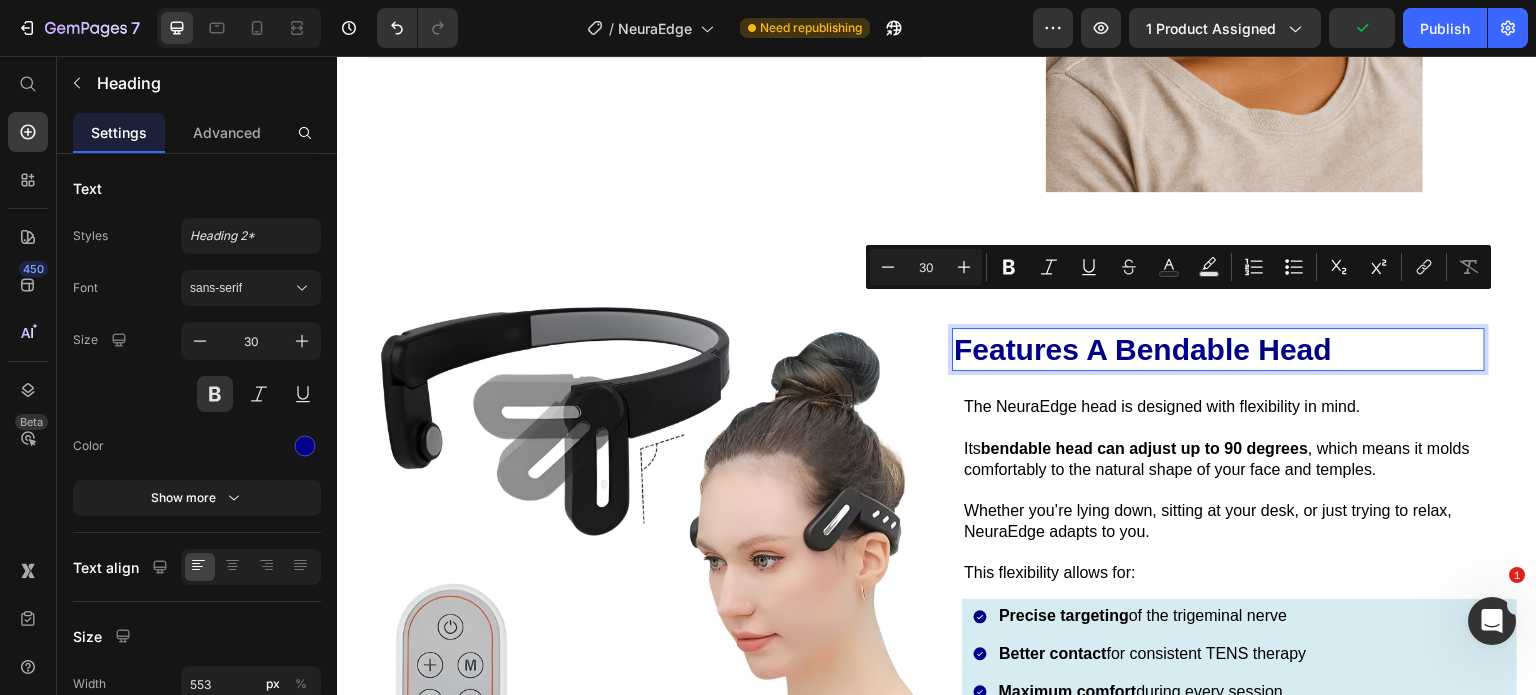 click on "Features A Bendable Head" at bounding box center [1218, 349] 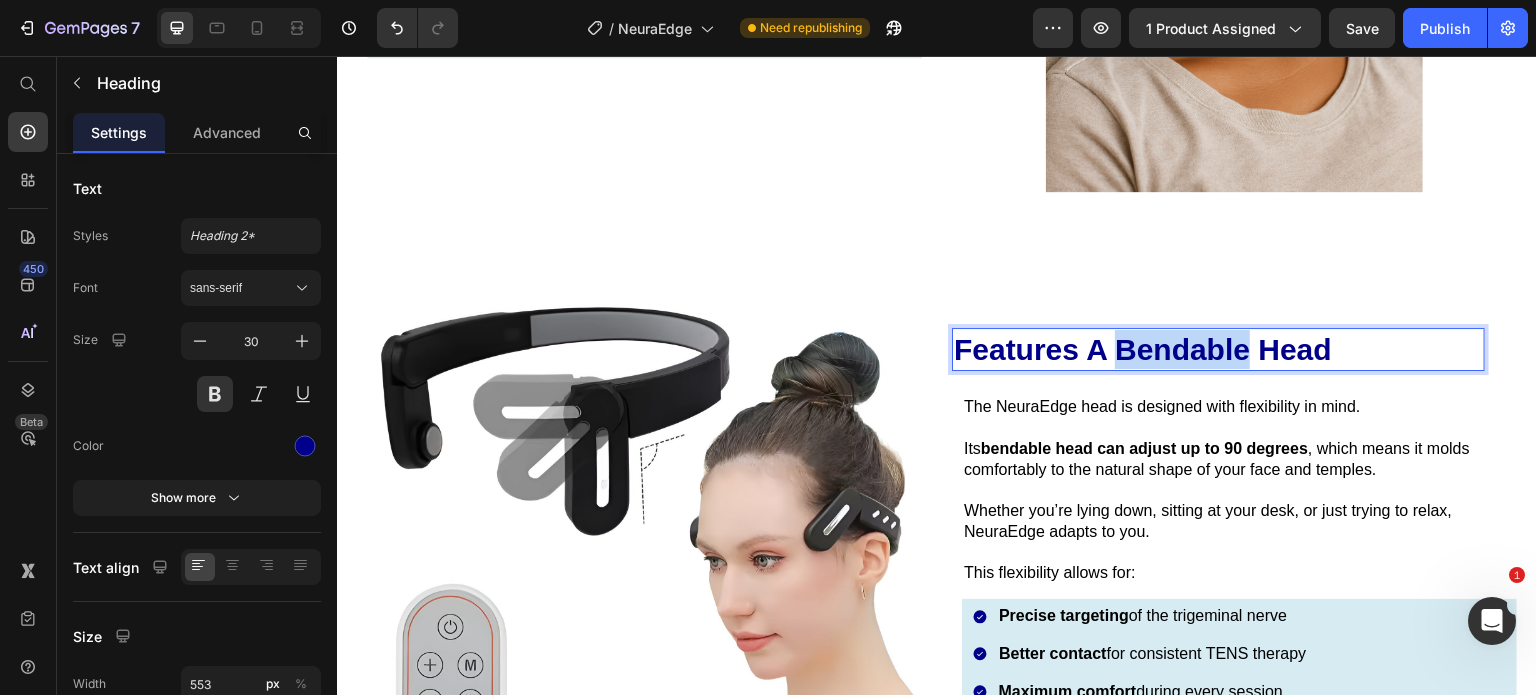 click on "Features A Bendable Head" at bounding box center (1218, 349) 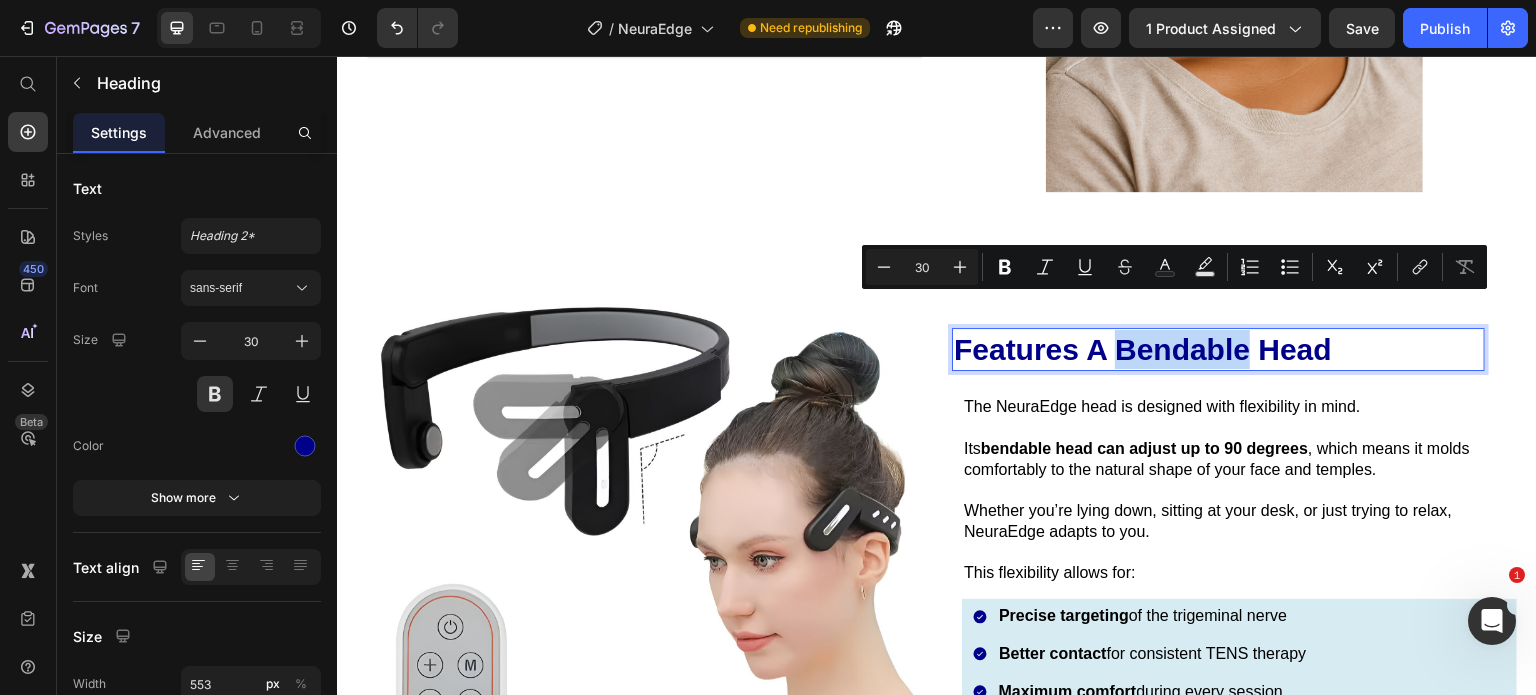 click on "Features A Bendable Head" at bounding box center [1218, 349] 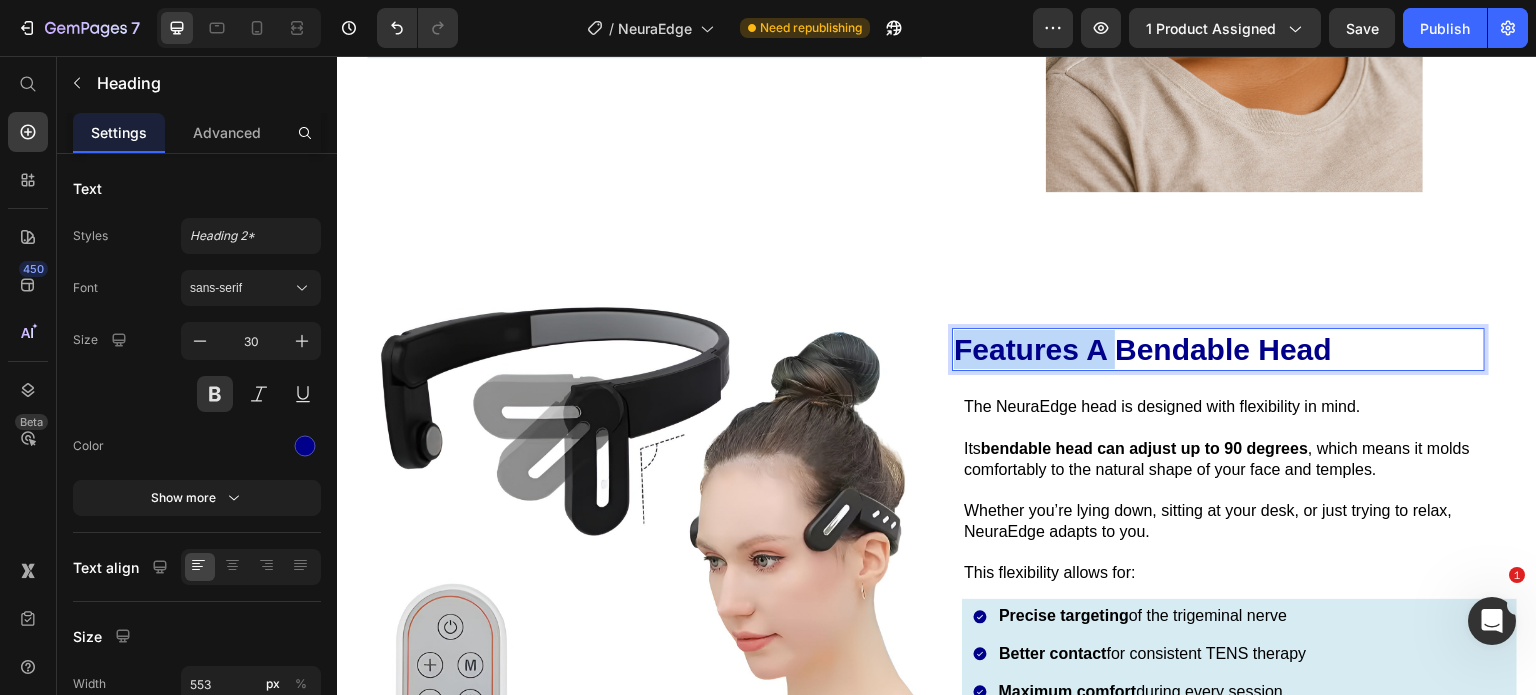 drag, startPoint x: 1103, startPoint y: 309, endPoint x: 915, endPoint y: 336, distance: 189.92894 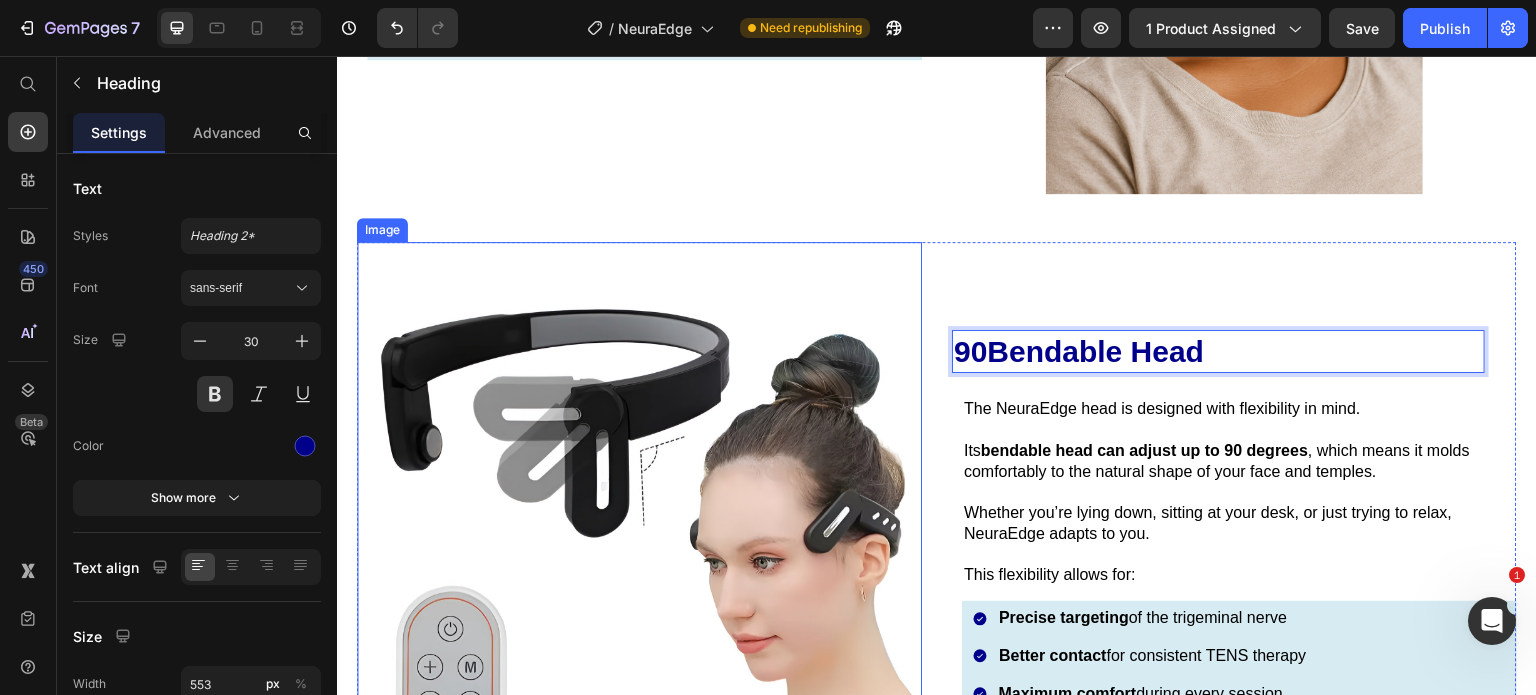 scroll, scrollTop: 4436, scrollLeft: 0, axis: vertical 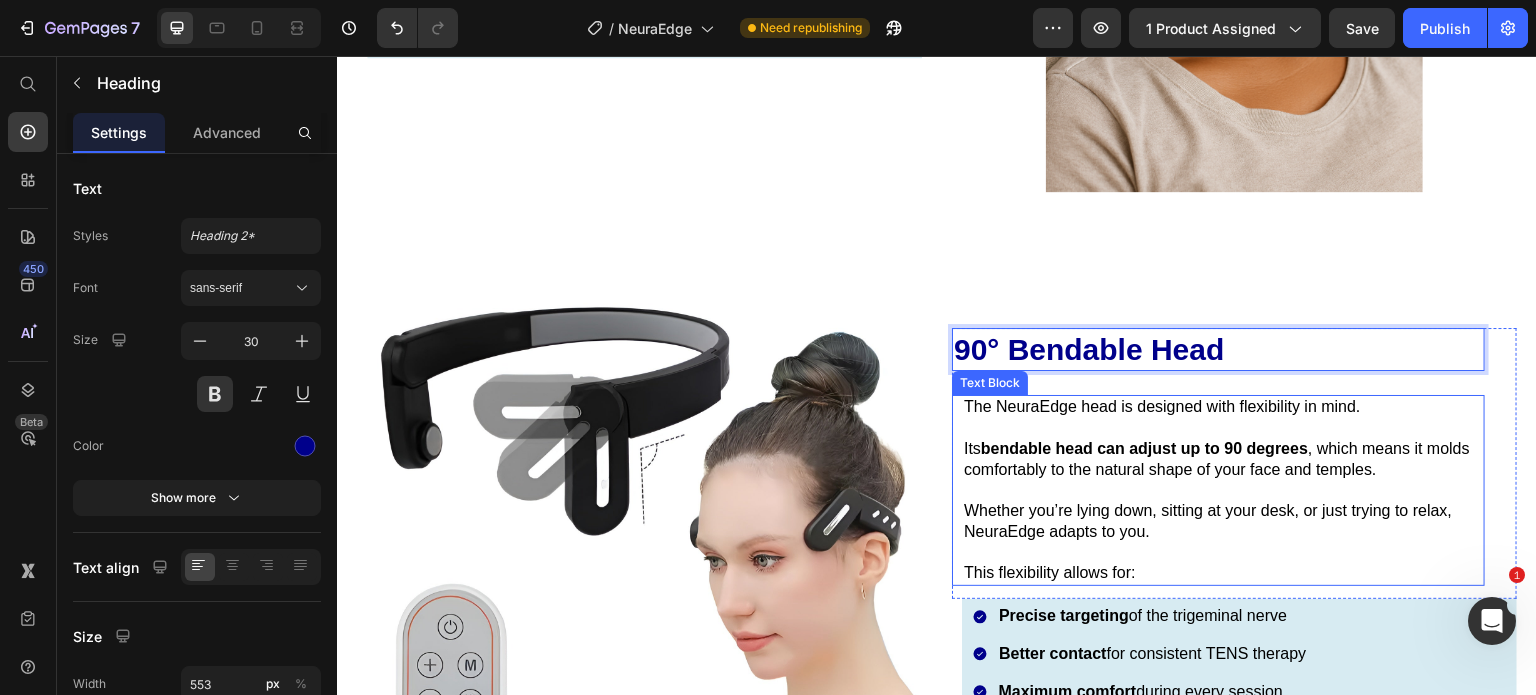 click on "bendable head can adjust up to 90 degrees" at bounding box center [1144, 448] 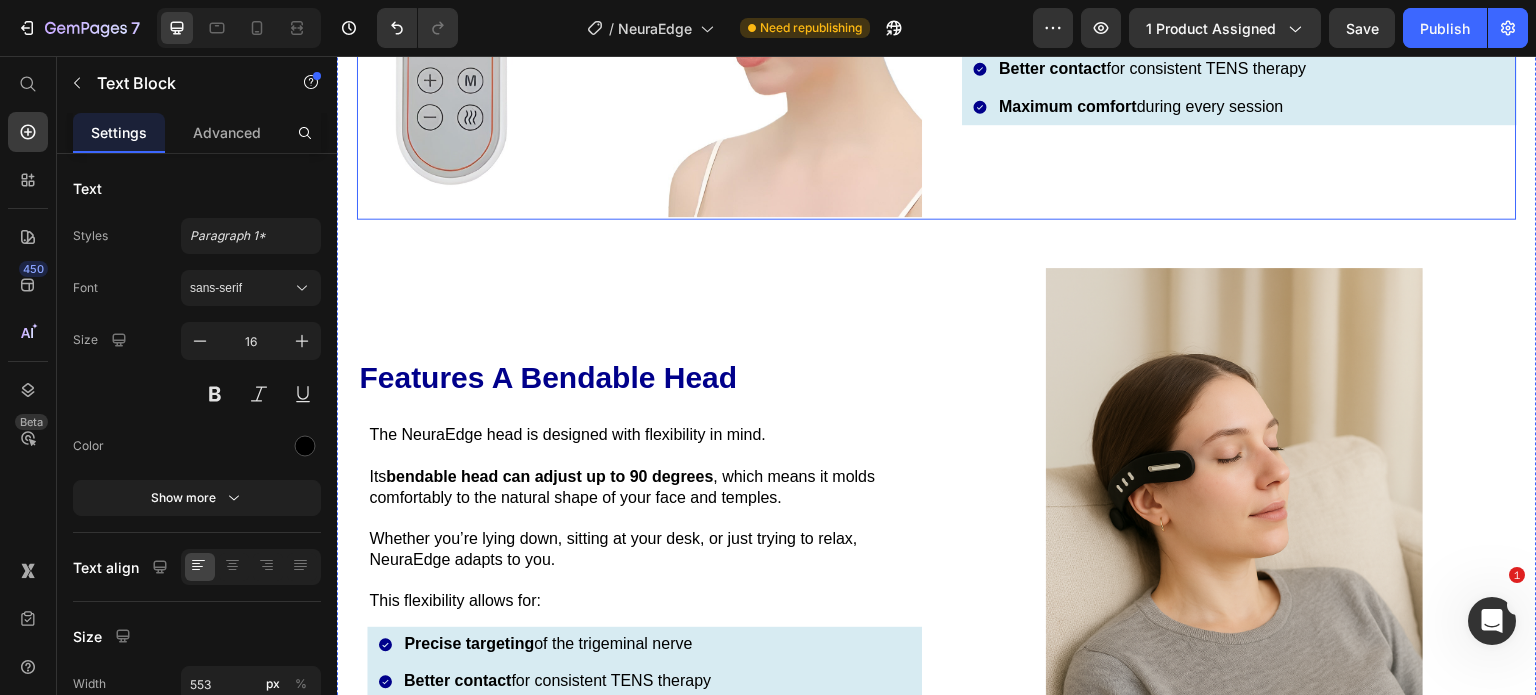 scroll, scrollTop: 5022, scrollLeft: 0, axis: vertical 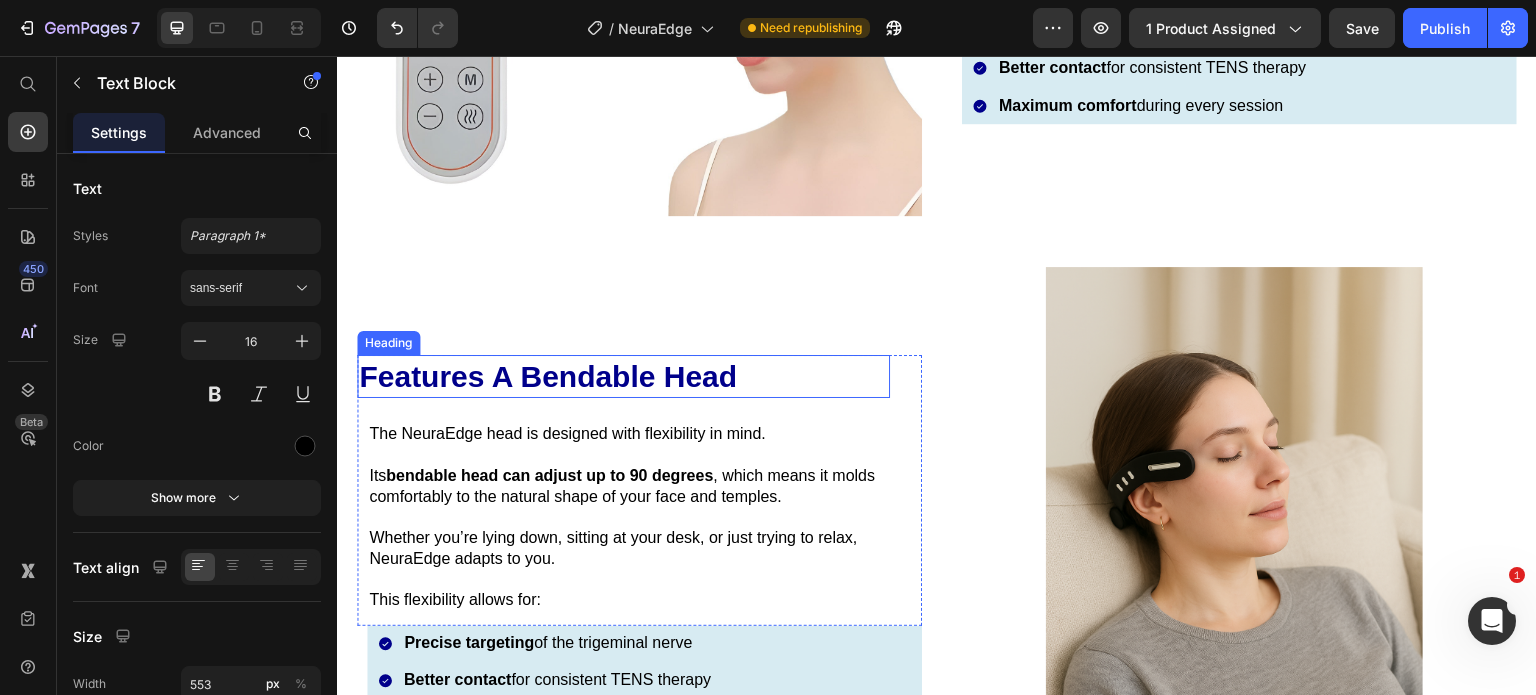 click on "Features A Bendable Head" at bounding box center (623, 376) 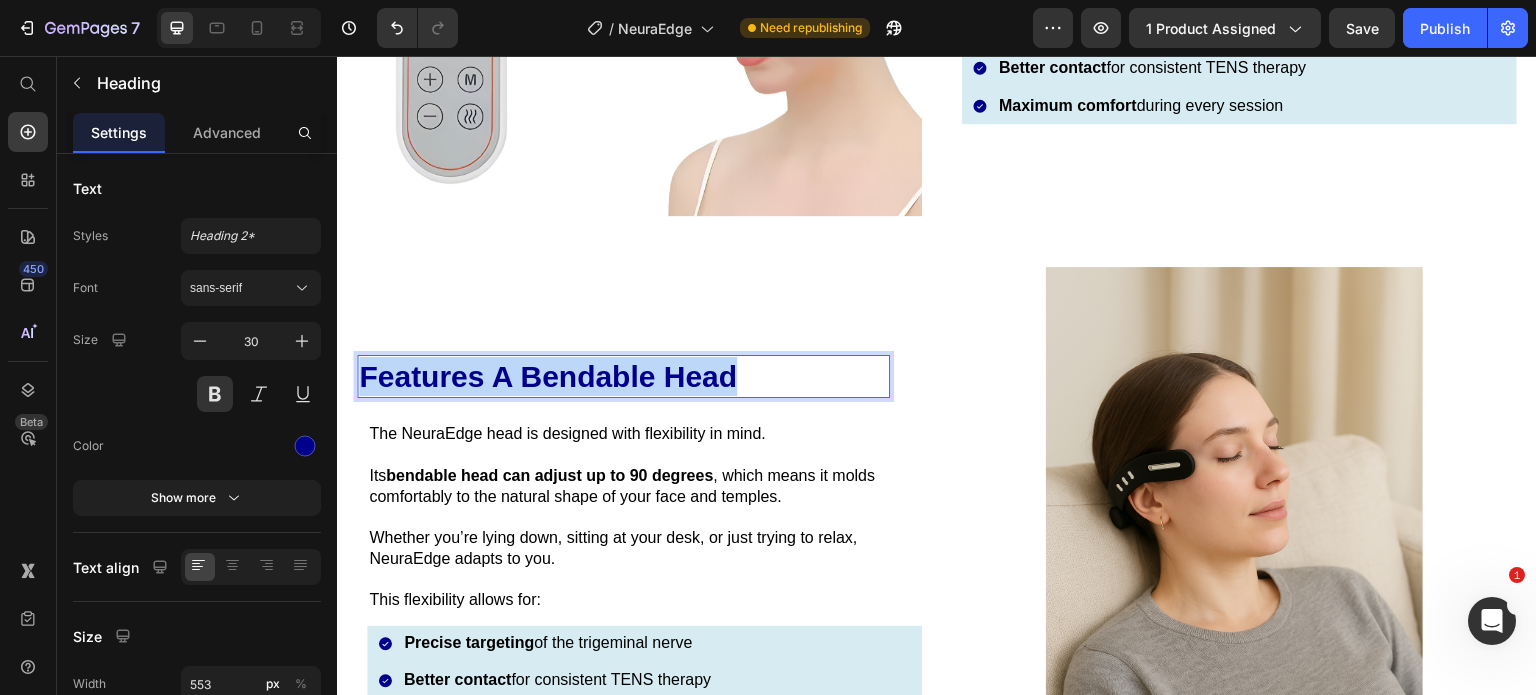click on "Features A Bendable Head" at bounding box center (623, 376) 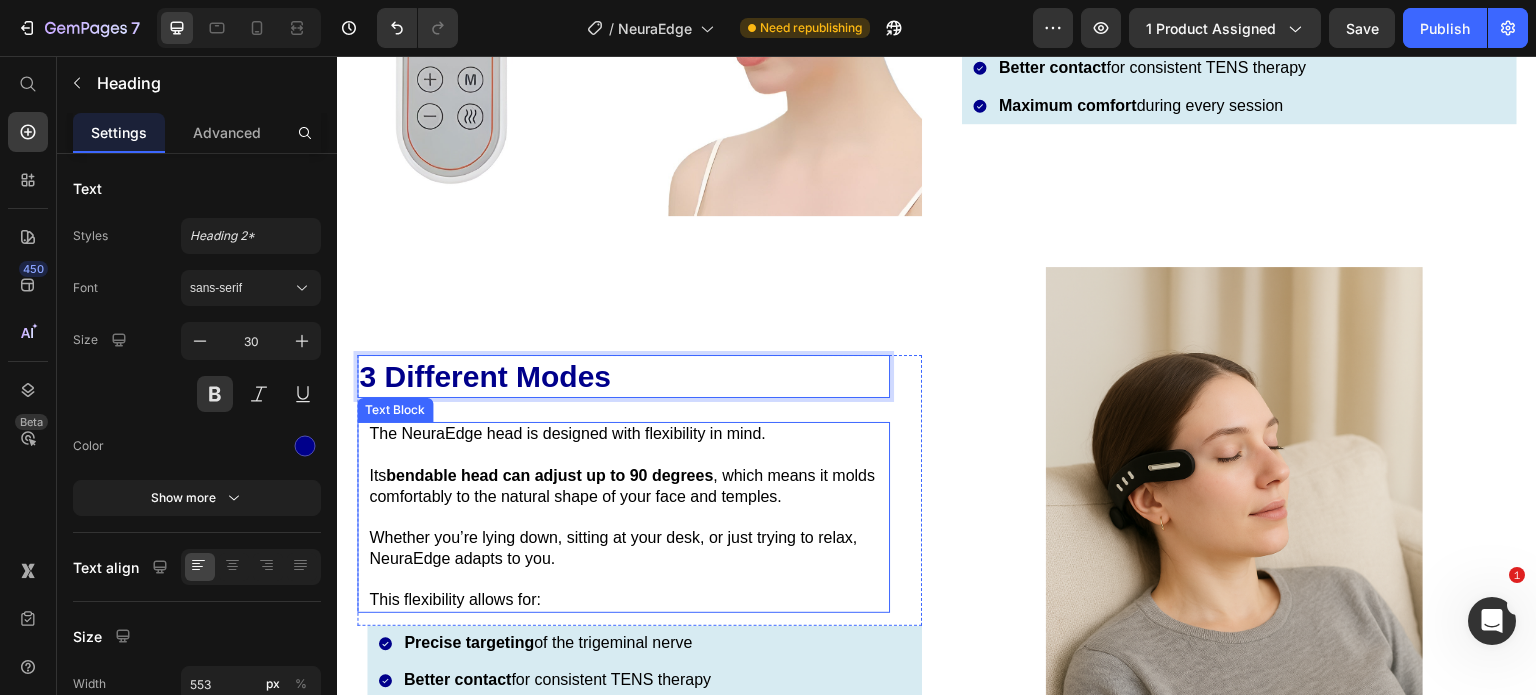 click on "Its  bendable head can adjust up to 90 degrees , which means it molds comfortably to the natural shape of your face and temples." at bounding box center [628, 487] 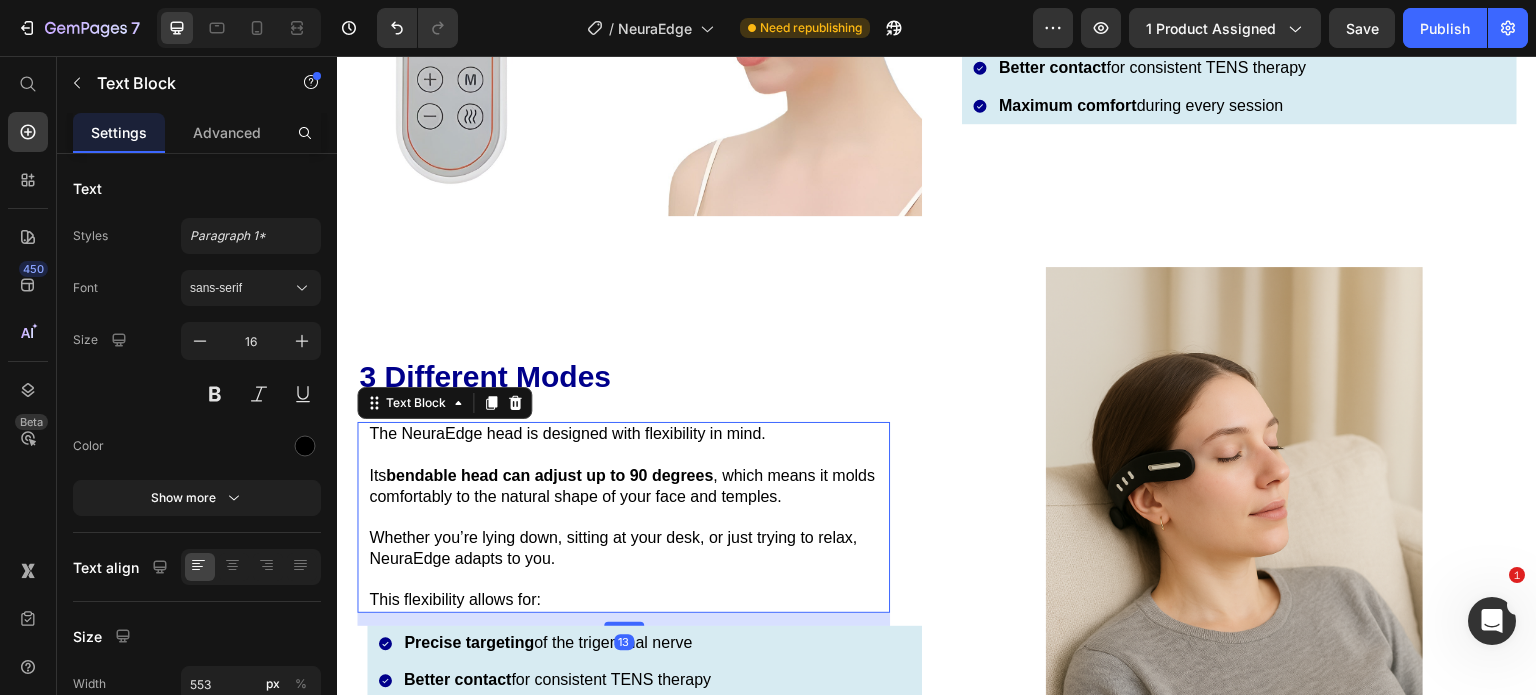 click on "This flexibility allows for:" at bounding box center [628, 600] 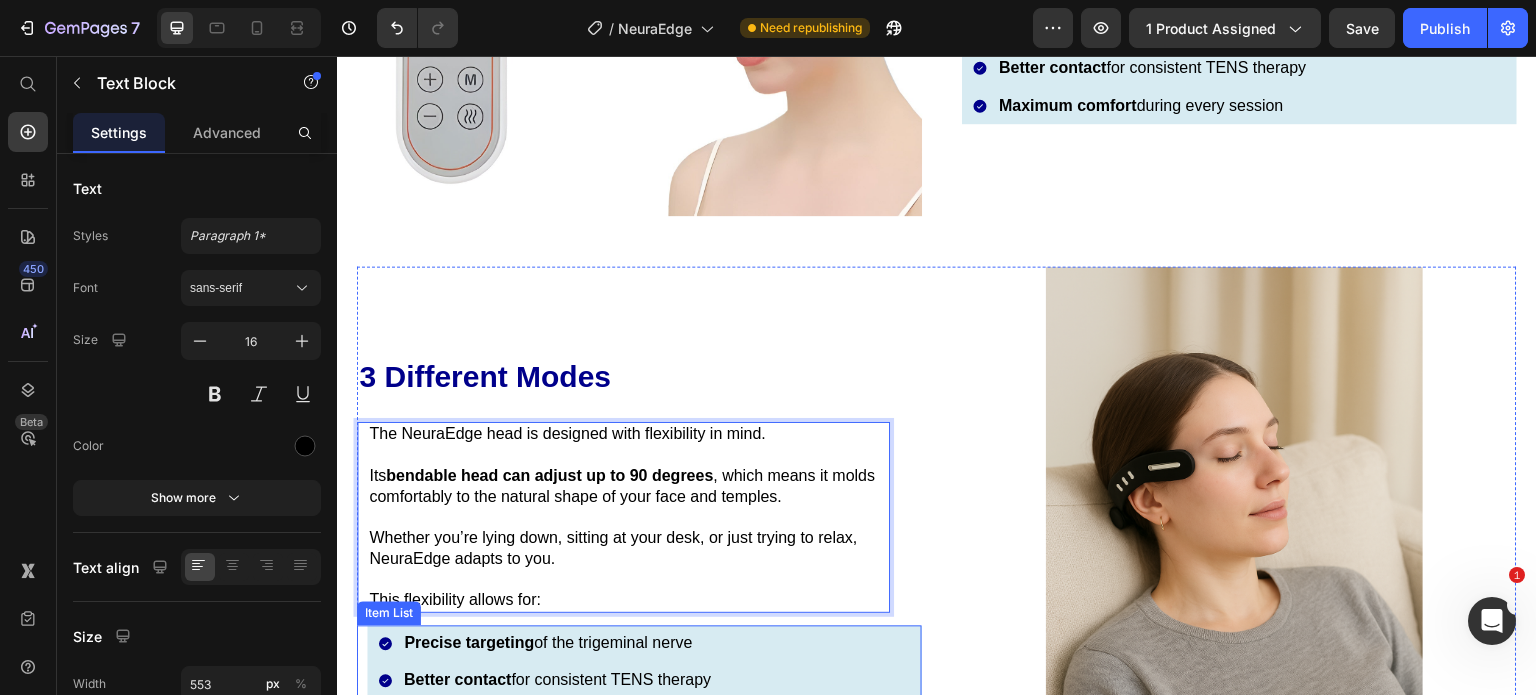 click on "Precise targeting  of the trigeminal nerve Better contact  for consistent TENS therapy Maximum comfort  during every session" at bounding box center (649, 681) 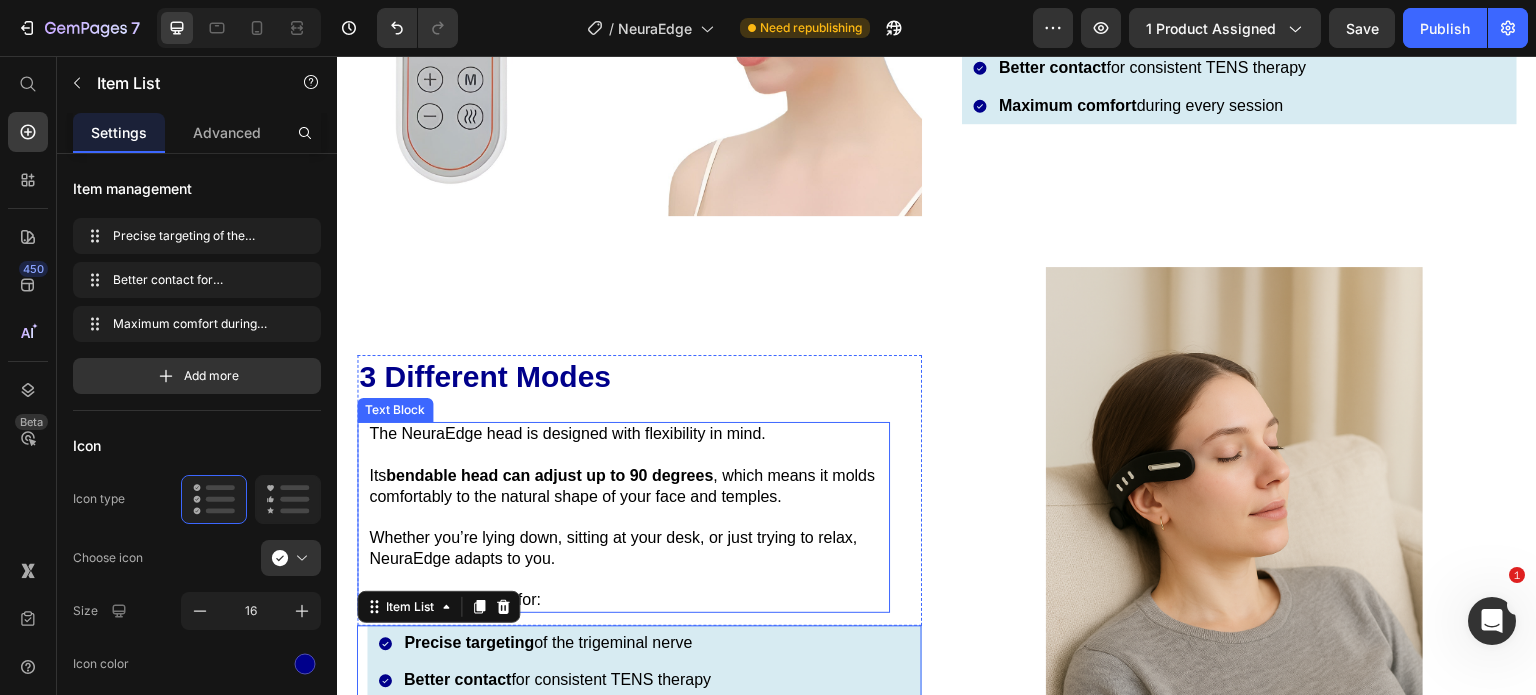click on "Whether you’re lying down, sitting at your desk, or just trying to relax, NeuraEdge adapts to you." at bounding box center [628, 549] 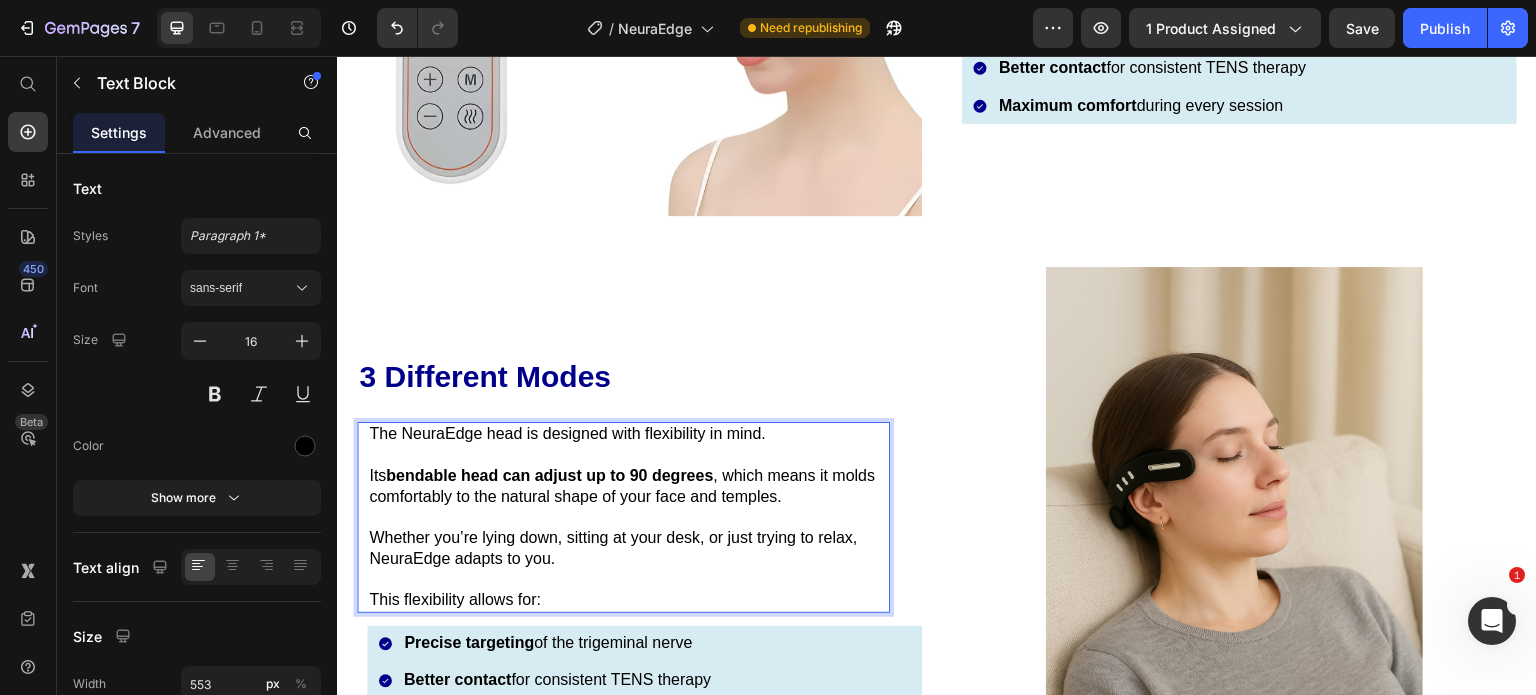 click on "This flexibility allows for:" at bounding box center [628, 600] 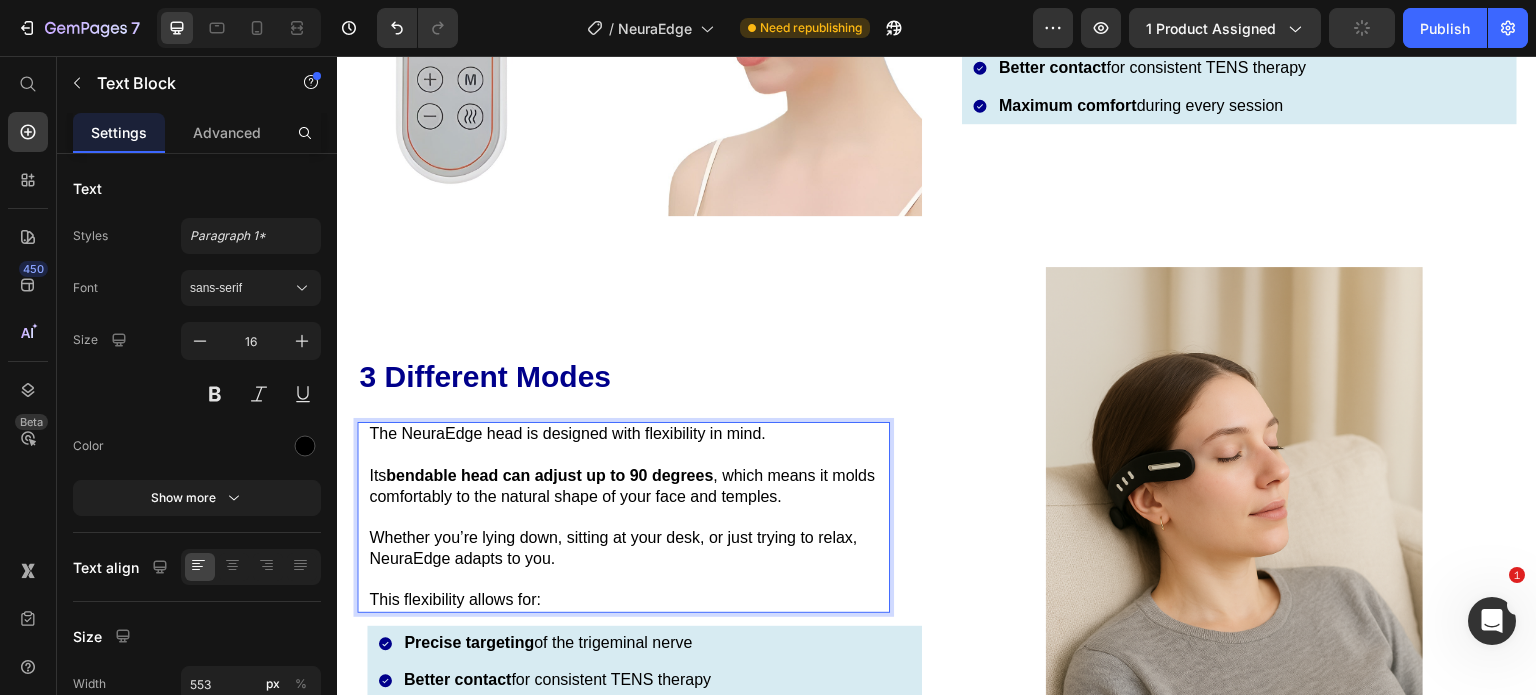 click at bounding box center (1234, 549) 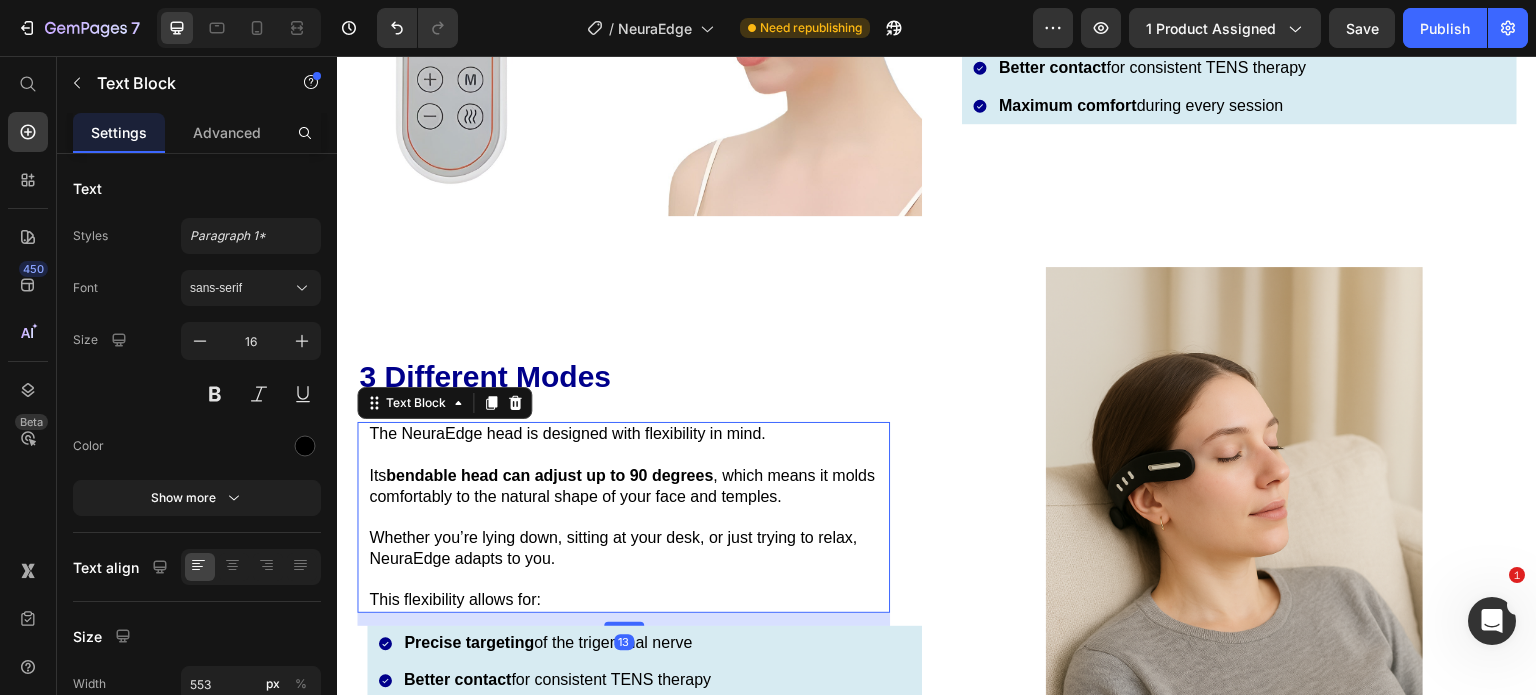 click on "Whether you’re lying down, sitting at your desk, or just trying to relax, NeuraEdge adapts to you." at bounding box center [628, 549] 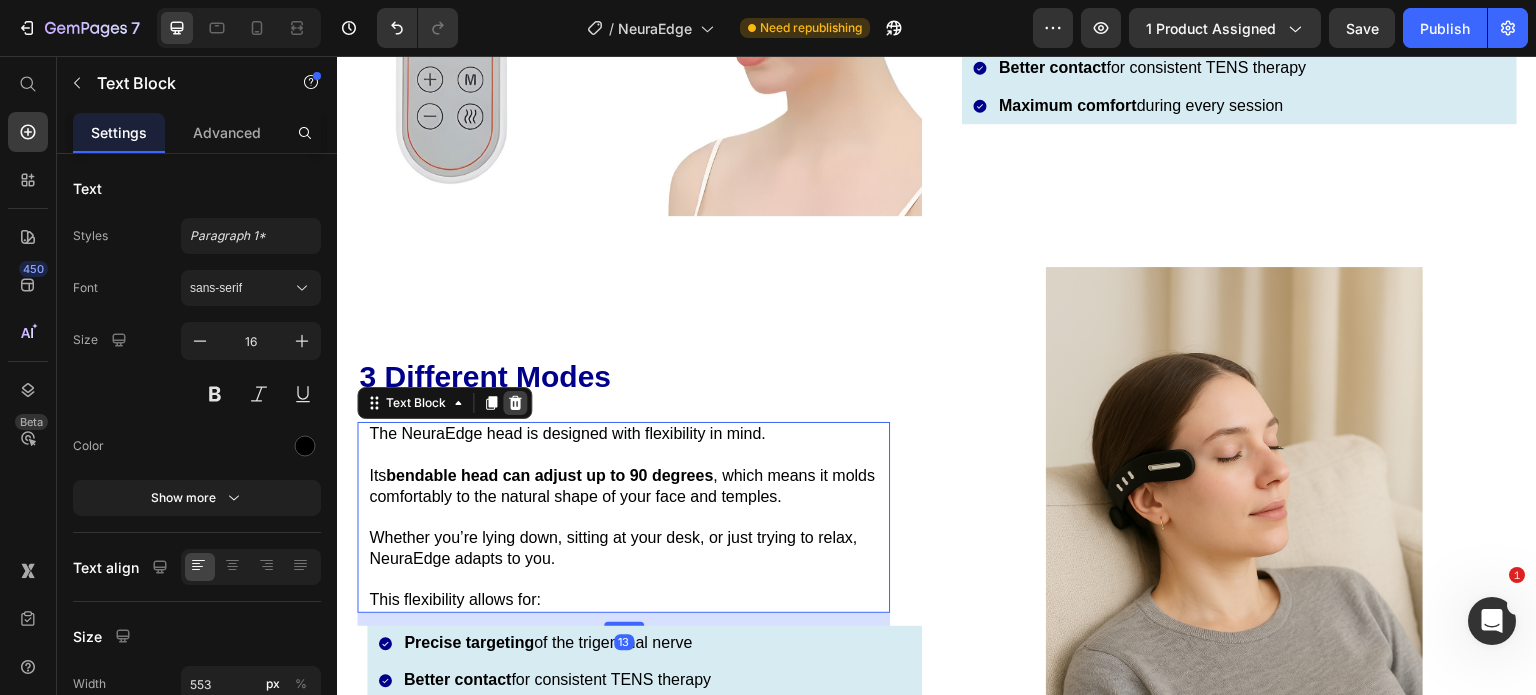 click at bounding box center (515, 403) 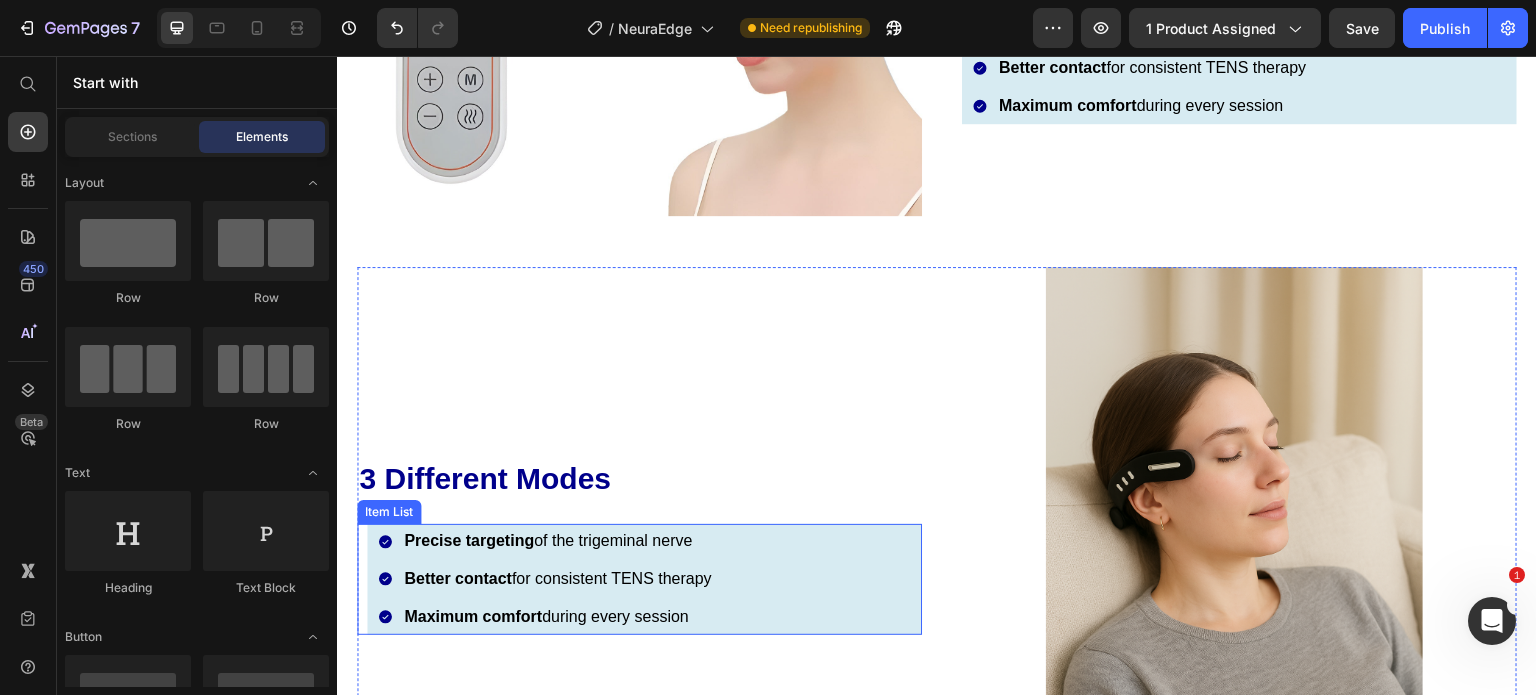 click on "Precise targeting" at bounding box center [469, 540] 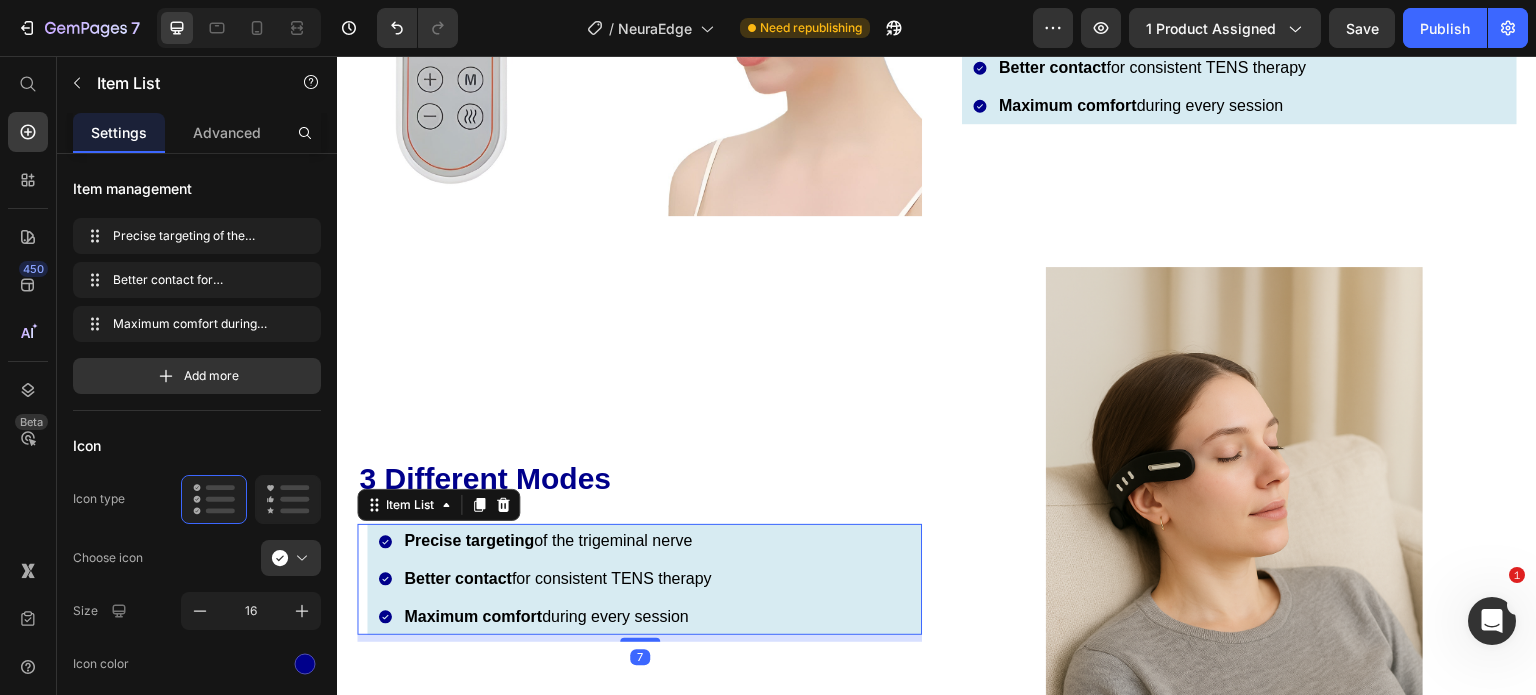 click on "Precise targeting" at bounding box center (469, 540) 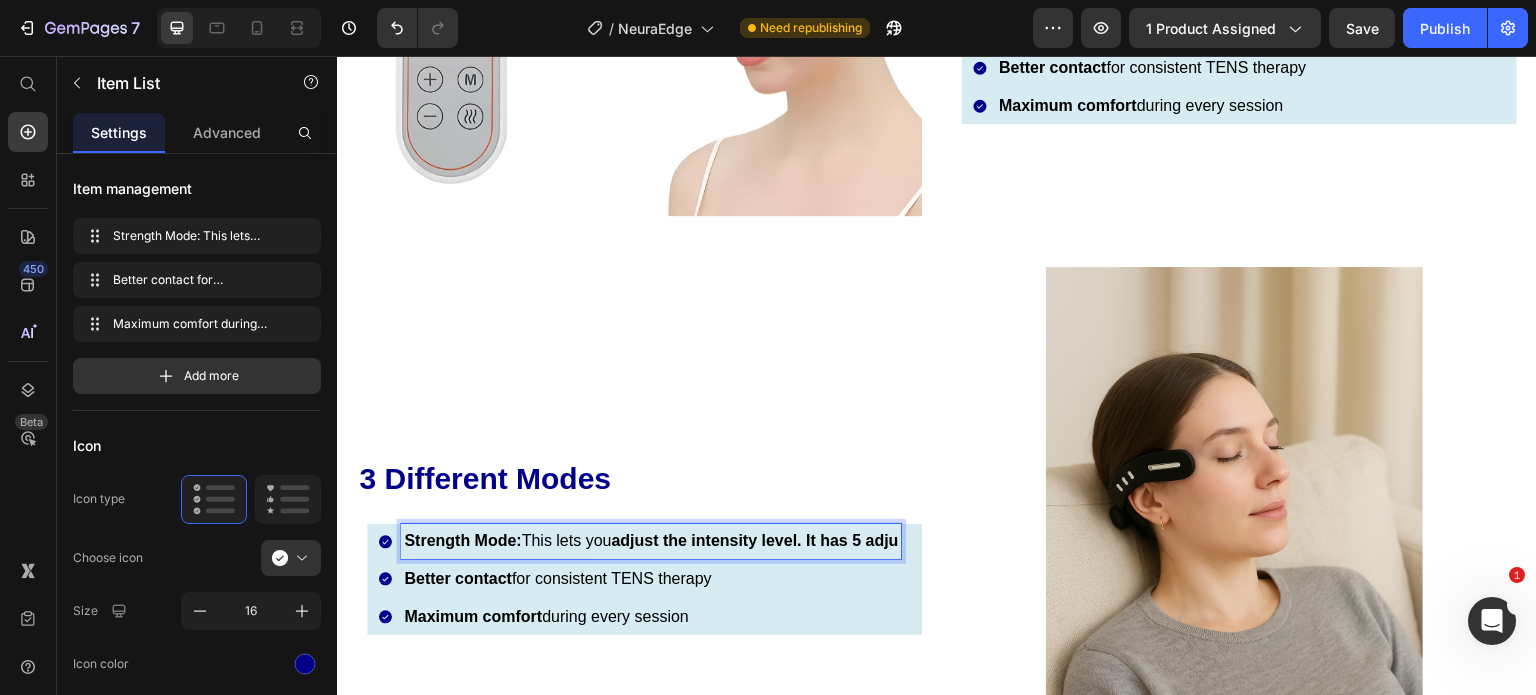 scroll, scrollTop: 5008, scrollLeft: 0, axis: vertical 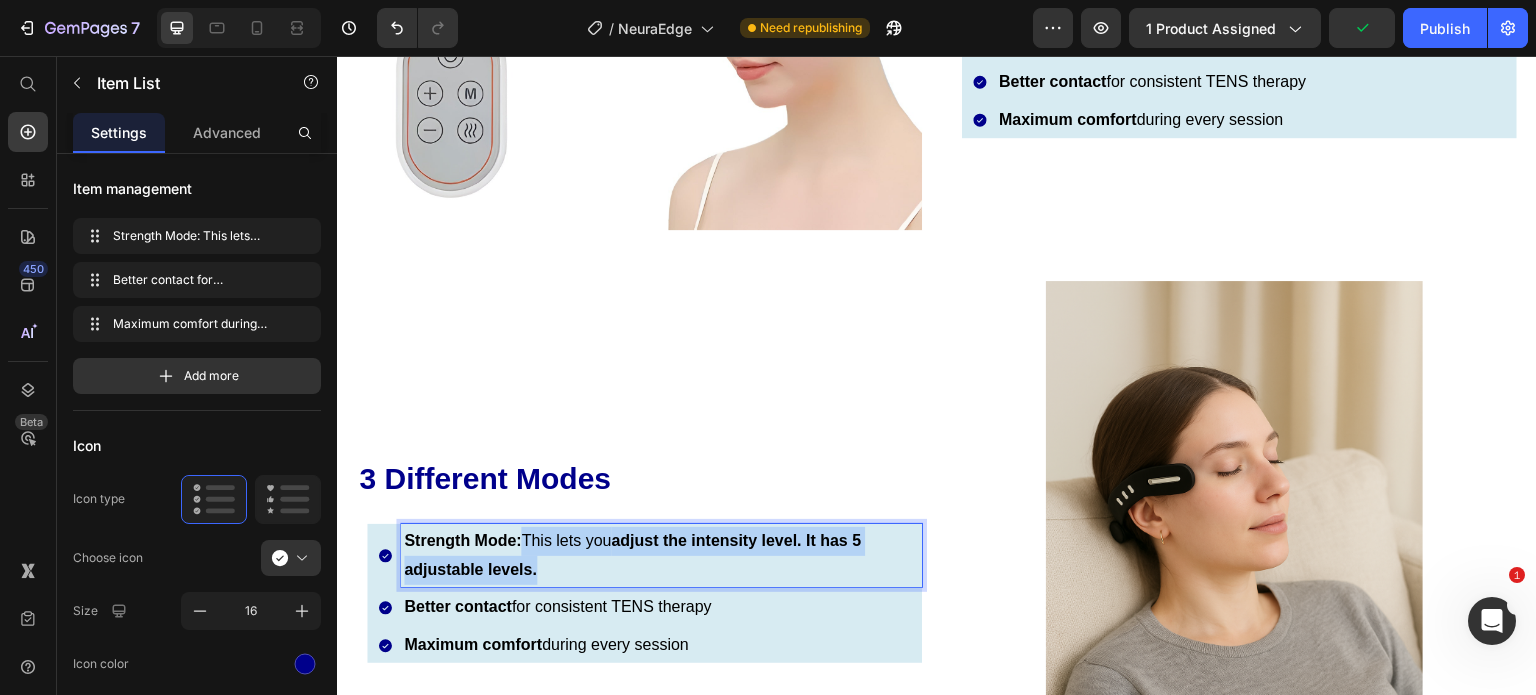 drag, startPoint x: 581, startPoint y: 541, endPoint x: 526, endPoint y: 502, distance: 67.424034 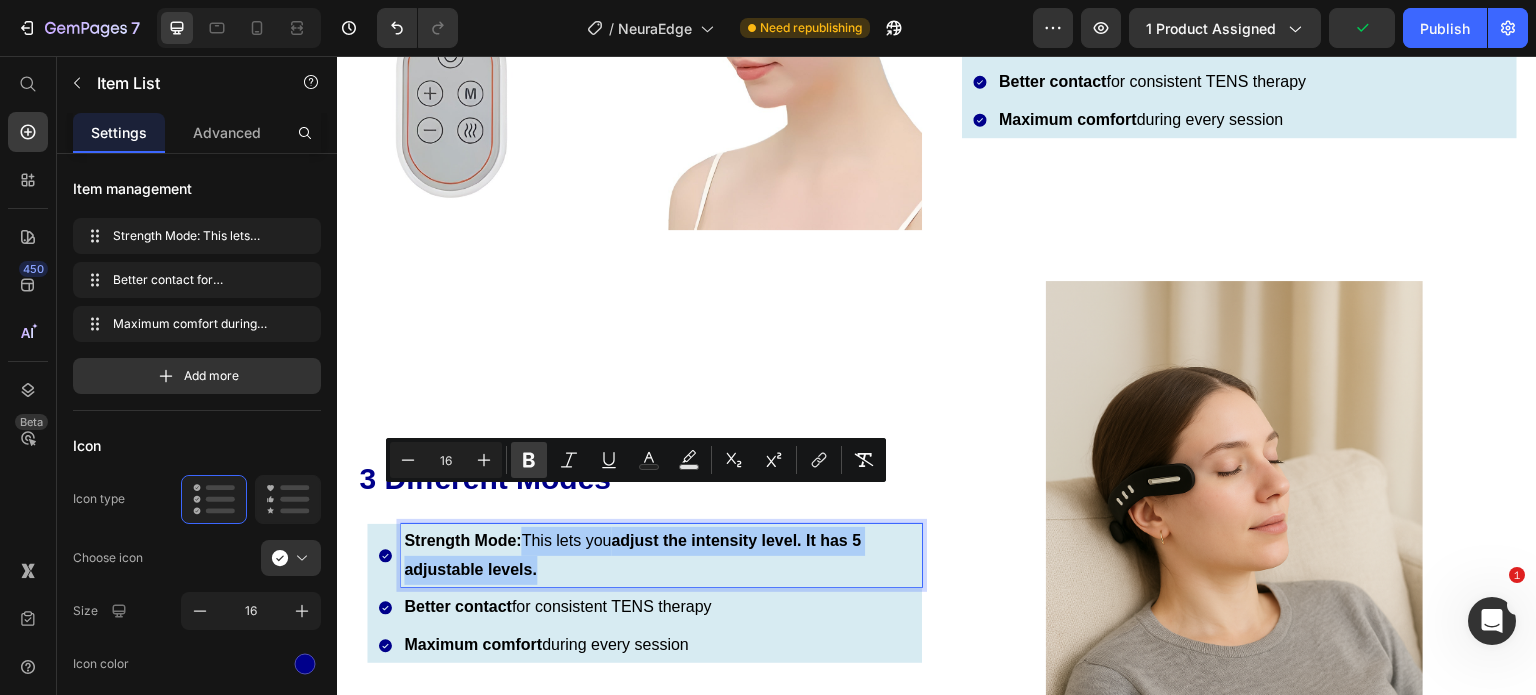 click on "Bold" at bounding box center [529, 460] 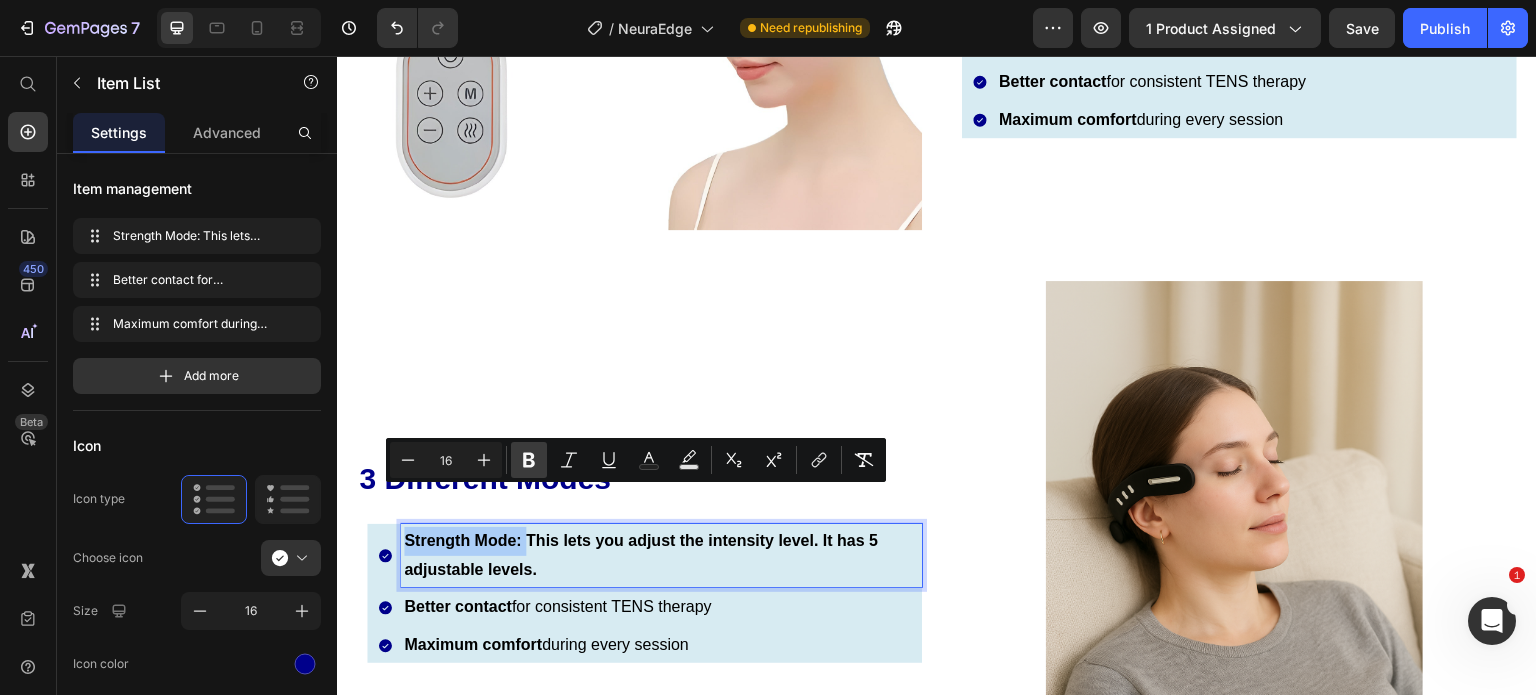 click on "Bold" at bounding box center [529, 460] 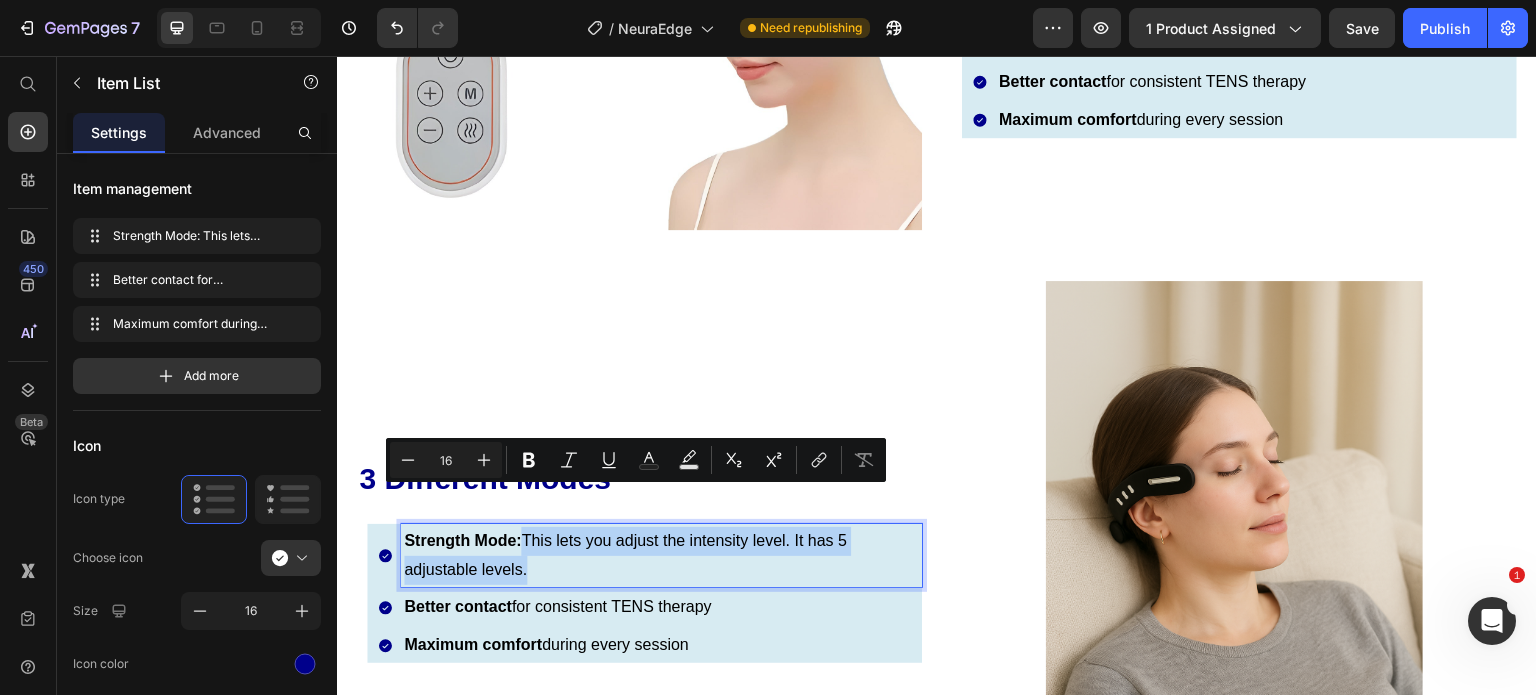 click on "Better contact  for consistent TENS therapy" at bounding box center [661, 607] 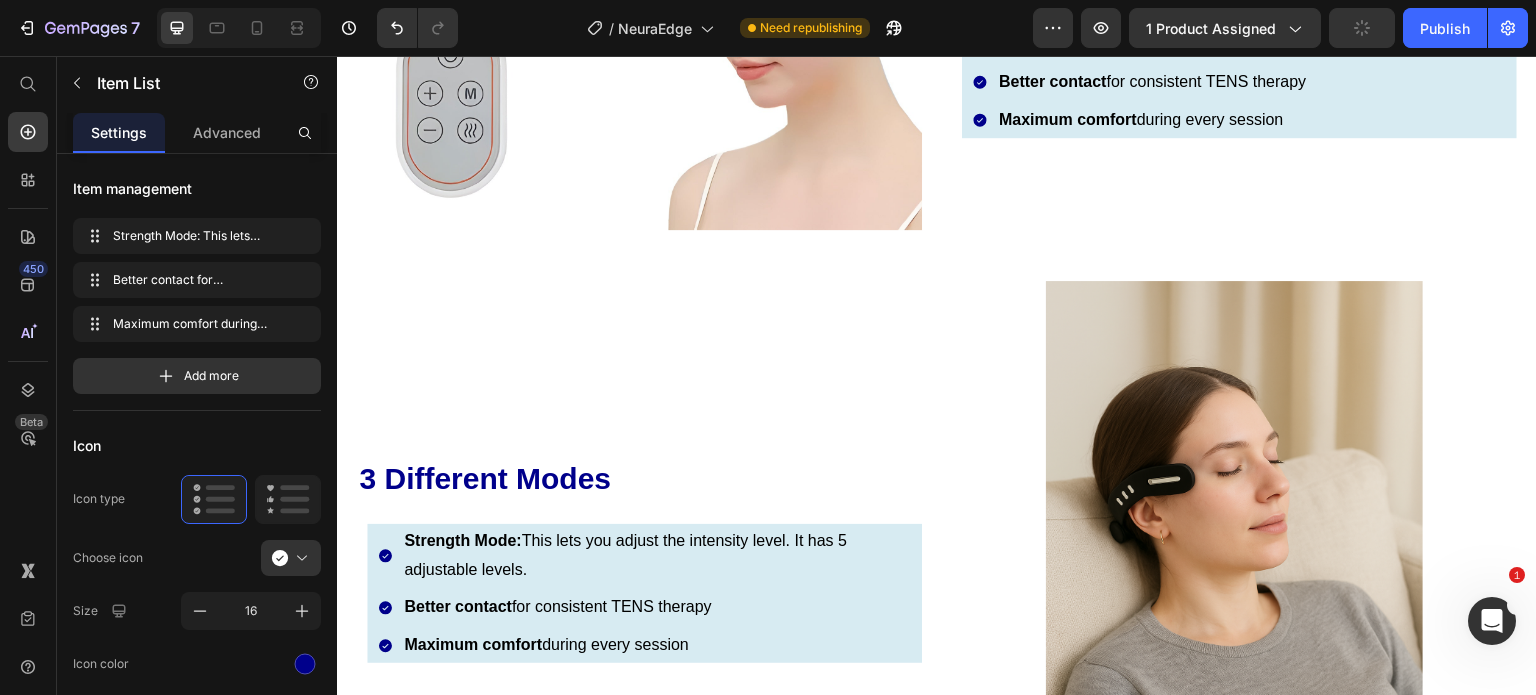 click on "Strength Mode:  This lets you adjust the intensity level. It has 5 adjustable levels. Better contact  for consistent TENS therapy Maximum comfort  during every session" at bounding box center [649, 593] 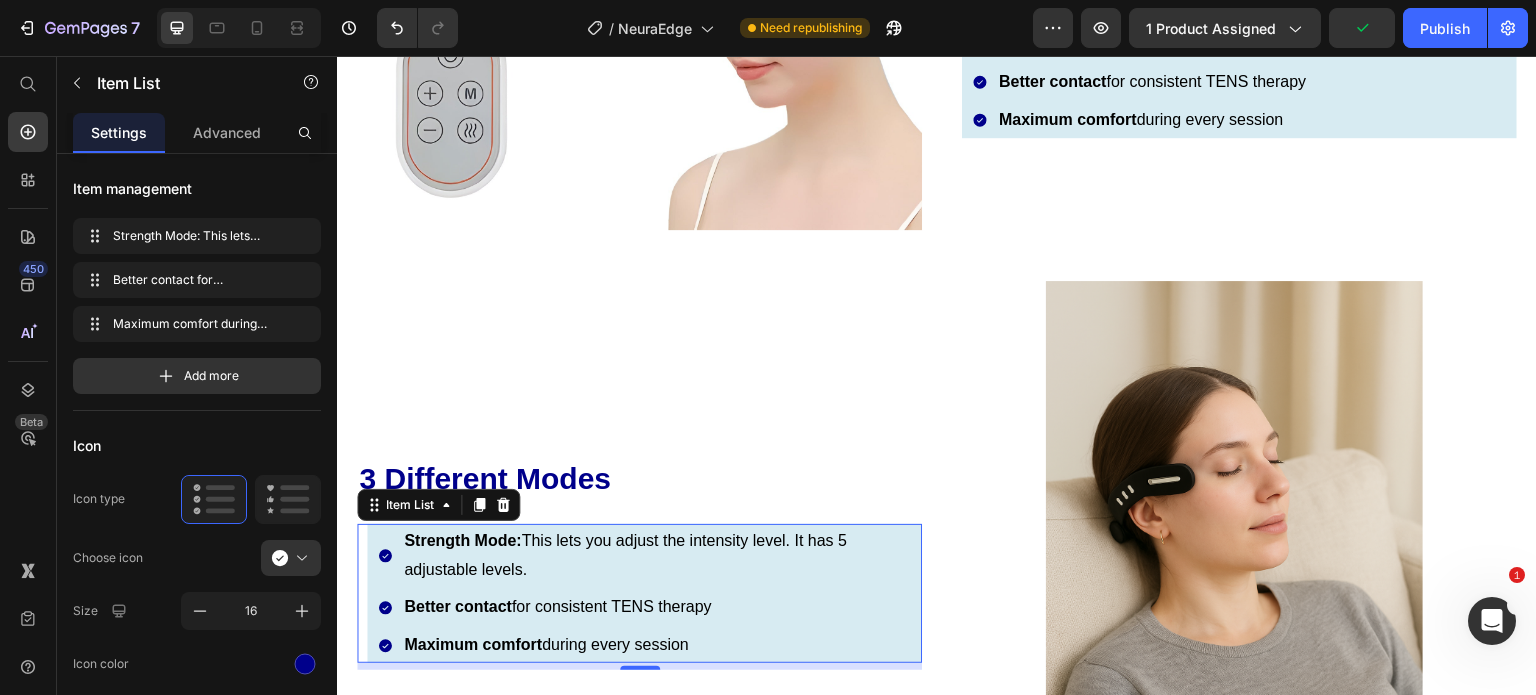 click on "Better contact  for consistent TENS therapy" at bounding box center [661, 607] 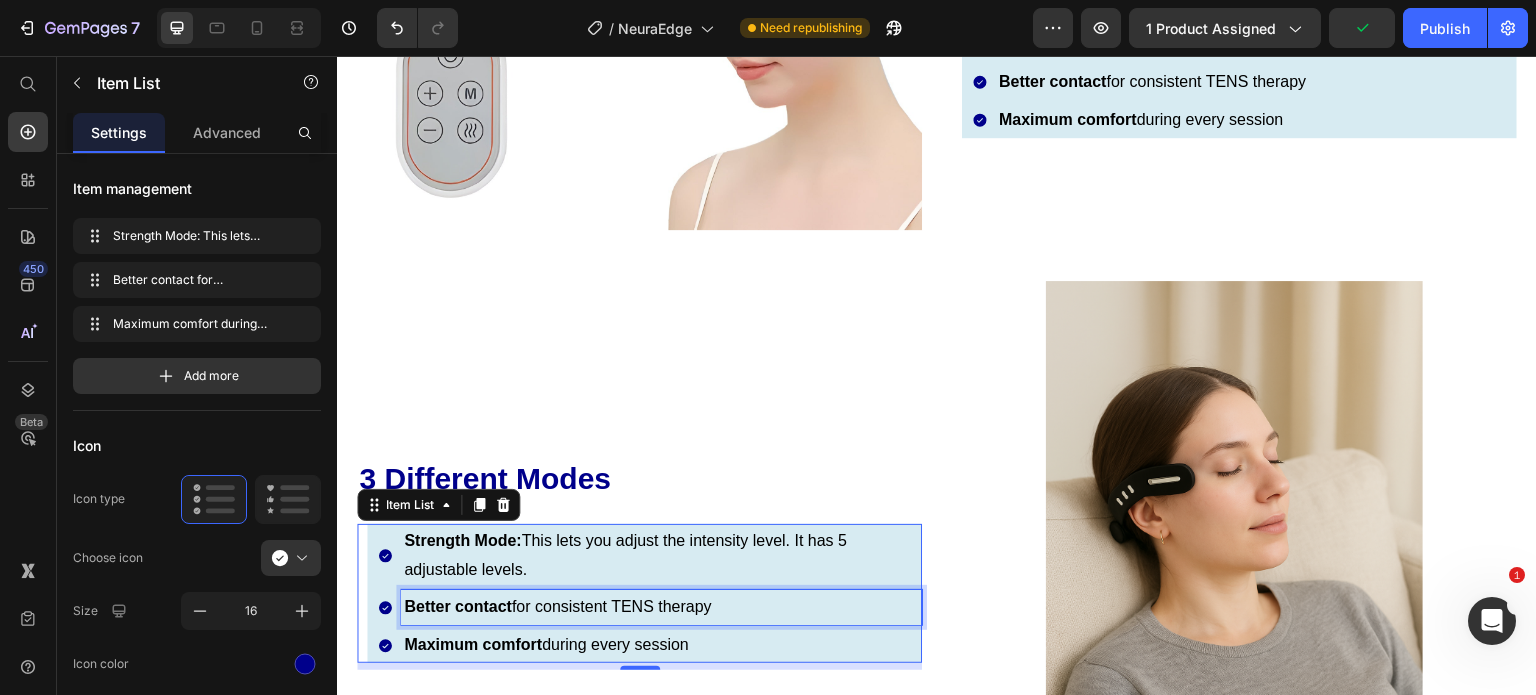 click on "Better contact  for consistent TENS therapy" at bounding box center [661, 607] 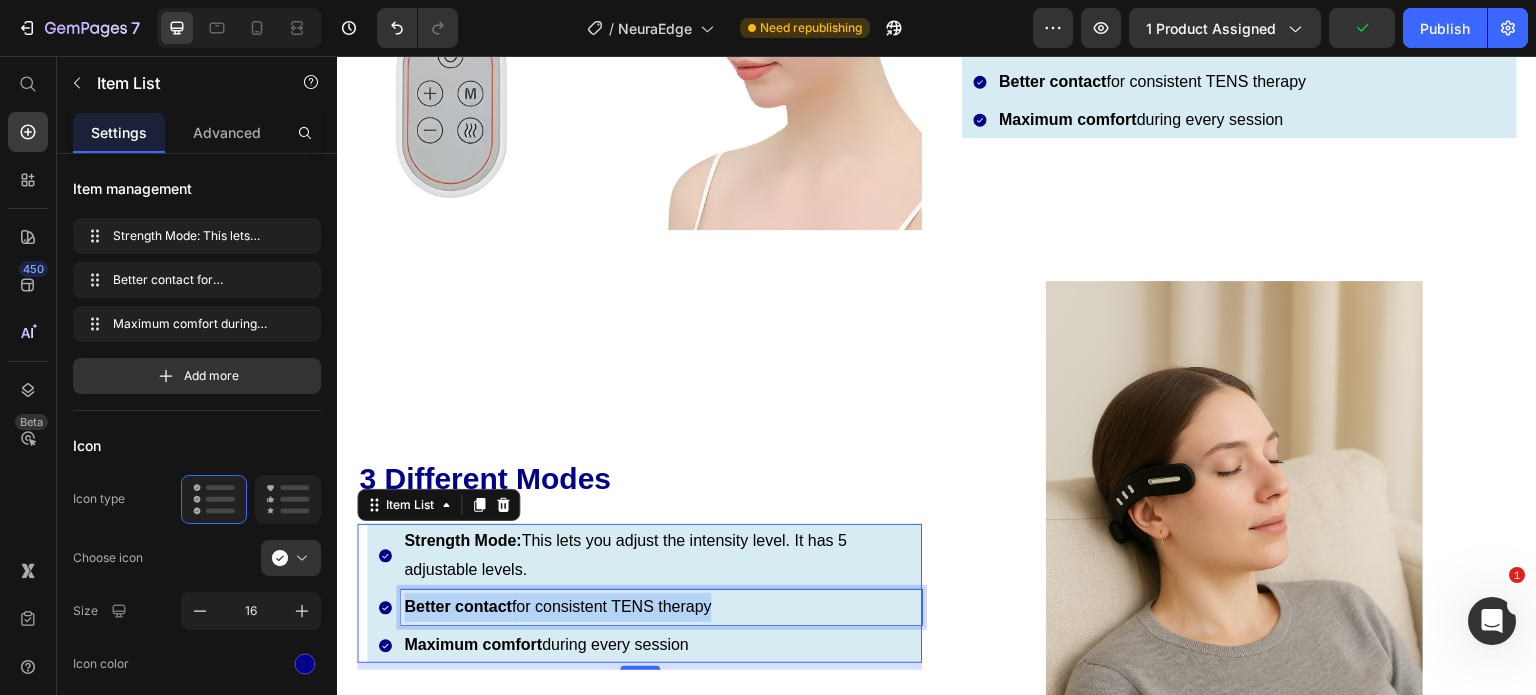 click on "Better contact  for consistent TENS therapy" at bounding box center (661, 607) 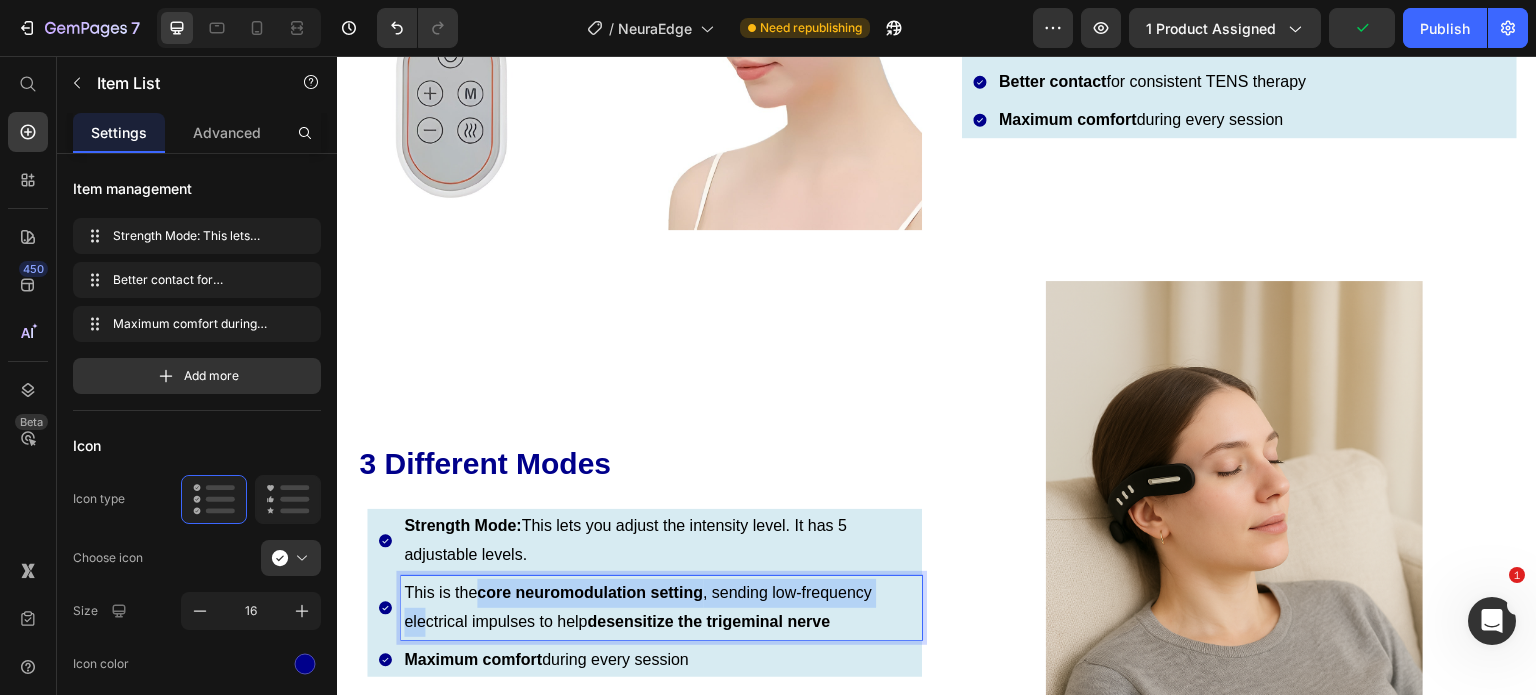scroll, scrollTop: 4993, scrollLeft: 0, axis: vertical 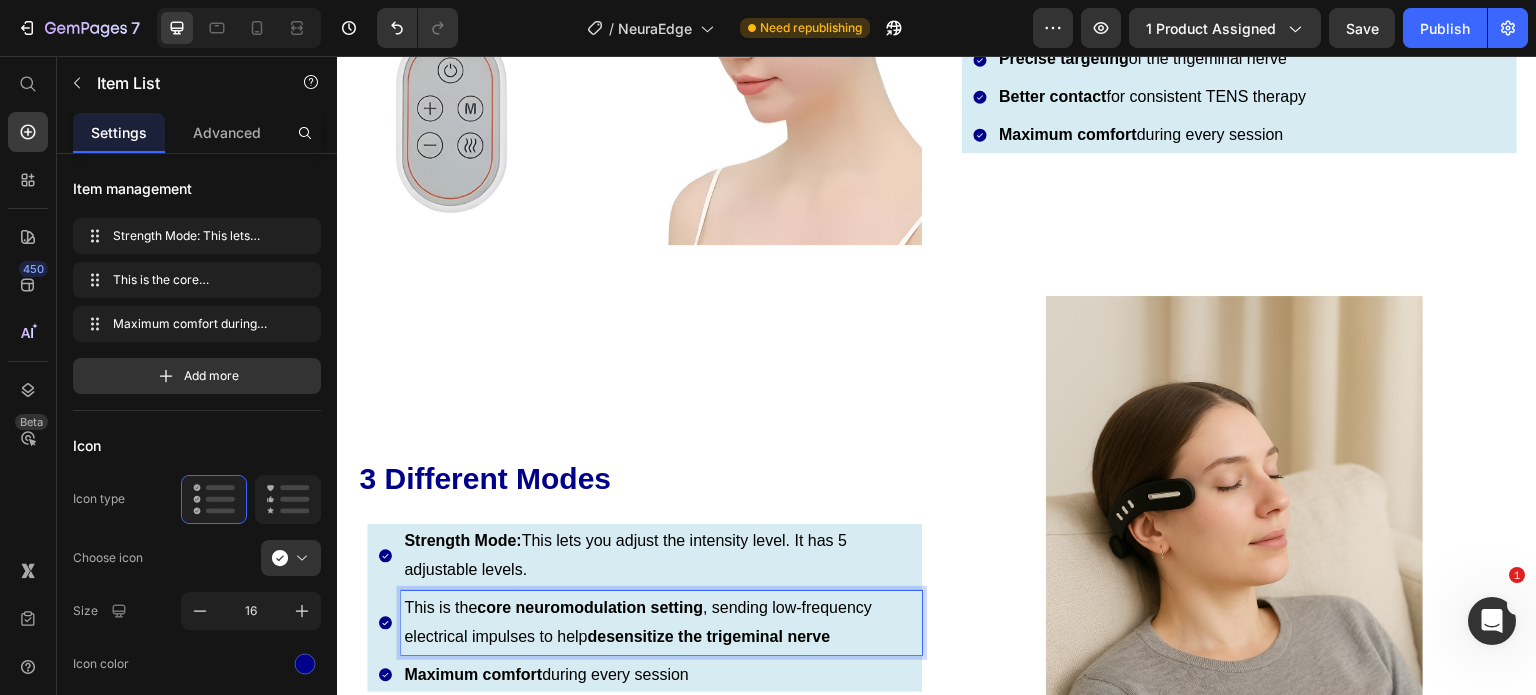 click on "This is the  core neuromodulation setting , sending low-frequency electrical impulses to help  desensitize the trigeminal nerve" at bounding box center [661, 623] 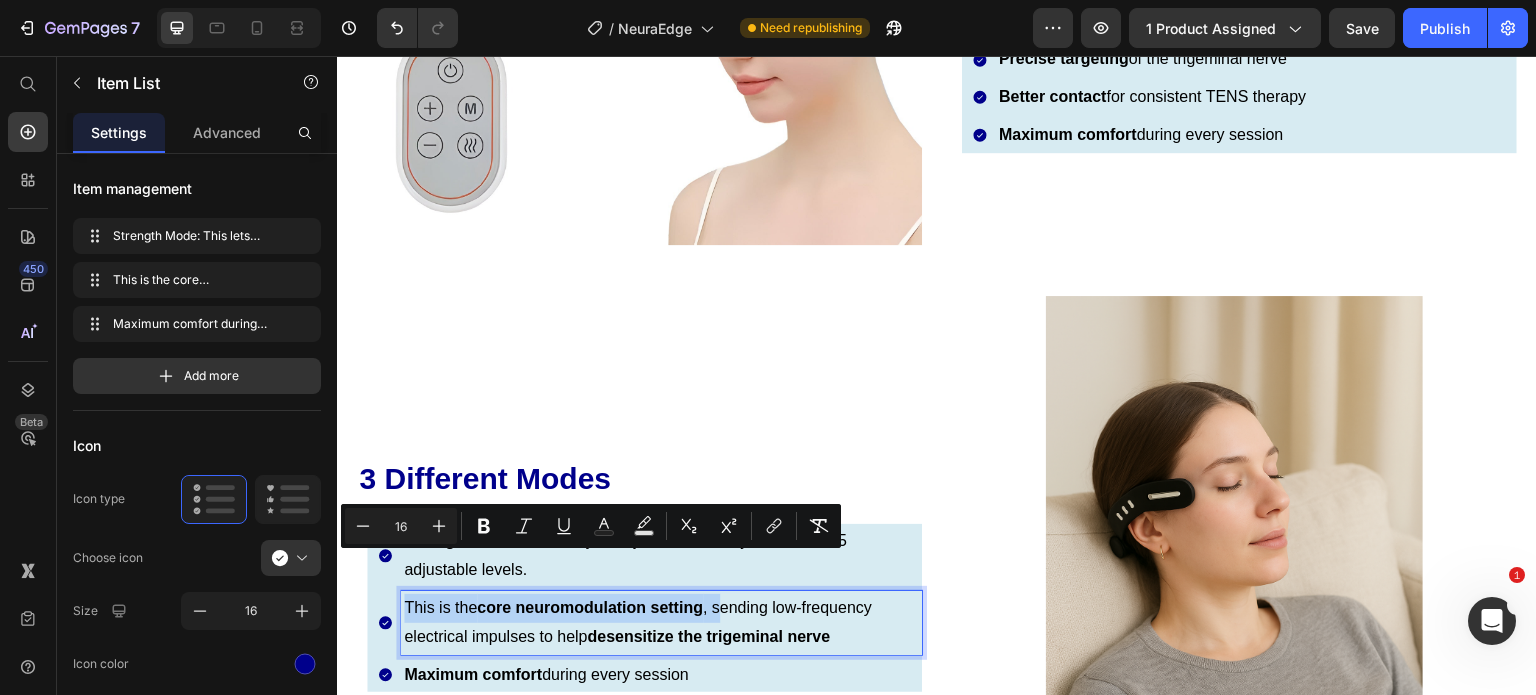 drag, startPoint x: 720, startPoint y: 568, endPoint x: 365, endPoint y: 571, distance: 355.01266 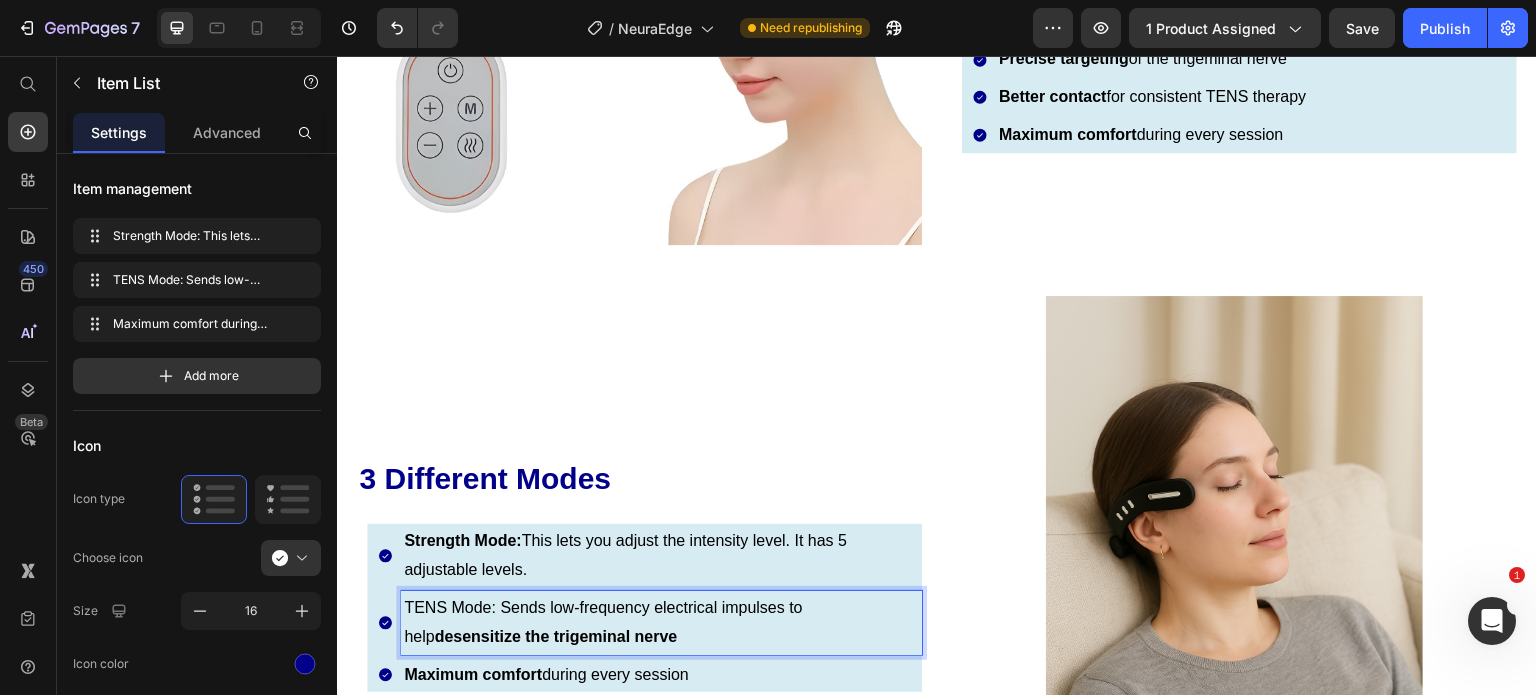 click on "desensitize the trigeminal nerve" at bounding box center (555, 636) 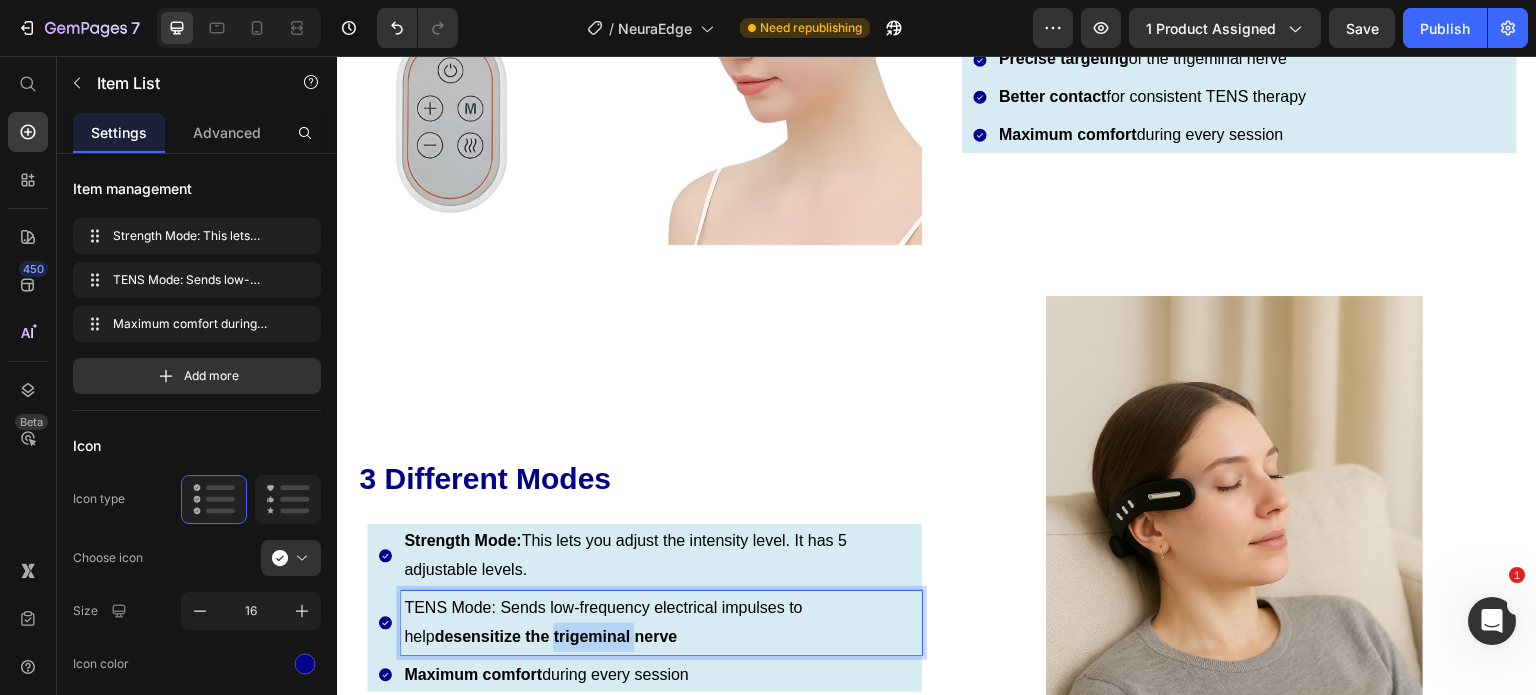 click on "desensitize the trigeminal nerve" at bounding box center [555, 636] 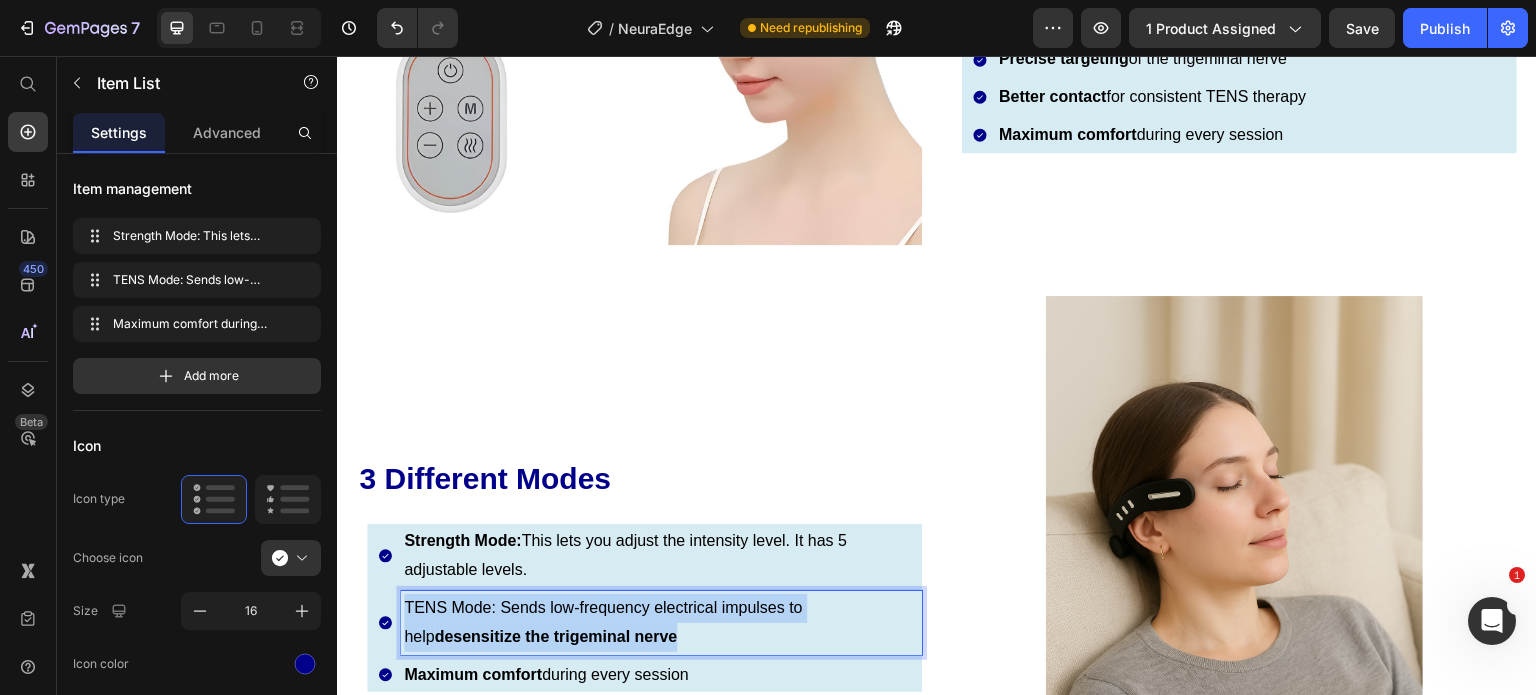 click on "desensitize the trigeminal nerve" at bounding box center [555, 636] 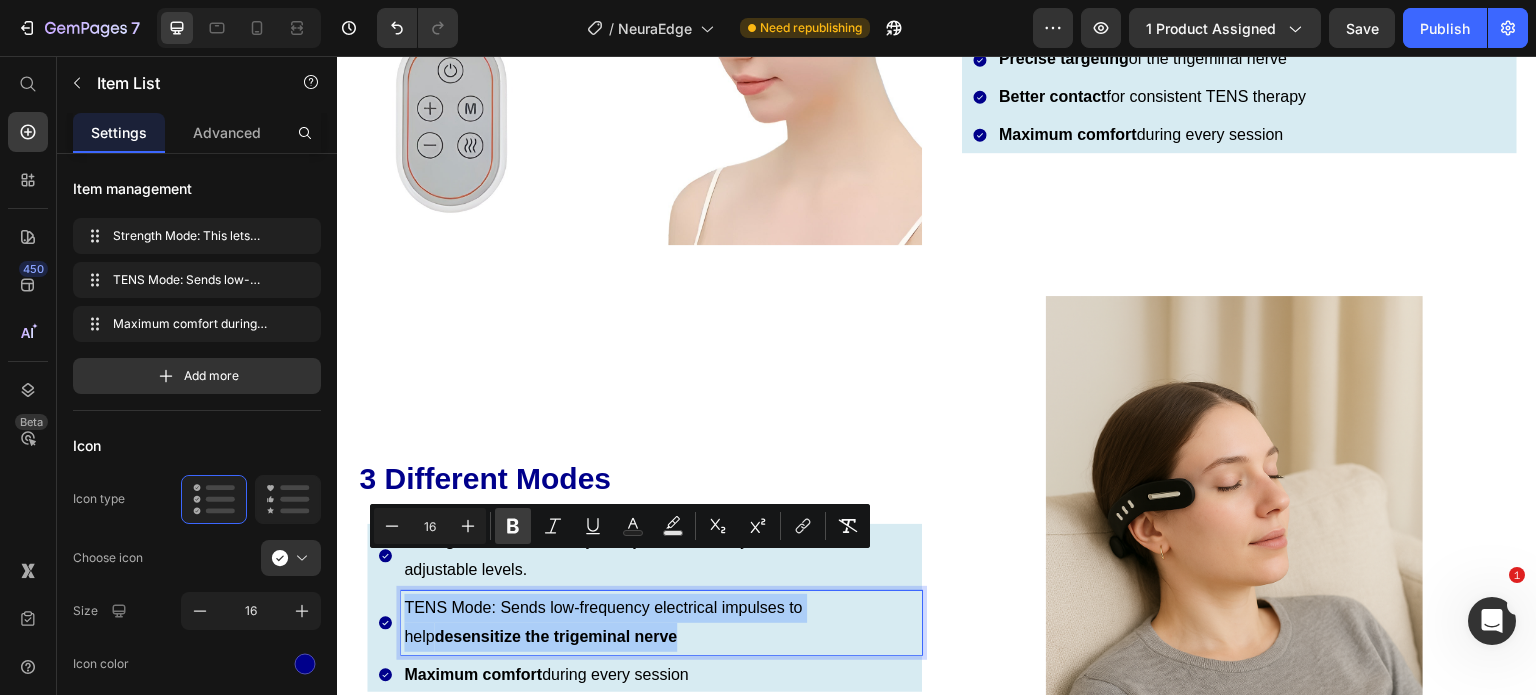 click 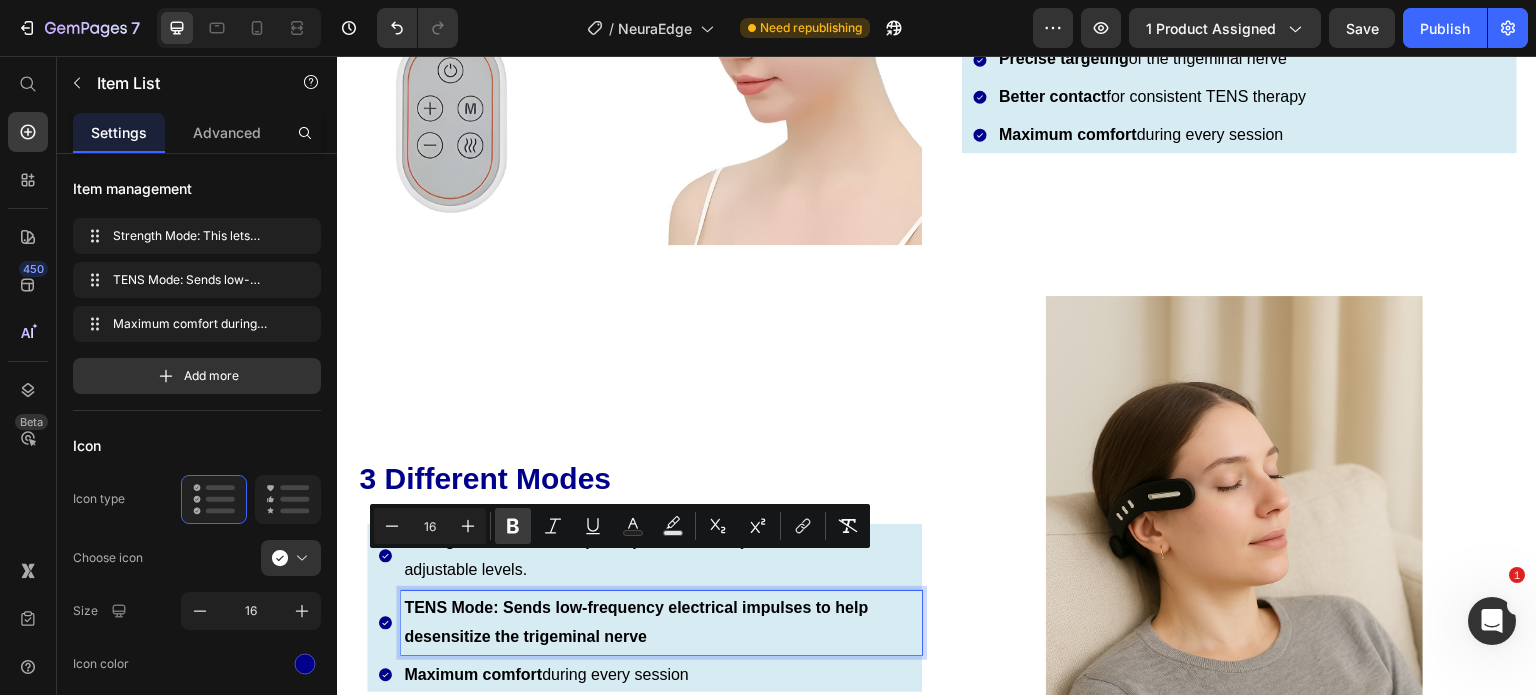 click 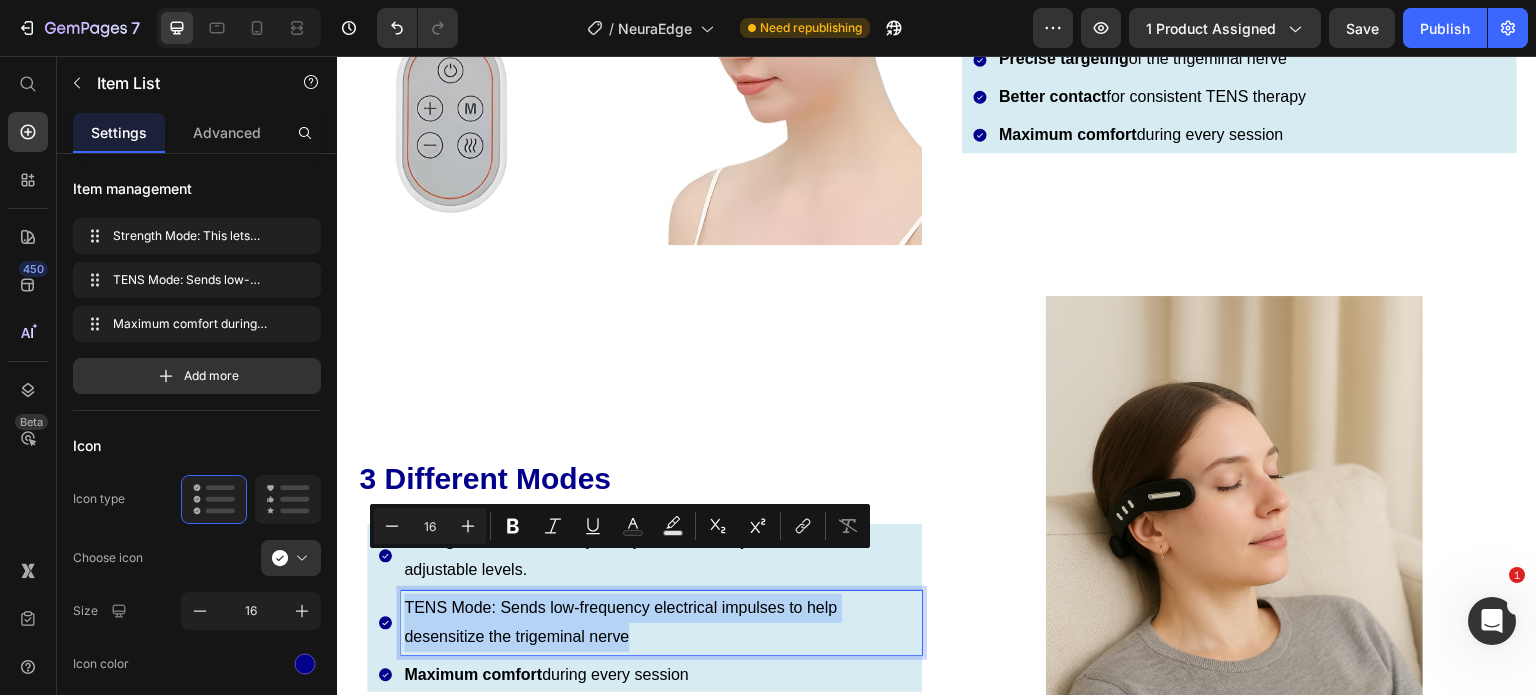 click on "TENS Mode: Sends low-frequency electrical impulses to help desensitize the trigeminal nerve" at bounding box center (661, 623) 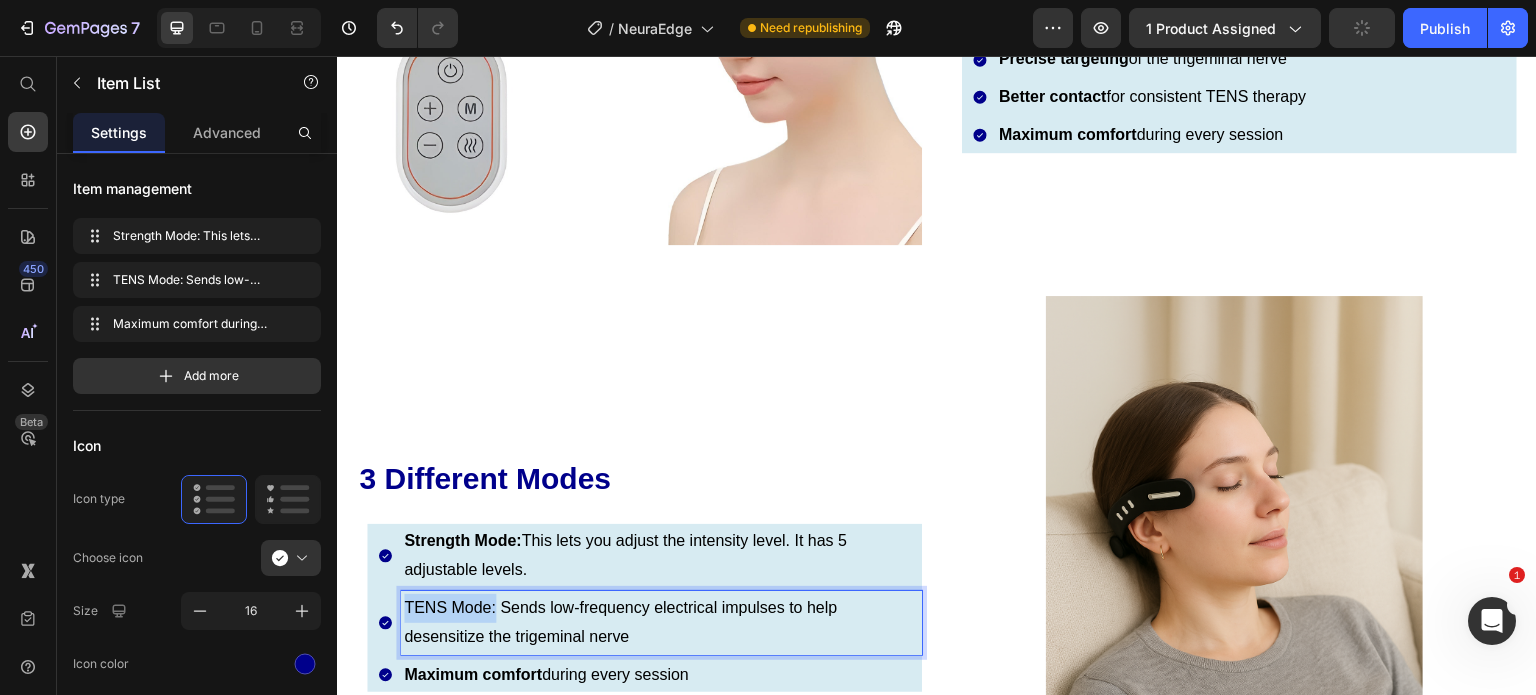 drag, startPoint x: 494, startPoint y: 569, endPoint x: 400, endPoint y: 571, distance: 94.02127 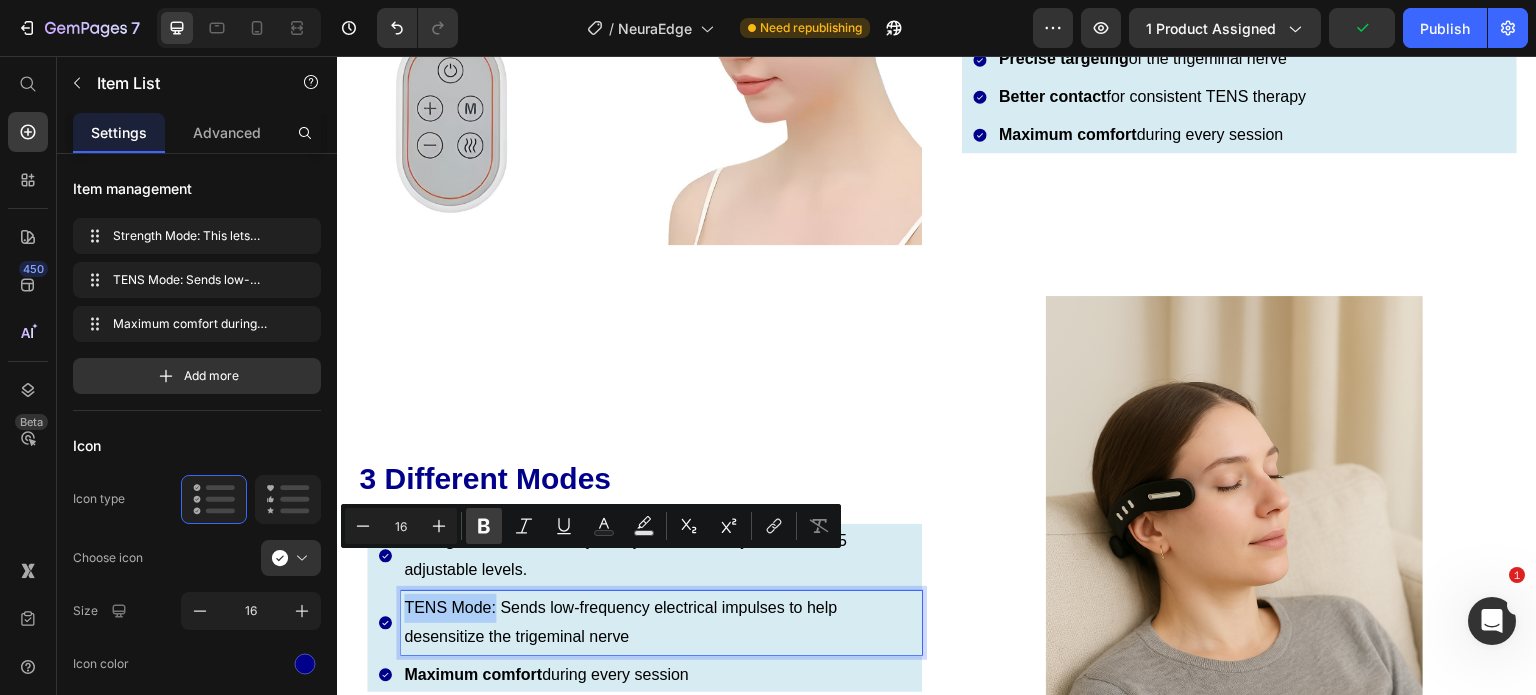 drag, startPoint x: 489, startPoint y: 509, endPoint x: 175, endPoint y: 497, distance: 314.22922 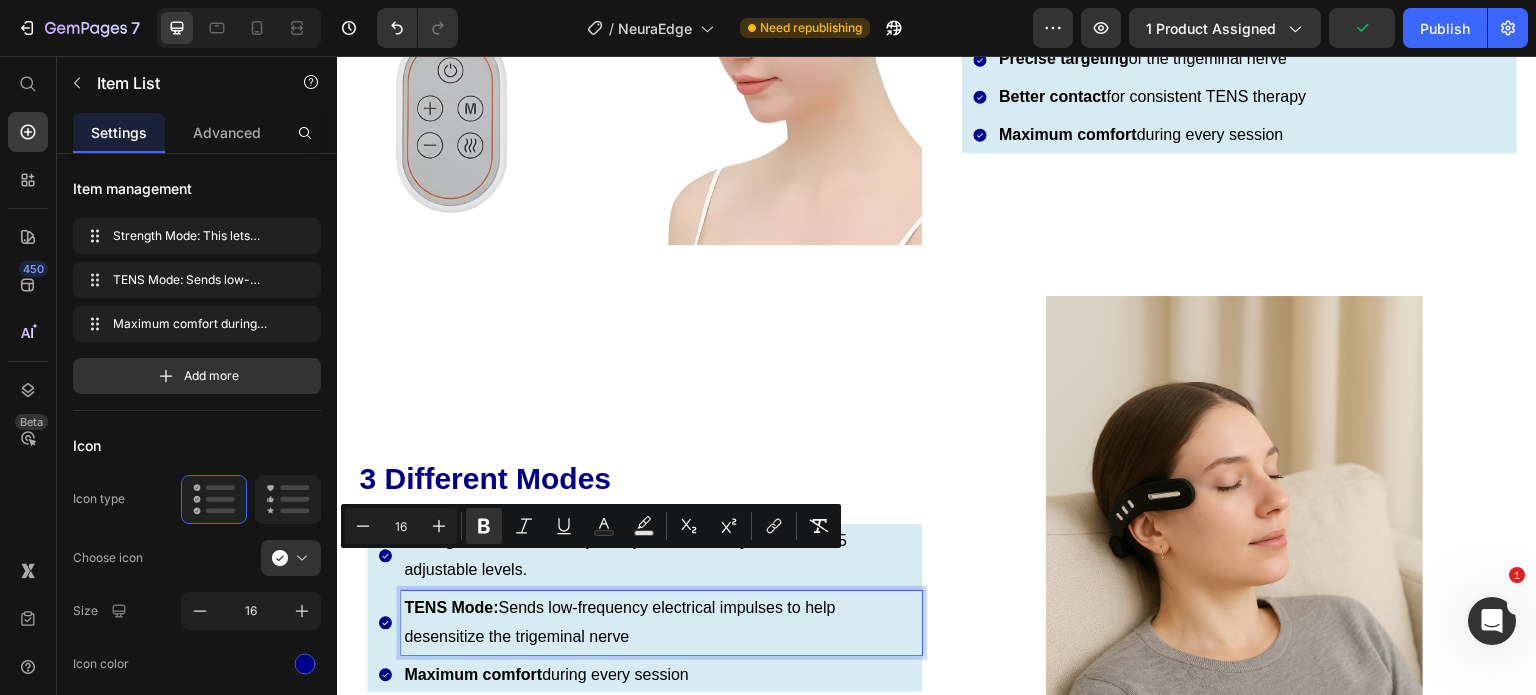 click on "TENS Mode:  Sends low-frequency electrical impulses to help desensitize the trigeminal nerve" at bounding box center [661, 623] 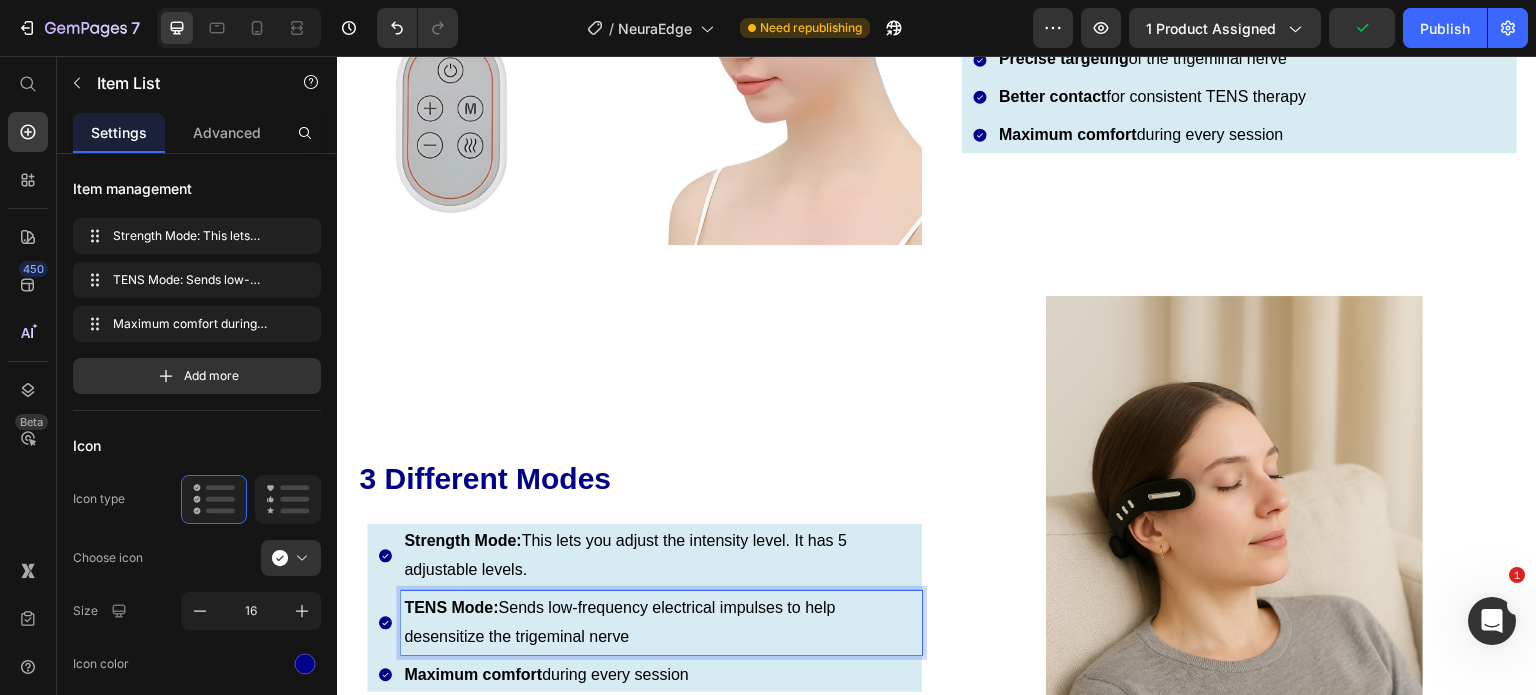 click on "TENS Mode:  Sends low-frequency electrical impulses to help desensitize the trigeminal nerve" at bounding box center [661, 623] 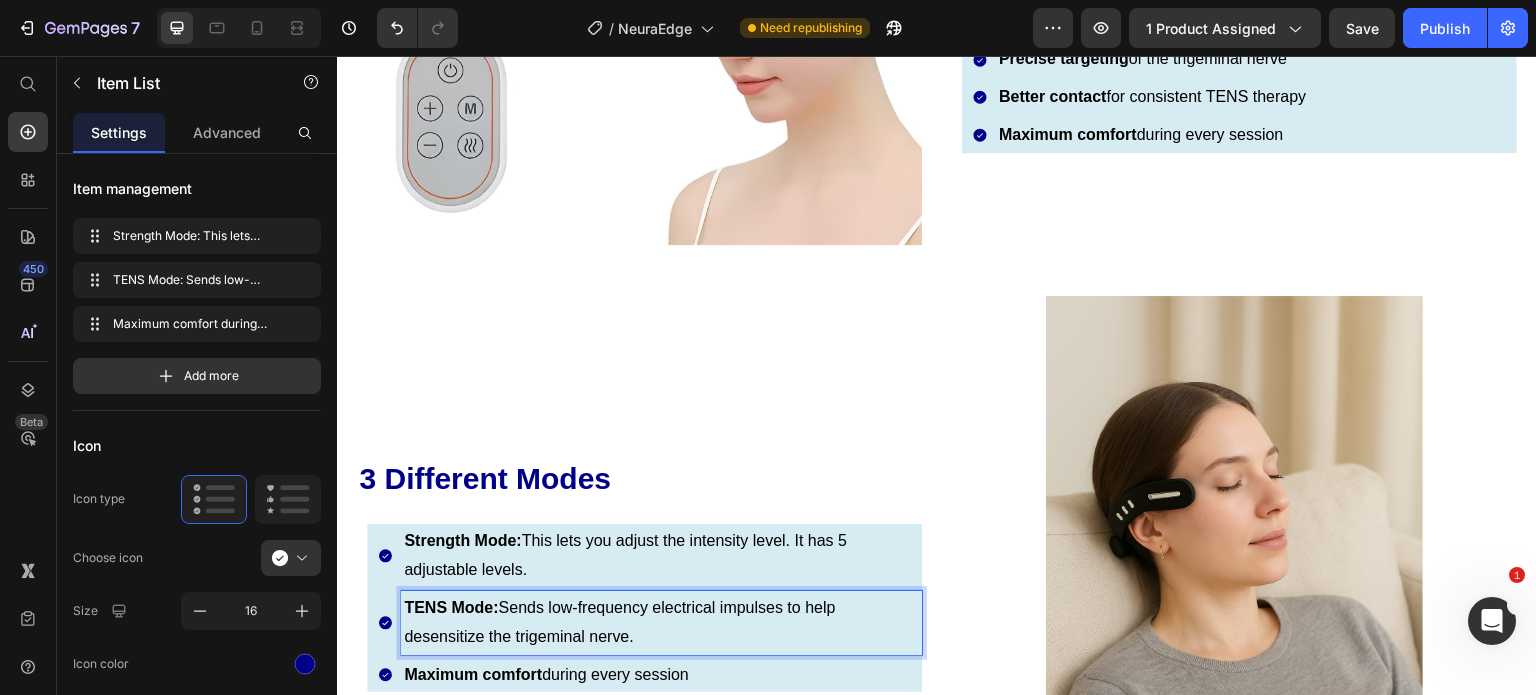 scroll, scrollTop: 5107, scrollLeft: 0, axis: vertical 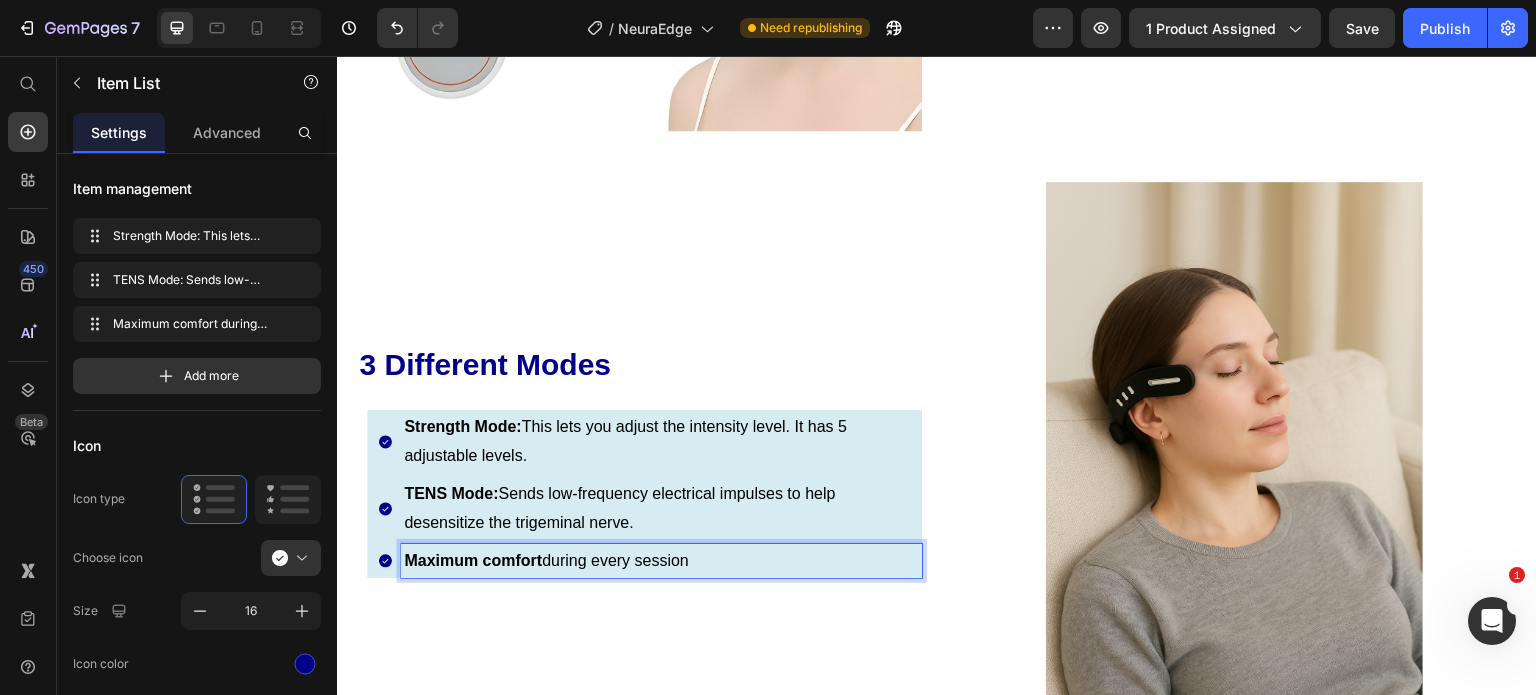 click on "Maximum comfort  during every session" at bounding box center [661, 561] 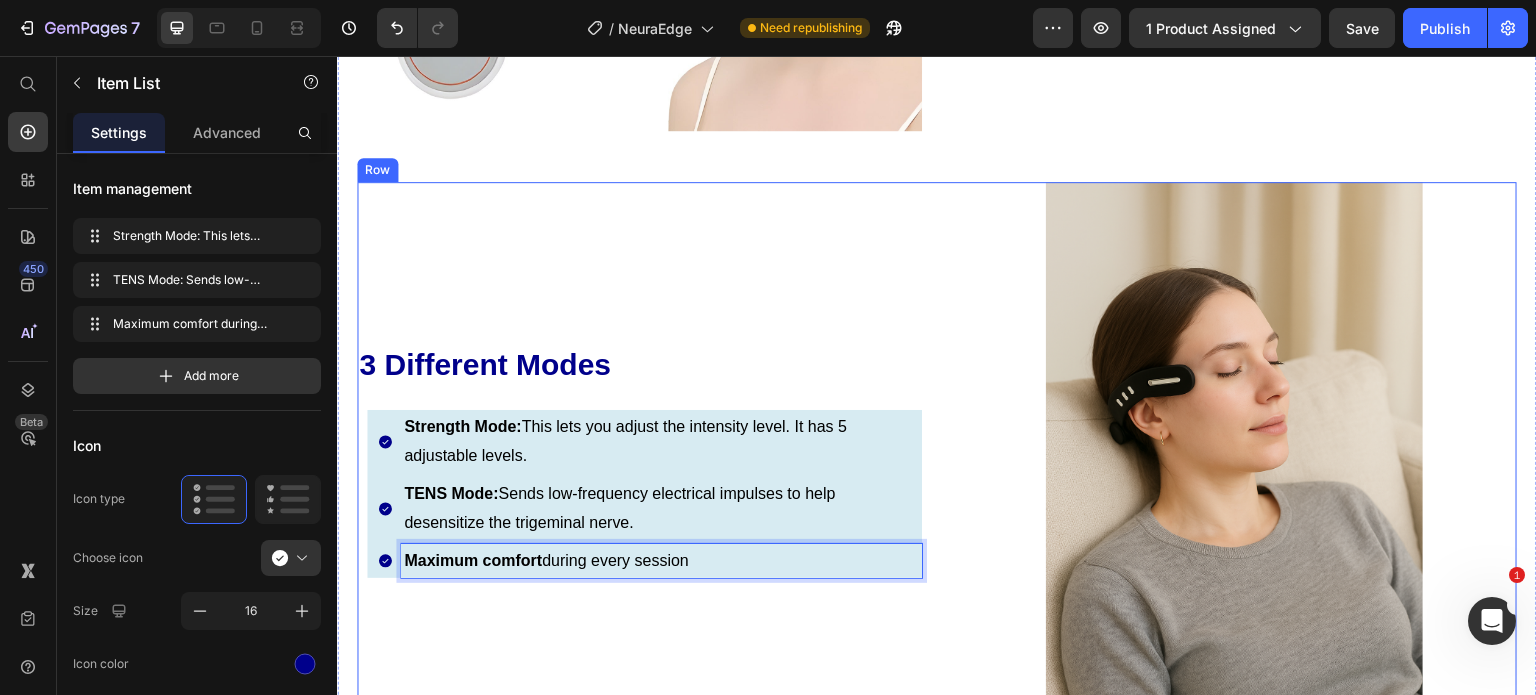 click on "3 Different Modes Heading Row Strength Mode:  This lets you adjust the intensity level. It has 5 adjustable levels. TENS Mode:  Sends low-frequency electrical impulses to help desensitize the trigeminal nerve. Maximum comfort  during every session Item List   7" at bounding box center (639, 464) 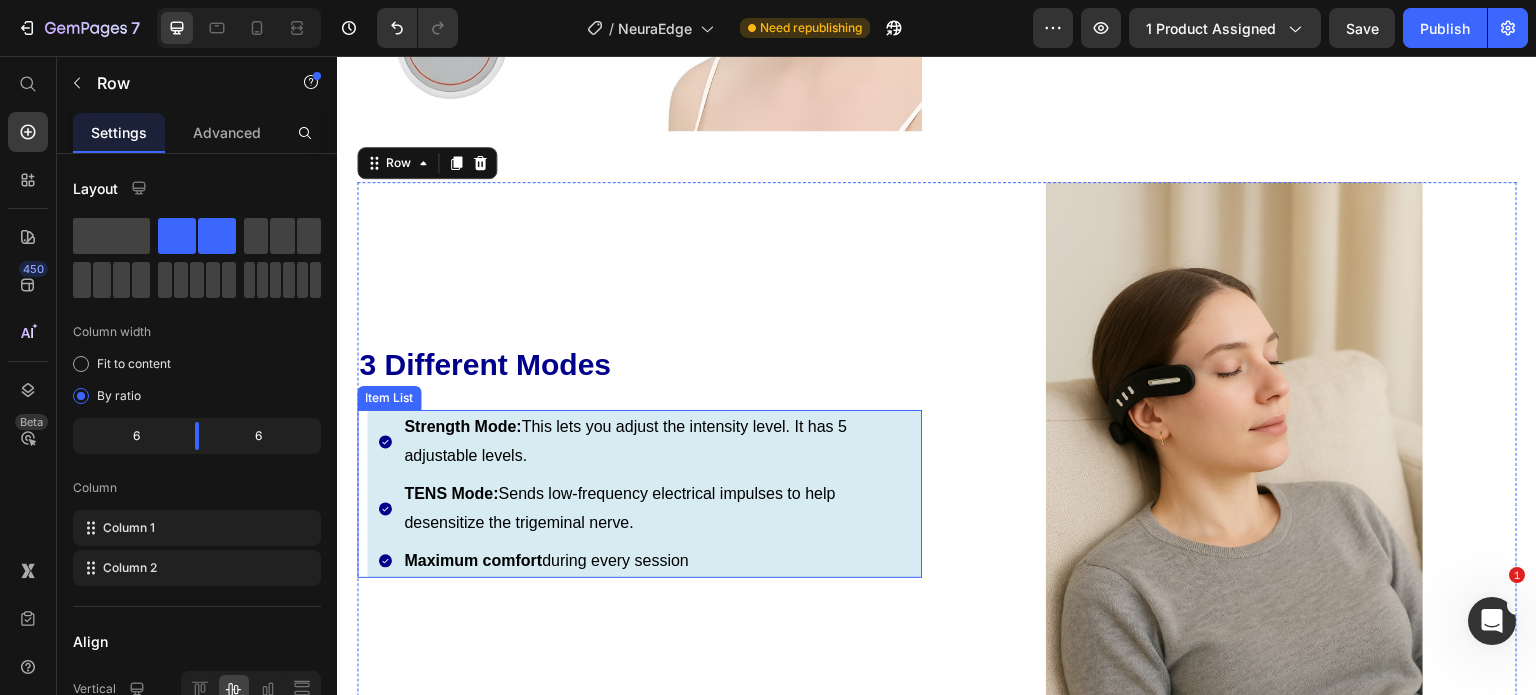click on "Maximum comfort  during every session" at bounding box center (661, 561) 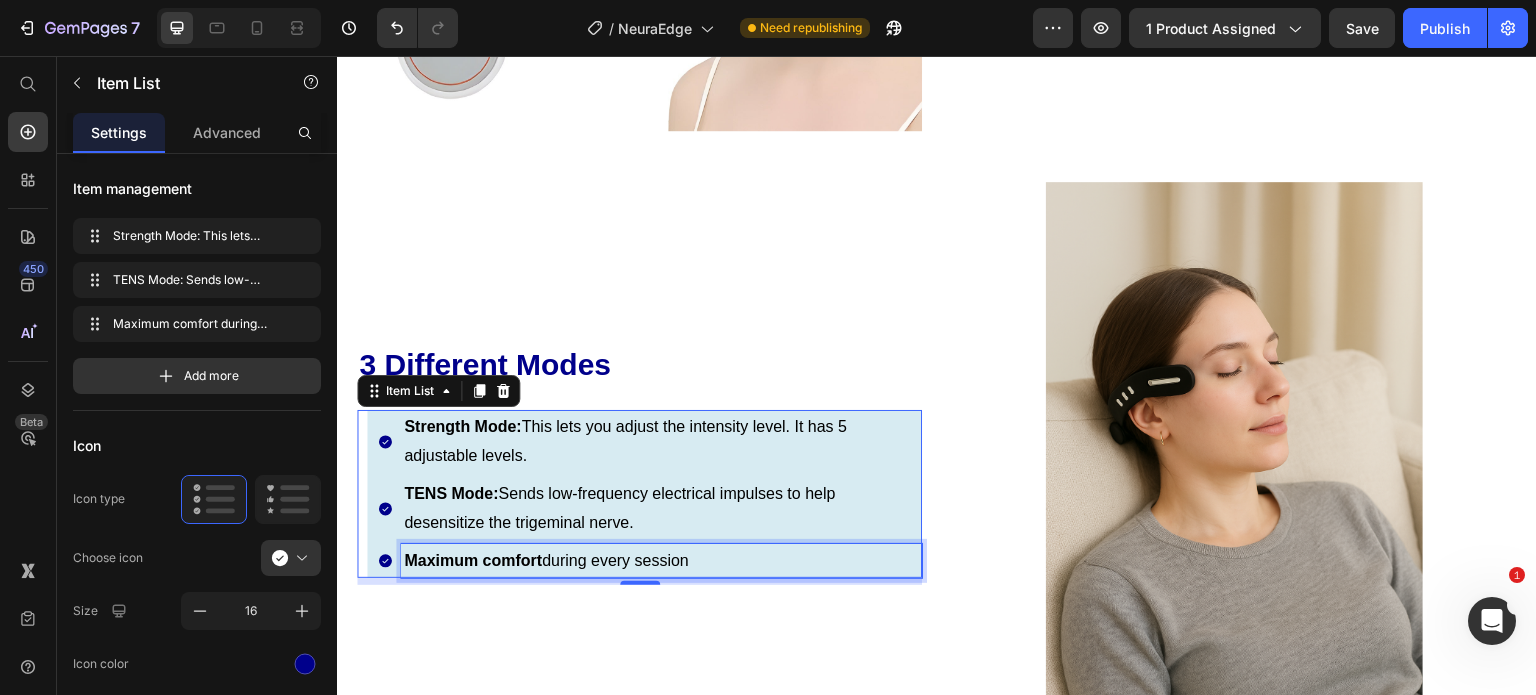 click on "Maximum comfort  during every session" at bounding box center [661, 561] 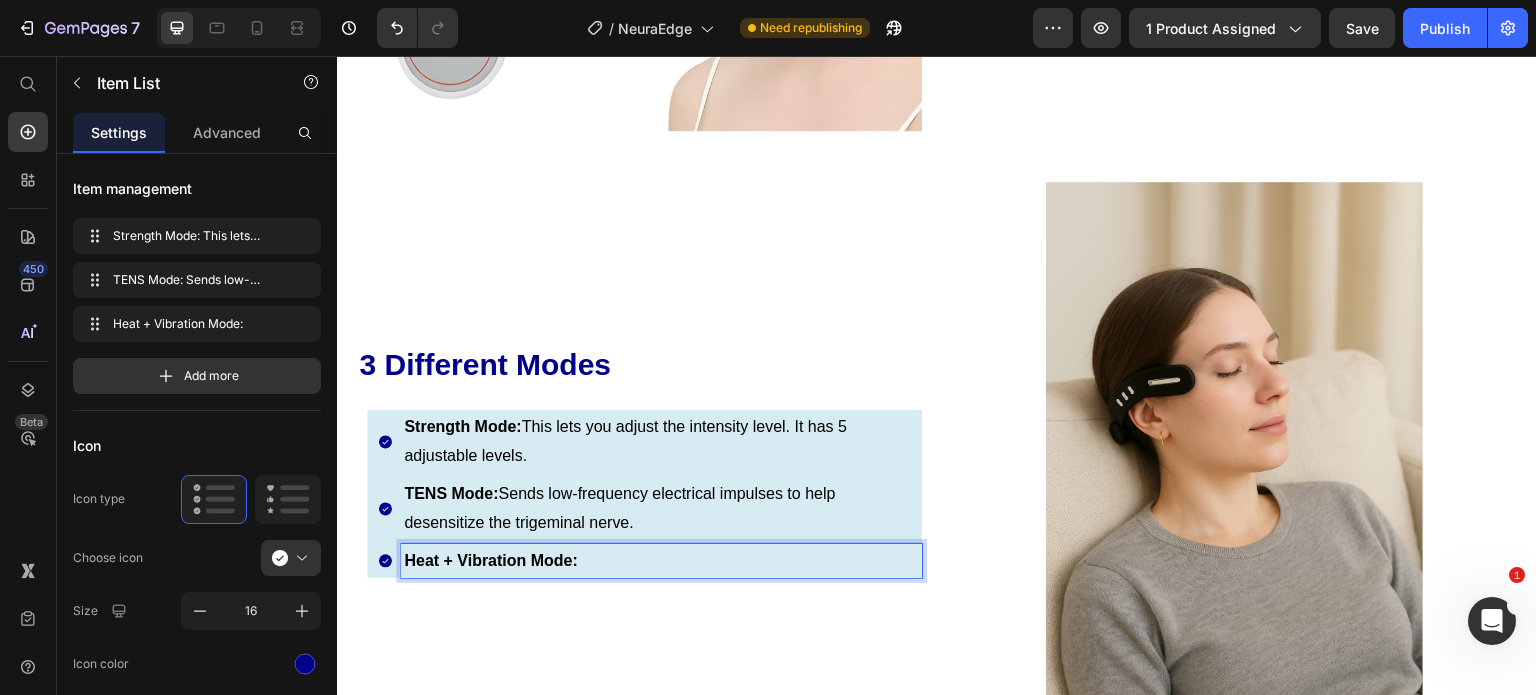 scroll, scrollTop: 5078, scrollLeft: 0, axis: vertical 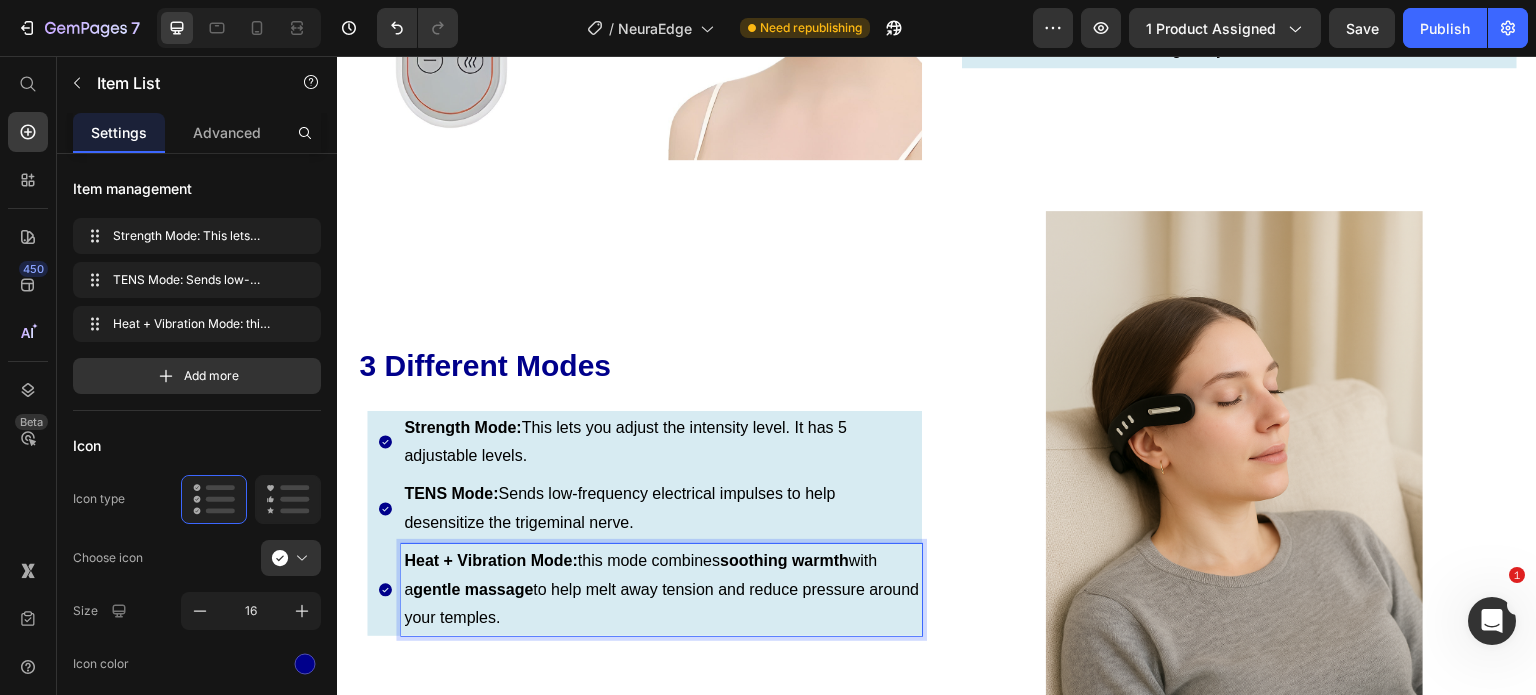 click on "Heat + Vibration Mode:  this mode combines  soothing warmth  with a  gentle massage  to help melt away tension and reduce pressure around your temples." at bounding box center (661, 590) 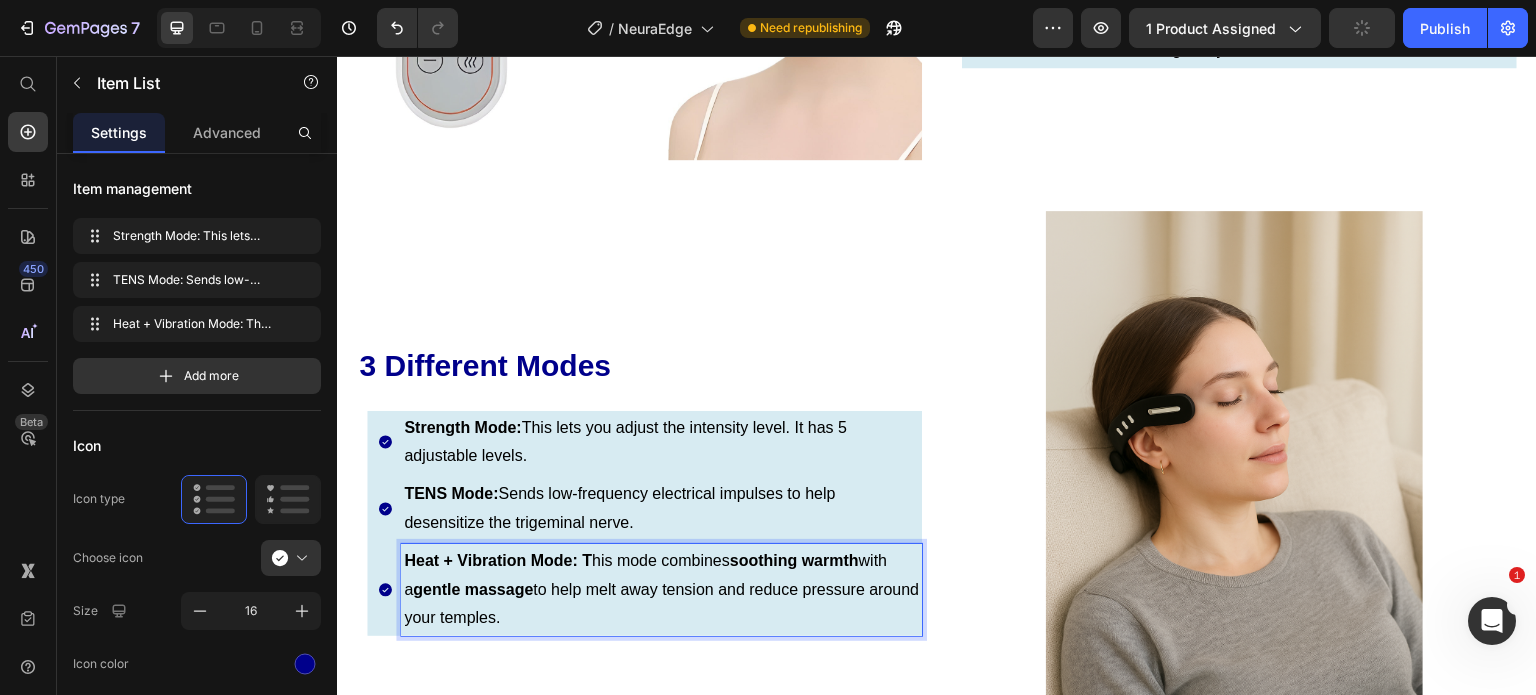drag, startPoint x: 582, startPoint y: 520, endPoint x: 625, endPoint y: 566, distance: 62.968246 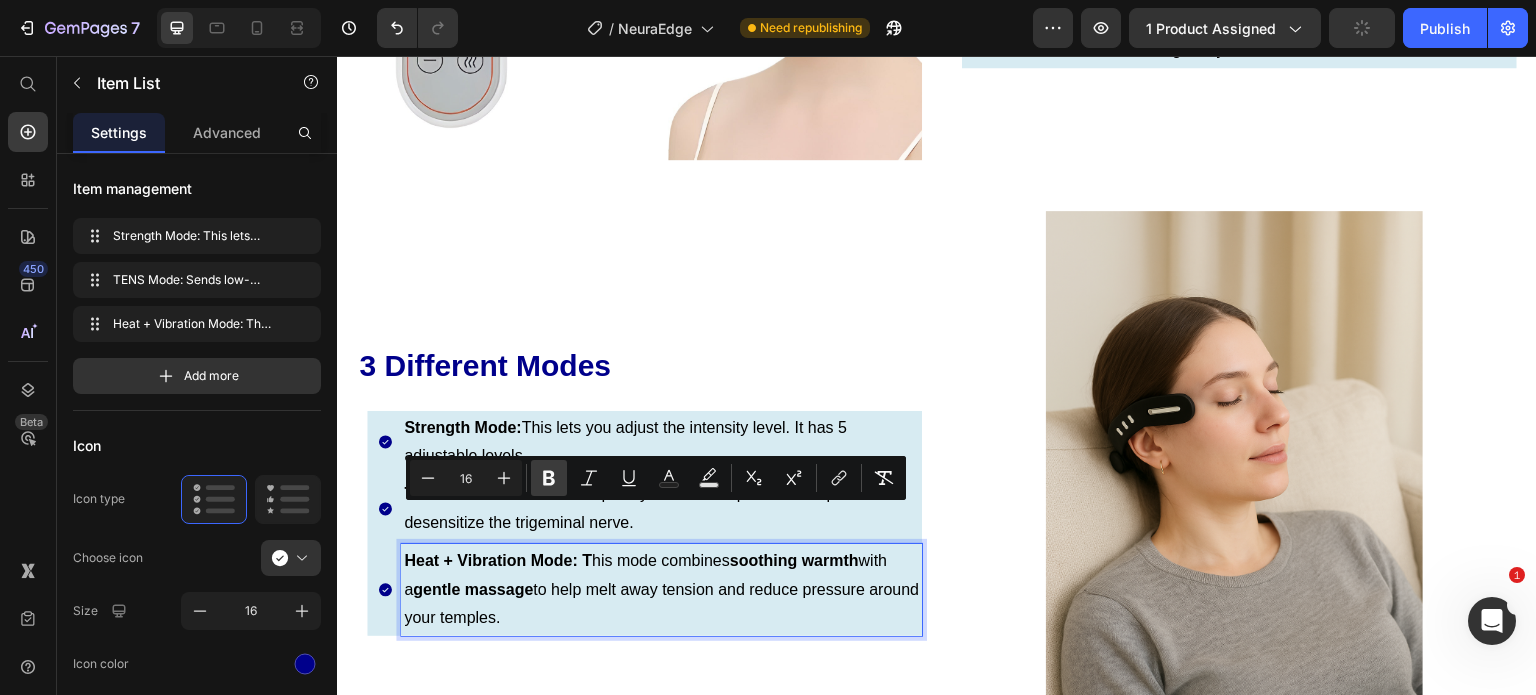 click 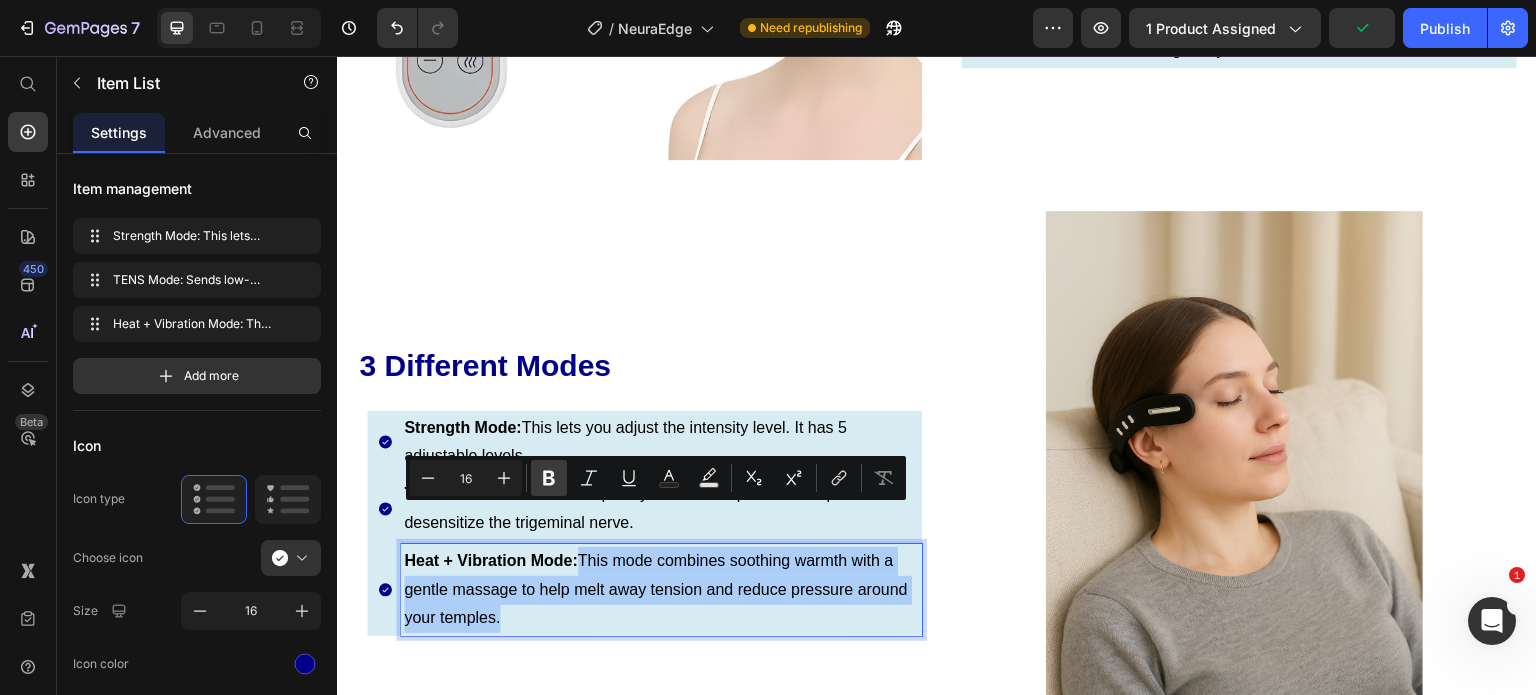 click 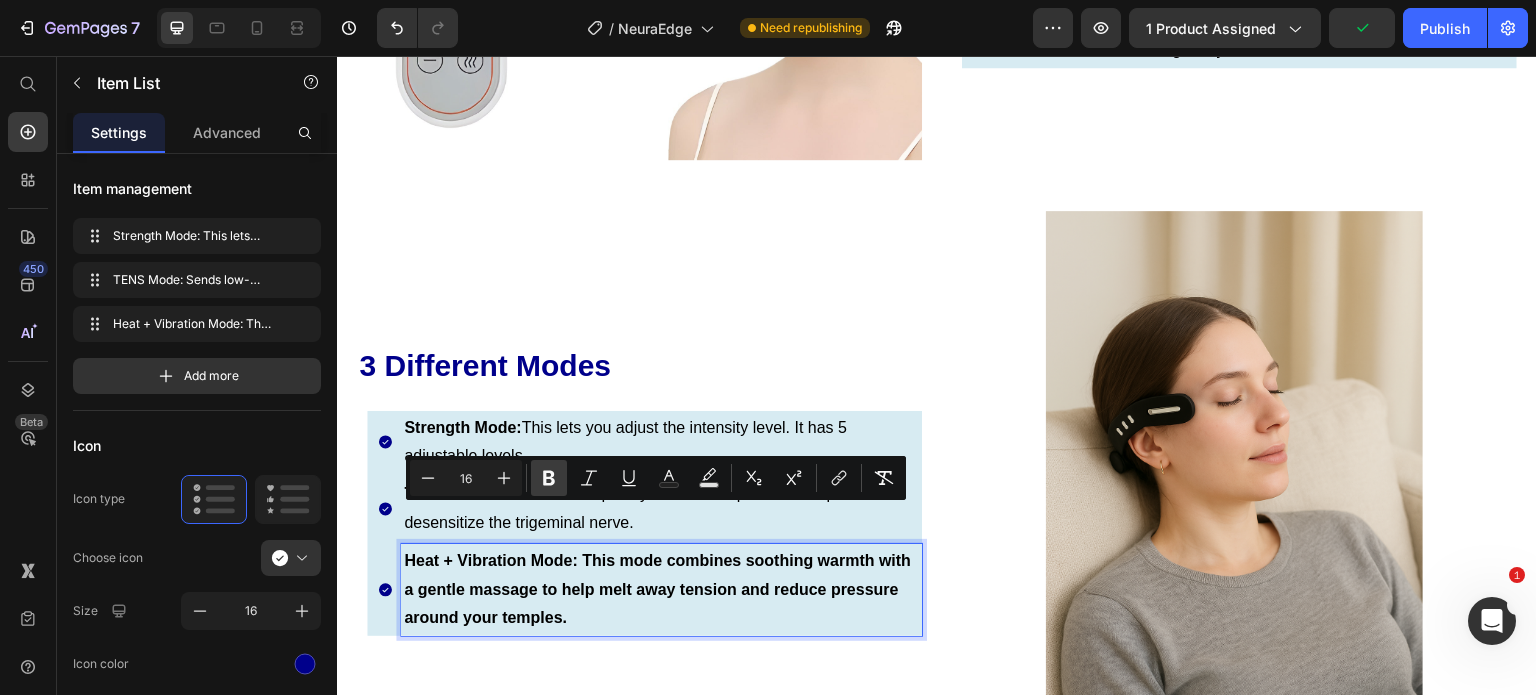 click 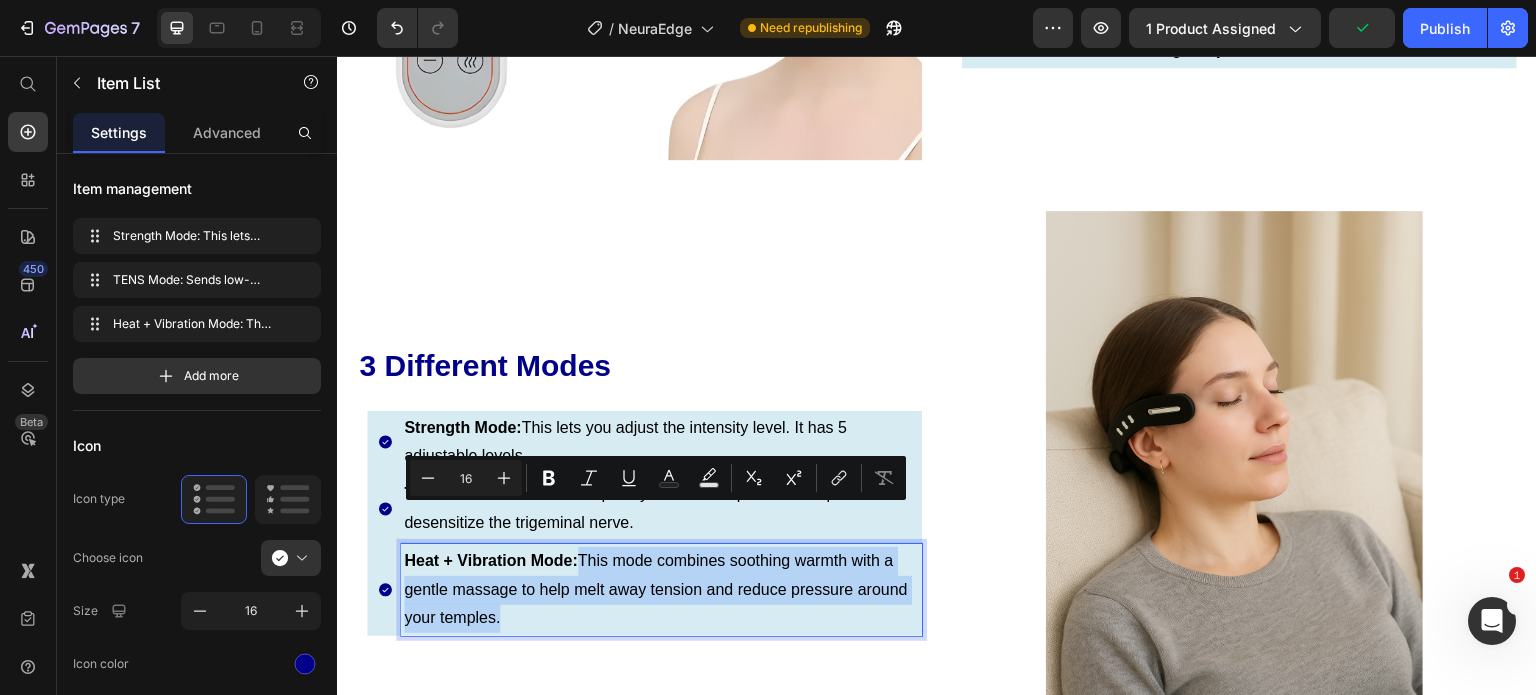 click on "Heat + Vibration Mode:  This mode combines soothing warmth with a gentle massage to help melt away tension and reduce pressure around your temples." at bounding box center (661, 590) 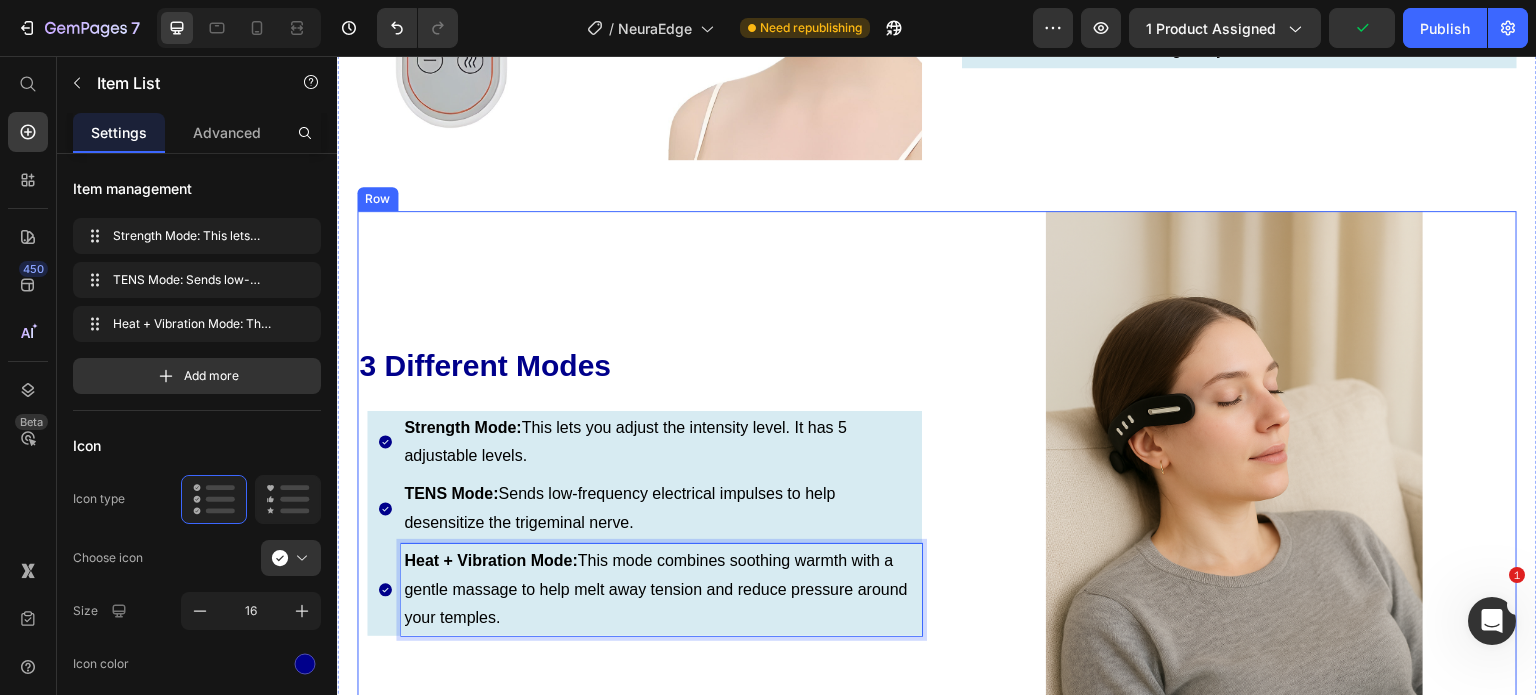 click on "3 Different Modes Heading Row Strength Mode:  This lets you adjust the intensity level. It has 5 adjustable levels. TENS Mode:  Sends low-frequency electrical impulses to help desensitize the trigeminal nerve. Heat + Vibration Mode:  This mode combines soothing warmth with a gentle massage to help melt away tension and reduce pressure around your temples. Item List   7" at bounding box center (639, 493) 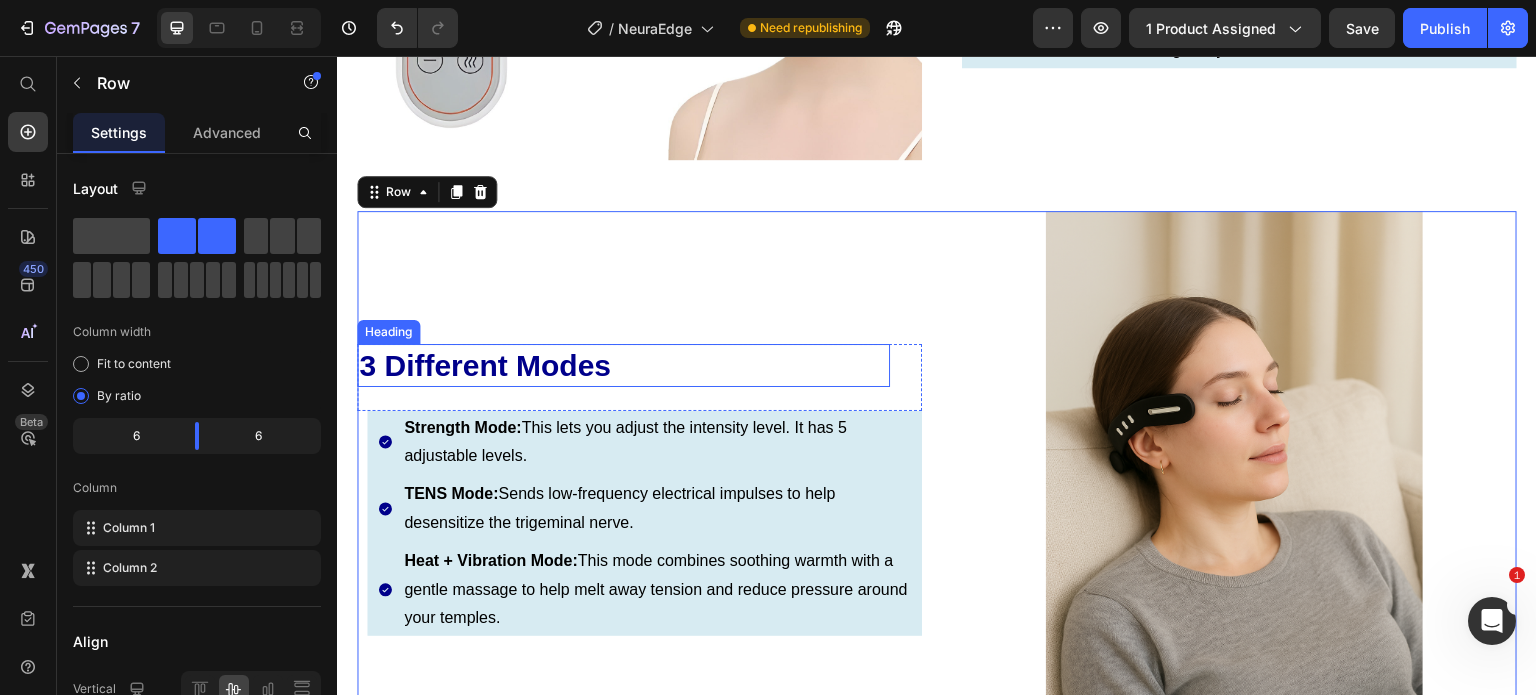 click on "3 Different Modes" at bounding box center (623, 365) 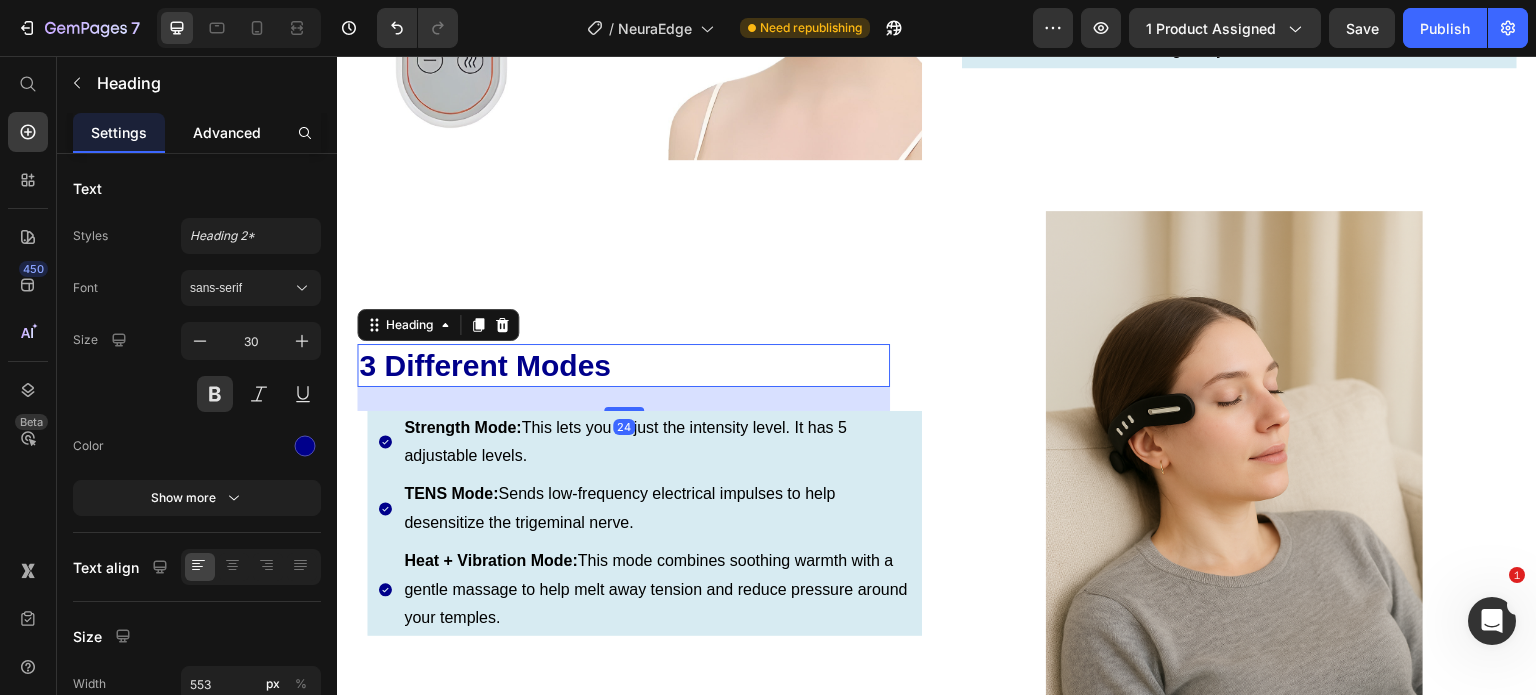 click on "Advanced" 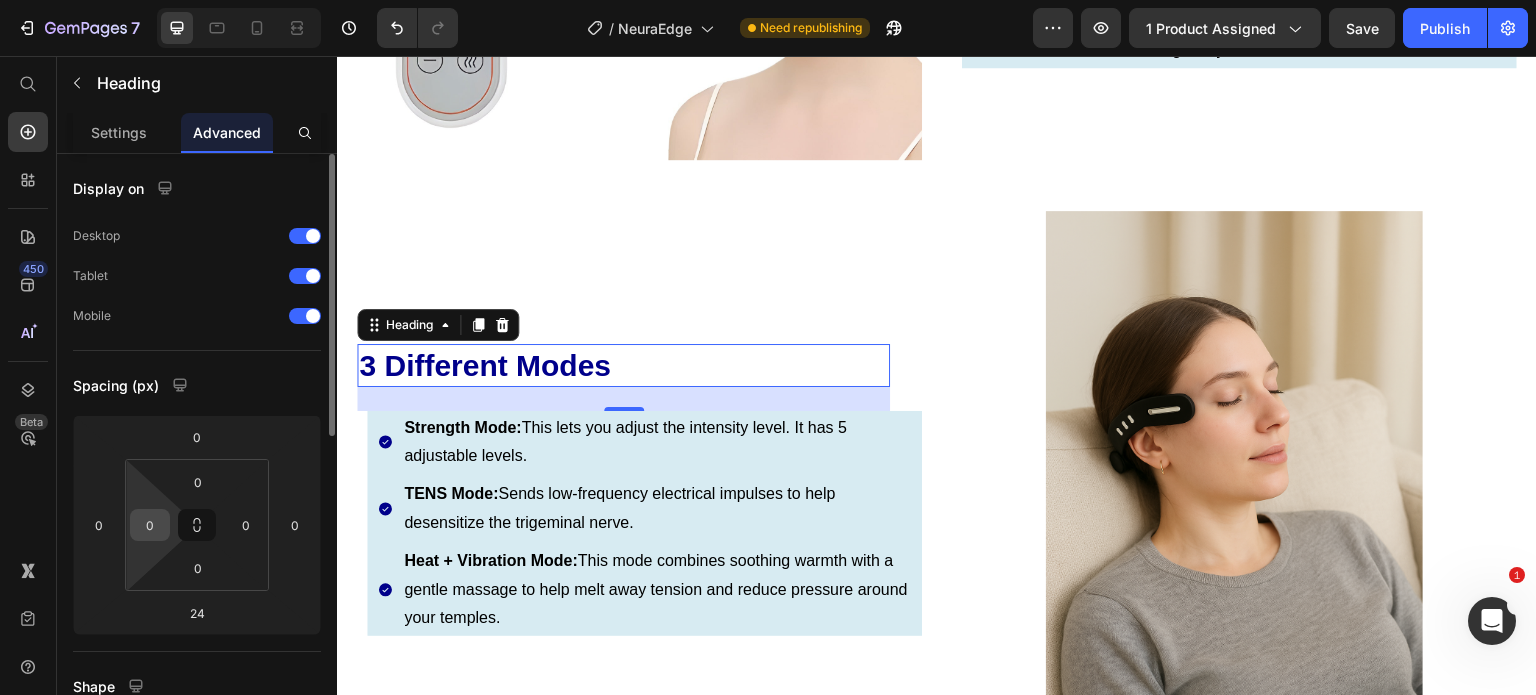click on "0" at bounding box center (150, 525) 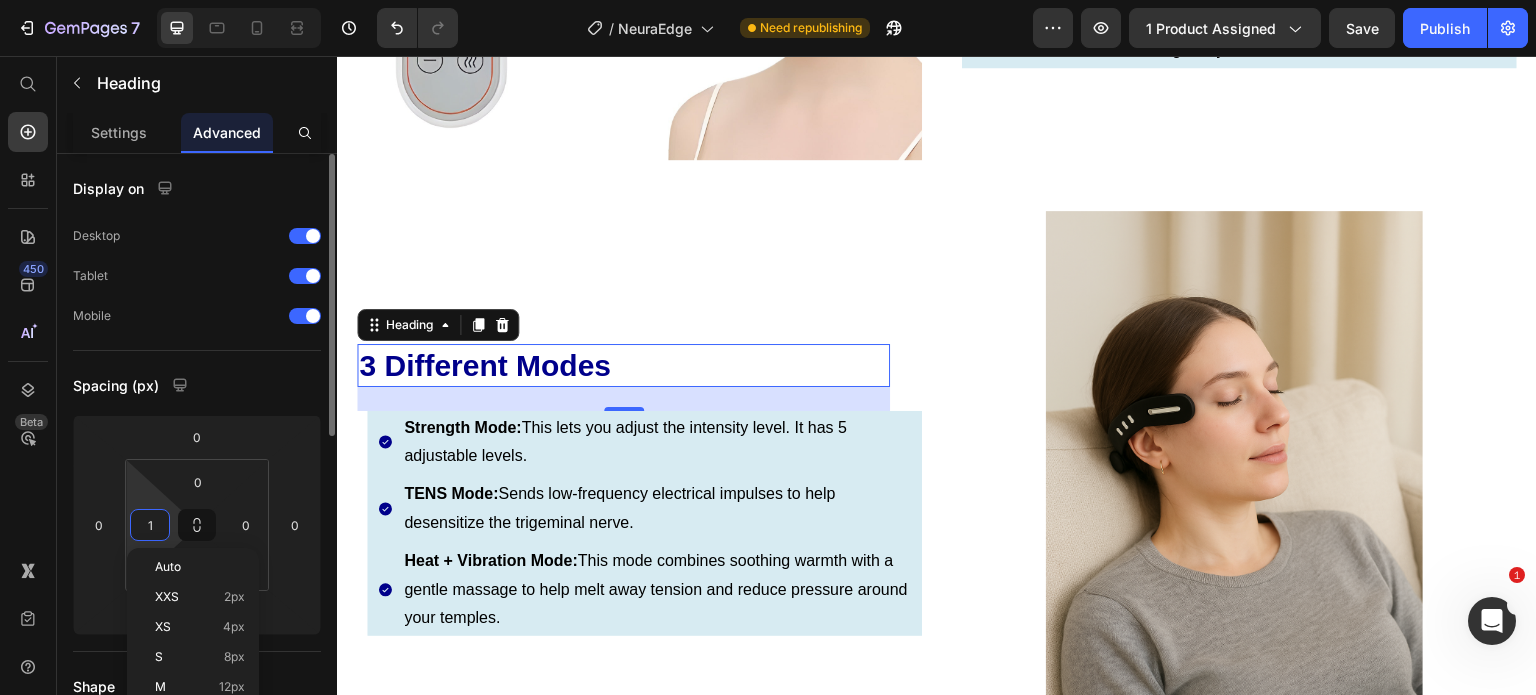type on "10" 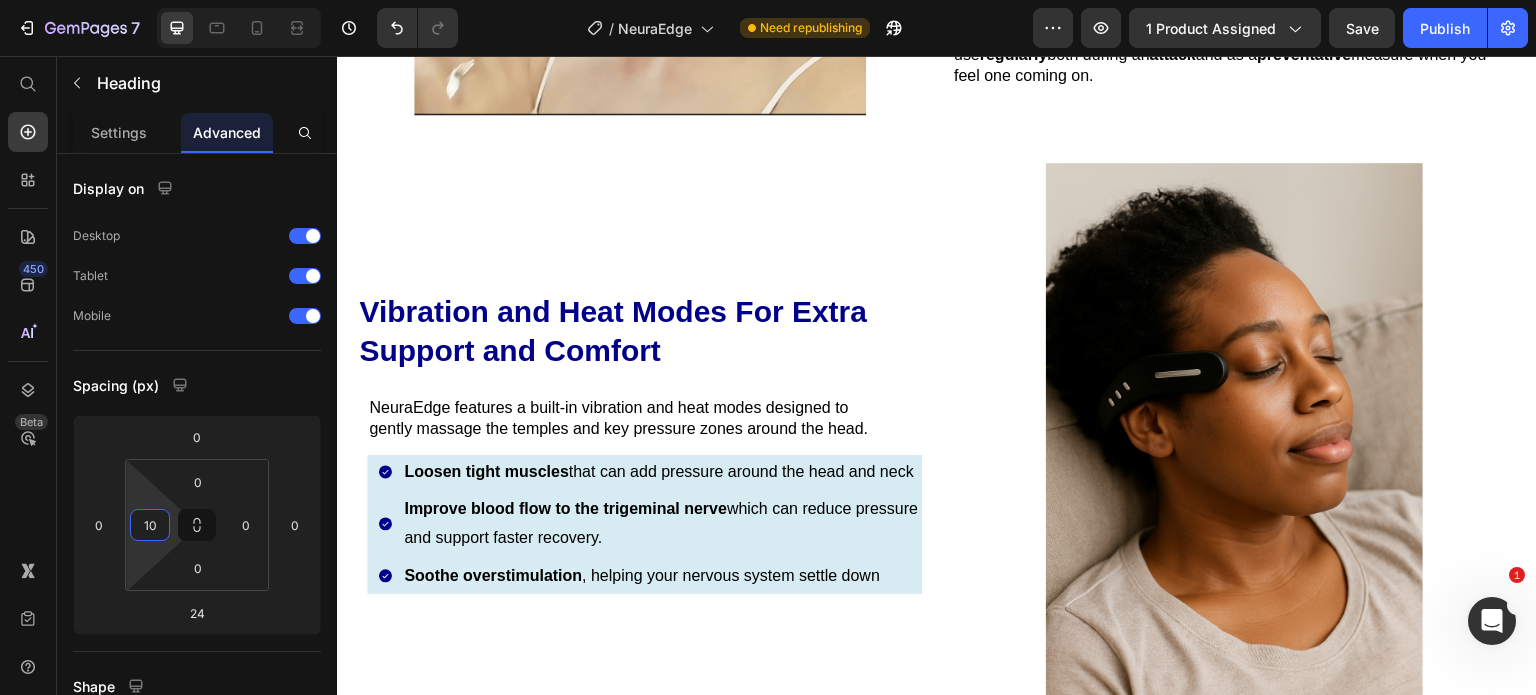 scroll, scrollTop: 3868, scrollLeft: 0, axis: vertical 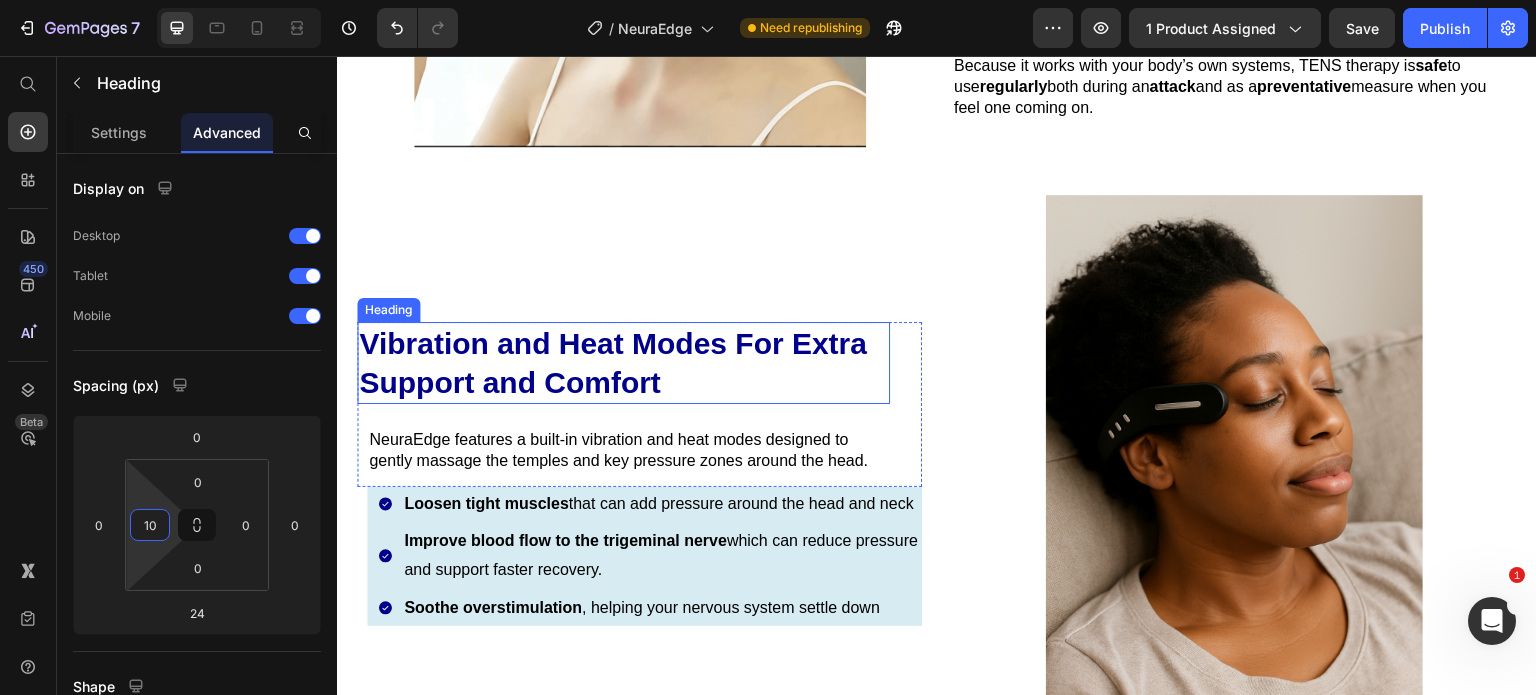 click on "Vibration and Heat Modes For Extra Support and Comfort" at bounding box center (623, 363) 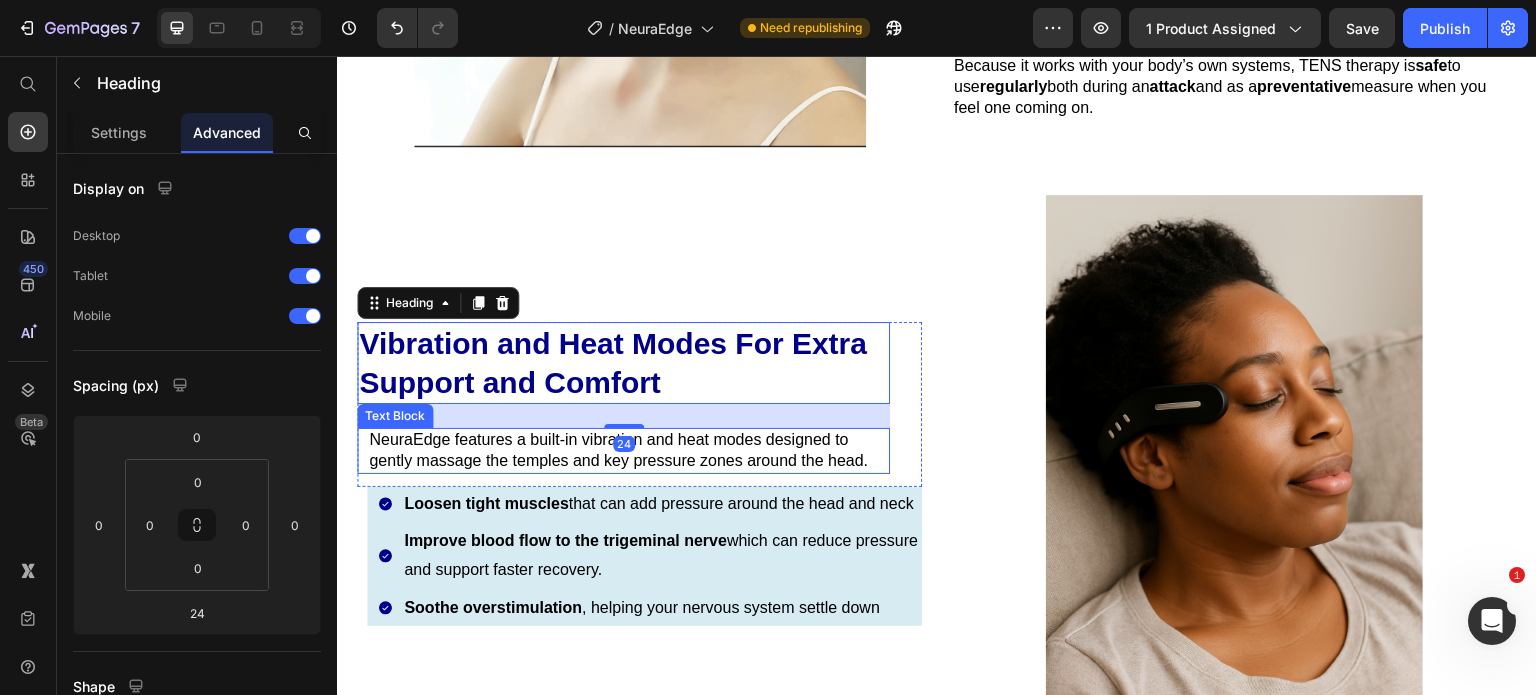 click on "NeuraEdge features a built-in vibration and heat modes designed to gently massage the temples and key pressure zones around the head." at bounding box center (628, 451) 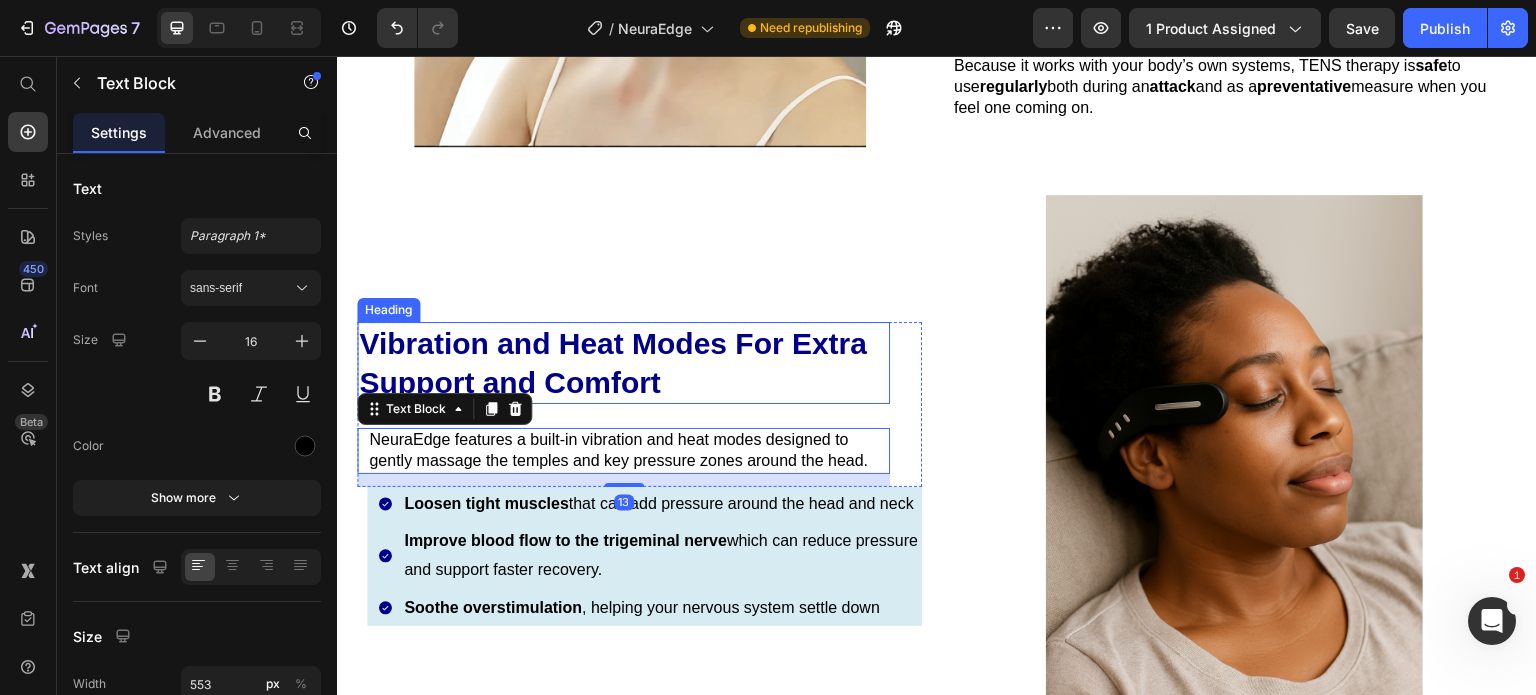 click on "Vibration and Heat Modes For Extra Support and Comfort" at bounding box center (623, 363) 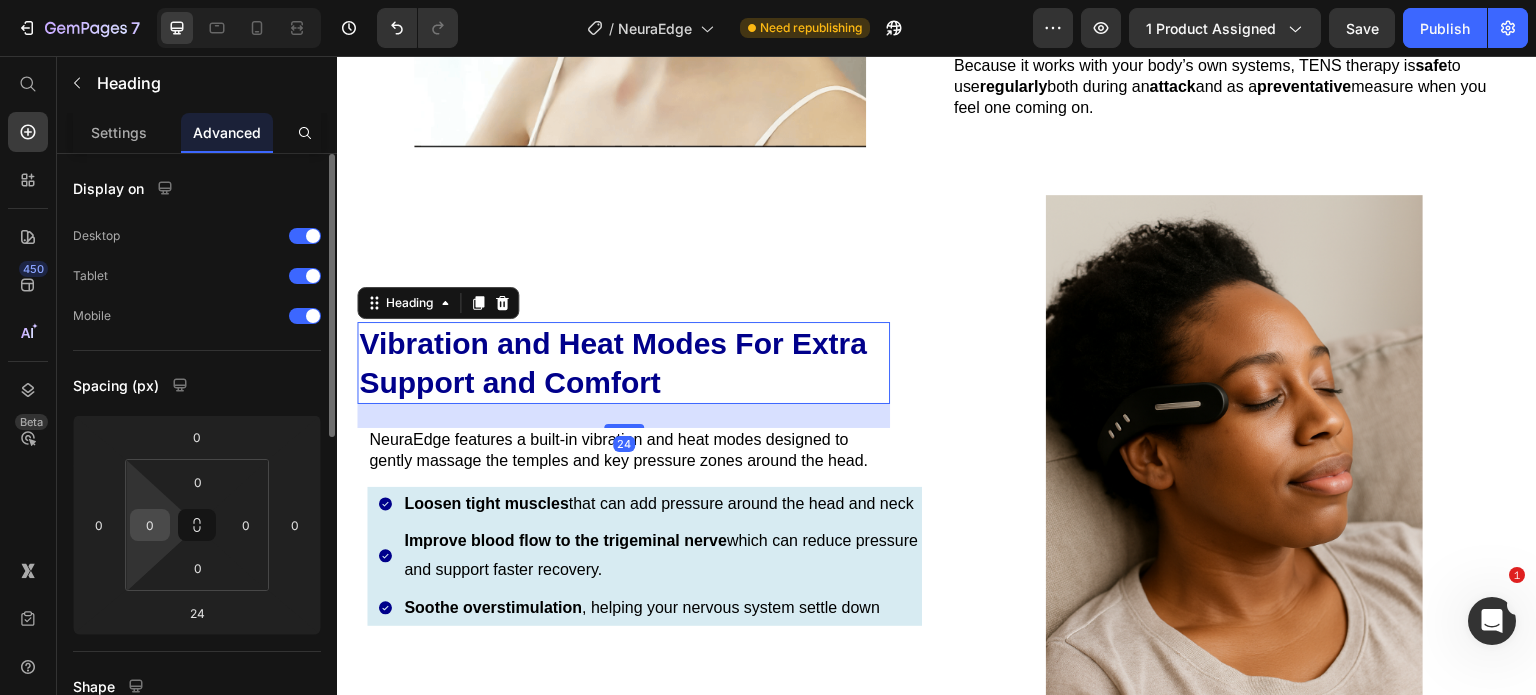 click on "0" at bounding box center (150, 525) 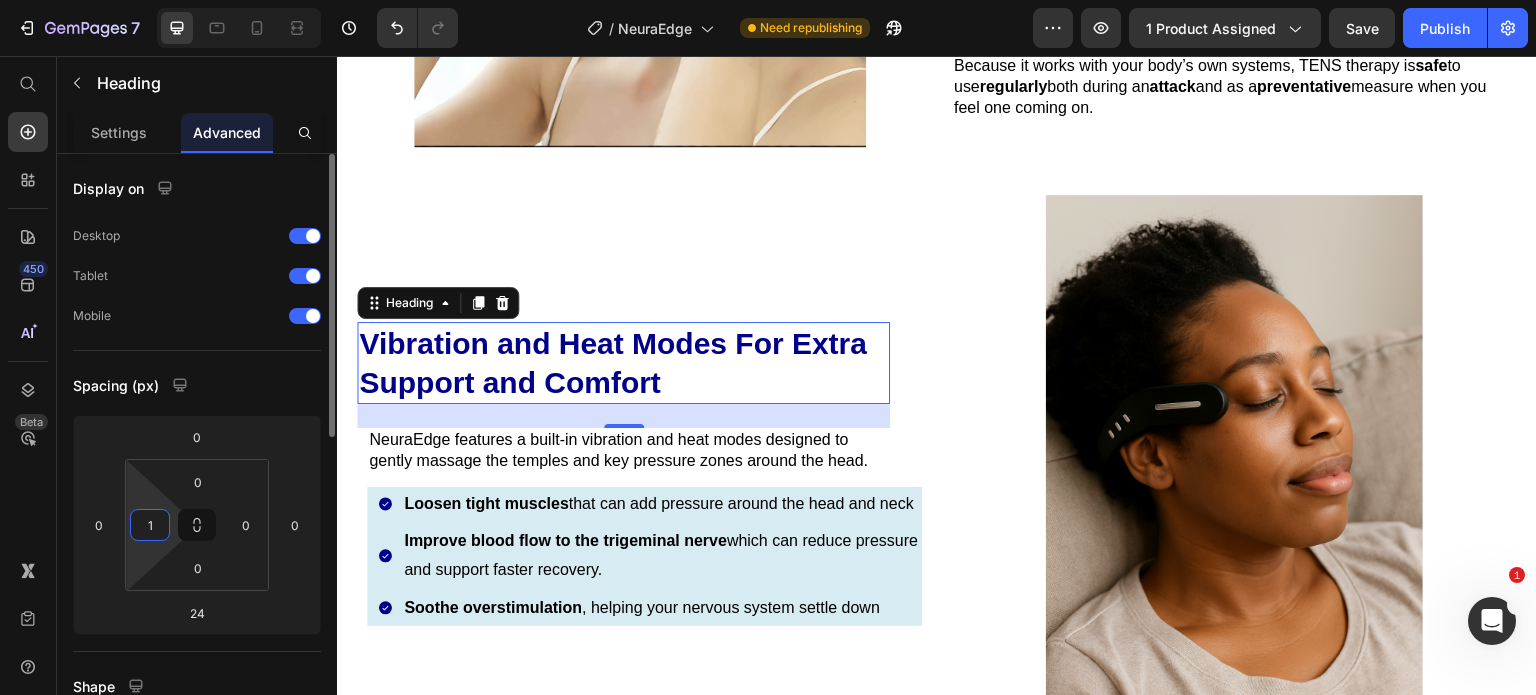 type on "10" 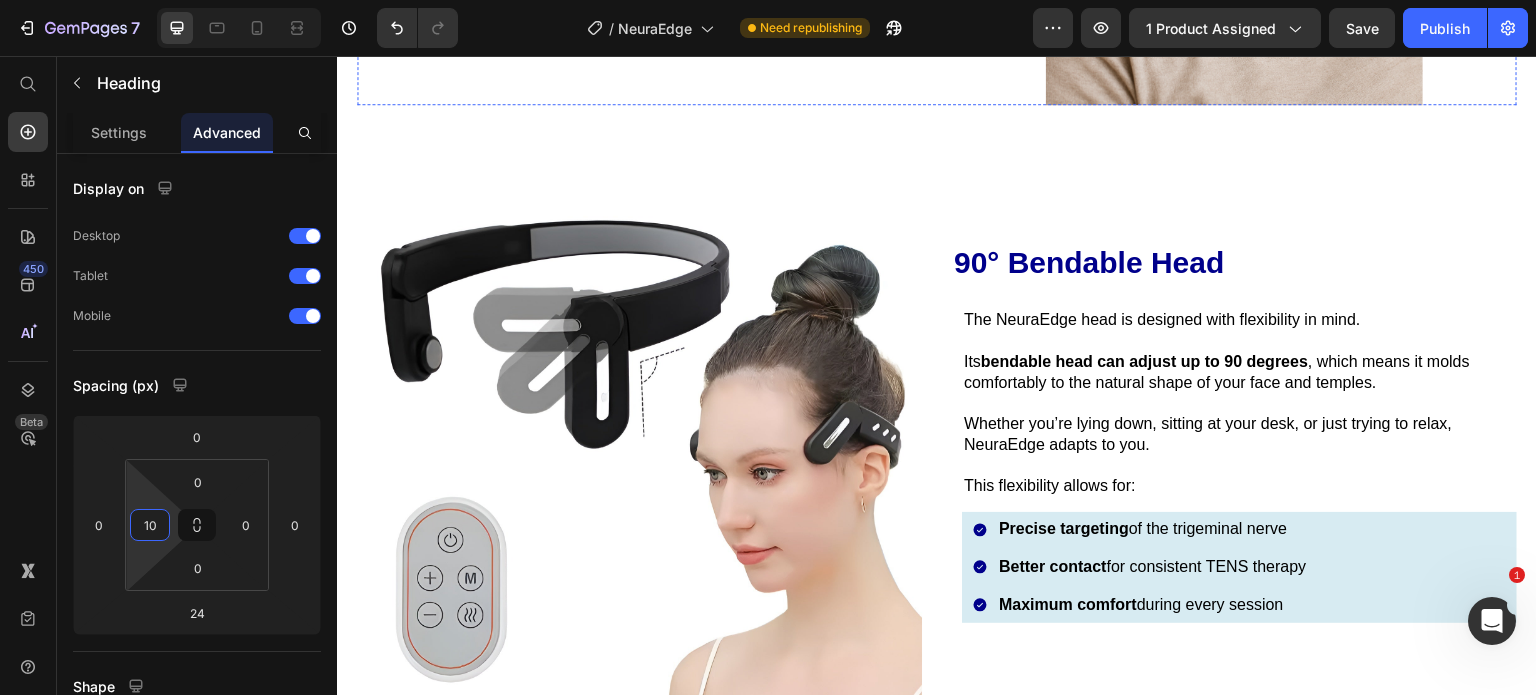 scroll, scrollTop: 4524, scrollLeft: 0, axis: vertical 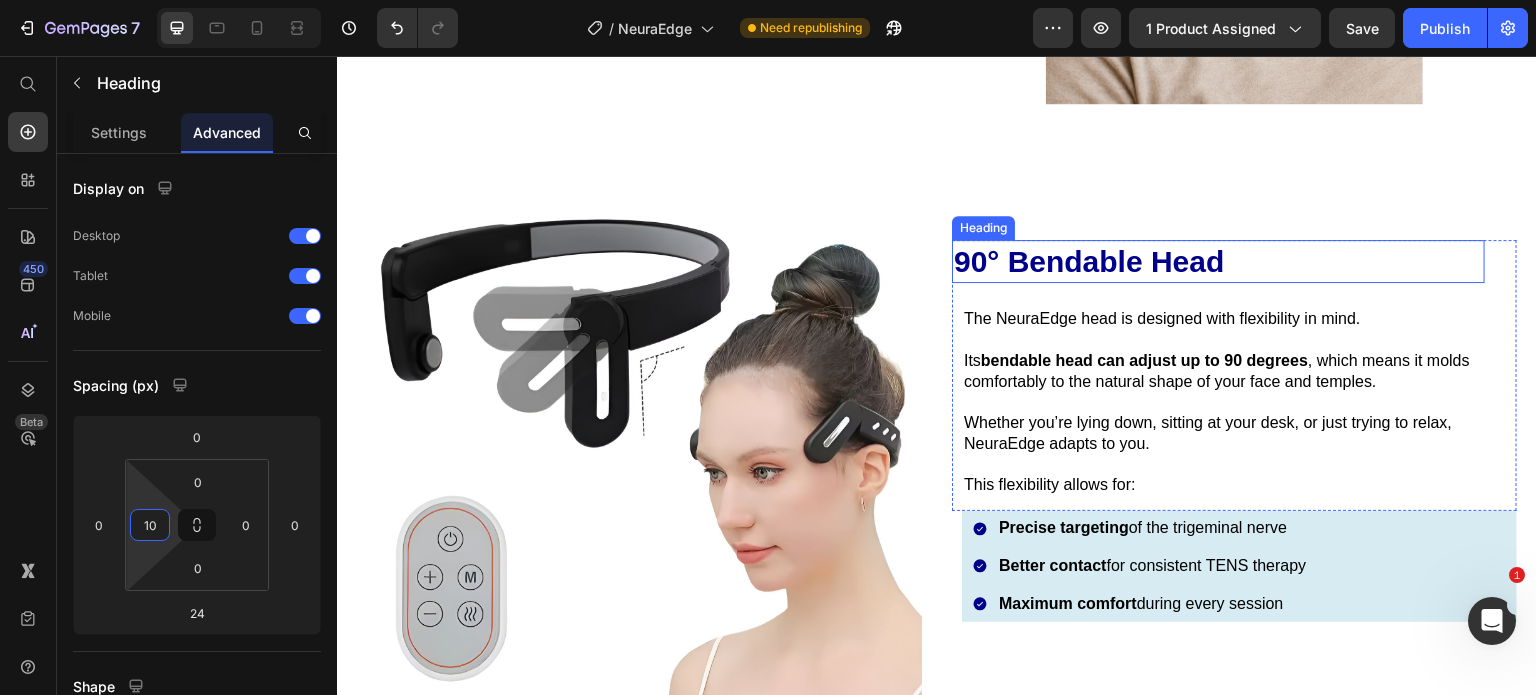 click on "90° Bendable Head" at bounding box center (1218, 261) 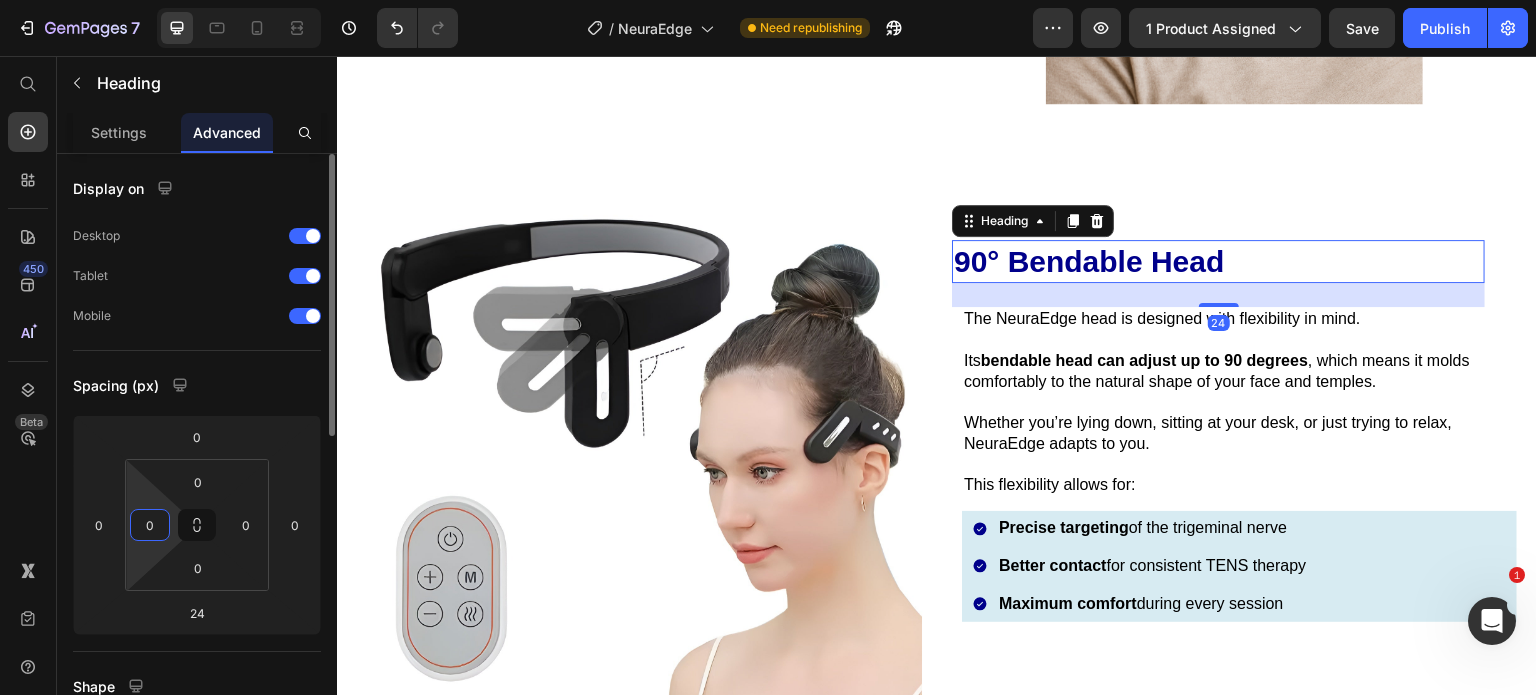 click on "7  Version history  /  NeuraEdge Need republishing Preview 1 product assigned  Save   Publish  450 Beta Start with Sections Elements Hero Section Product Detail Brands Trusted Badges Guarantee Product Breakdown How to use Testimonials Compare Bundle FAQs Social Proof Brand Story Product List Collection Blog List Contact Sticky Add to Cart Custom Footer Browse Library 450 Layout
Row
Row
Row
Row Text
Heading
Text Block Button
Button
Button
Sticky Back to top Media" at bounding box center (768, 0) 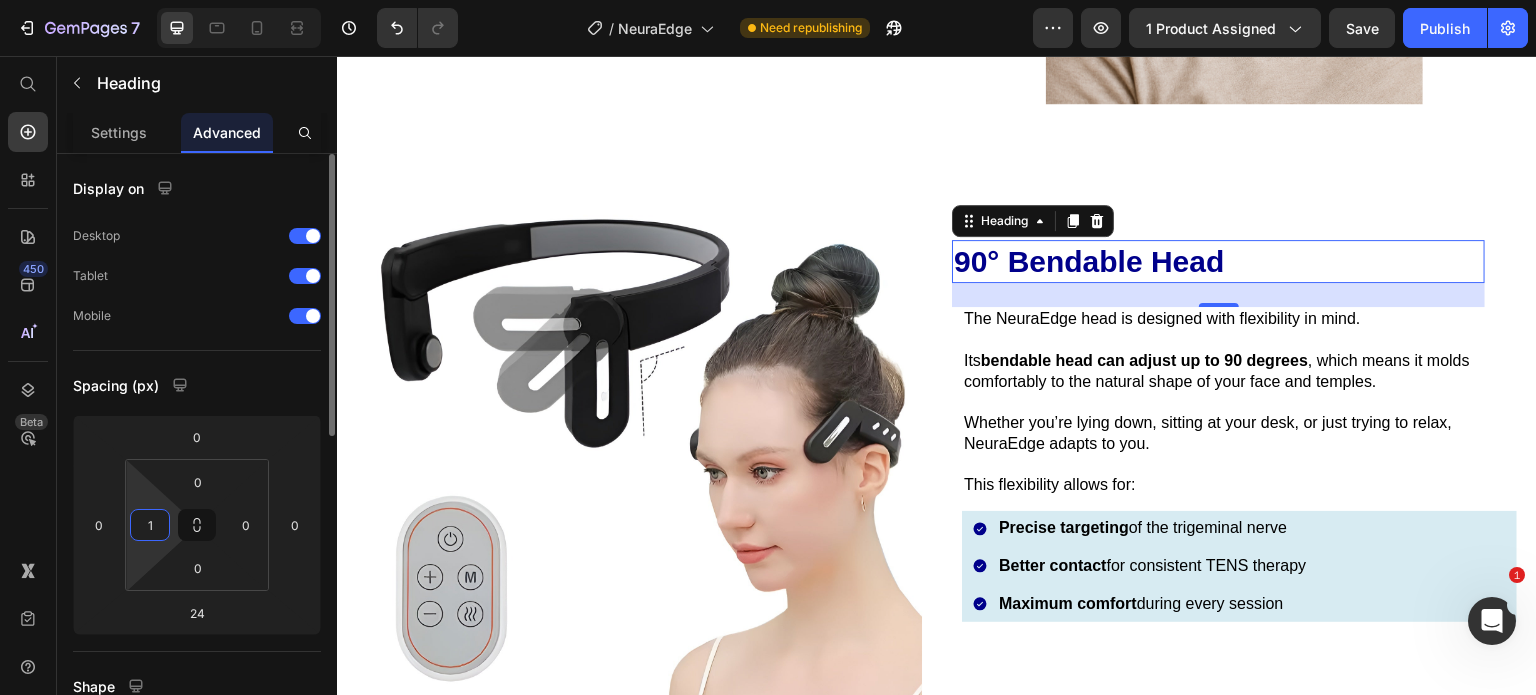type on "10" 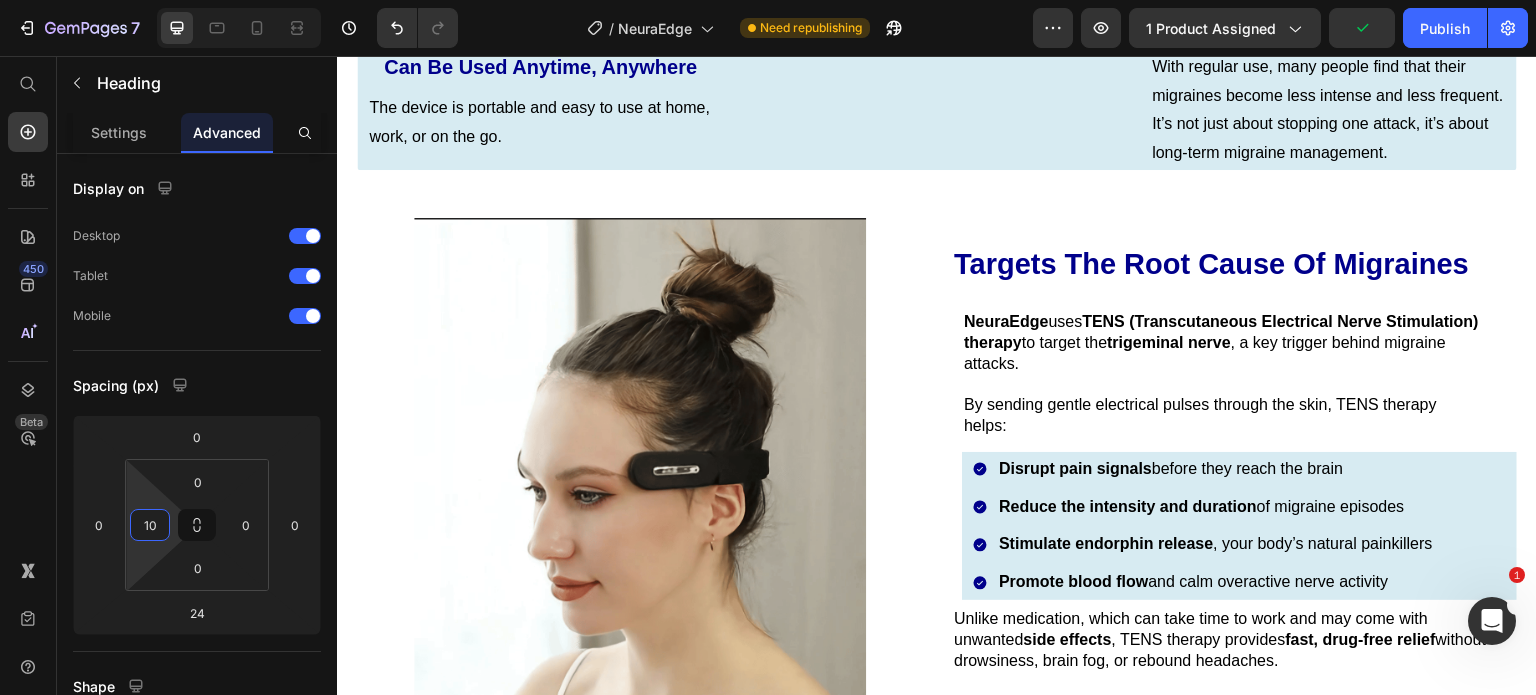 scroll, scrollTop: 3232, scrollLeft: 0, axis: vertical 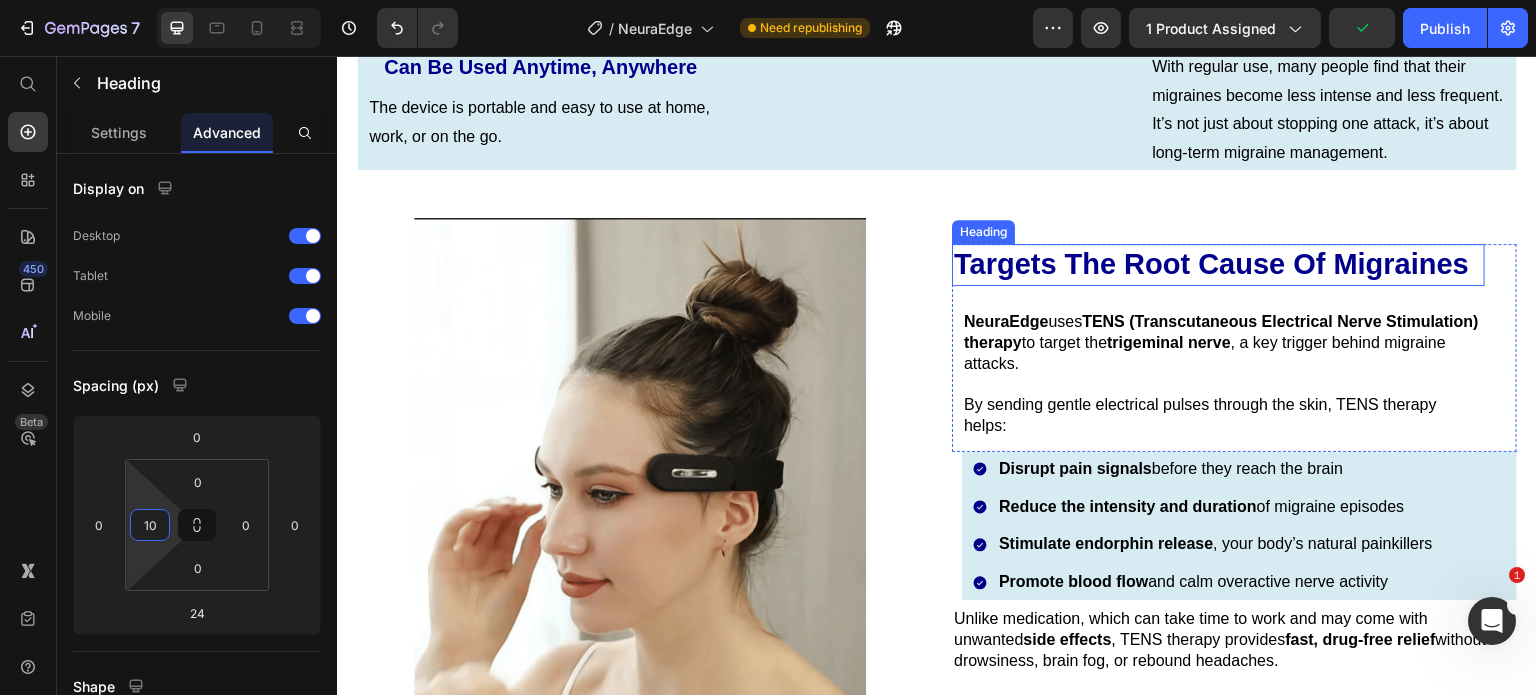 click on "Targets The Root Cause Of Migraines" at bounding box center (1218, 265) 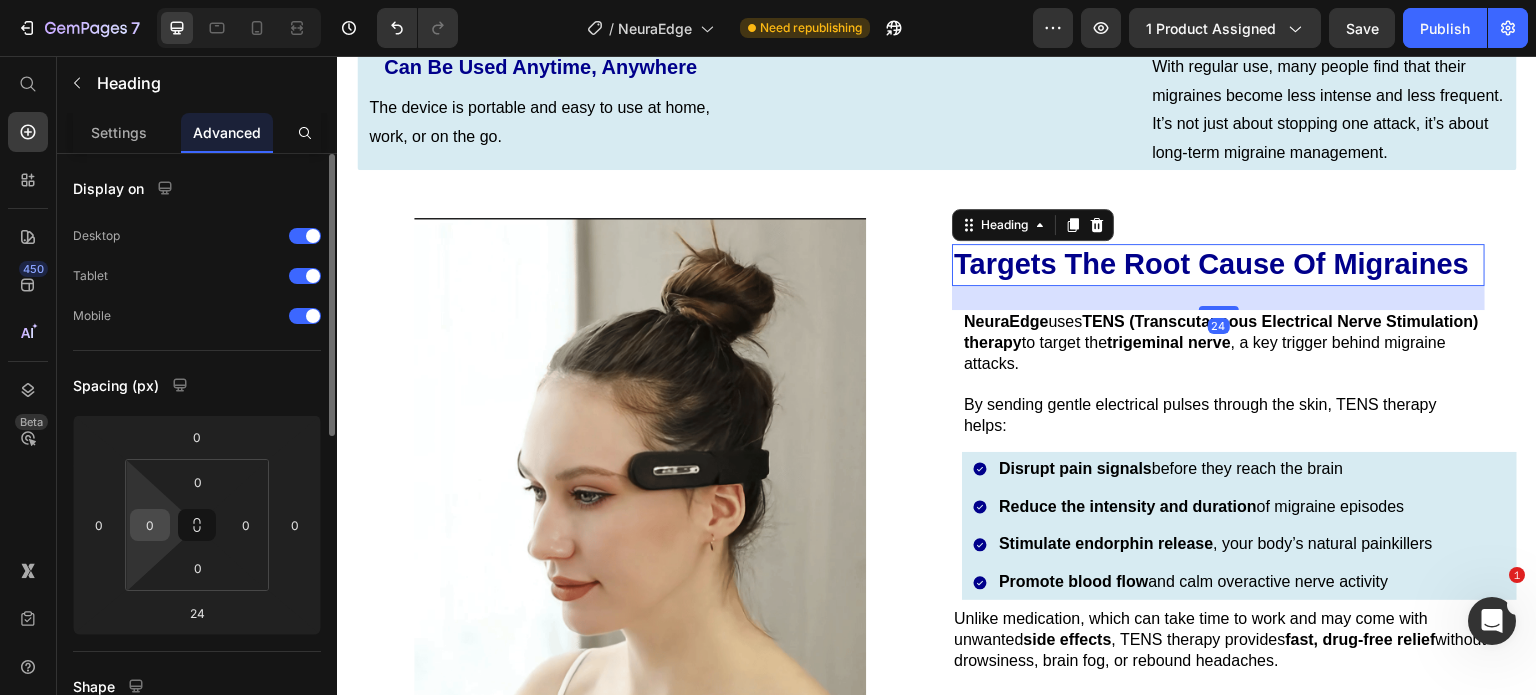 click on "0" at bounding box center (150, 525) 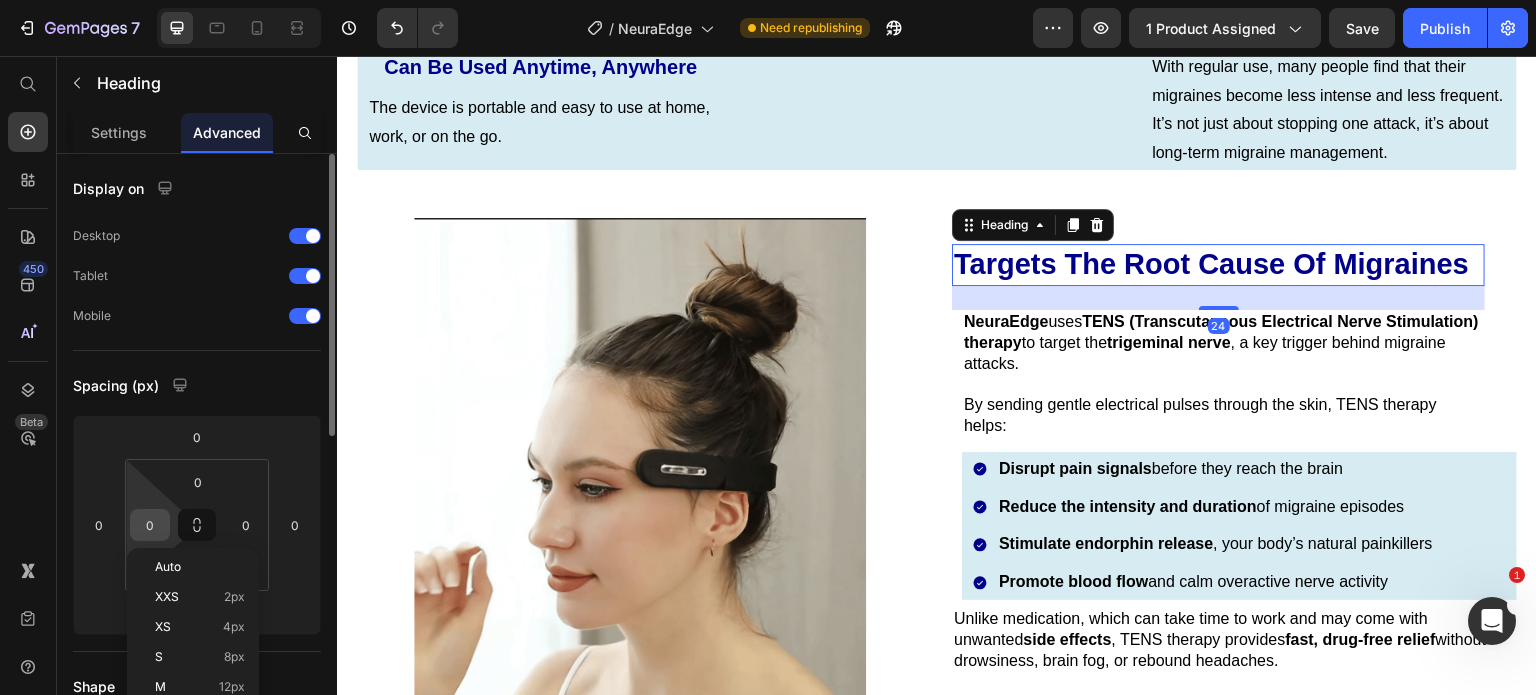 click on "0" at bounding box center [150, 525] 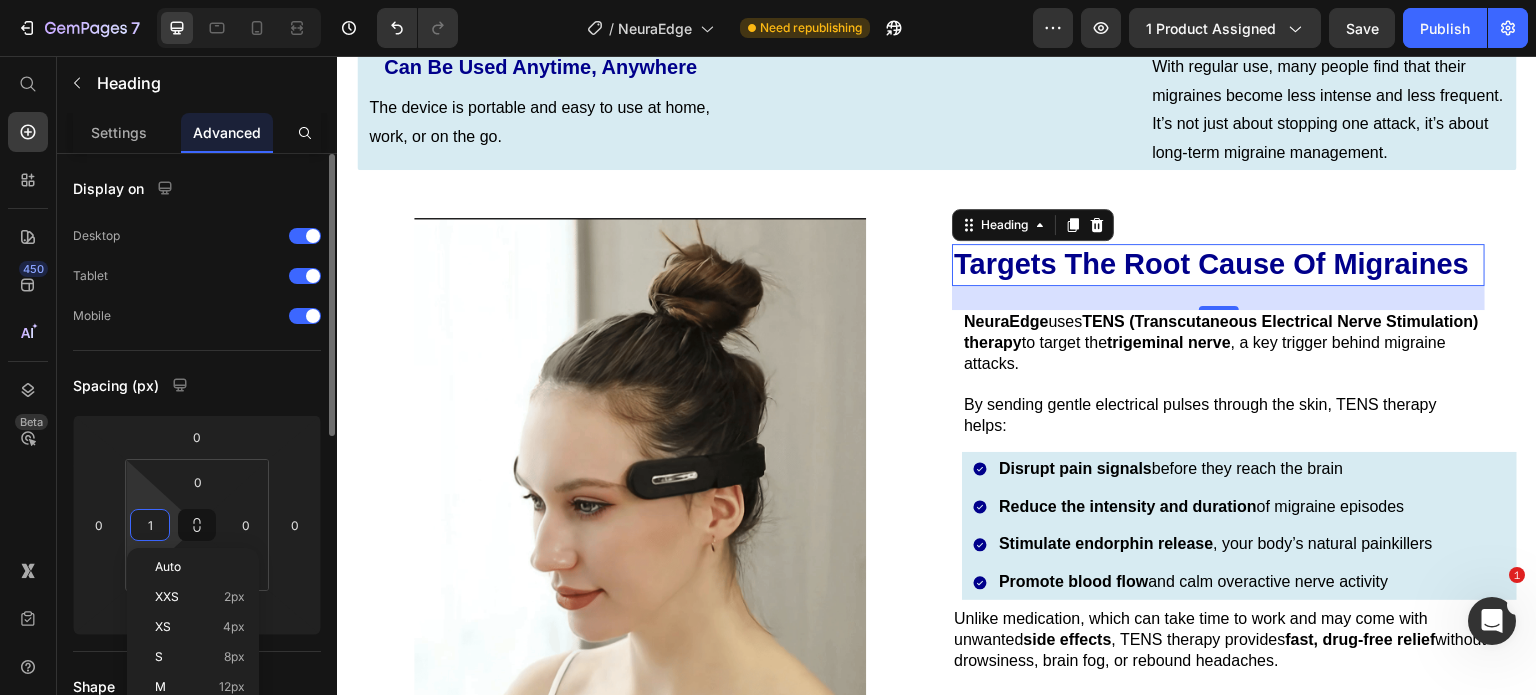 type on "10" 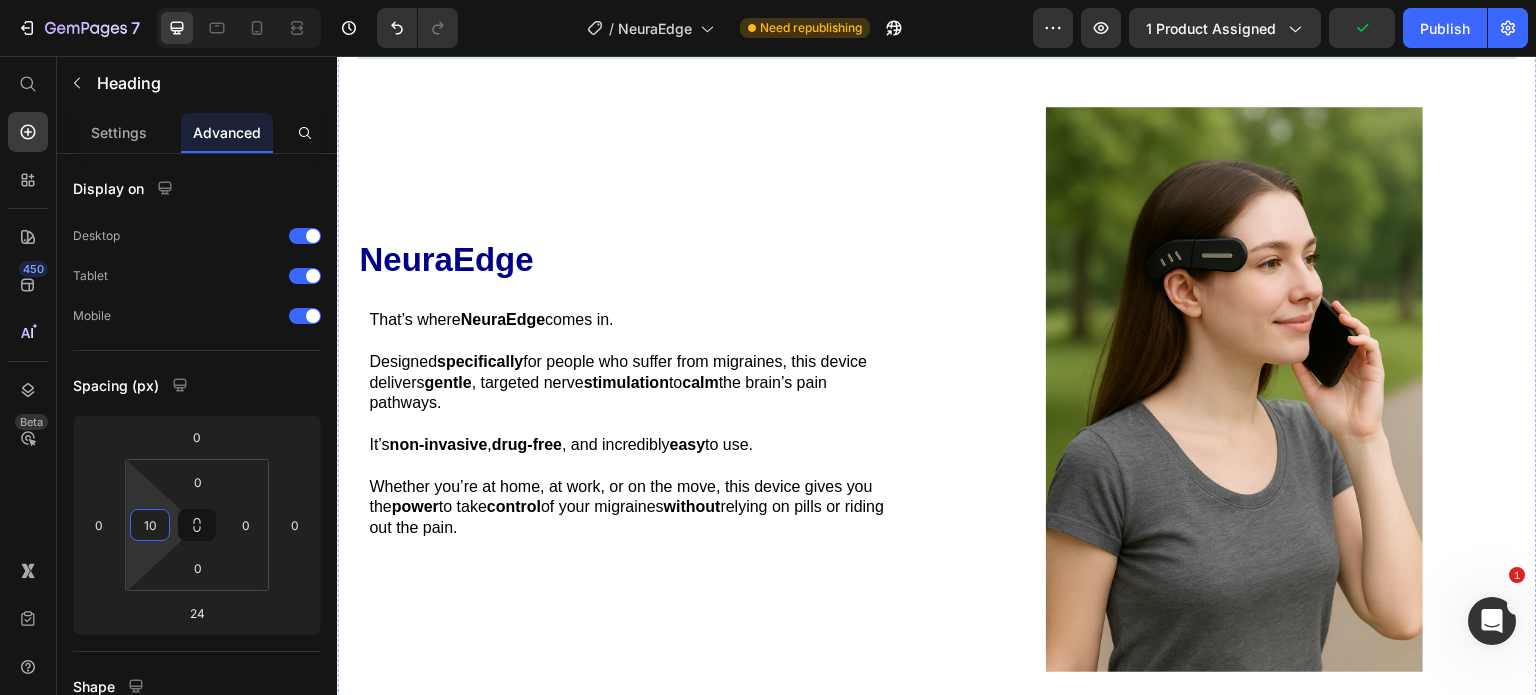scroll, scrollTop: 2211, scrollLeft: 0, axis: vertical 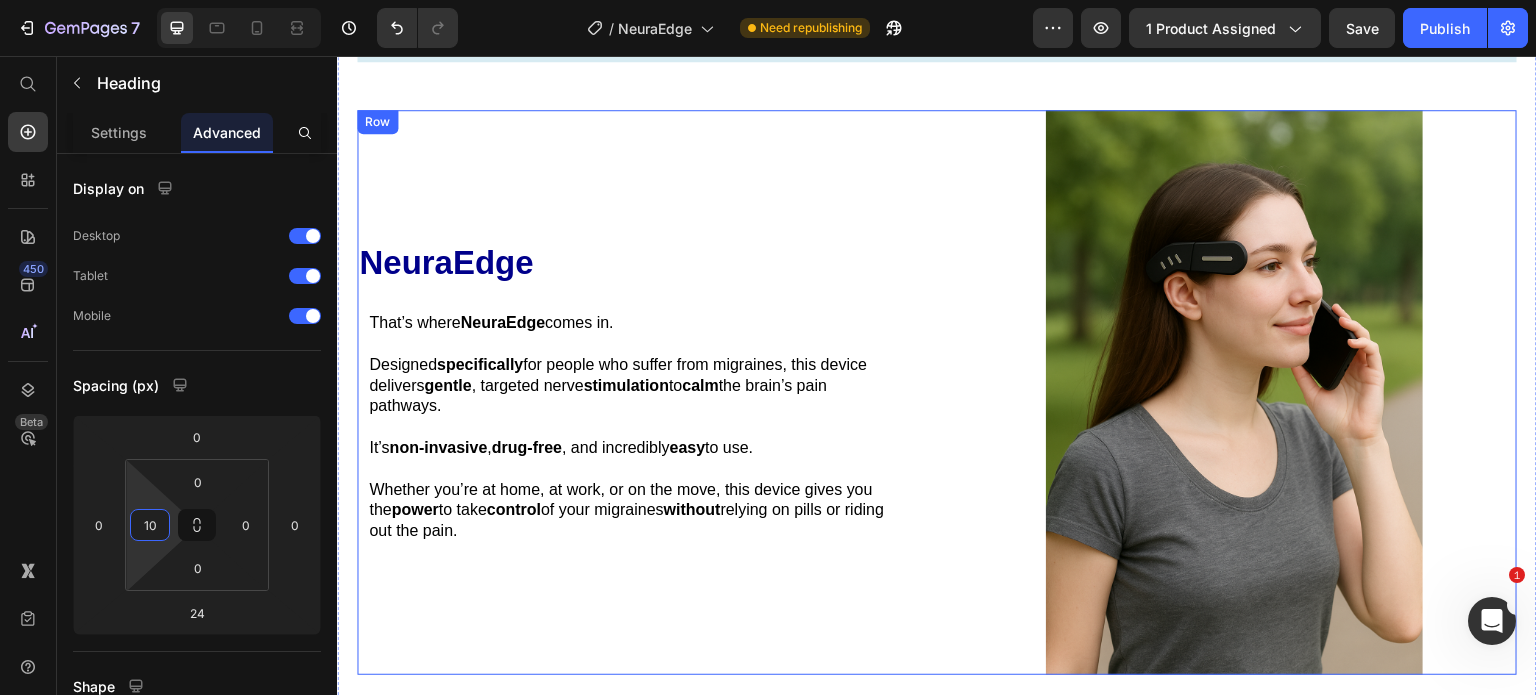 click on "NeuraEdge Heading That’s where  NeuraEdge  comes in.   Designed  specifically  for people who suffer from migraines, this device delivers  gentle , targeted nerve  stimulation  to  calm  the brain’s pain pathways.   It’s  non-invasive ,  drug-free , and incredibly  easy  to use.    Whether you’re at home, at work, or on the move, this device gives you the  power  to take  control  of your migraines  without  relying on pills or riding out the pain. Text Block Row" at bounding box center (639, 392) 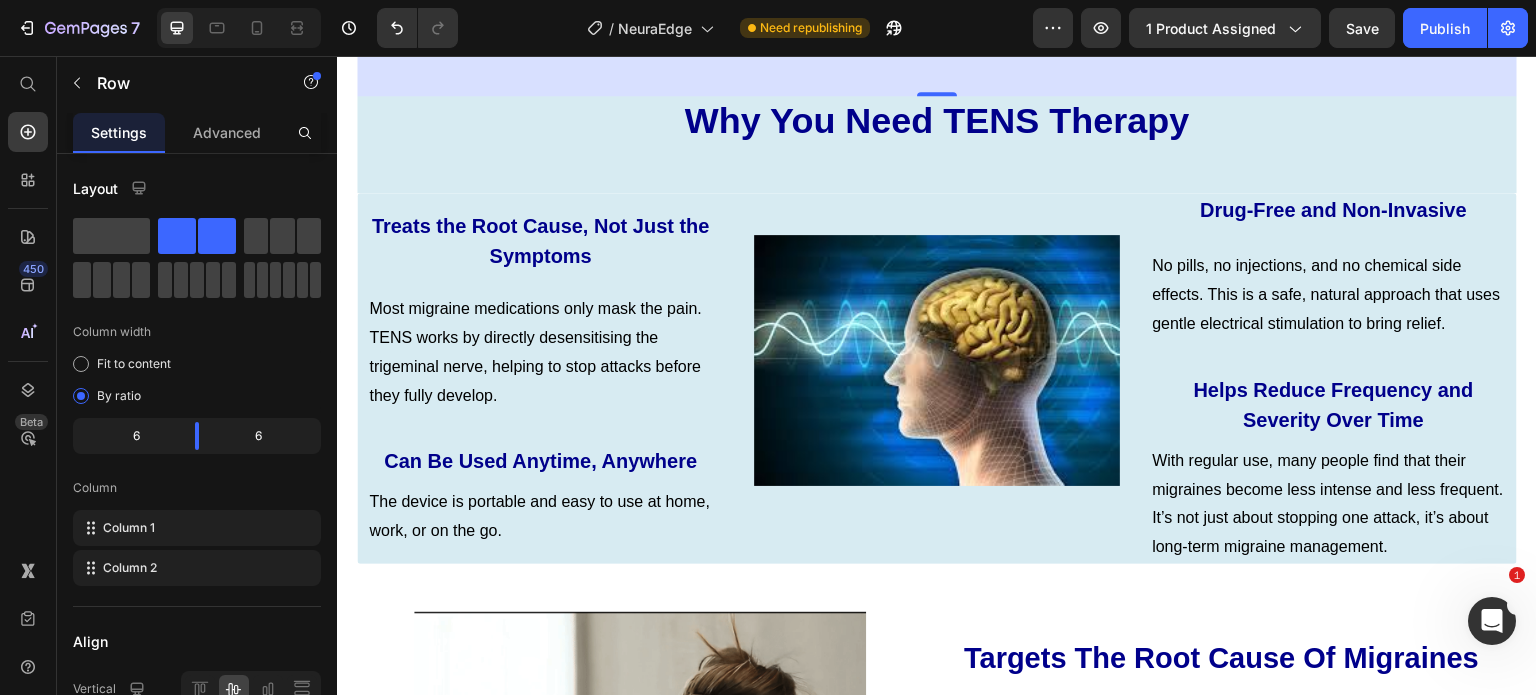 scroll, scrollTop: 3078, scrollLeft: 0, axis: vertical 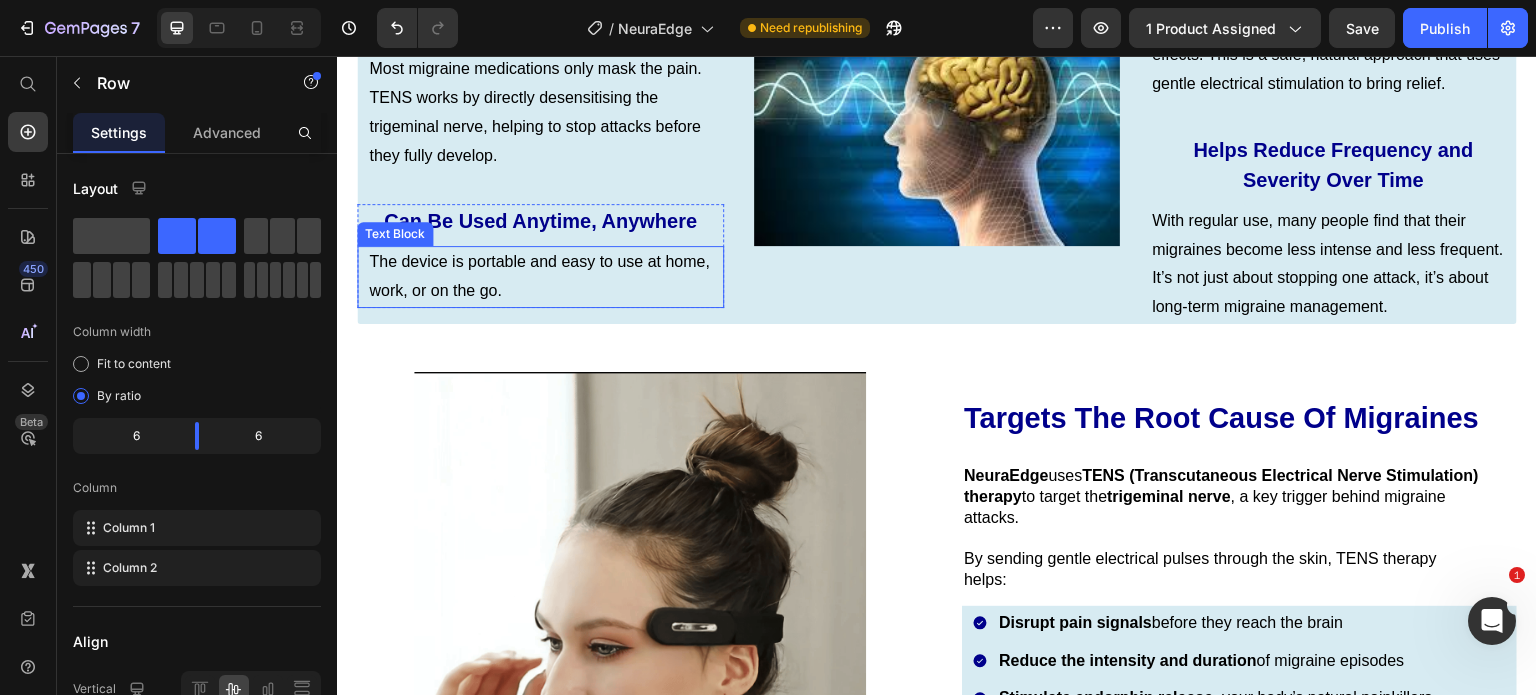 click on "The device is portable and easy to use at home, work, or on the go." at bounding box center (545, 277) 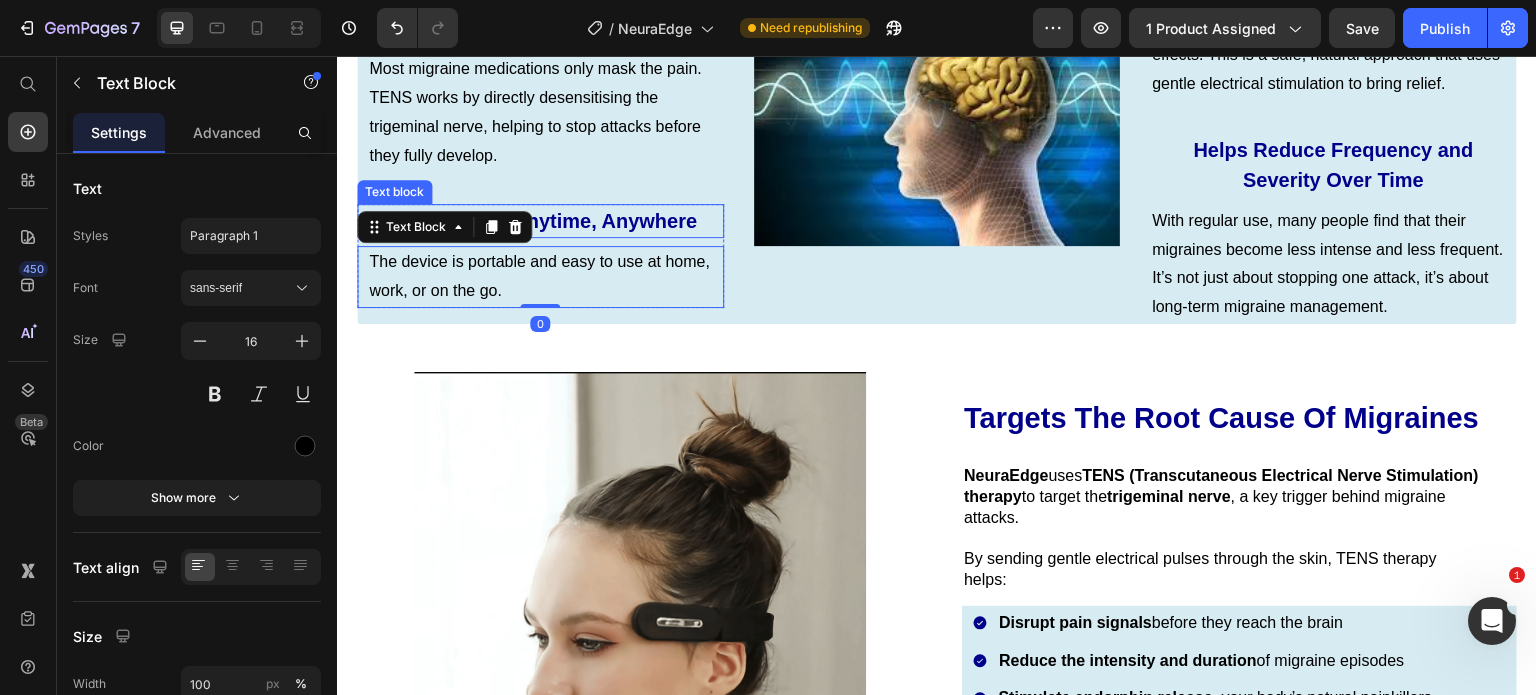 click on "Can Be Used Anytime, Anywhere" at bounding box center (540, 221) 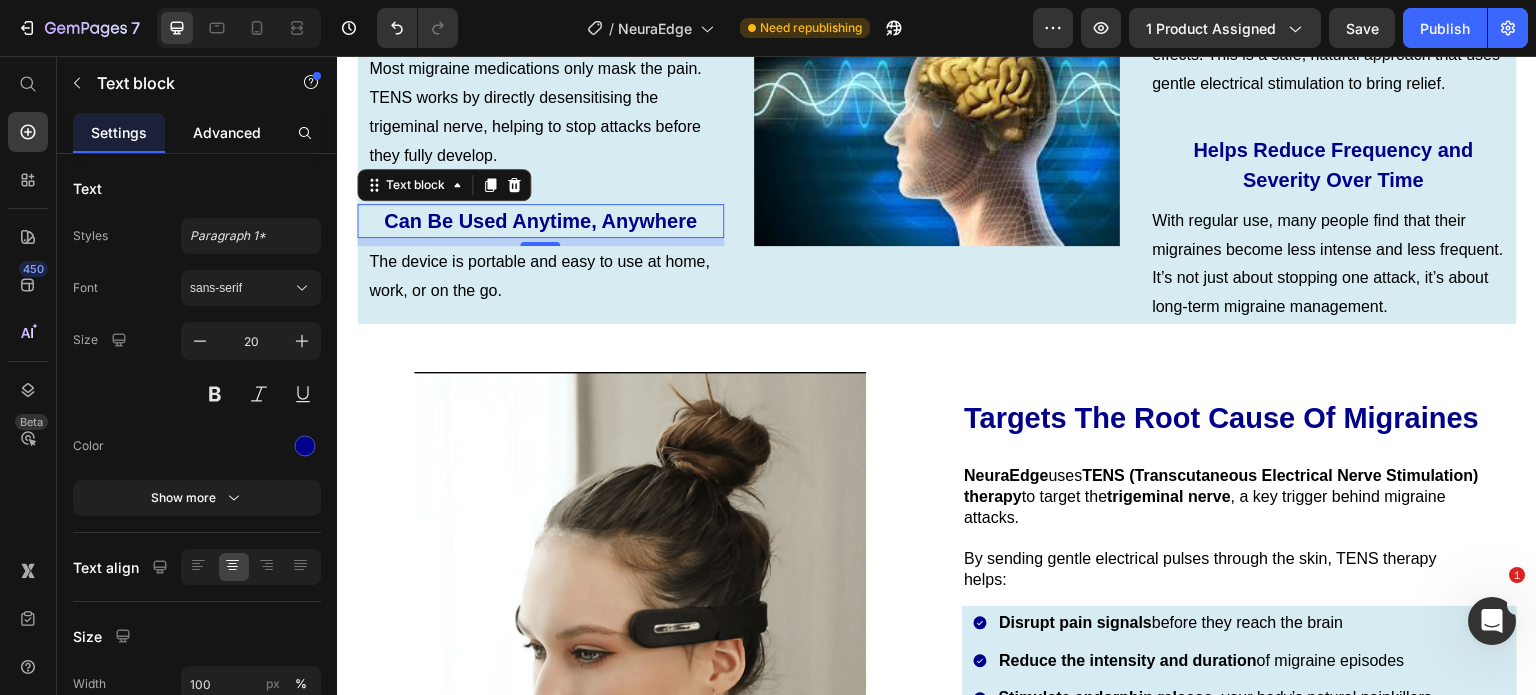 click on "Advanced" at bounding box center [227, 132] 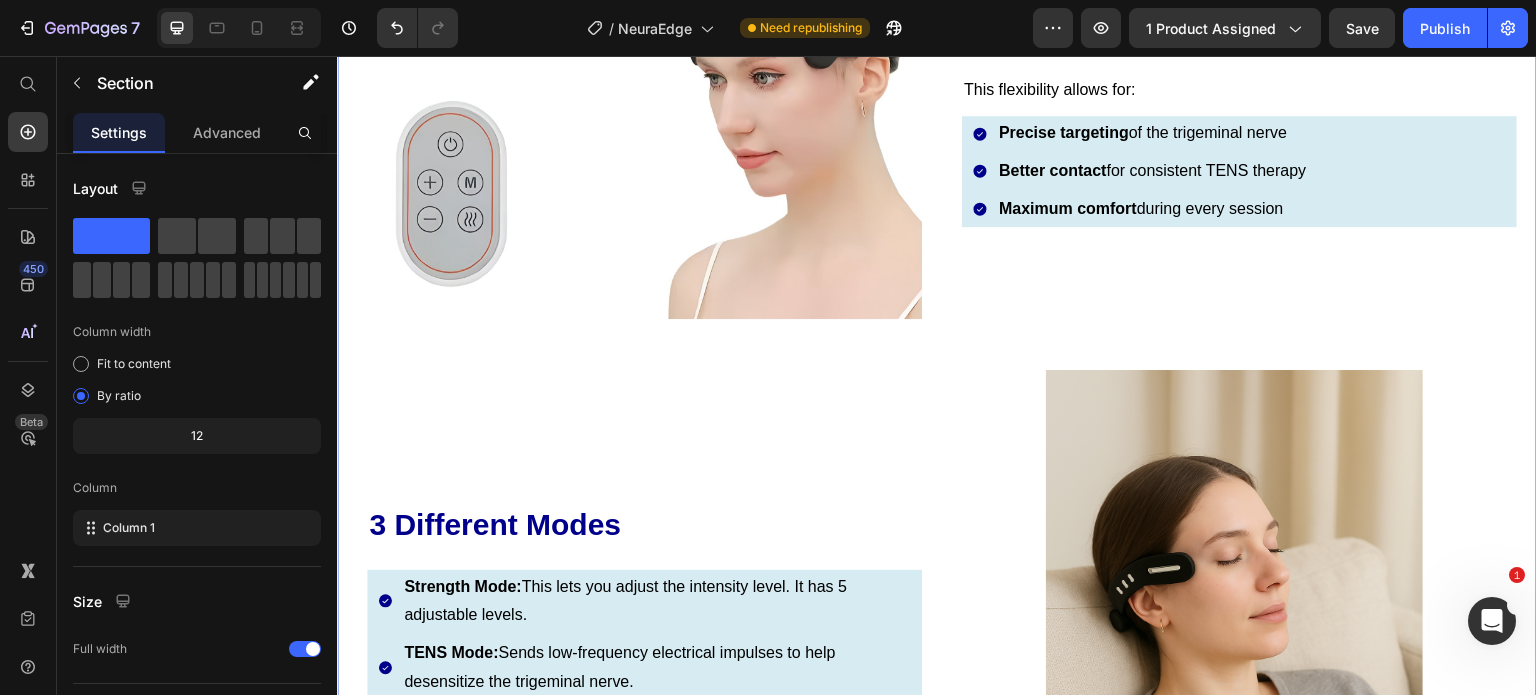 scroll, scrollTop: 5427, scrollLeft: 0, axis: vertical 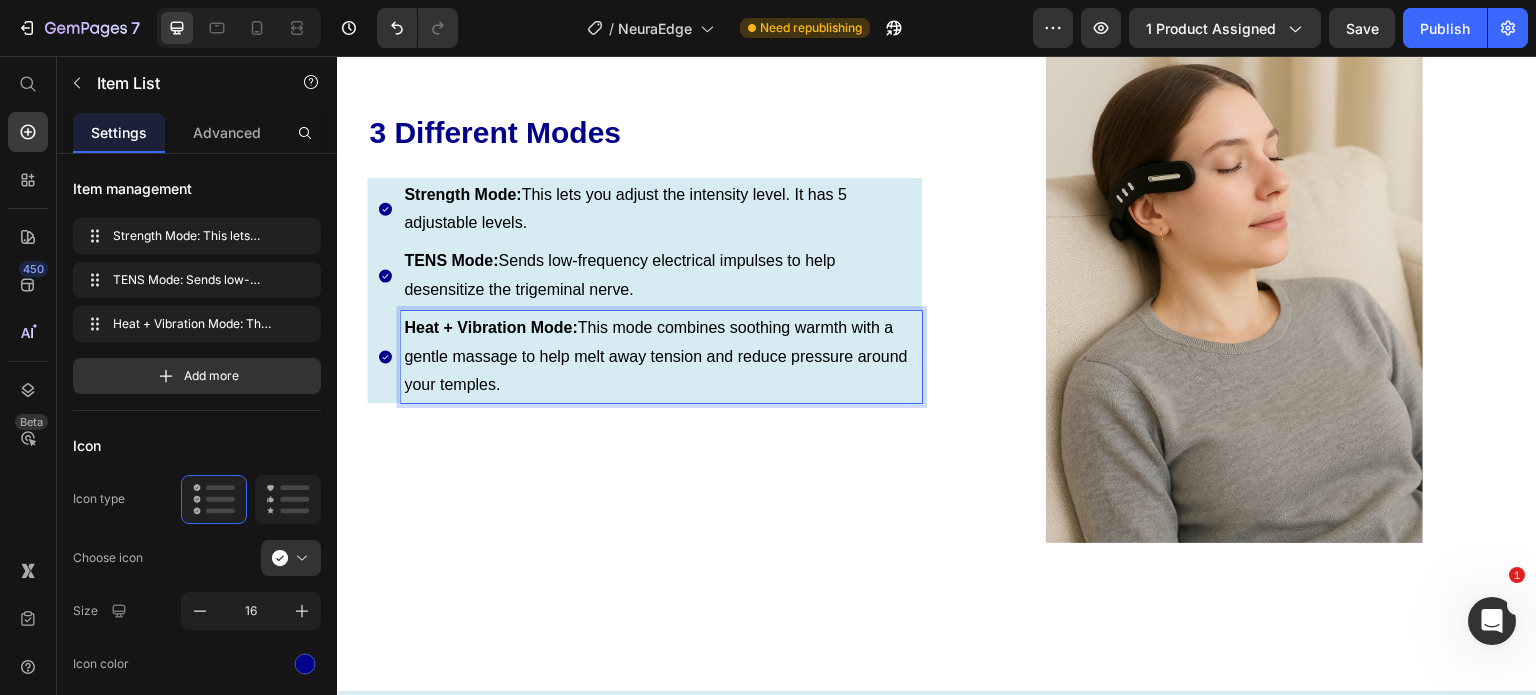 click on "Heat + Vibration Mode:  This mode combines soothing warmth with a gentle massage to help melt away tension and reduce pressure around your temples." at bounding box center (661, 357) 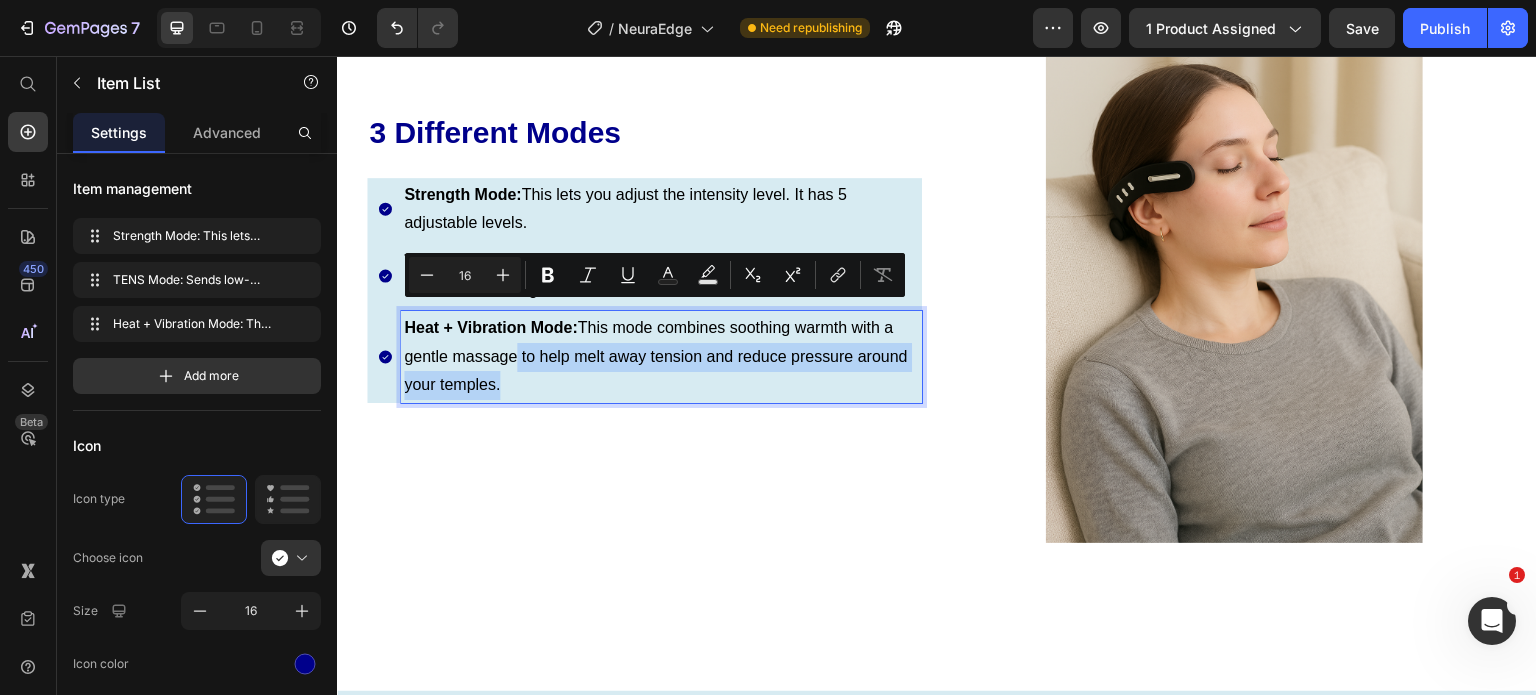 drag, startPoint x: 516, startPoint y: 318, endPoint x: 528, endPoint y: 346, distance: 30.463093 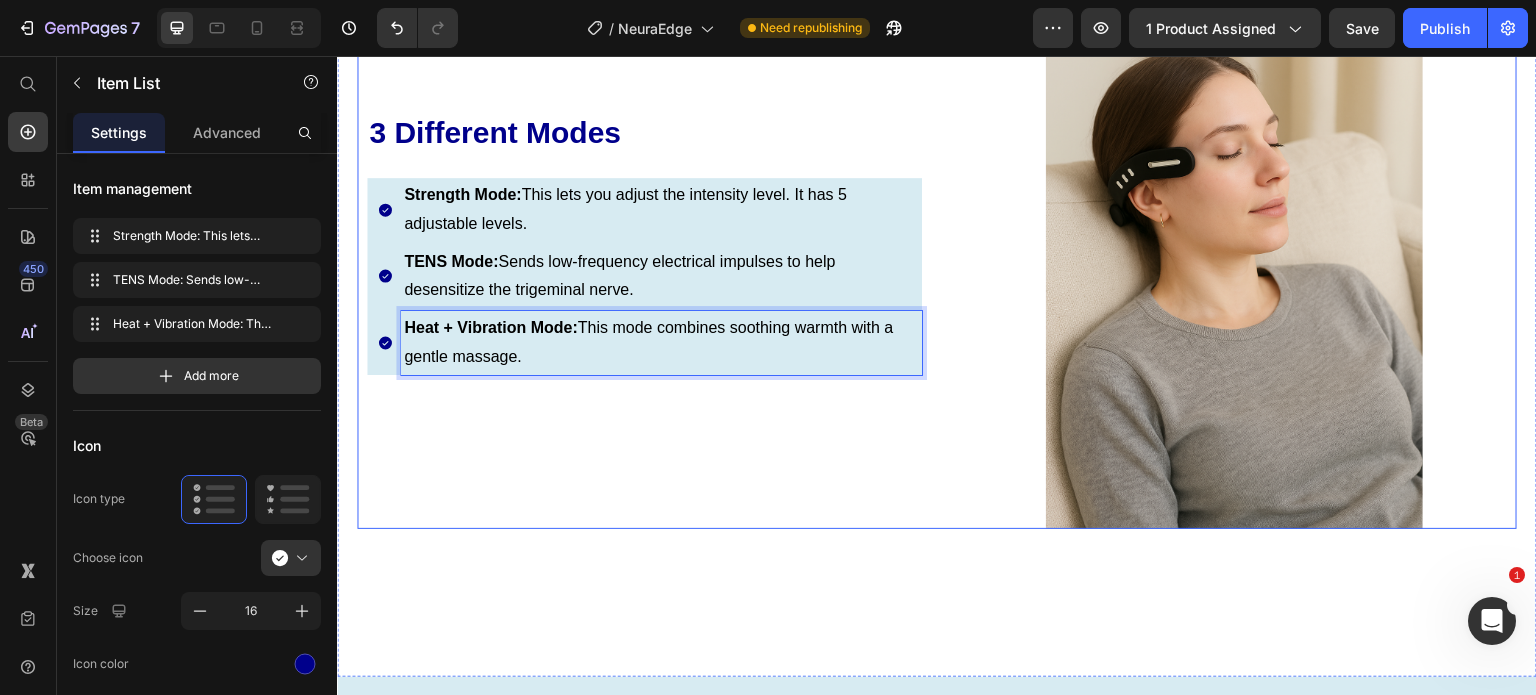 click on "3 Different Modes Heading Row Strength Mode:  This lets you adjust the intensity level. It has 5 adjustable levels. TENS Mode:  Sends low-frequency electrical impulses to help desensitize the trigeminal nerve. Heat + Vibration Mode:  This mode combines soothing warmth with a gentle massage. Item List   7" at bounding box center [639, 246] 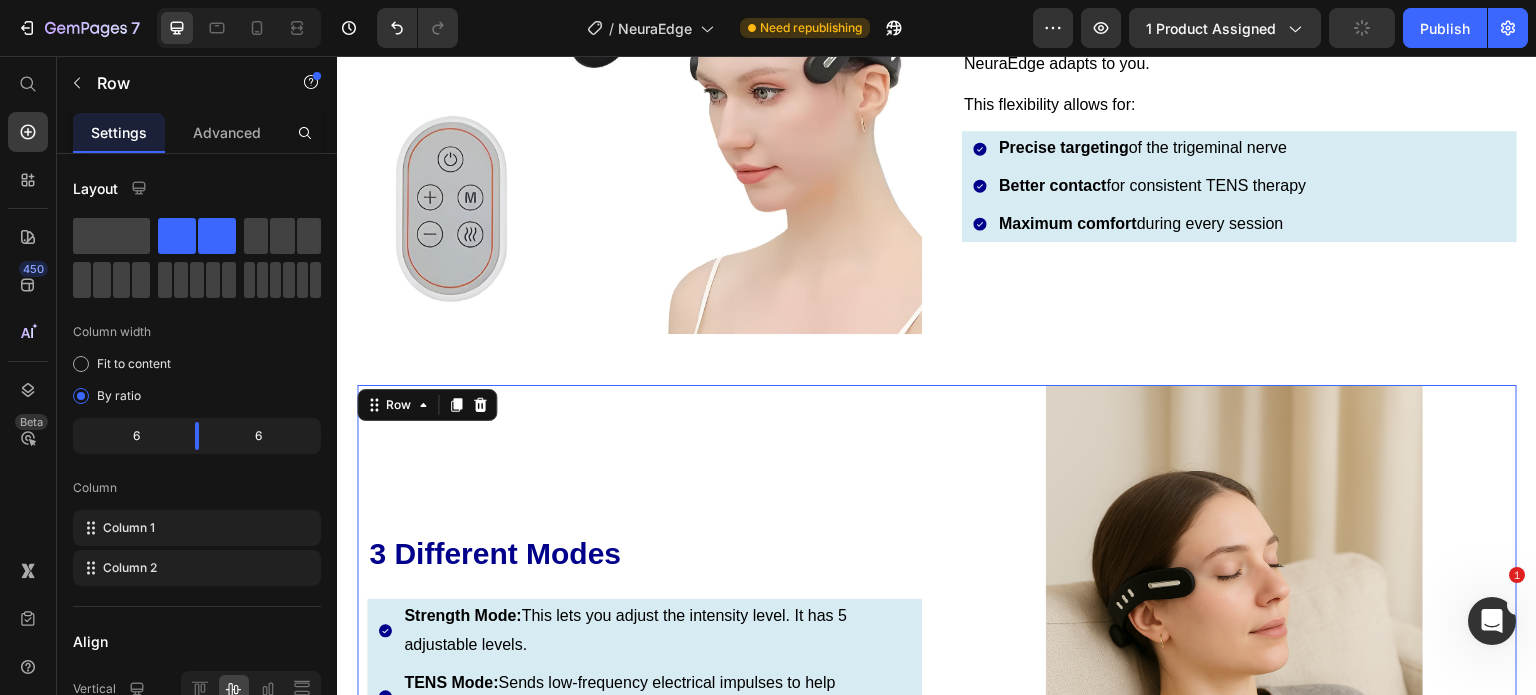 scroll, scrollTop: 4903, scrollLeft: 0, axis: vertical 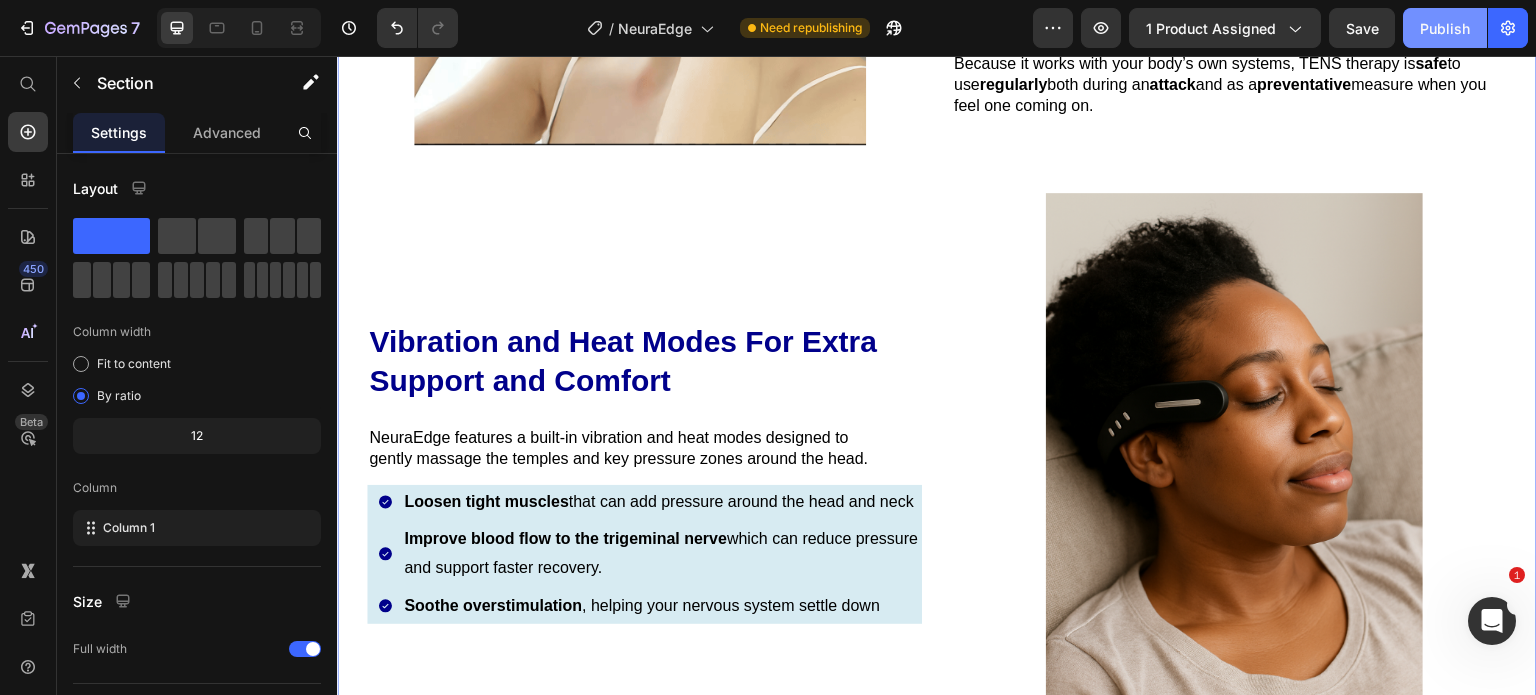 click on "Publish" 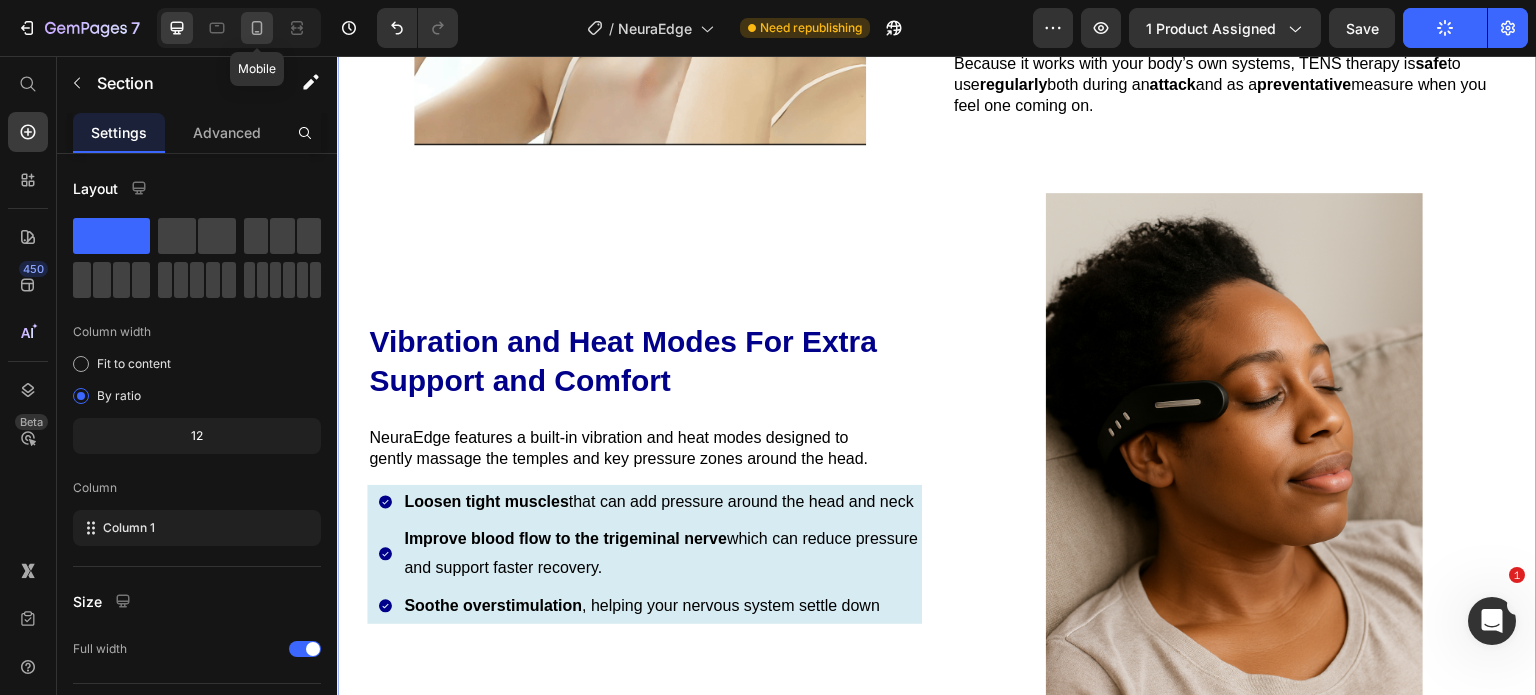 click 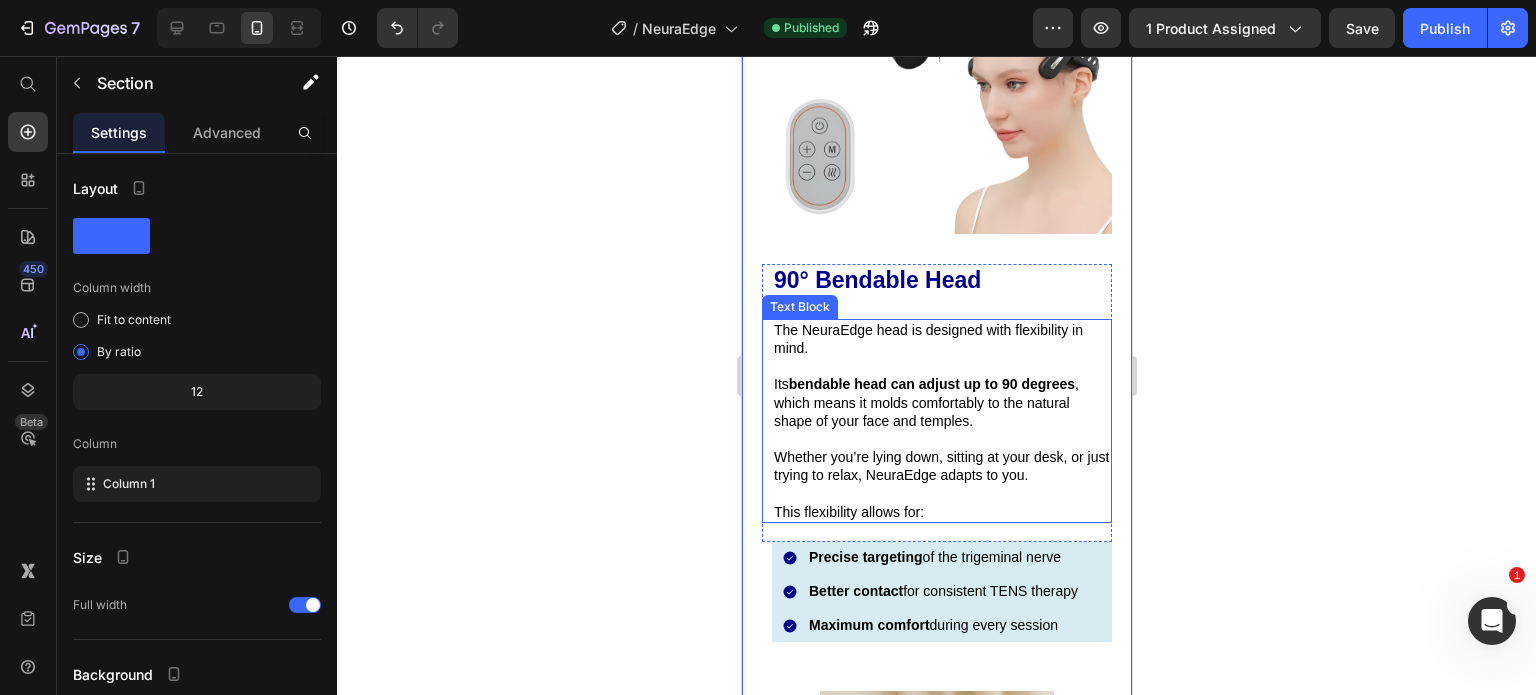 scroll, scrollTop: 6421, scrollLeft: 0, axis: vertical 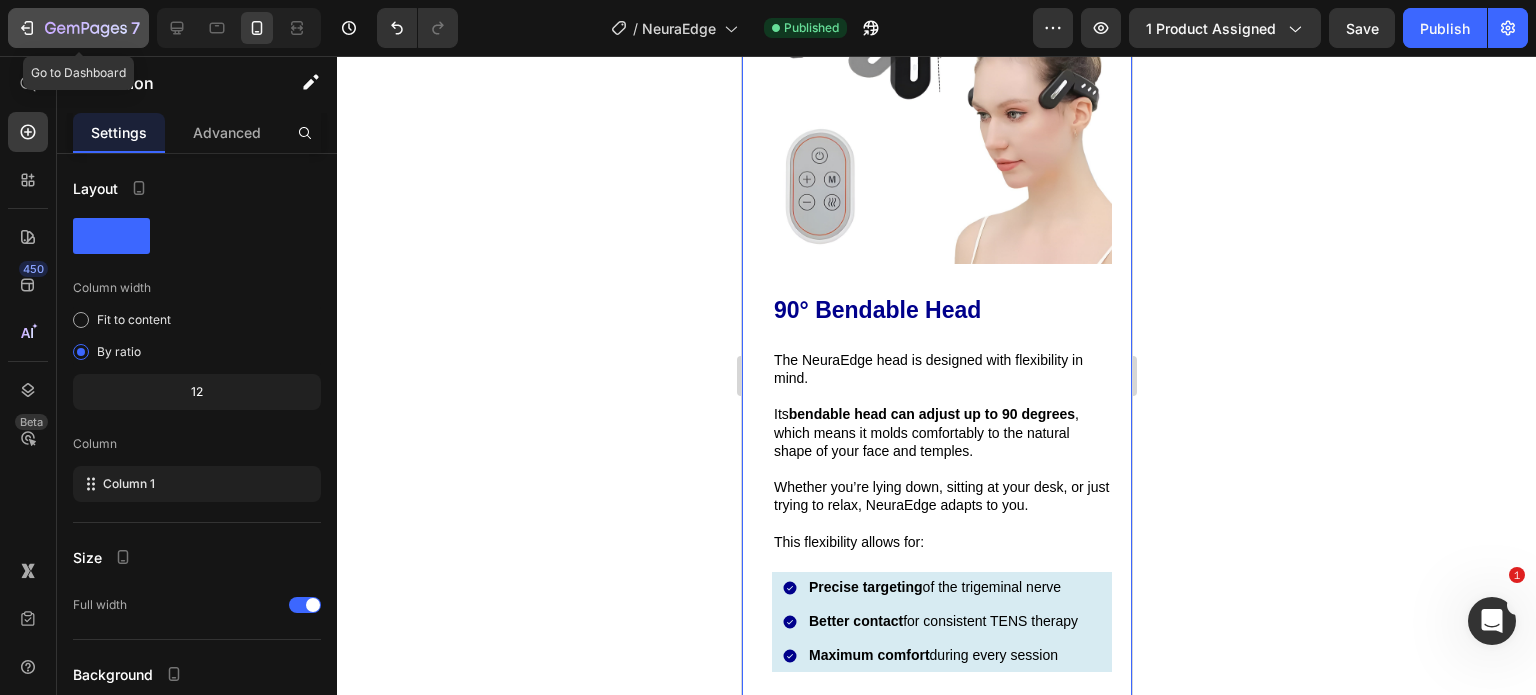 click on "7" 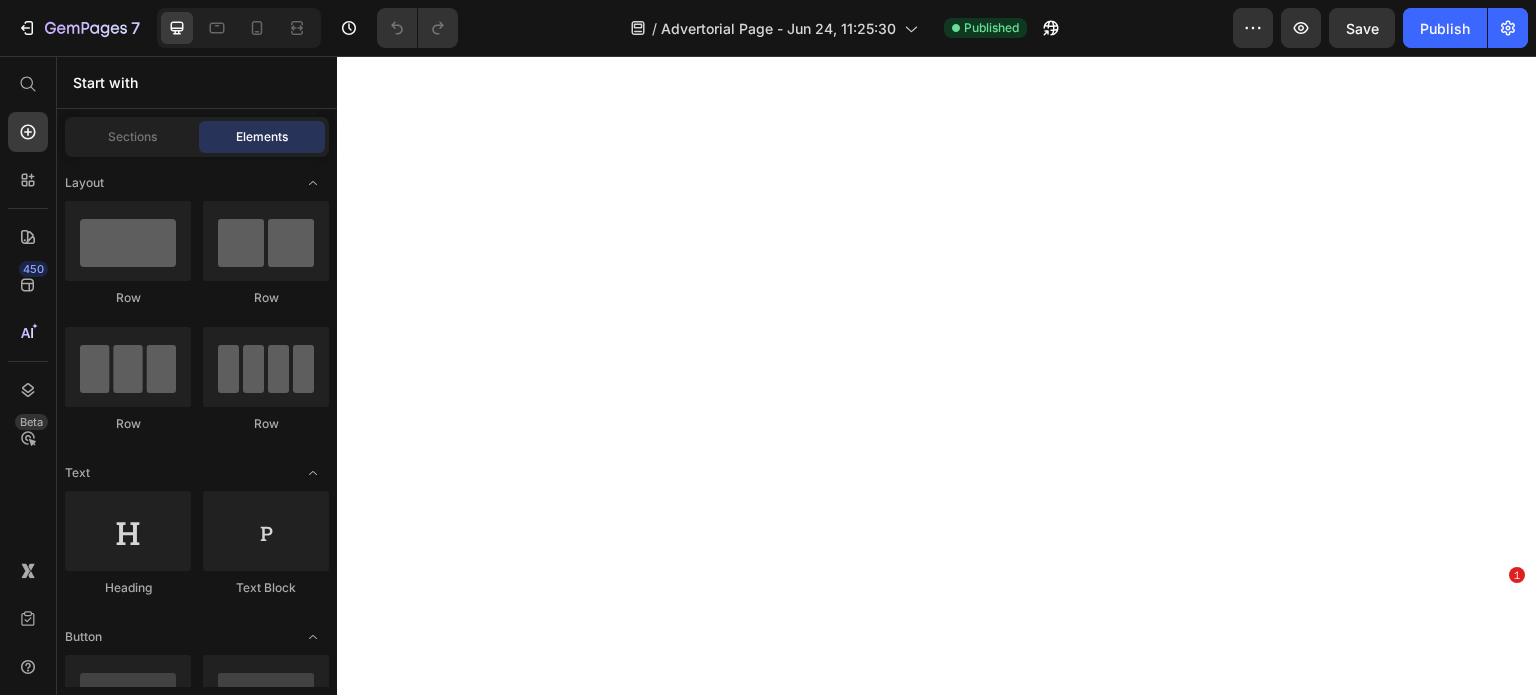 scroll, scrollTop: 0, scrollLeft: 0, axis: both 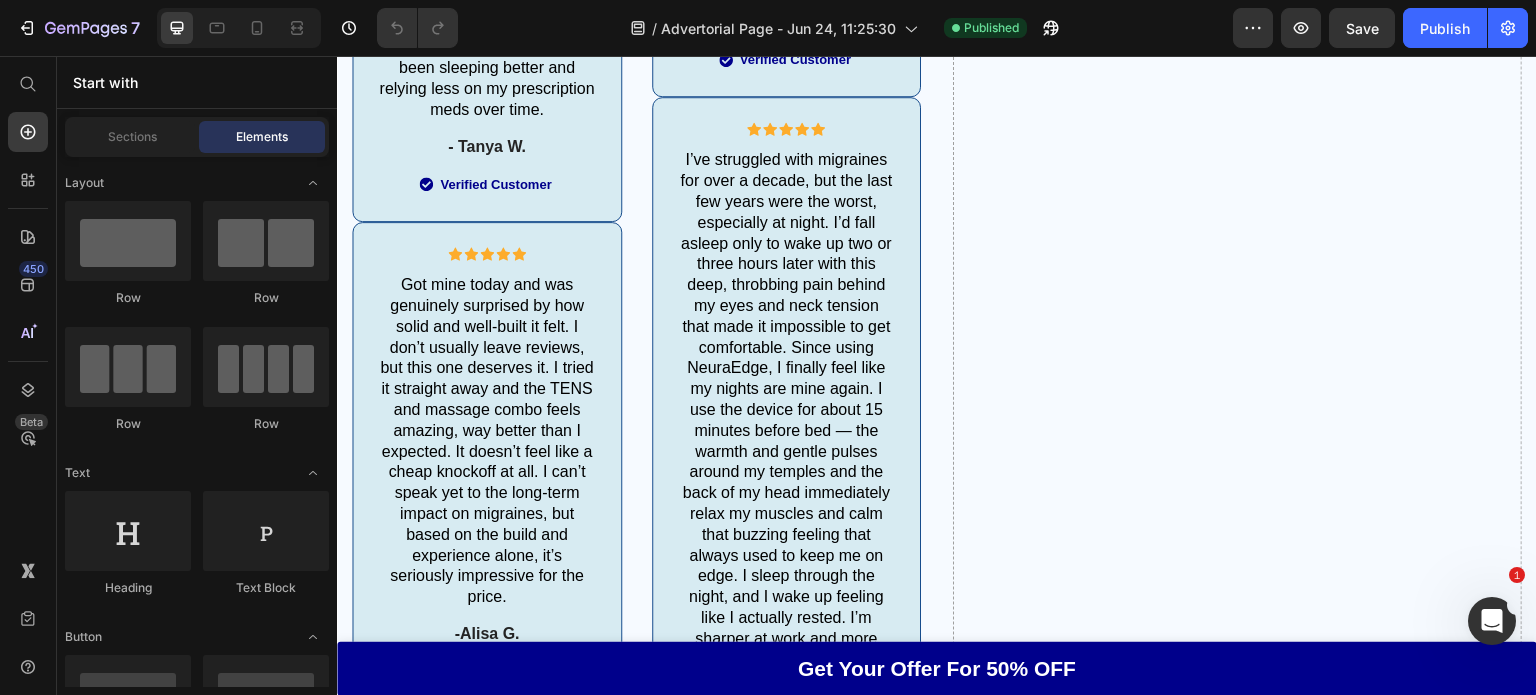 click at bounding box center (677, -759) 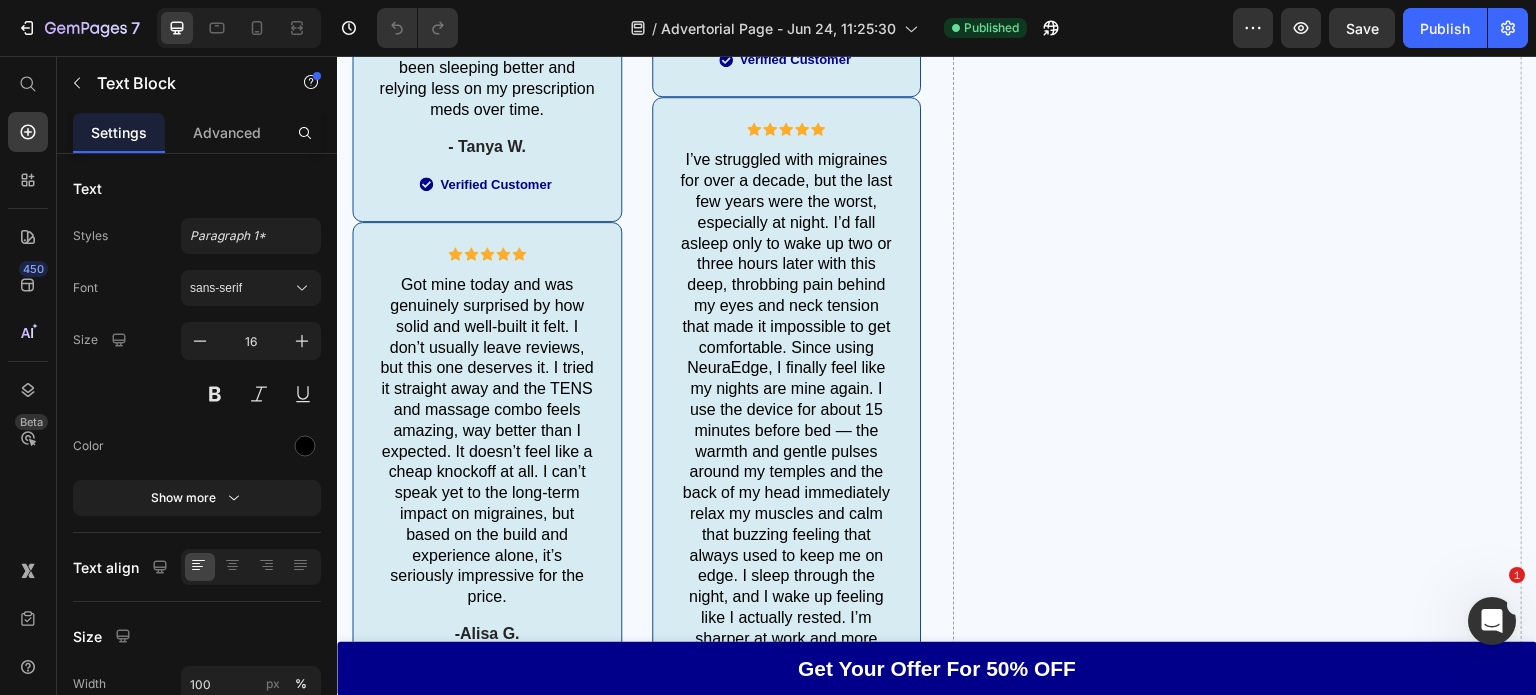 click at bounding box center (677, -634) 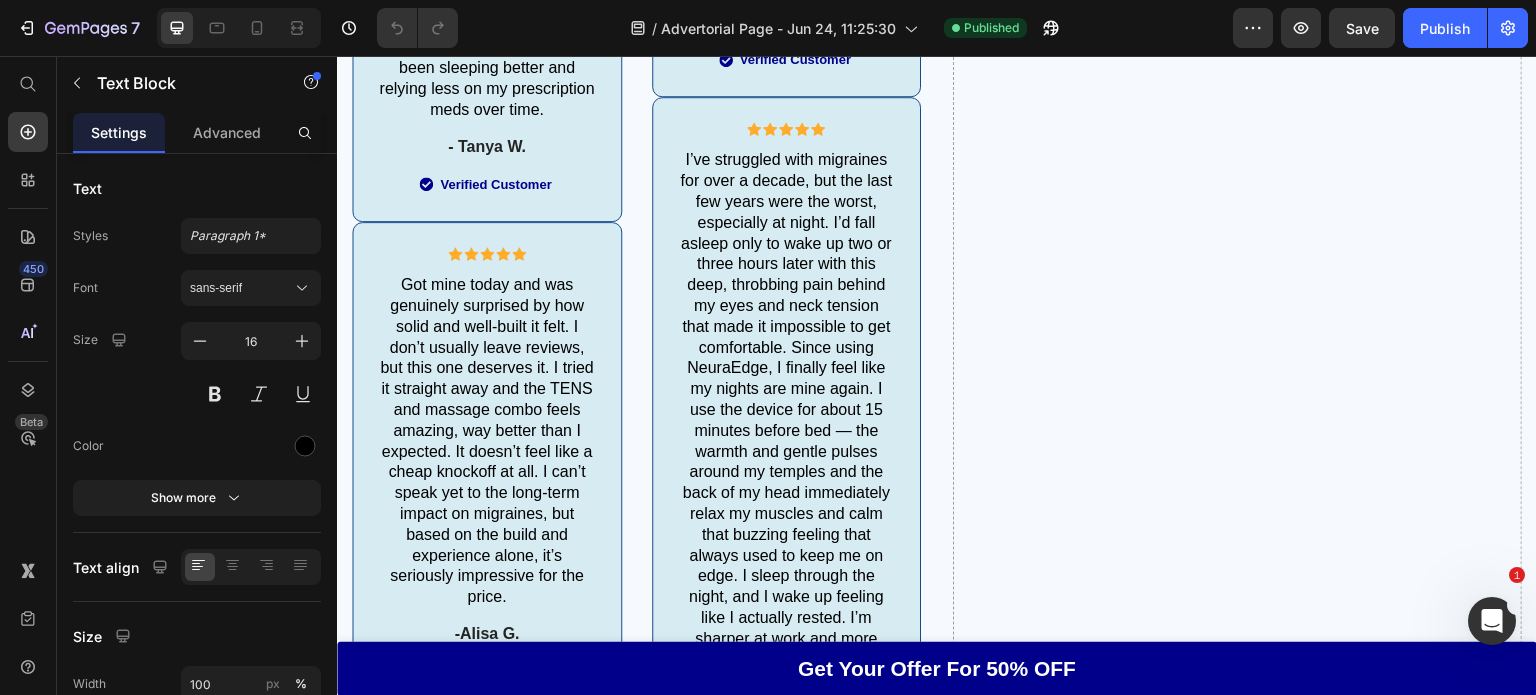 click on "Whether NeuraEdge is used acutely or preventatively, it is the key to breaking the cycle of pain before it takes over." at bounding box center (677, -665) 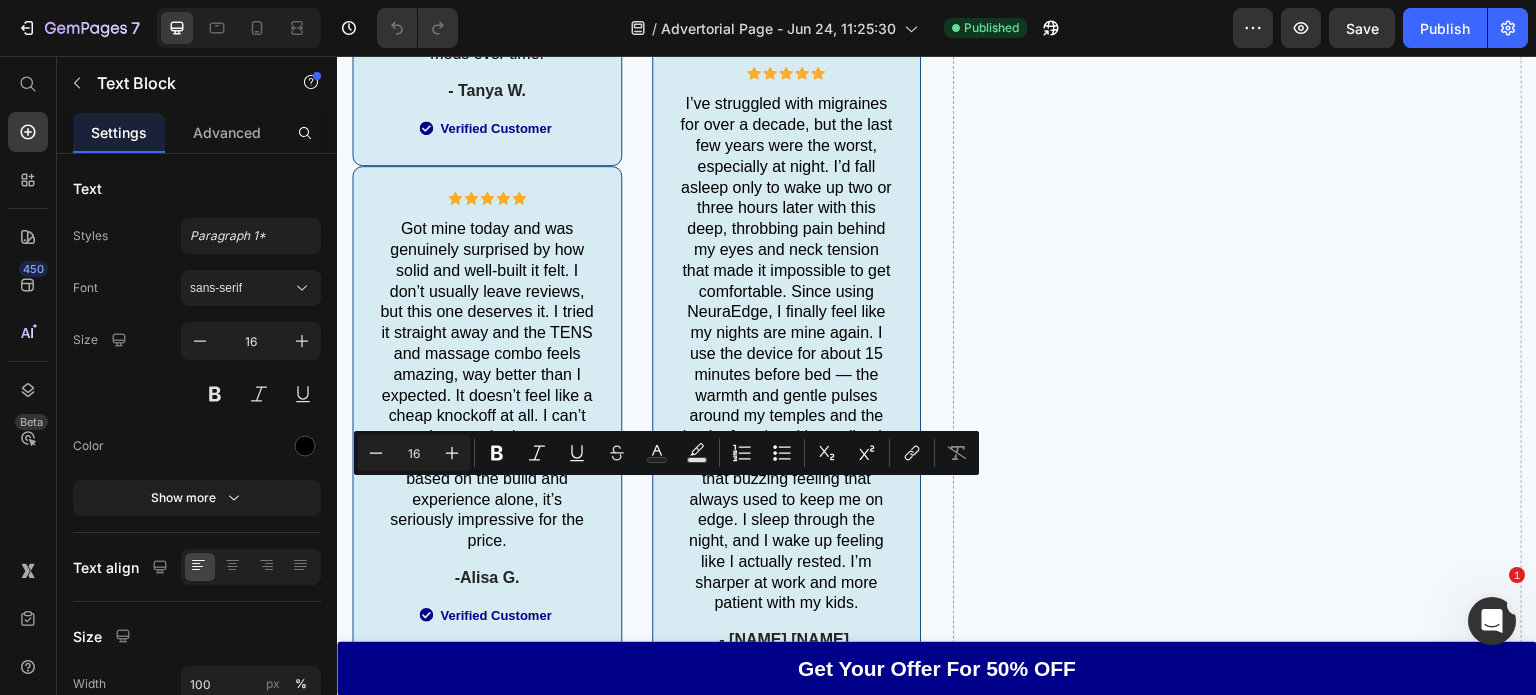 scroll, scrollTop: 10784, scrollLeft: 0, axis: vertical 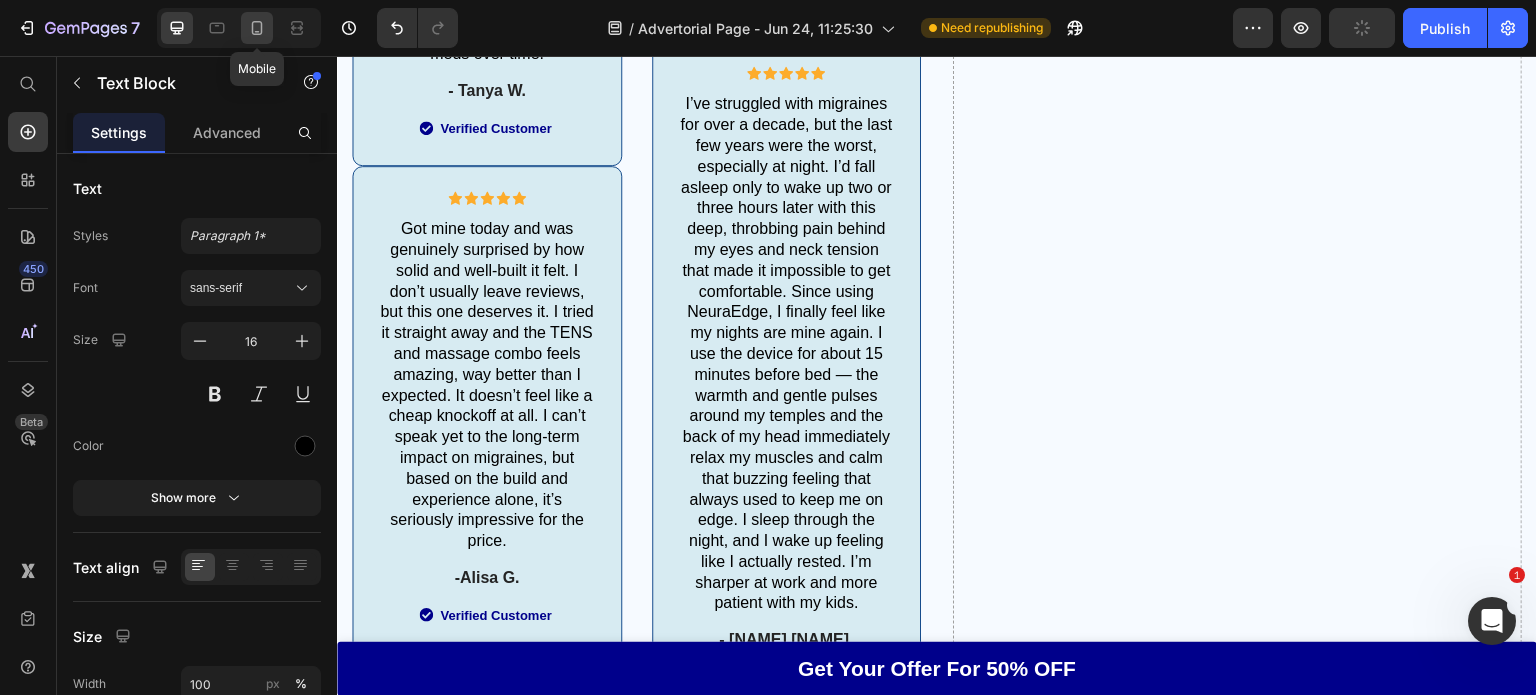 drag, startPoint x: 252, startPoint y: 29, endPoint x: 17, endPoint y: 35, distance: 235.07658 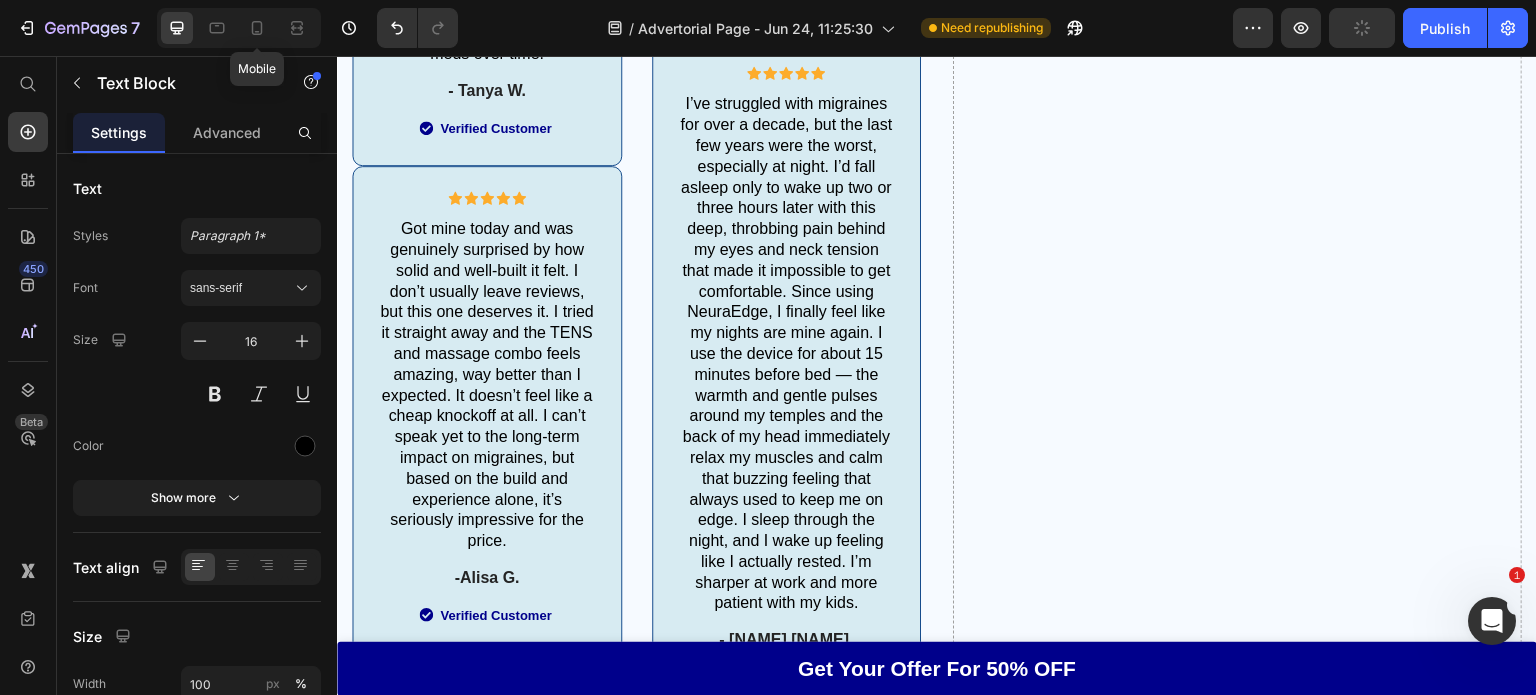 type on "14" 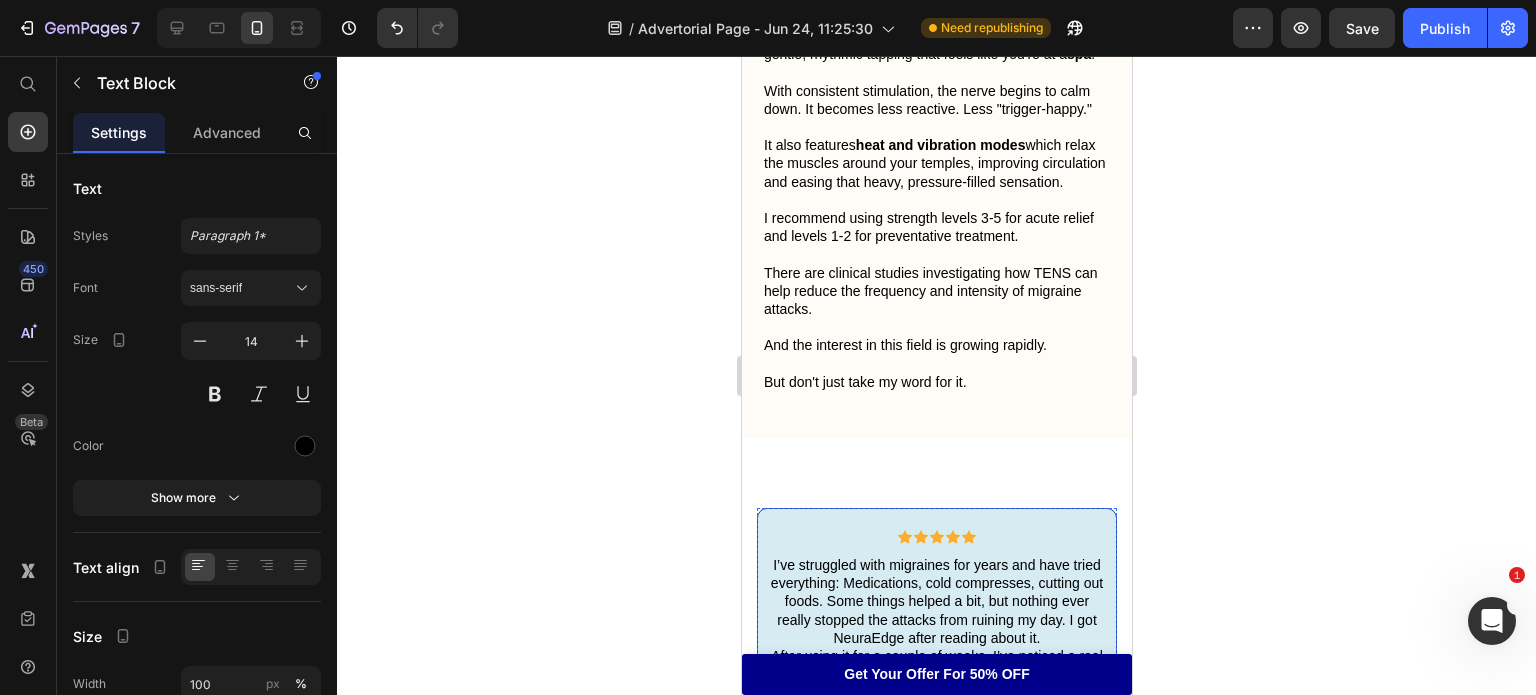 scroll, scrollTop: 8708, scrollLeft: 0, axis: vertical 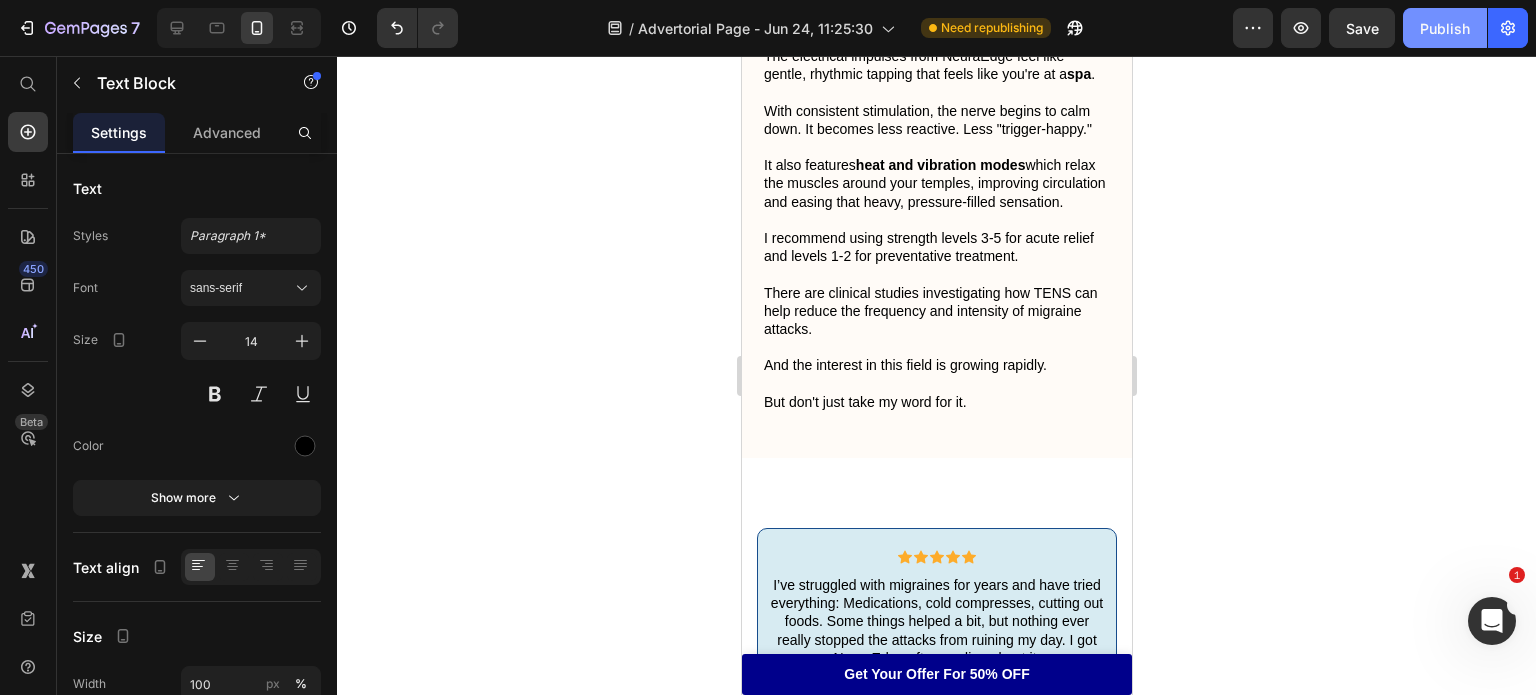 click on "Publish" 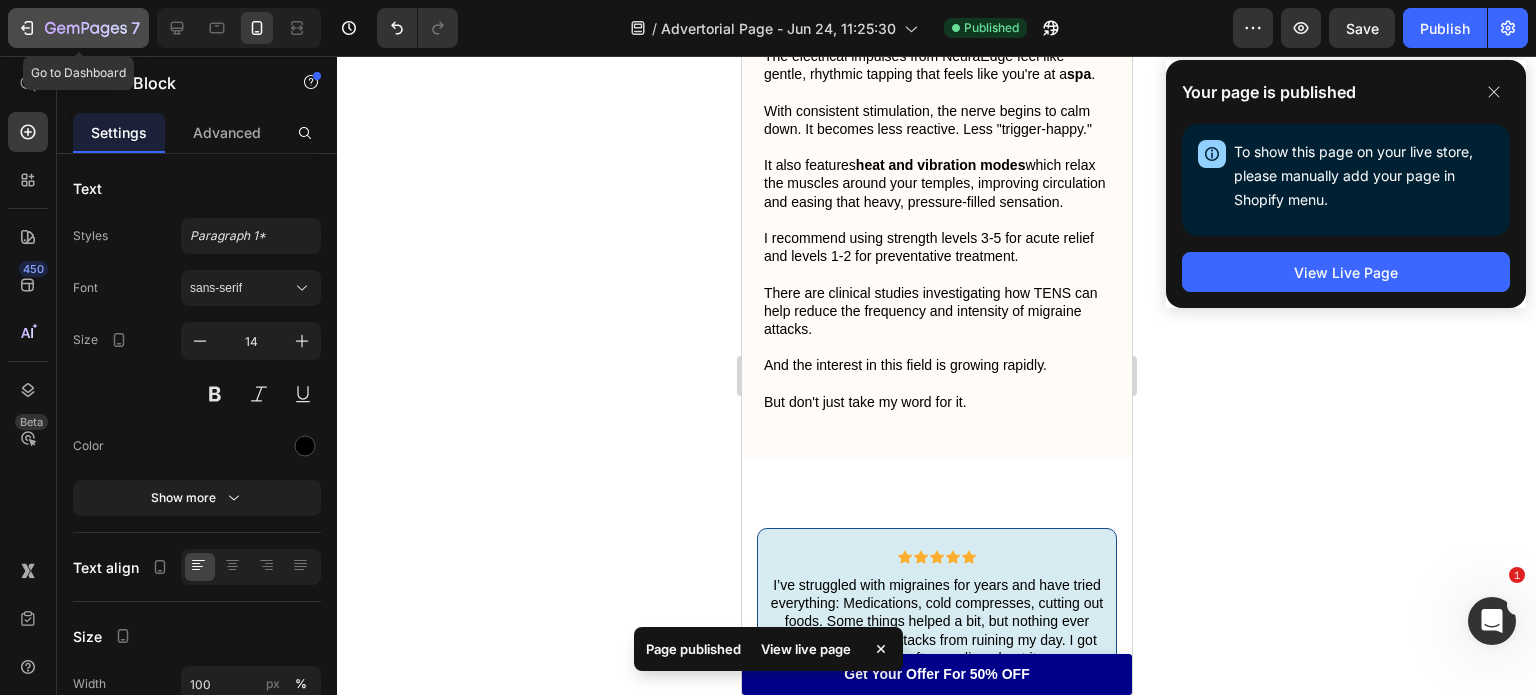 click on "7" at bounding box center (78, 28) 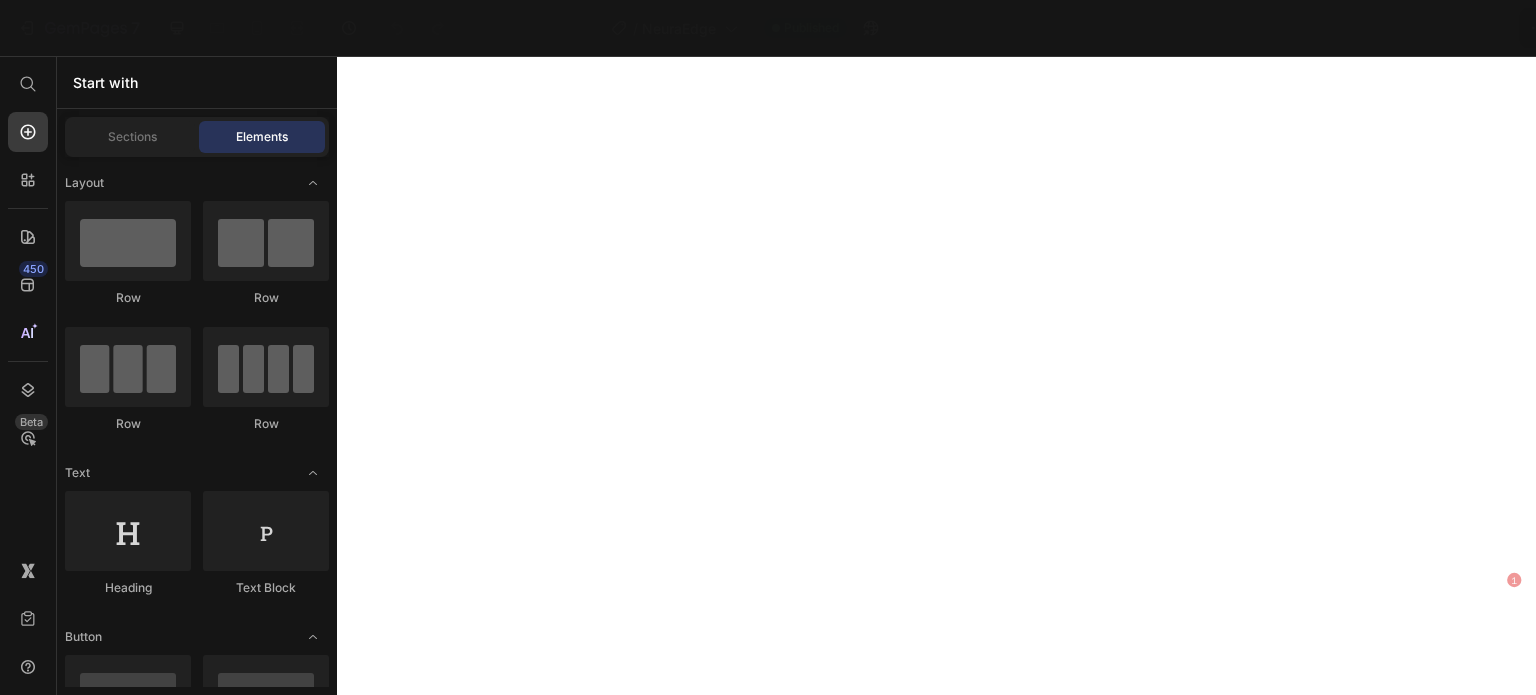 scroll, scrollTop: 0, scrollLeft: 0, axis: both 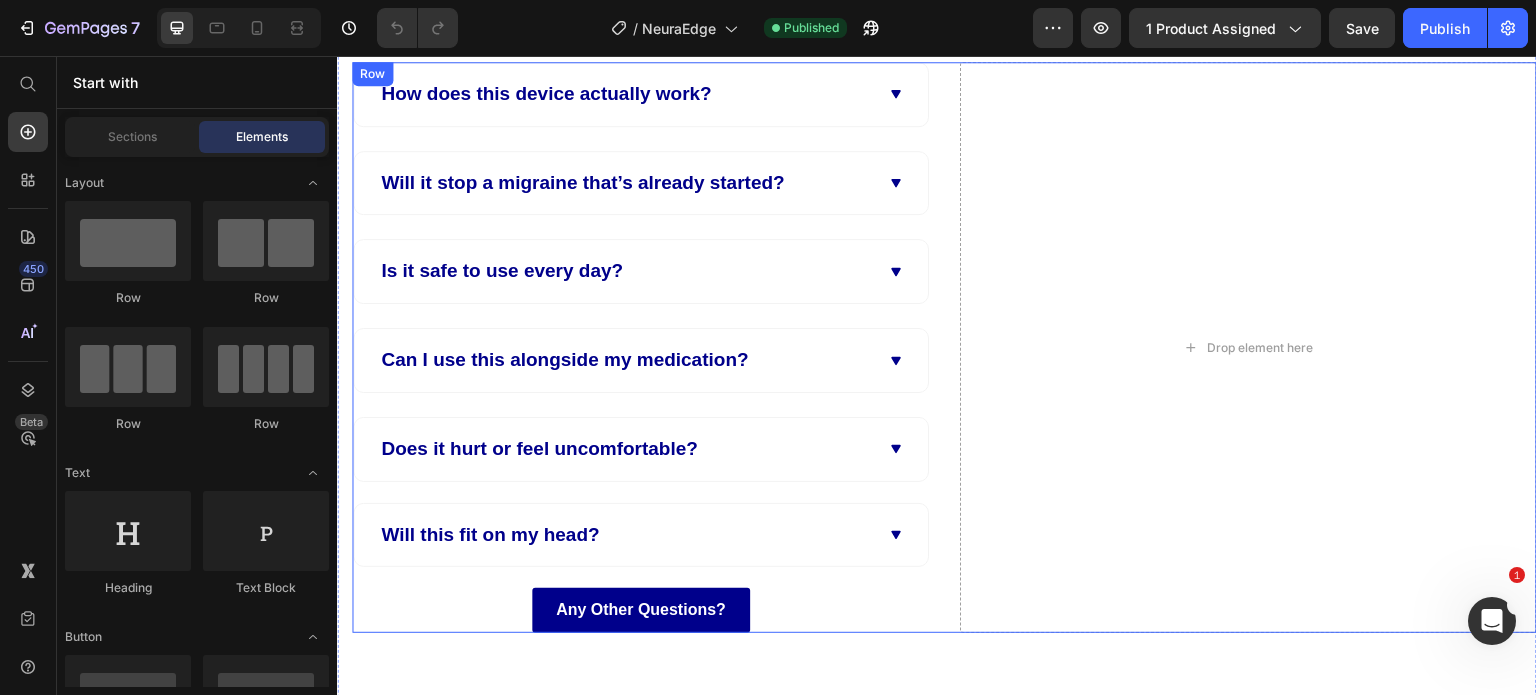 click on "How does this device actually work?
Will it stop a migraine that’s already started?
Is it safe to use every day?
Can I use this alongside my medication?
Does it hurt or feel uncomfortable? Accordion
Will this fit on my head? Accordion Any Other Questions? Button" at bounding box center (641, 347) 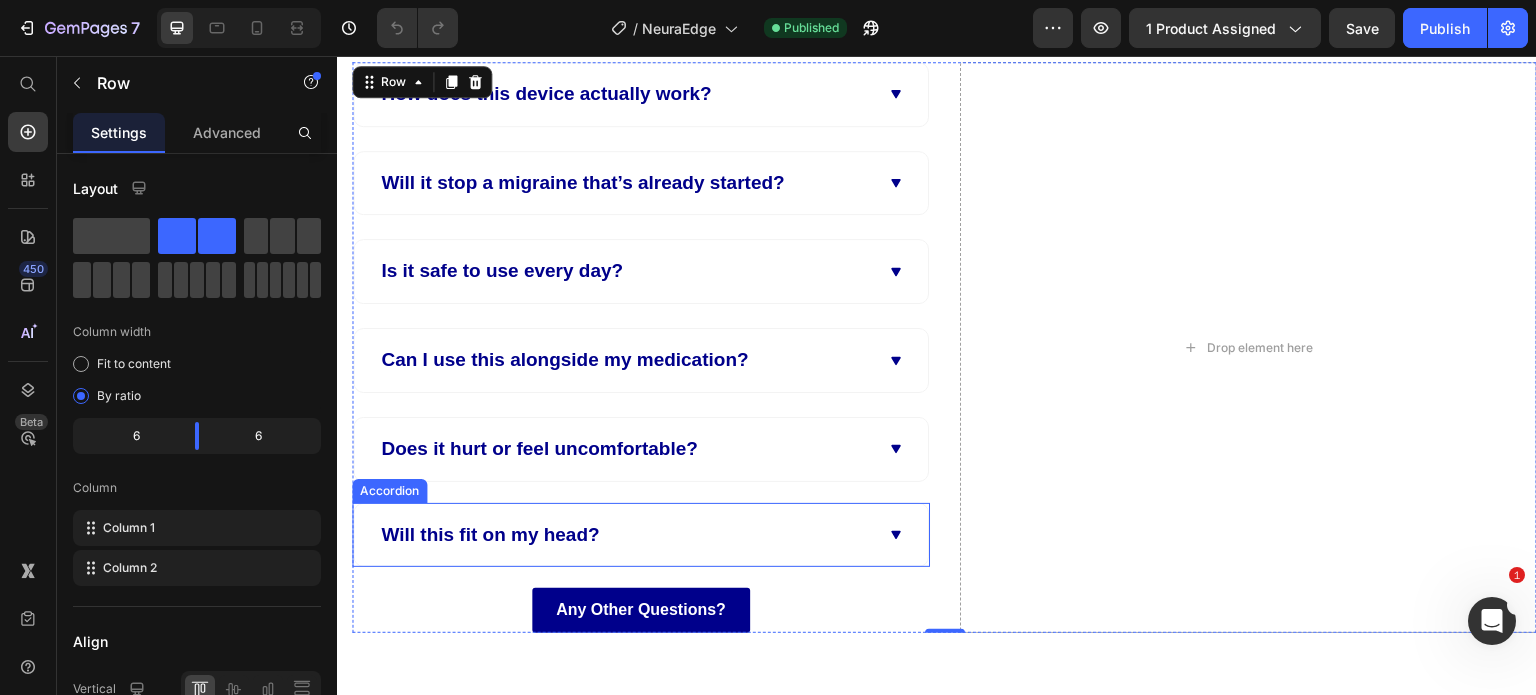 click on "Will this fit on my head?" at bounding box center (641, 535) 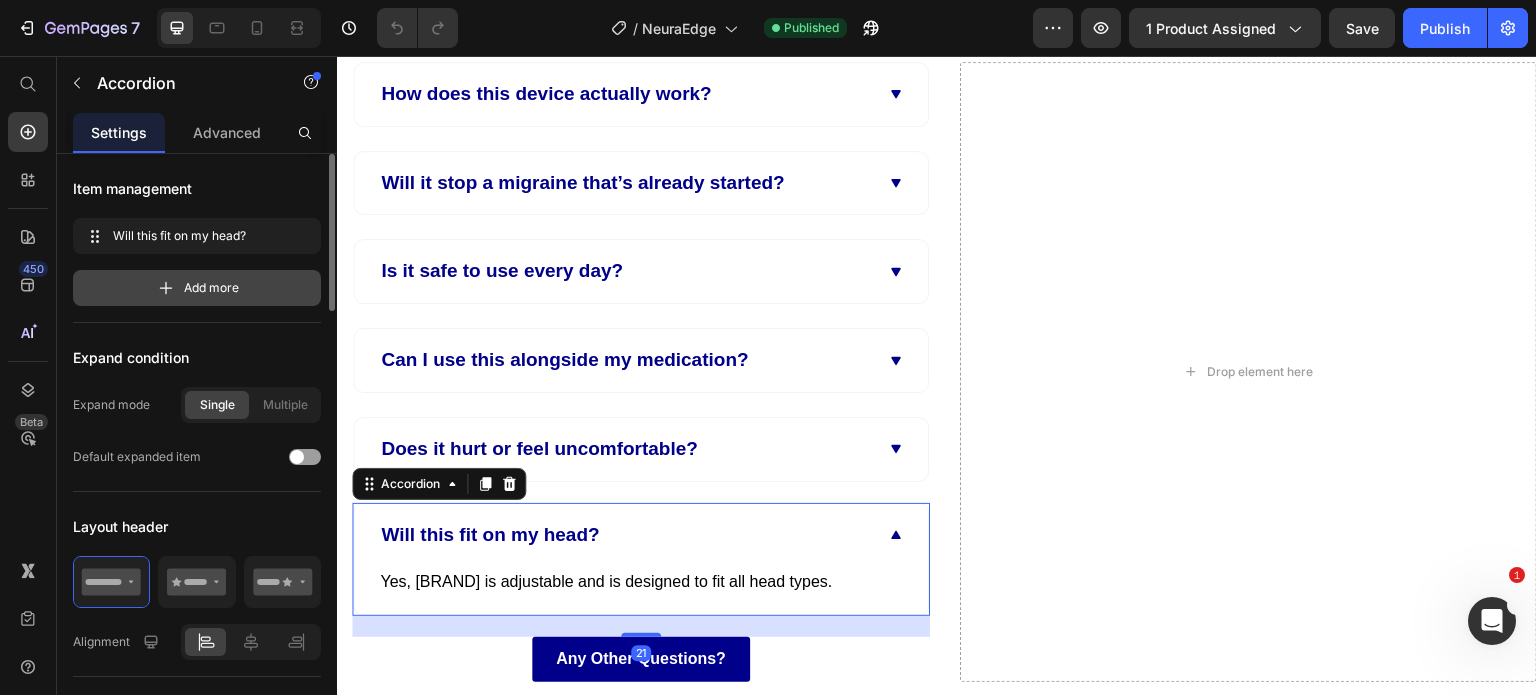 click on "Add more" at bounding box center (211, 288) 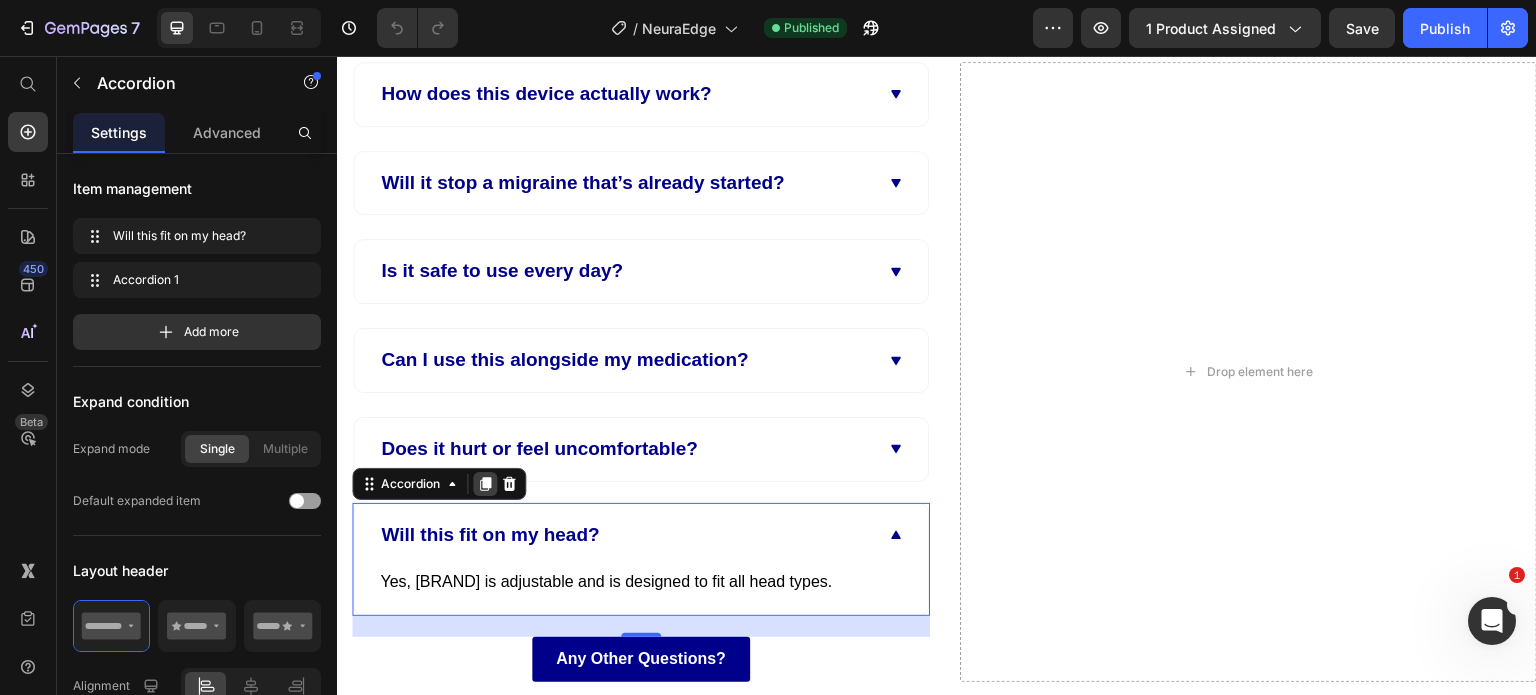 scroll, scrollTop: 12132, scrollLeft: 0, axis: vertical 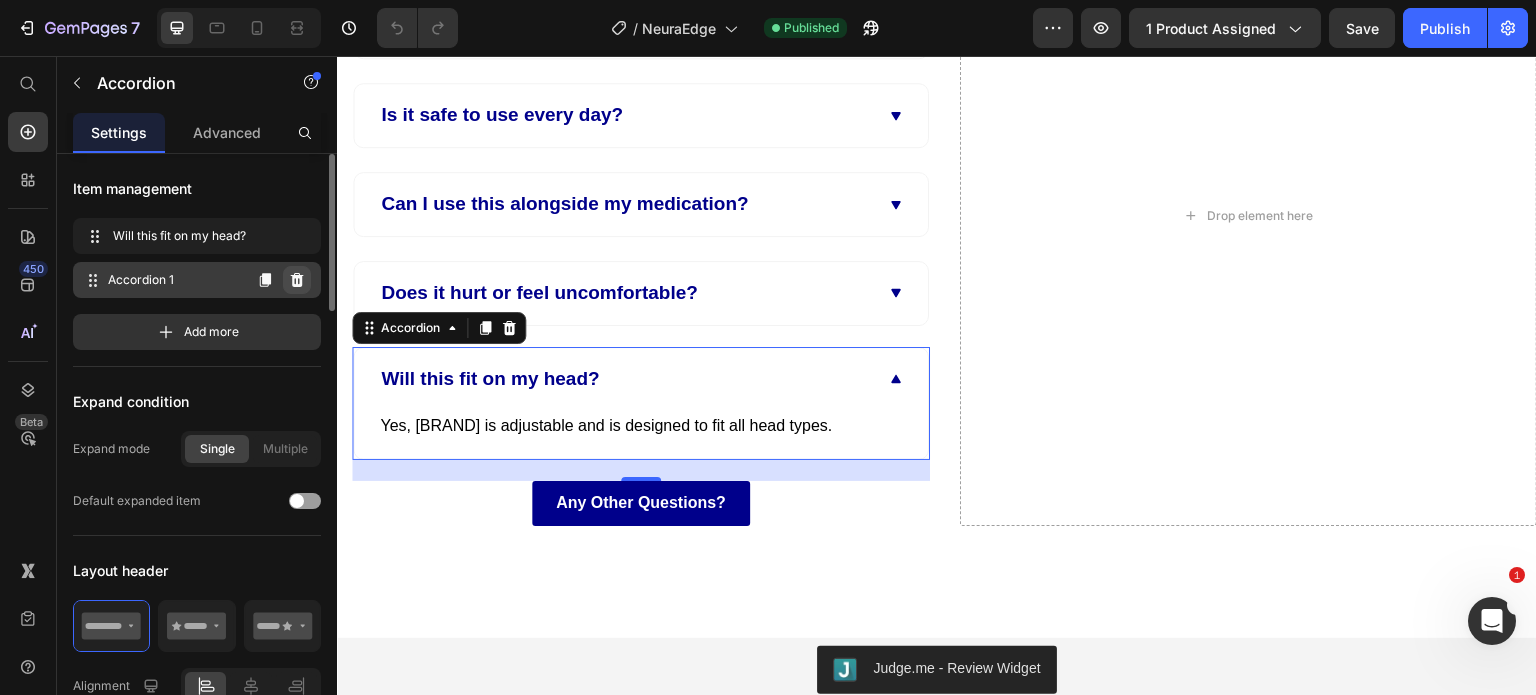 click 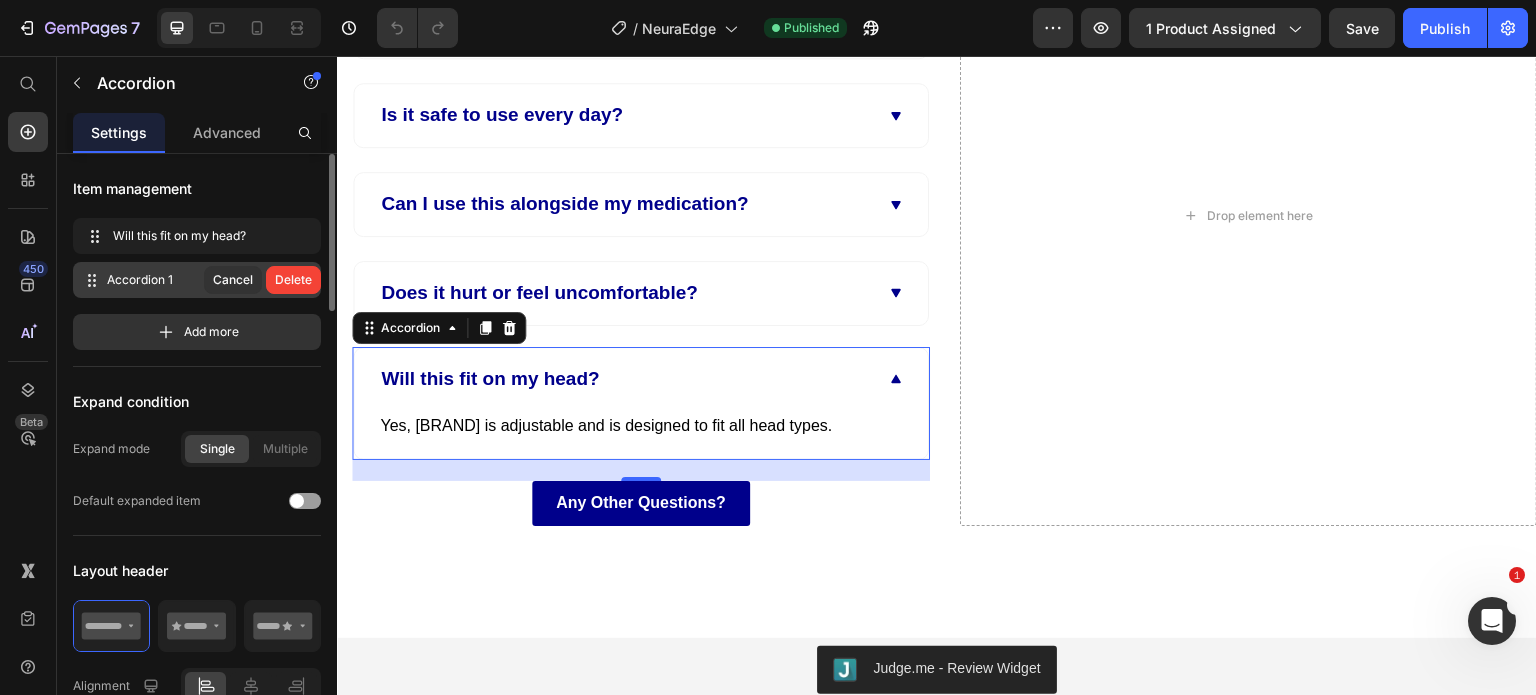 click on "Delete" at bounding box center [293, 280] 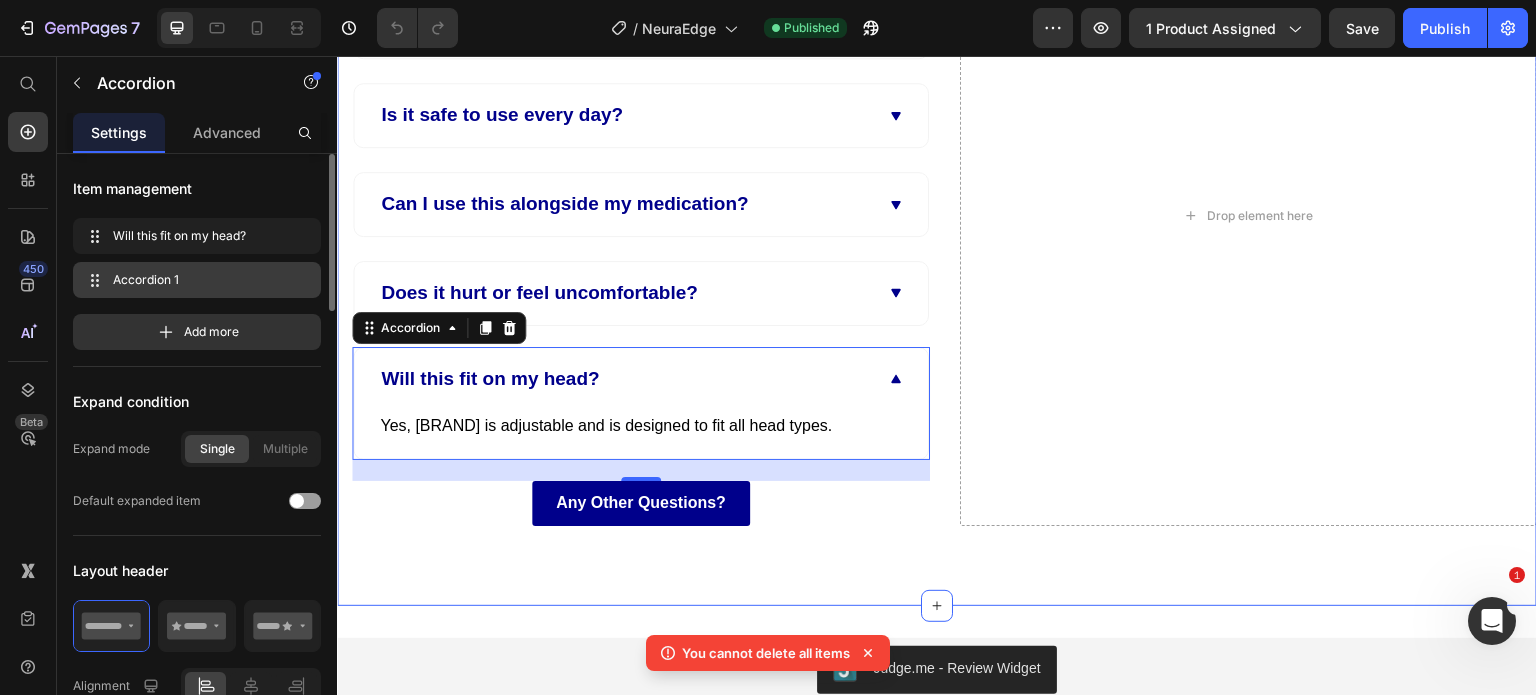 click on "Frequently Asked Questions Heading Have questions? We’re here to help Text block Row
How does this device actually work?
Will it stop a migraine that’s already started?
Is it safe to use every day?
Can I use this alongside my medication?
Does it hurt or feel uncomfortable? Accordion
Will this fit on my head? Yes, NeuraEdge is adjustable and is designed to fit all head types. Text block Accordion   21 Any Other Questions? Button
Drop element here Row Section 13" at bounding box center [937, 145] 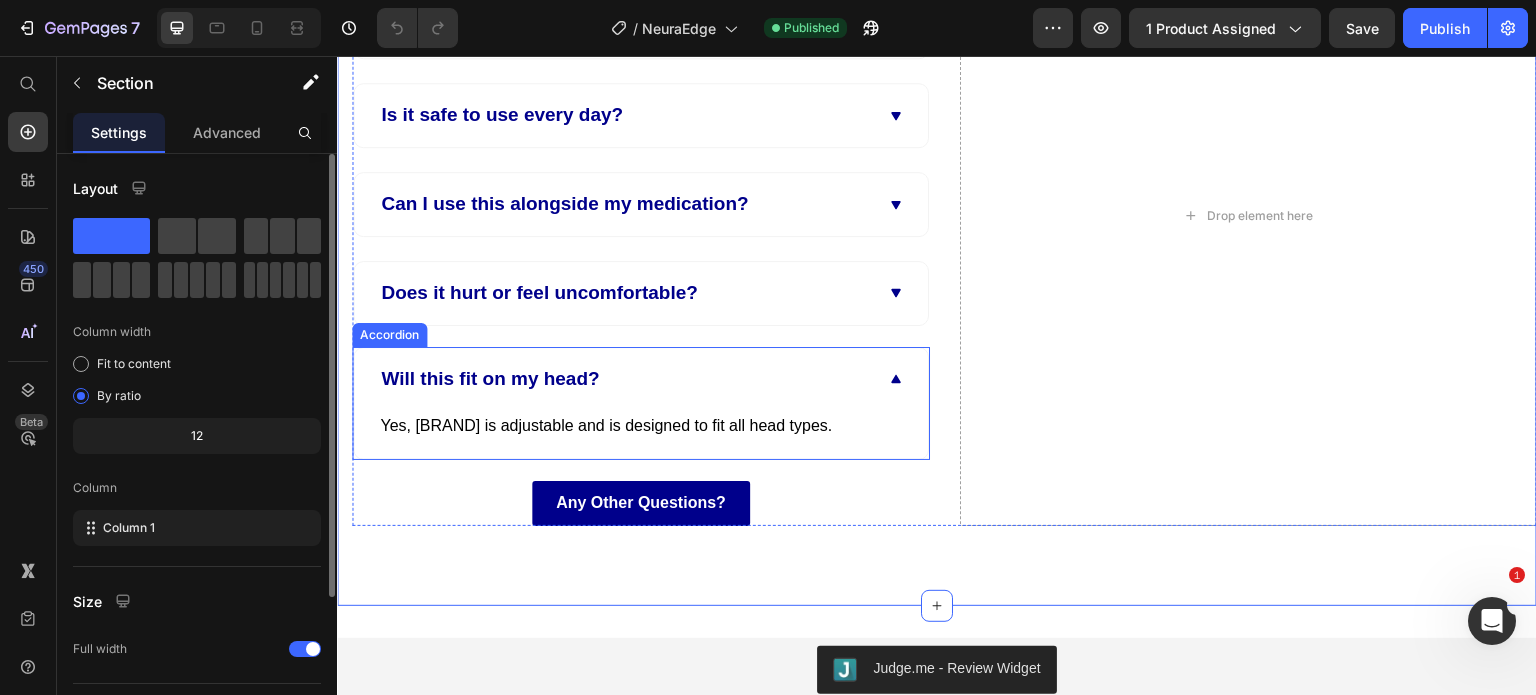 click on "Yes, NeuraEdge is adjustable and is designed to fit all head types. Text block" at bounding box center (641, 434) 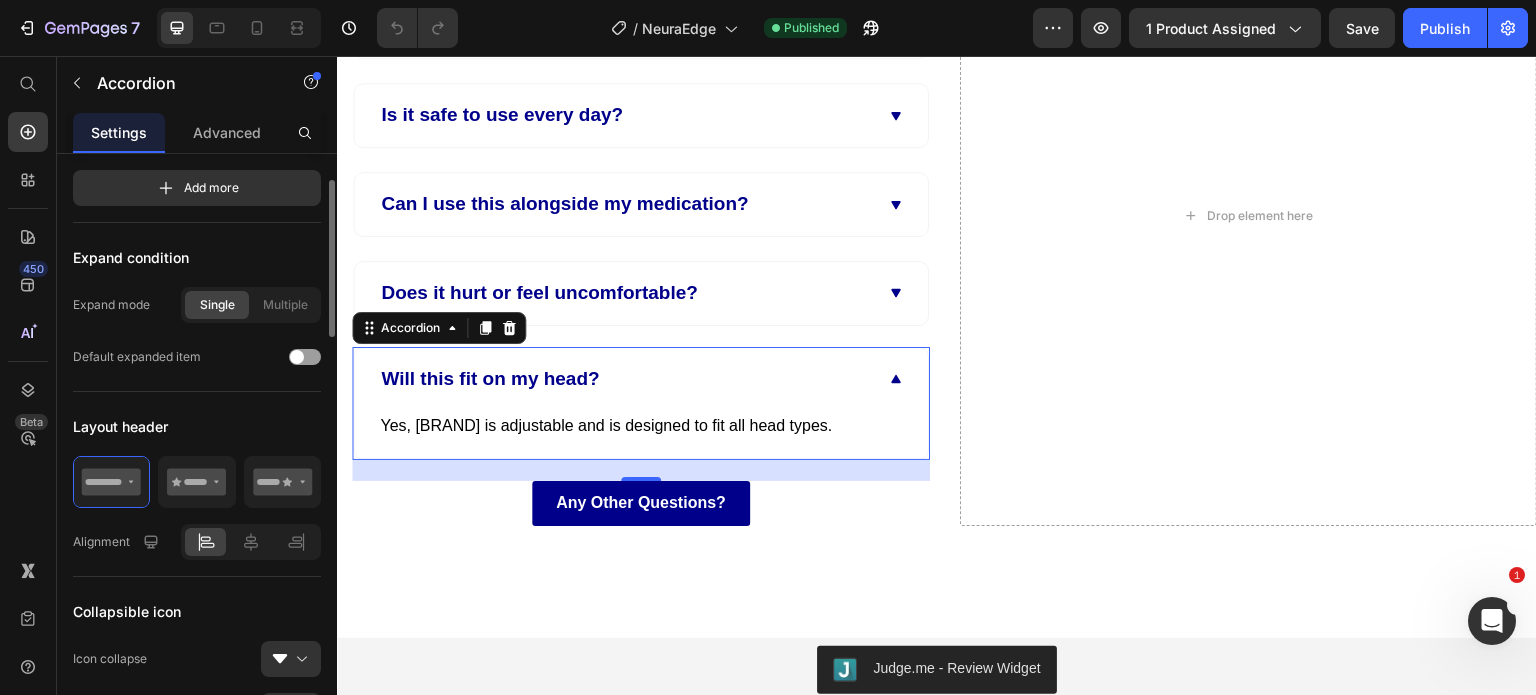 scroll, scrollTop: 0, scrollLeft: 0, axis: both 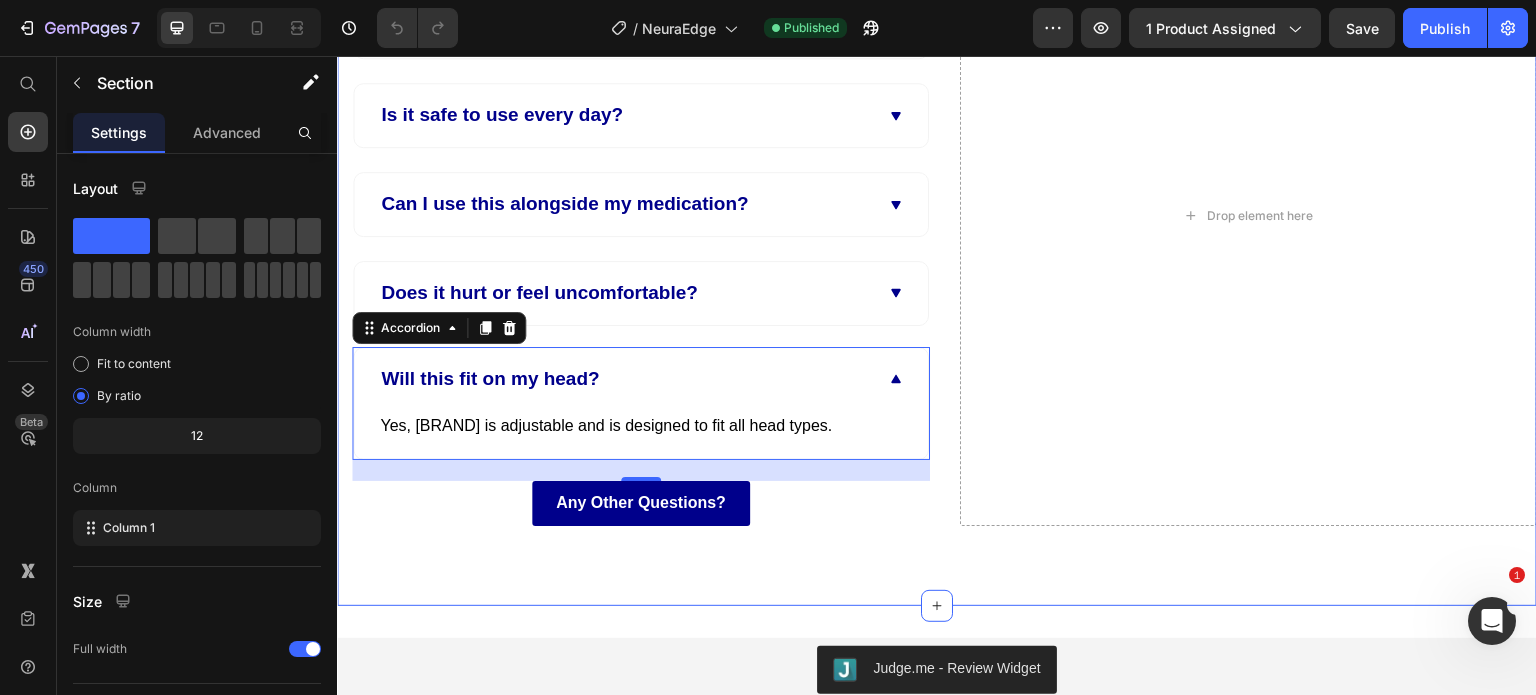 click on "Frequently Asked Questions Heading Have questions? We’re here to help Text block Row
How does this device actually work?
Will it stop a migraine that’s already started?
Is it safe to use every day?
Can I use this alongside my medication?
Does it hurt or feel uncomfortable? Accordion
Will this fit on my head? Yes, NeuraEdge is adjustable and is designed to fit all head types. Text block Accordion   21 Any Other Questions? Button
Drop element here Row Section 13" at bounding box center [937, 145] 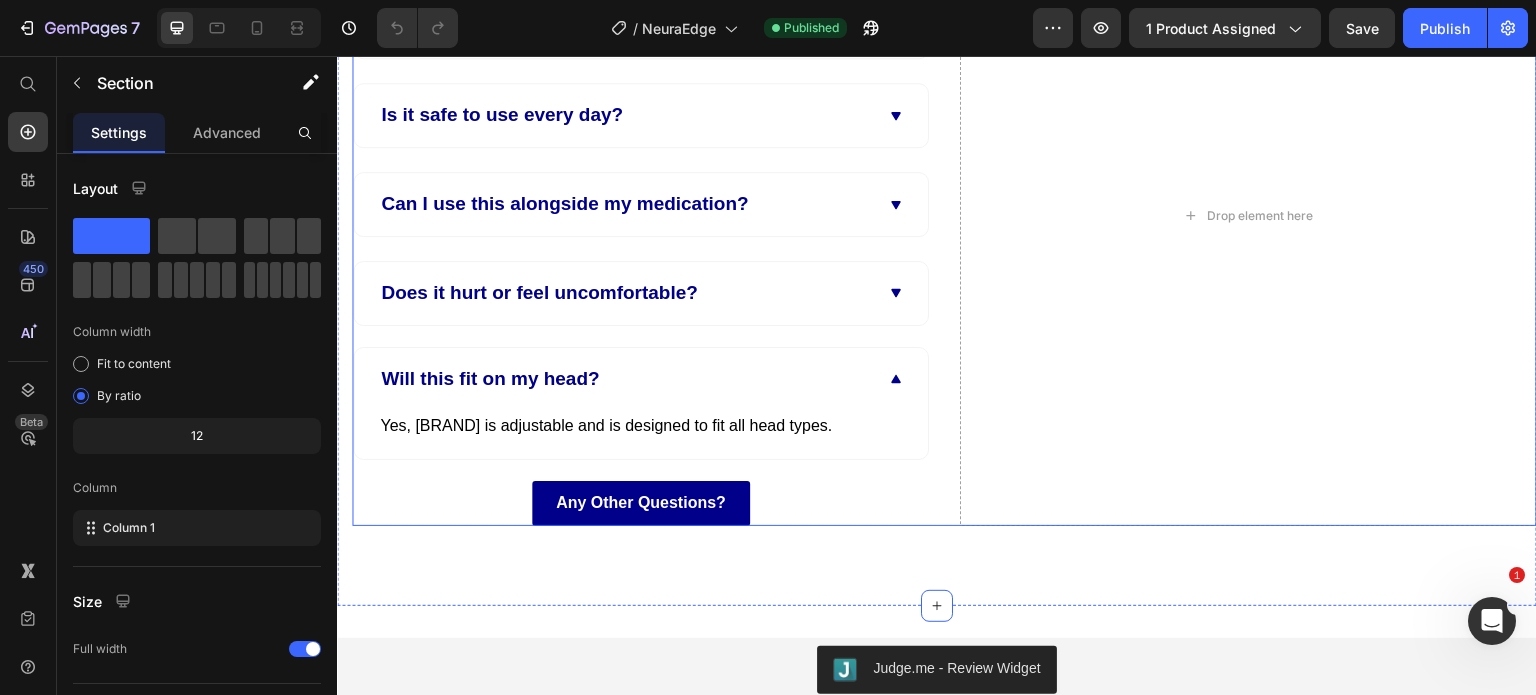 click on "How does this device actually work?
Will it stop a migraine that’s already started?
Is it safe to use every day?
Can I use this alongside my medication?
Does it hurt or feel uncomfortable? Accordion
Will this fit on my head? Yes, NeuraEdge is adjustable and is designed to fit all head types. Text block Accordion Any Other Questions? Button" at bounding box center [641, 216] 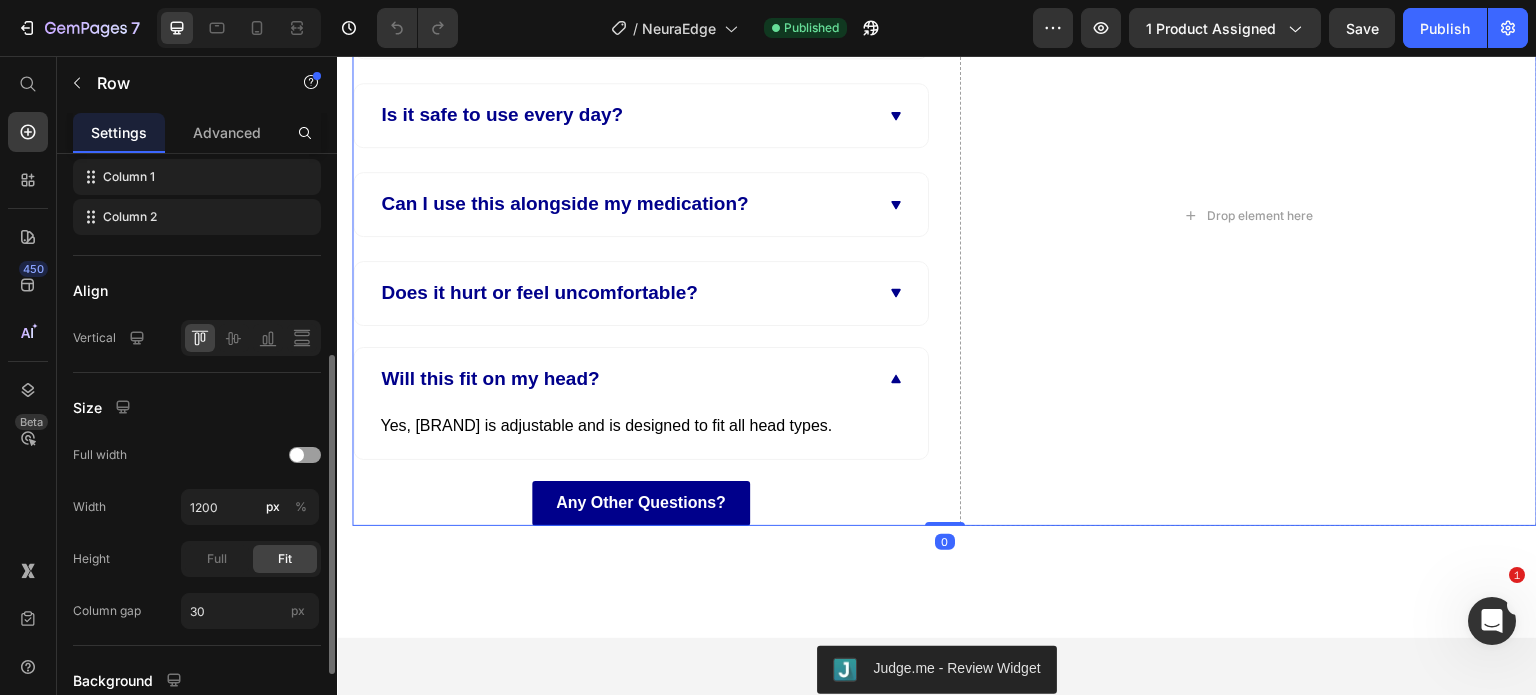 scroll, scrollTop: 0, scrollLeft: 0, axis: both 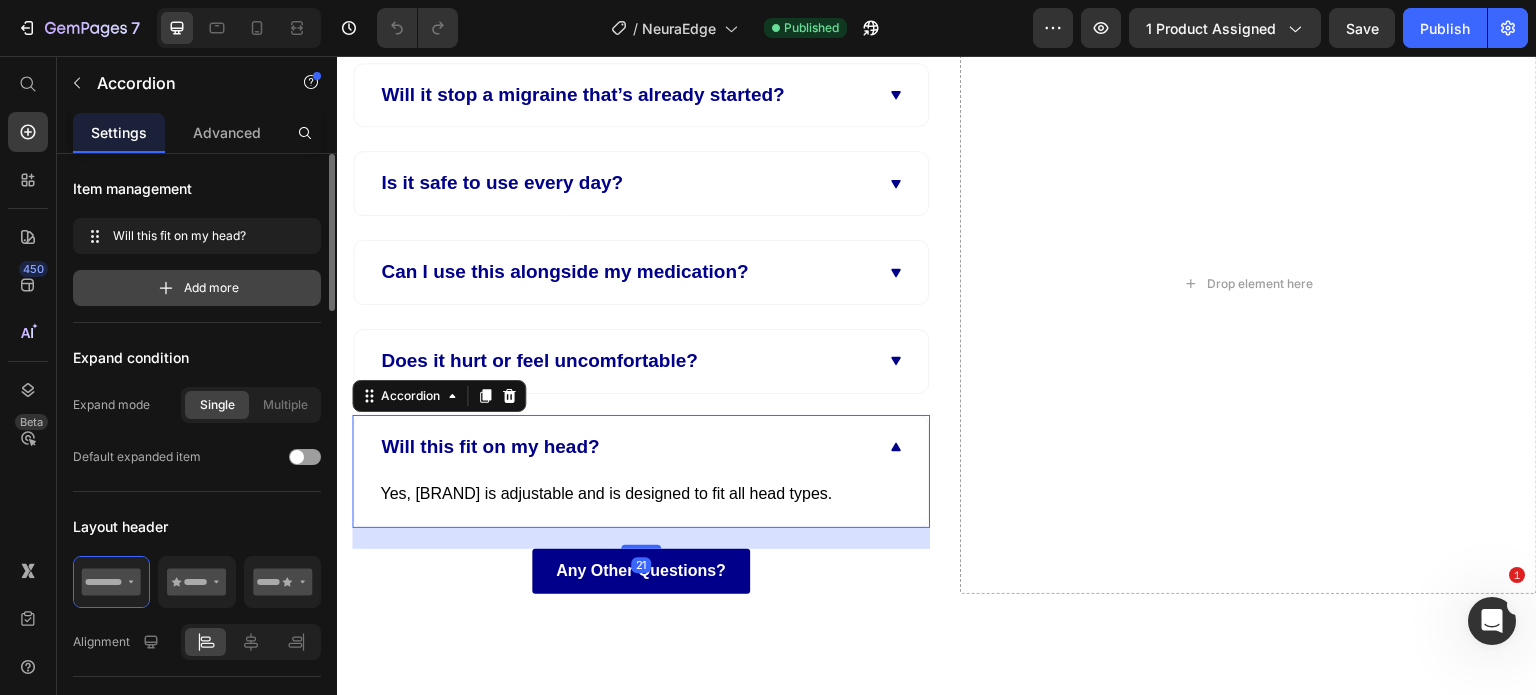 click 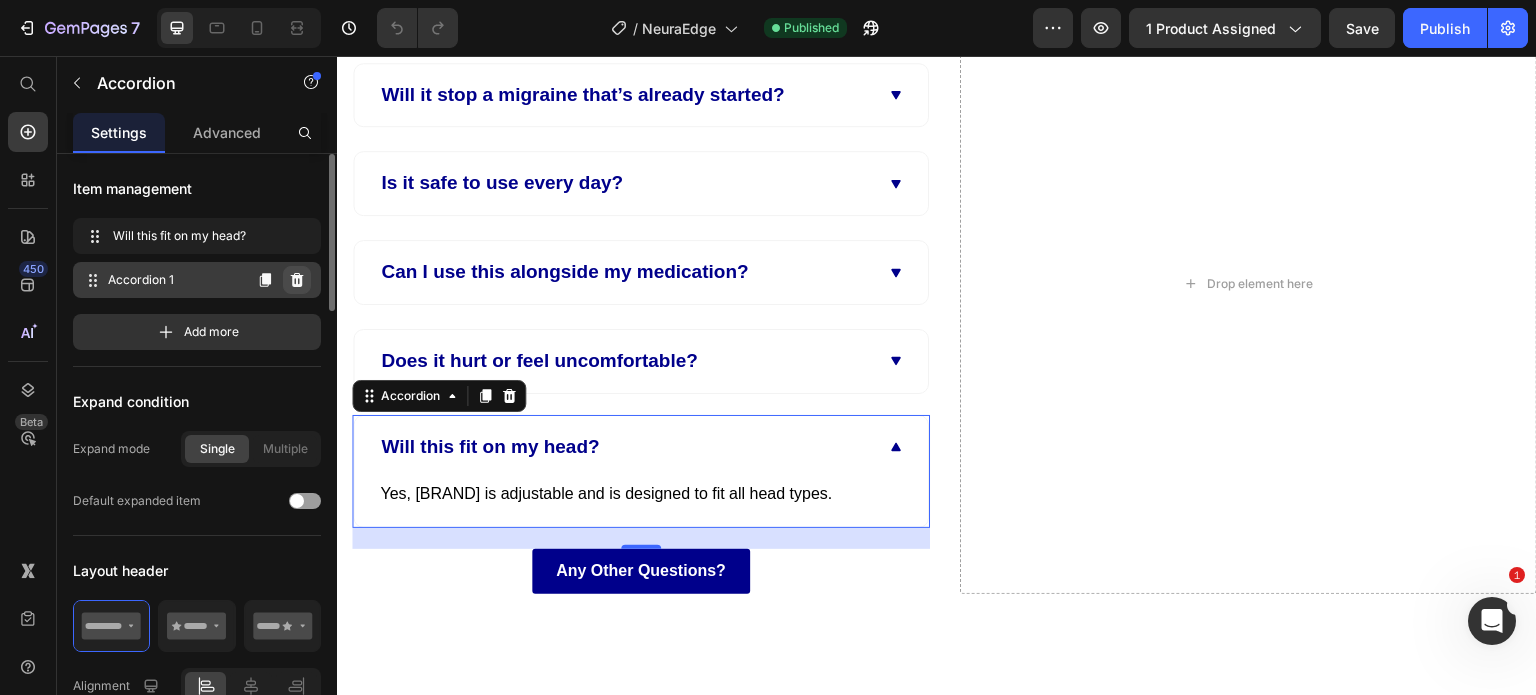click 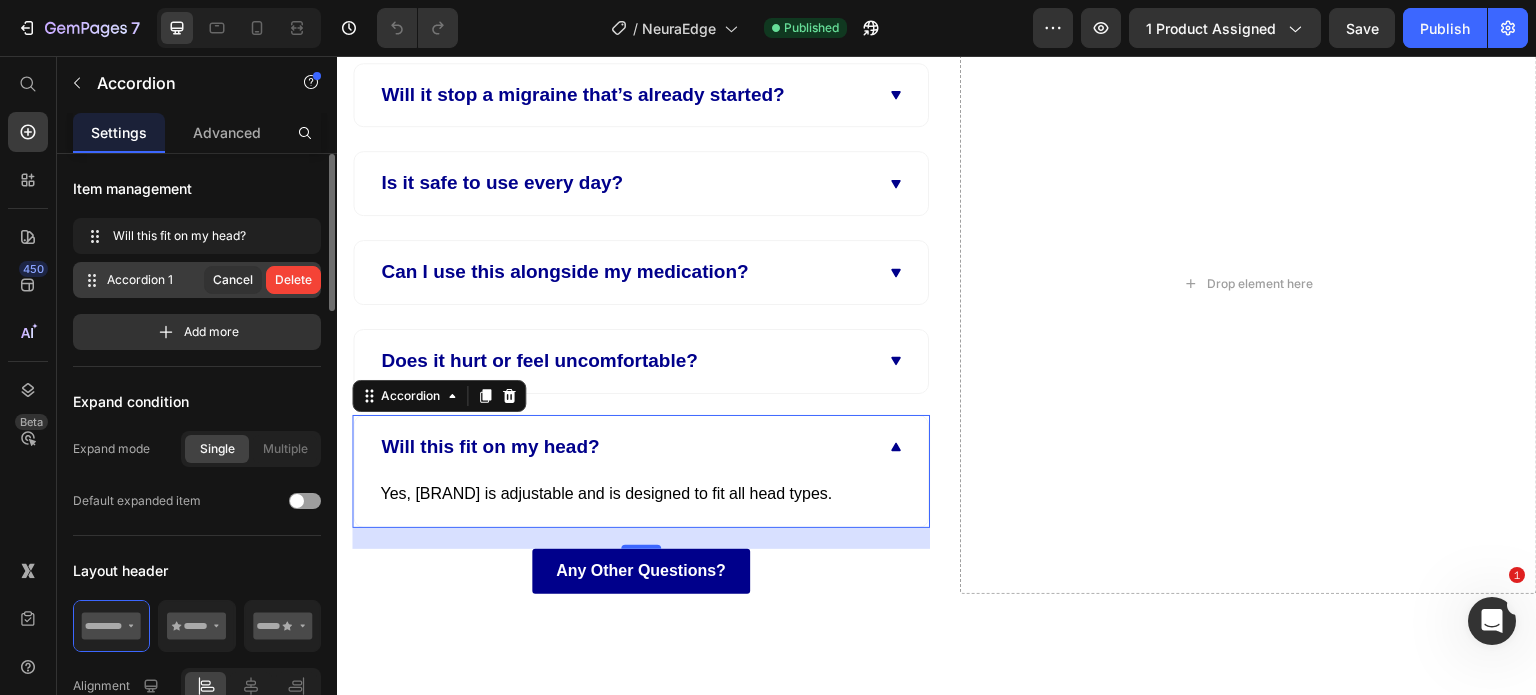 click on "Delete" at bounding box center (293, 280) 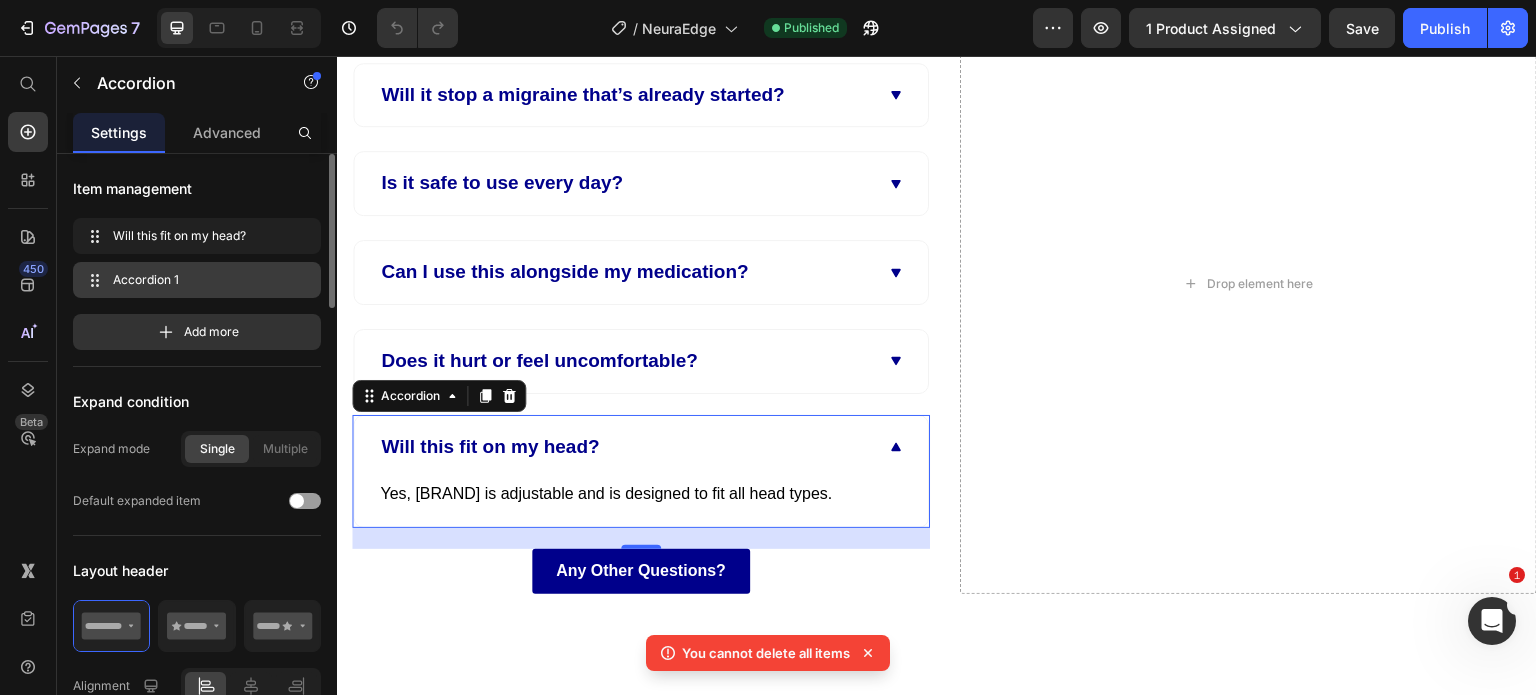 click on "Will this fit on my head?" at bounding box center [641, 447] 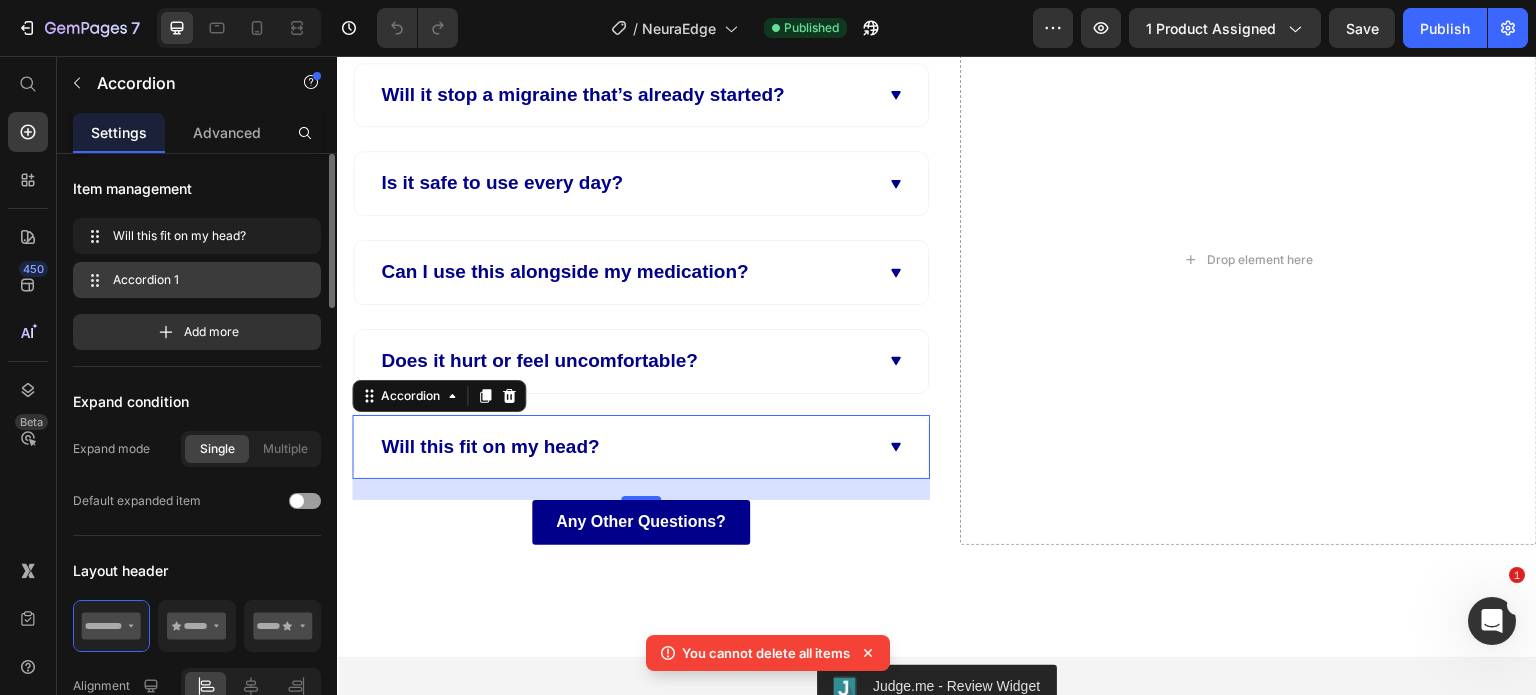 click on "Will this fit on my head?" at bounding box center (641, 447) 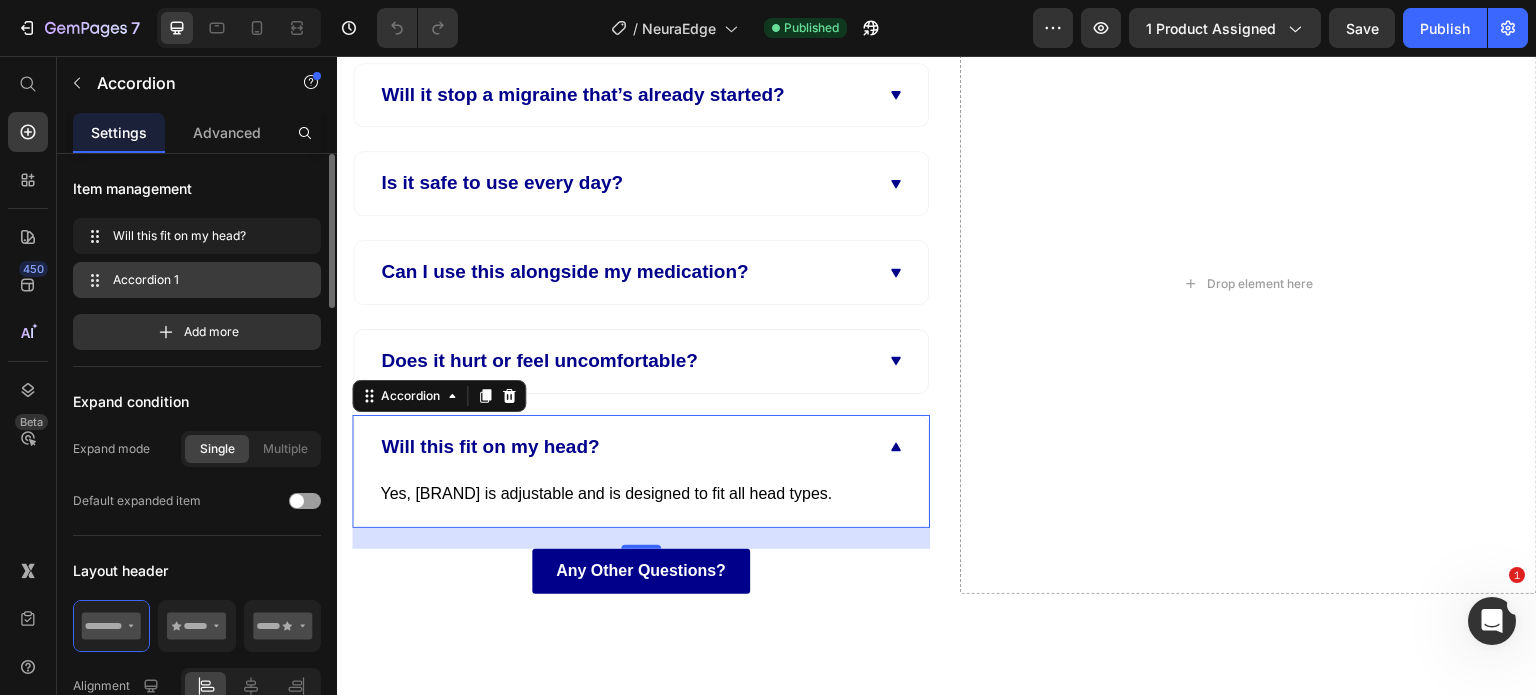 click on "Will this fit on my head?" at bounding box center (641, 447) 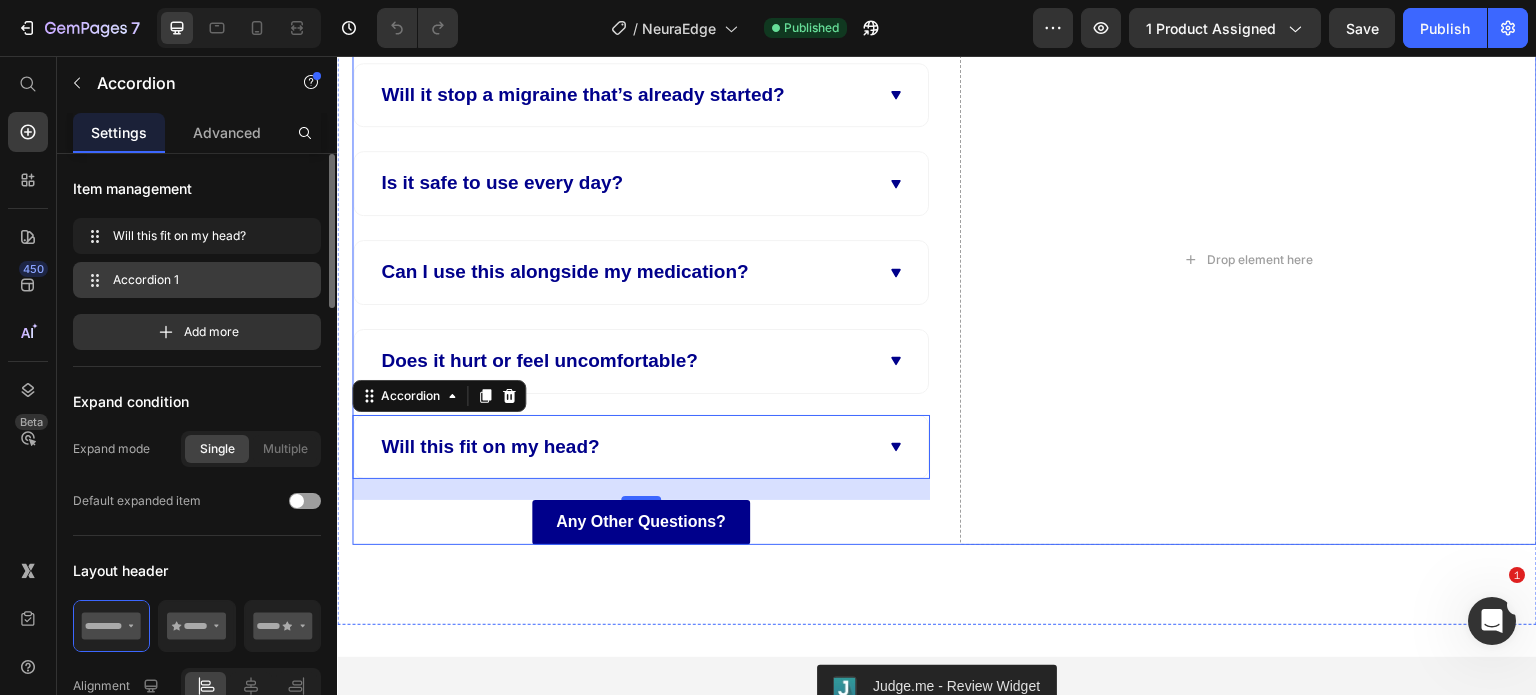 click on "How does this device actually work?
Will it stop a migraine that’s already started?
Is it safe to use every day?
Can I use this alongside my medication?
Does it hurt or feel uncomfortable? Accordion
Will this fit on my head? Yes, NeuraEdge is adjustable and is designed to fit all head types. Text block Accordion   21 Any Other Questions? Button
Drop element here Row" at bounding box center [944, 259] 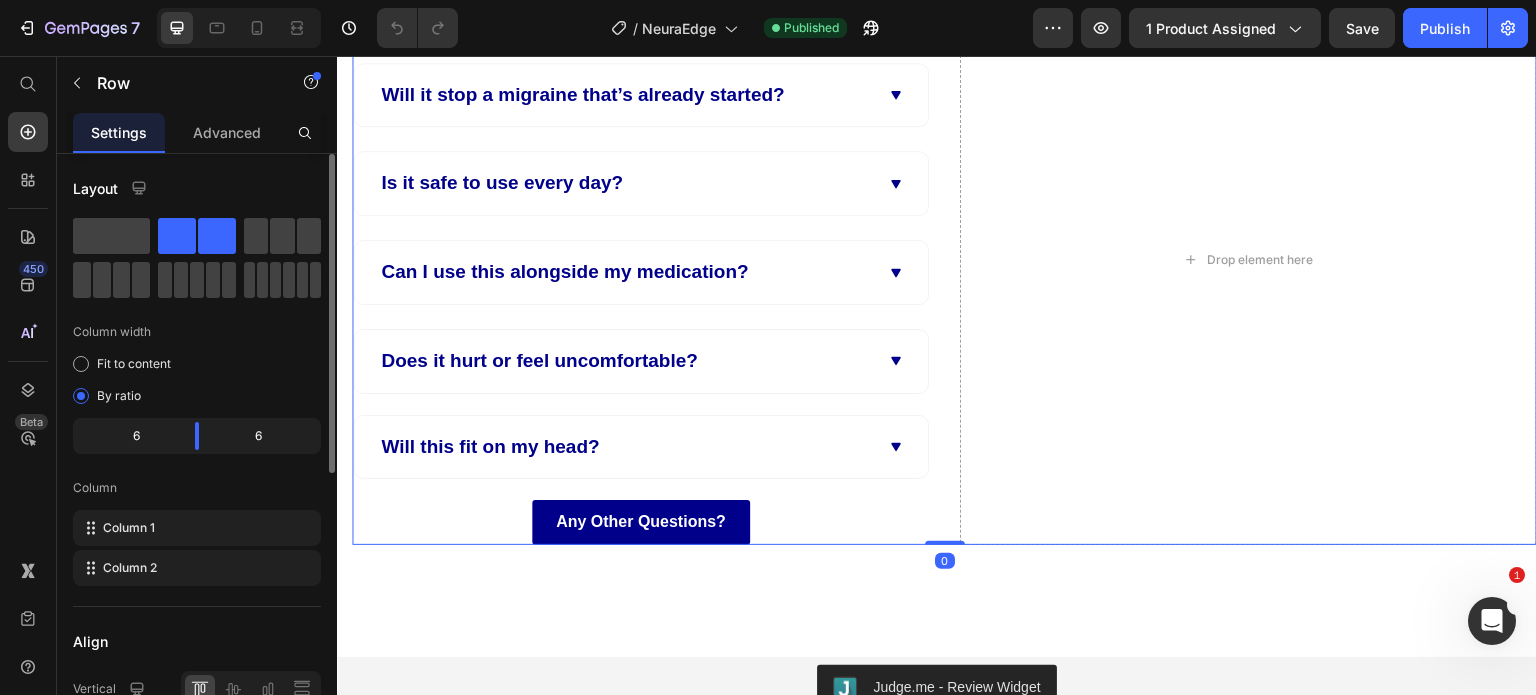 click on "How does this device actually work?
Will it stop a migraine that’s already started?
Is it safe to use every day?
Can I use this alongside my medication?
Does it hurt or feel uncomfortable? Accordion
Will this fit on my head? Accordion Any Other Questions? Button" at bounding box center (641, 259) 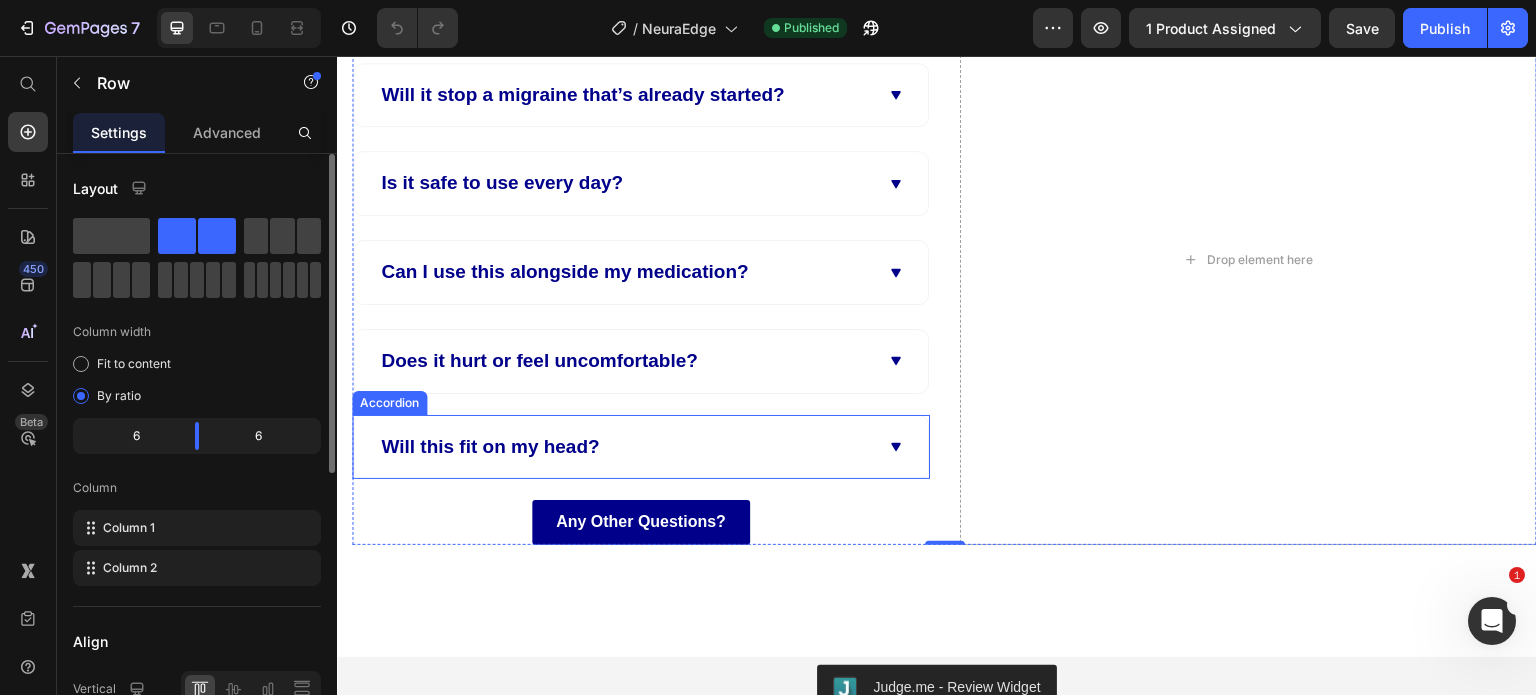 click on "Will this fit on my head?" at bounding box center [625, 447] 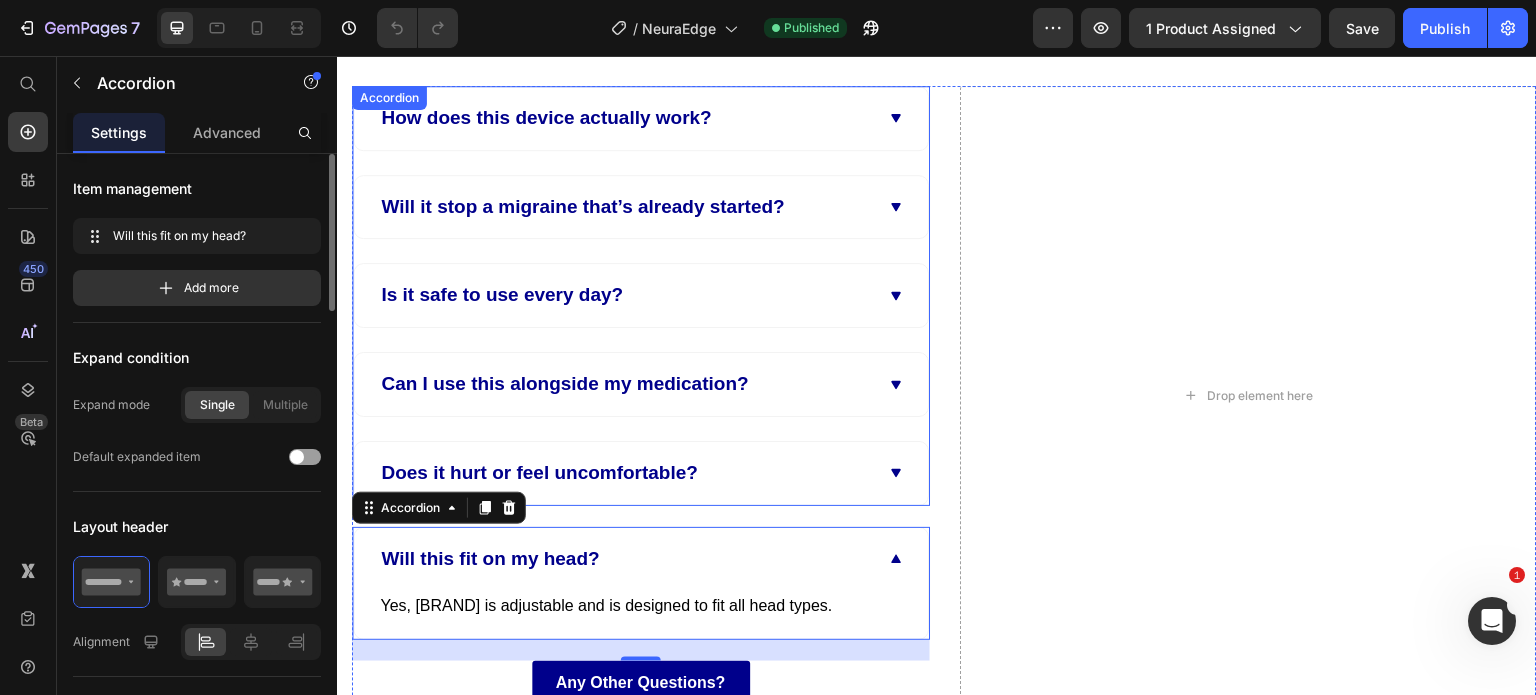 scroll, scrollTop: 11865, scrollLeft: 0, axis: vertical 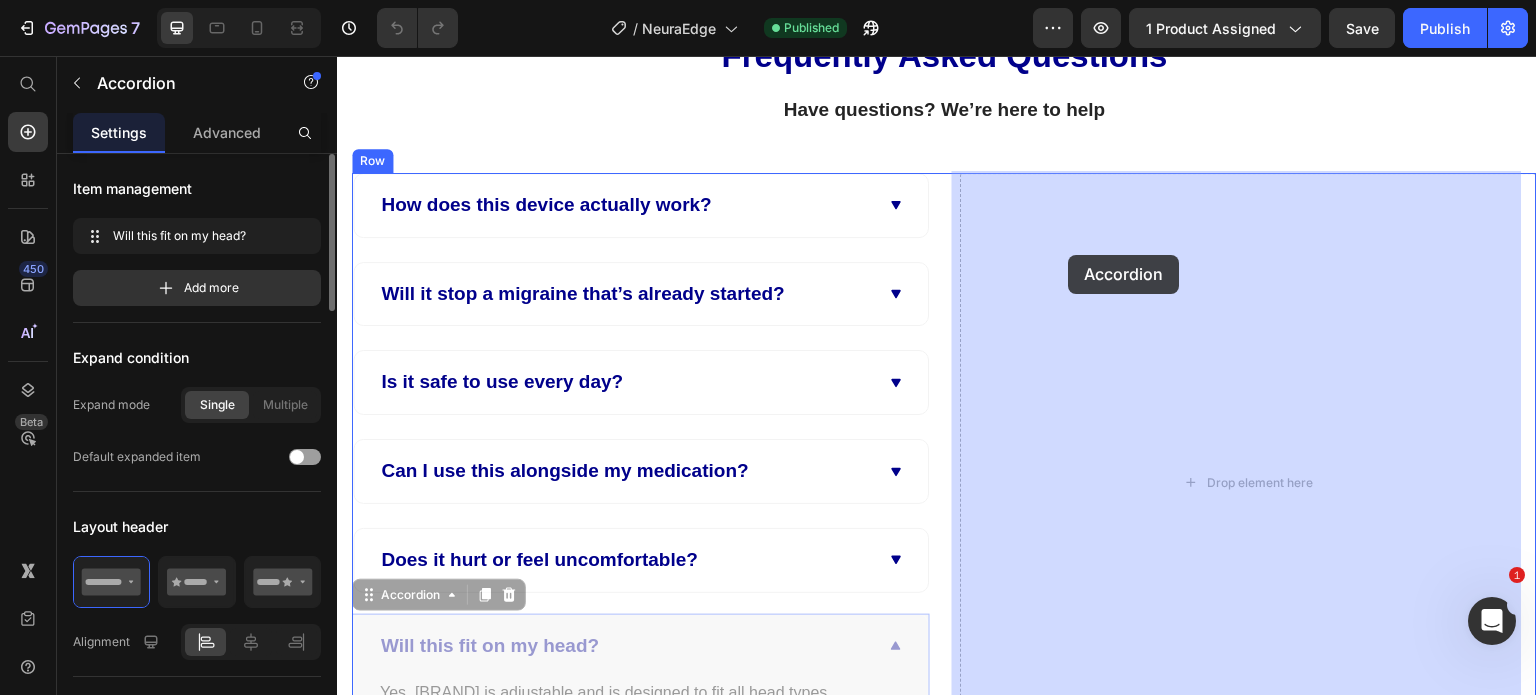 drag, startPoint x: 402, startPoint y: 585, endPoint x: 1066, endPoint y: 247, distance: 745.07715 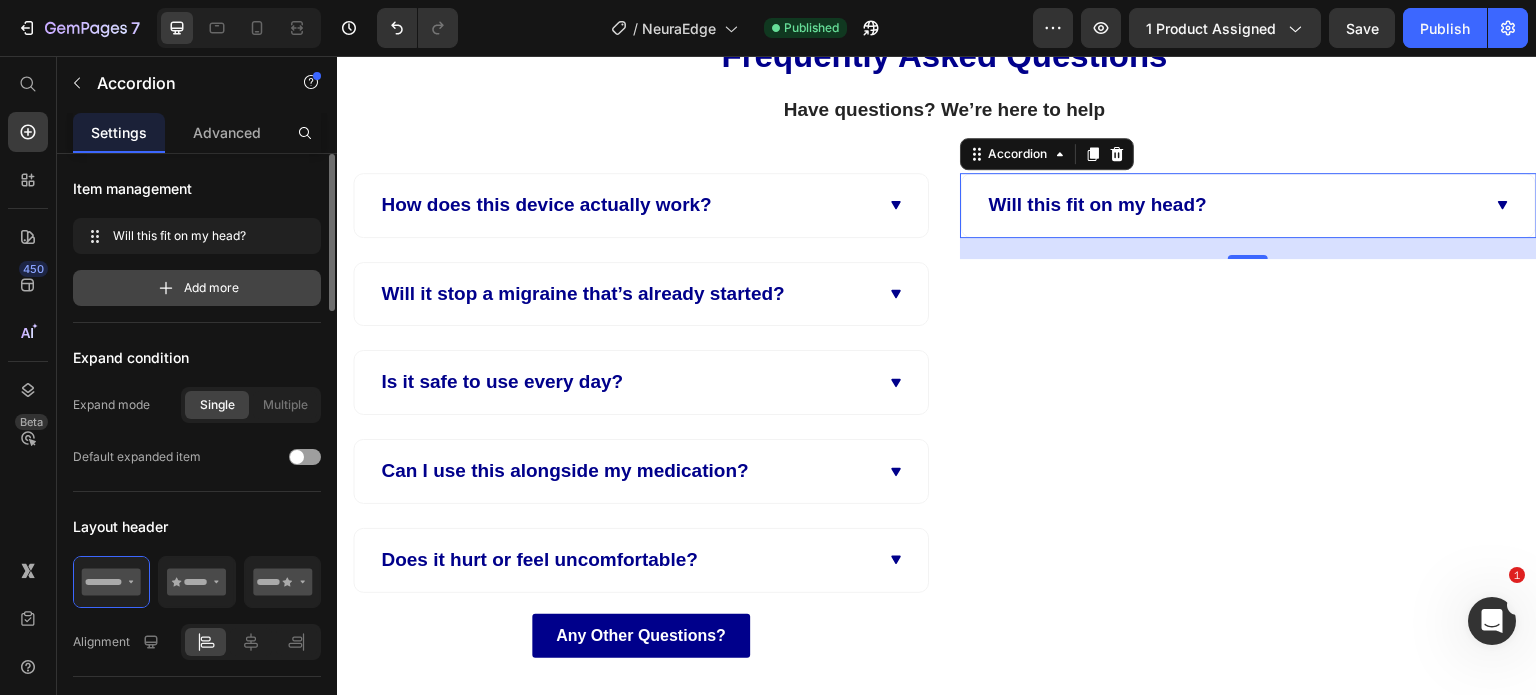 click on "Add more" at bounding box center (211, 288) 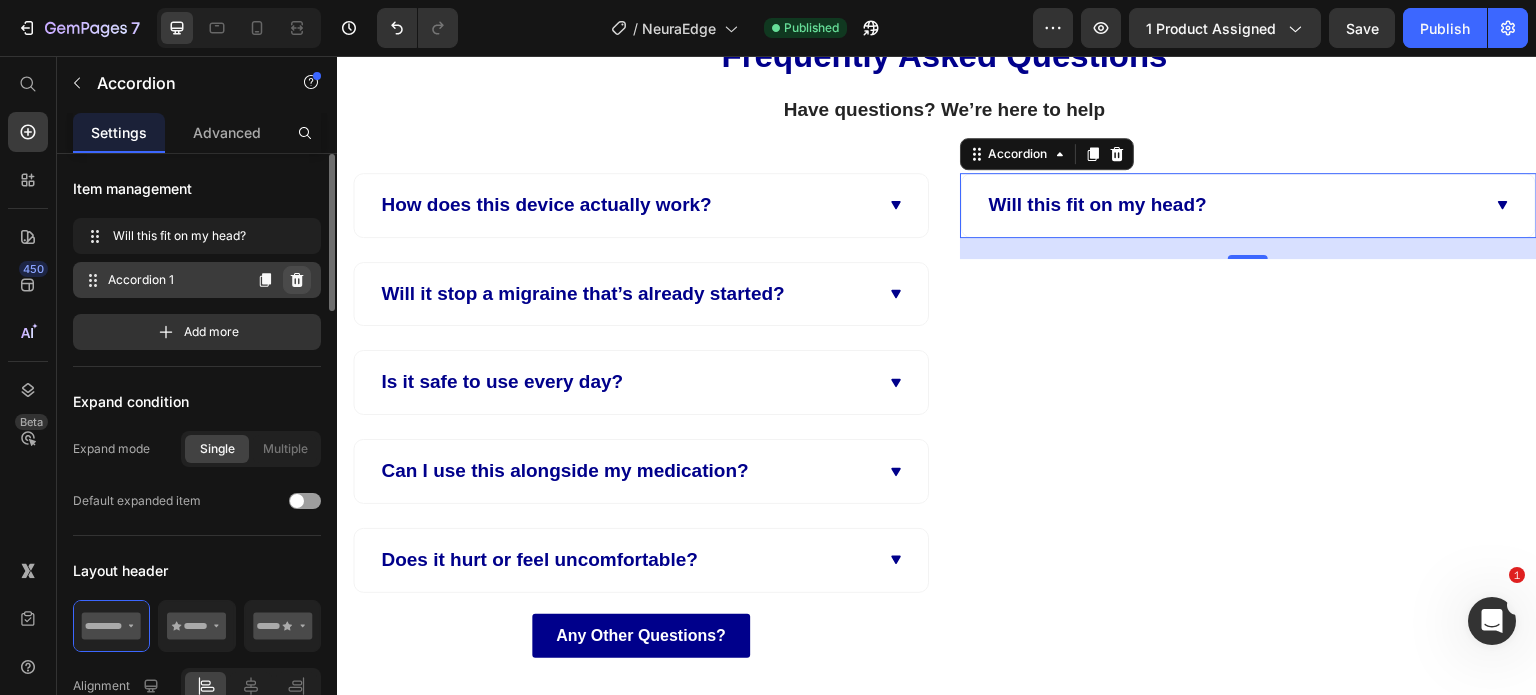 click 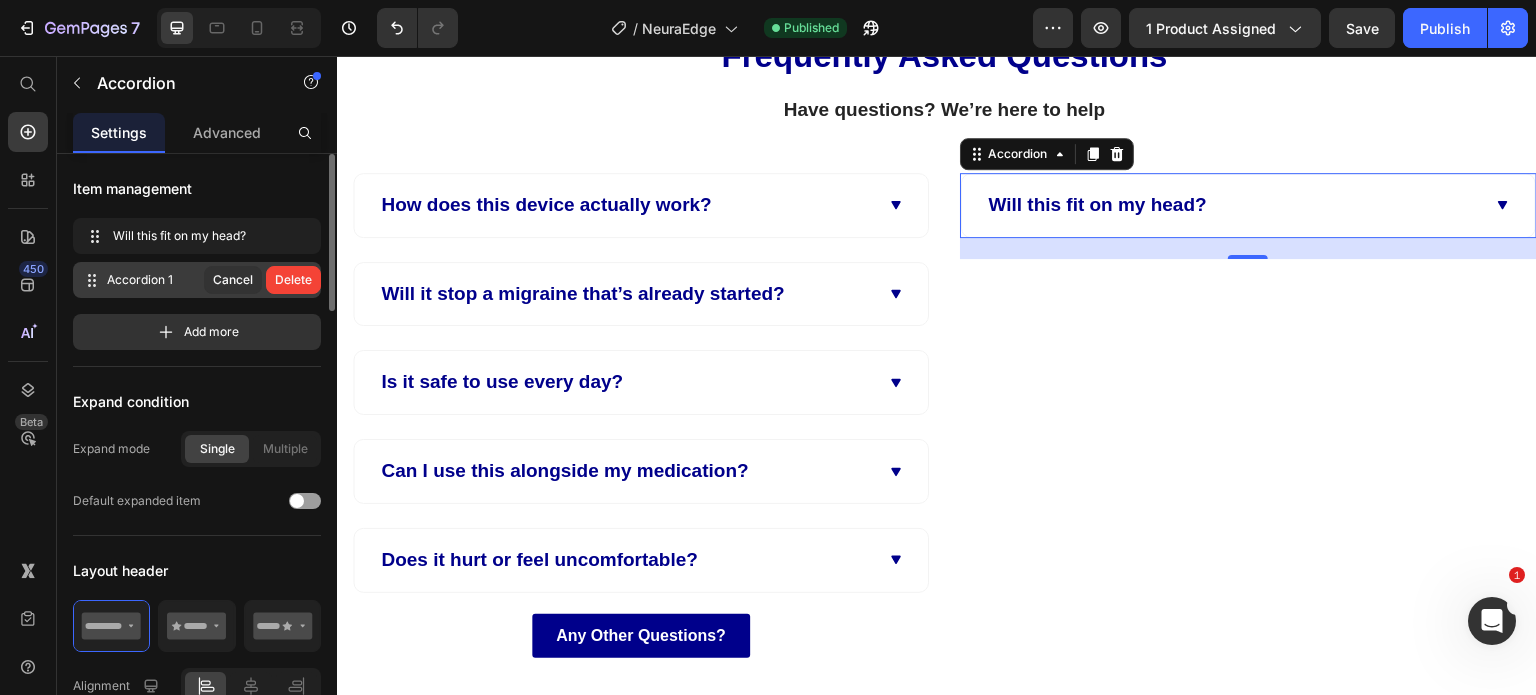 click on "Delete" at bounding box center [293, 280] 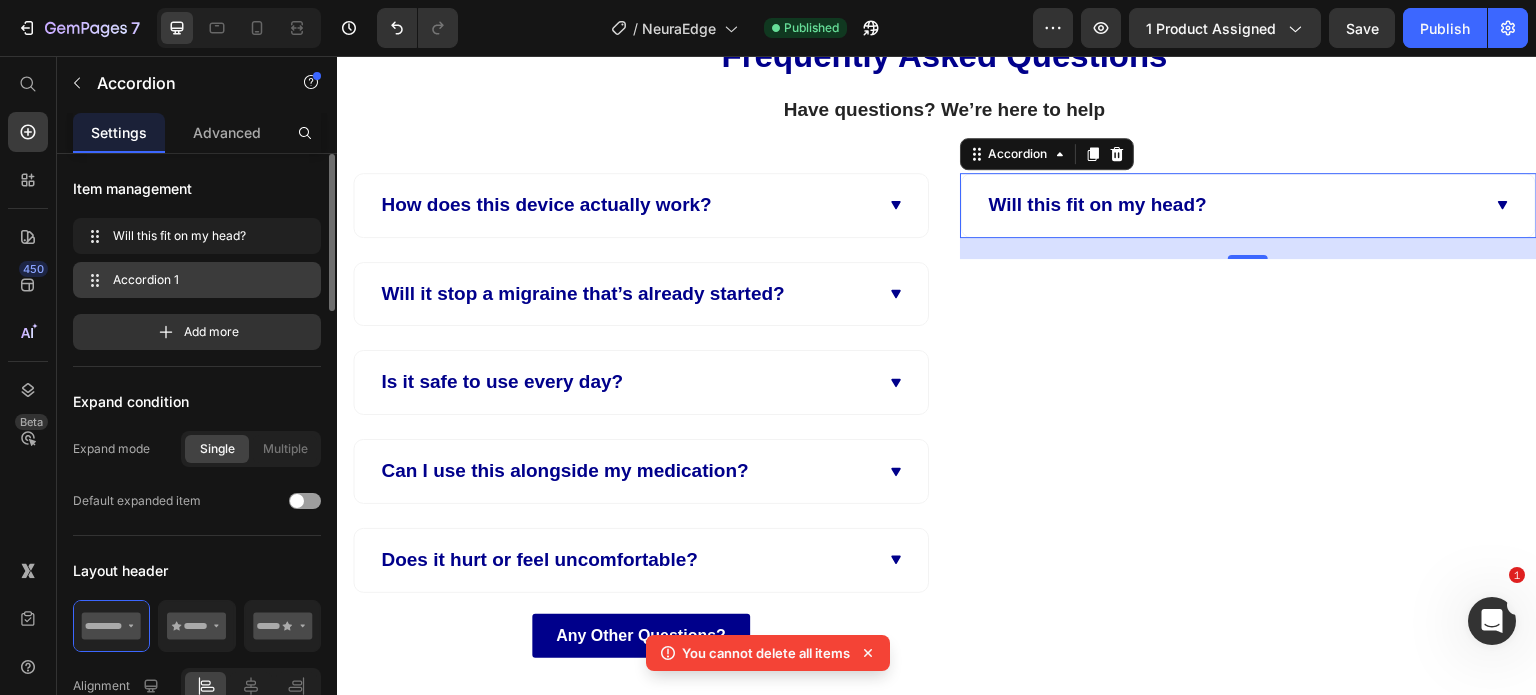 click on "Will this fit on my head? Accordion   21" at bounding box center [1249, 415] 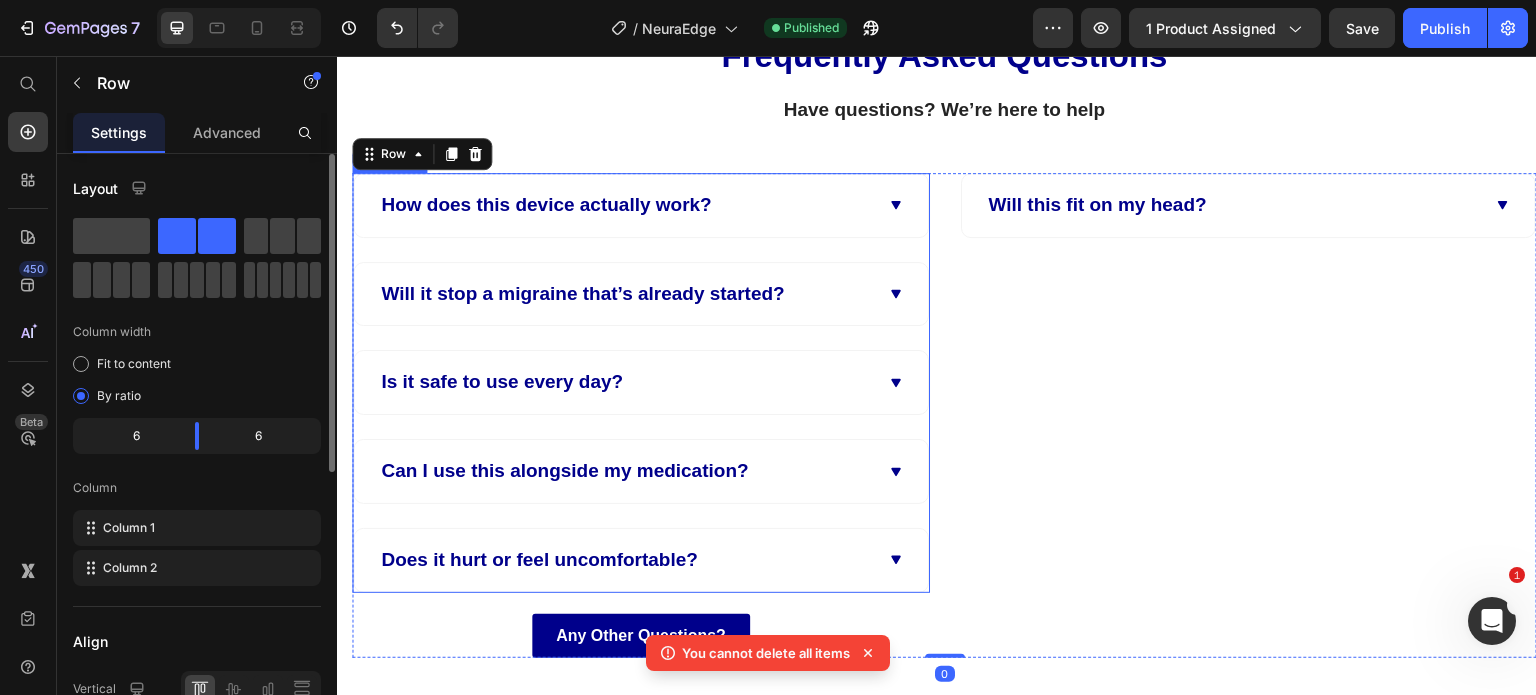 click on "Is it safe to use every day?" at bounding box center [641, 382] 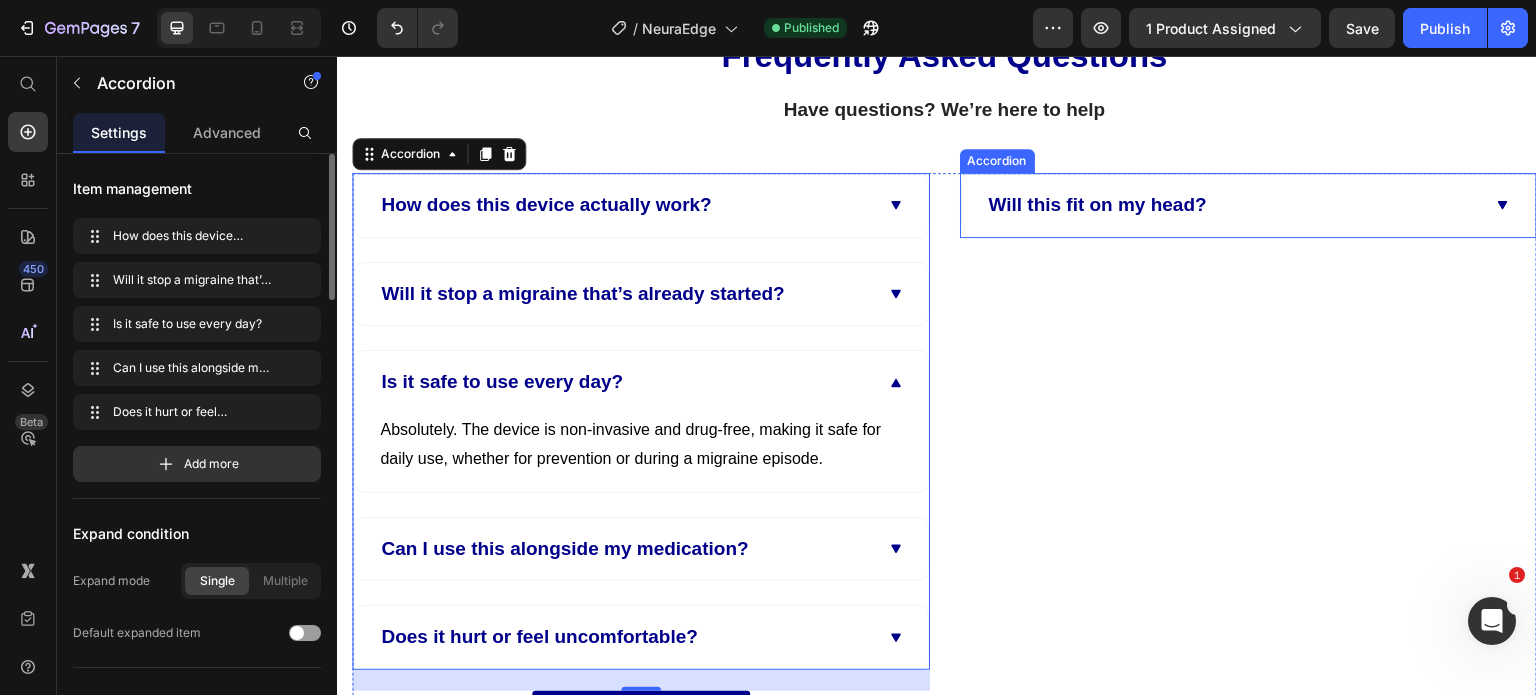 click on "Will this fit on my head?" at bounding box center [1249, 205] 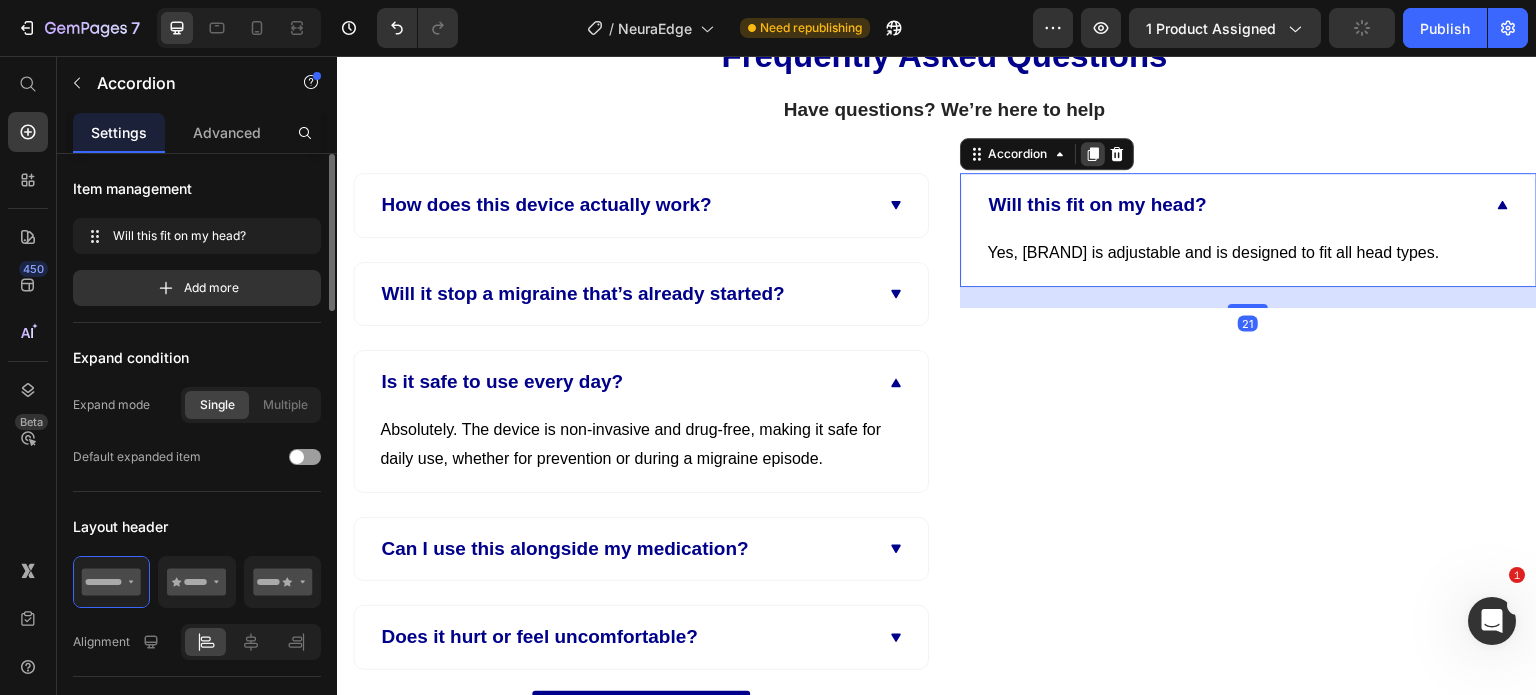 click 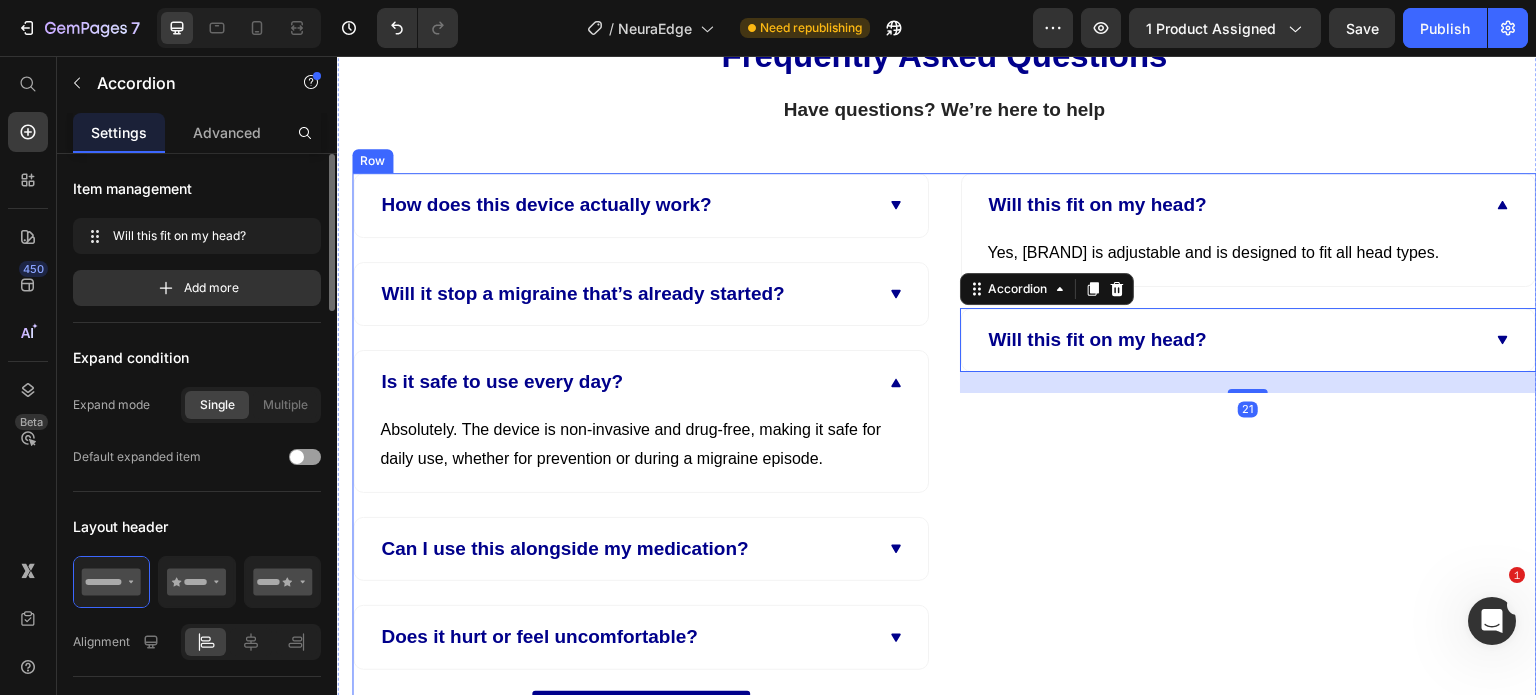 click on "Will this fit on my head? Yes, NeuraEdge is adjustable and is designed to fit all head types. Text block Accordion
Will this fit on my head? Accordion   21" at bounding box center (1249, 454) 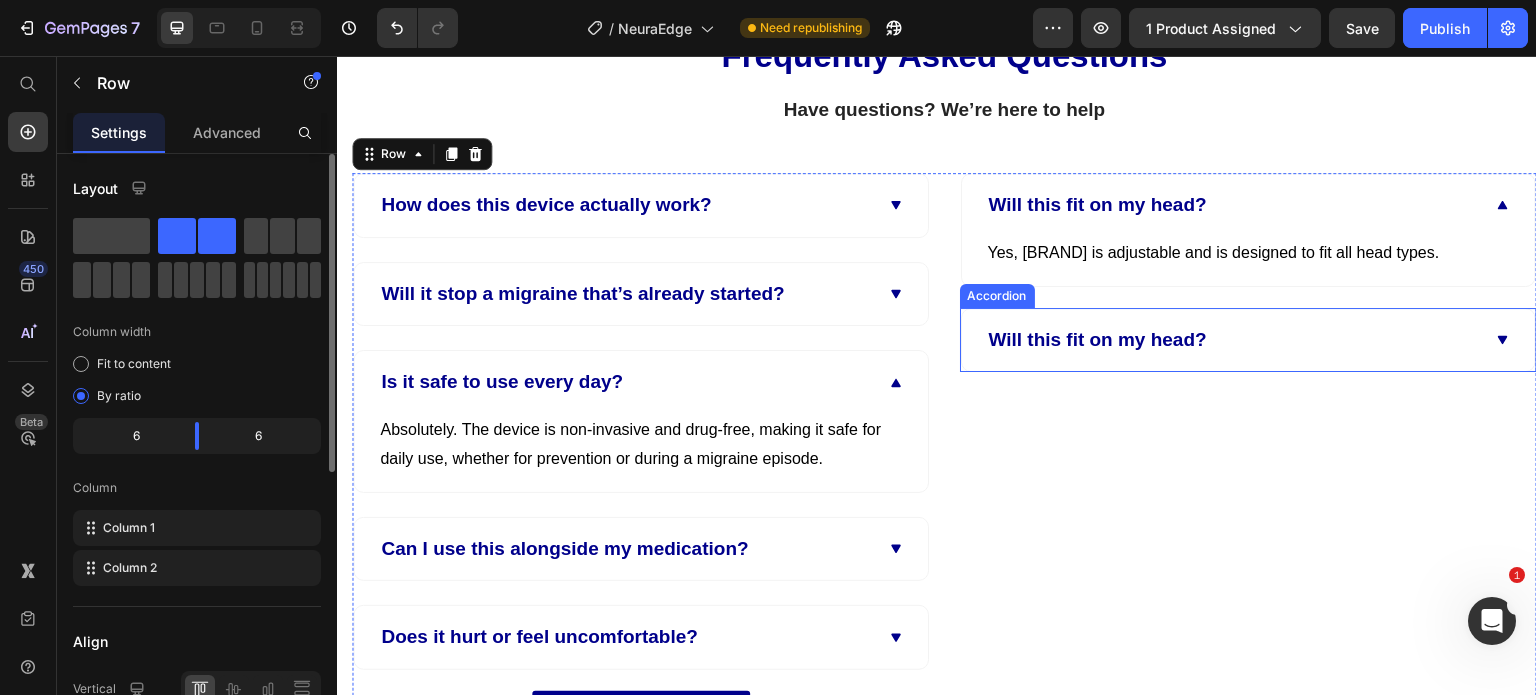 click on "Will this fit on my head?" at bounding box center [1098, 340] 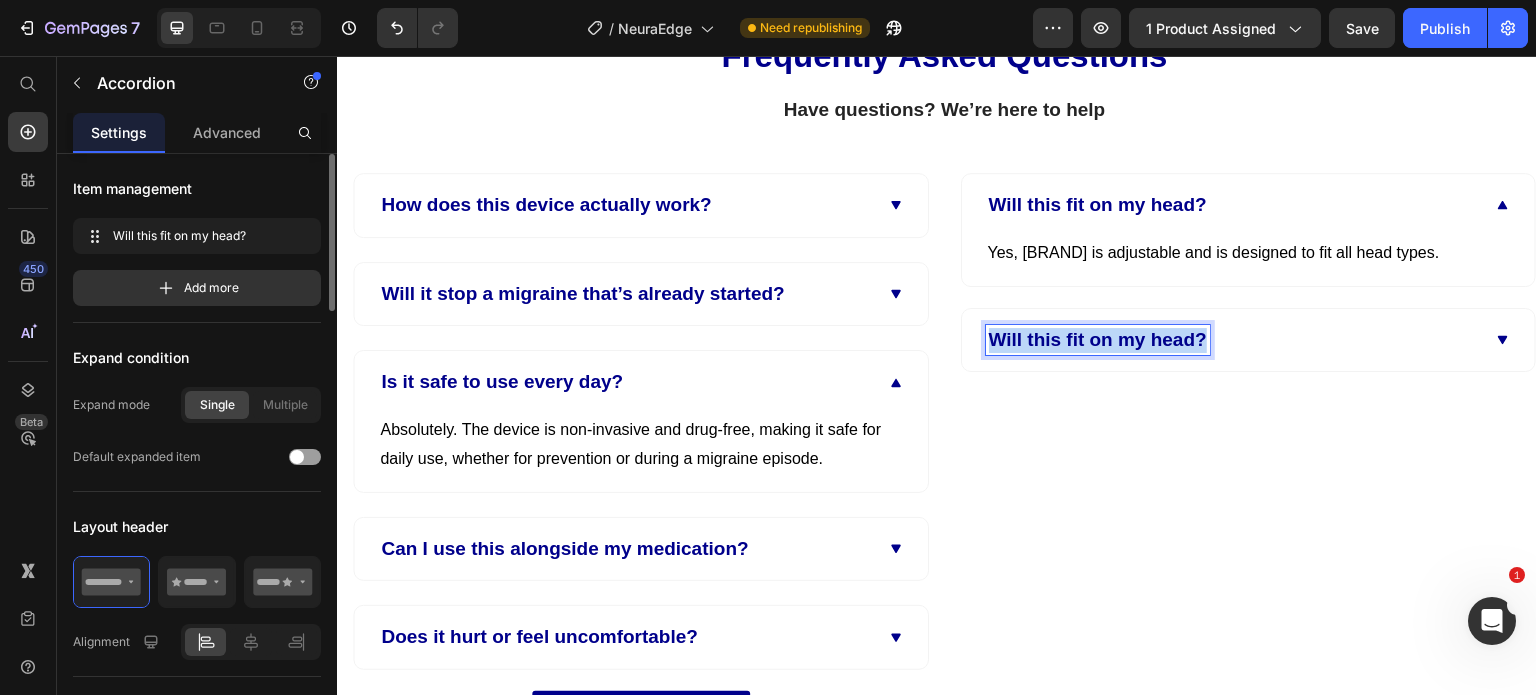 click on "Will this fit on my head?" at bounding box center [1098, 340] 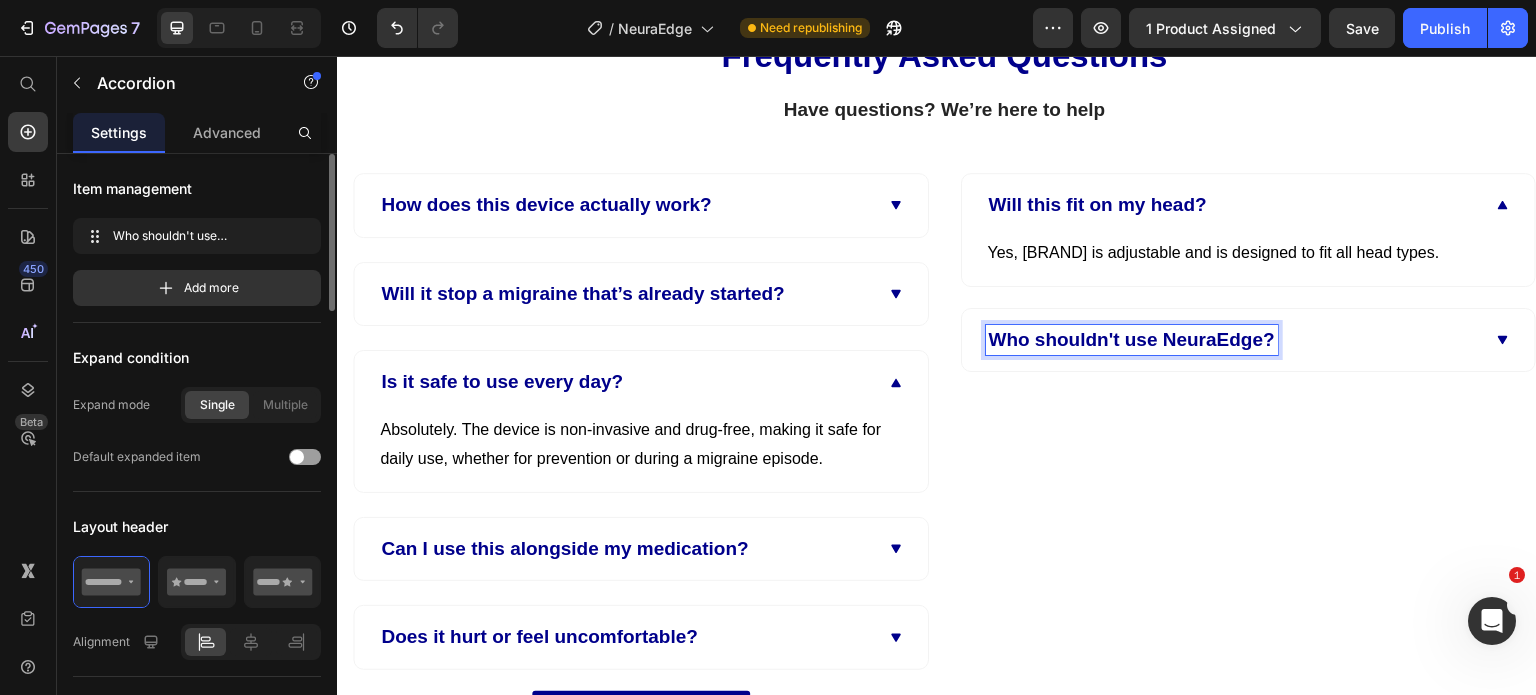 click on "Who shouldn't use NeuraEdge?" at bounding box center (1233, 340) 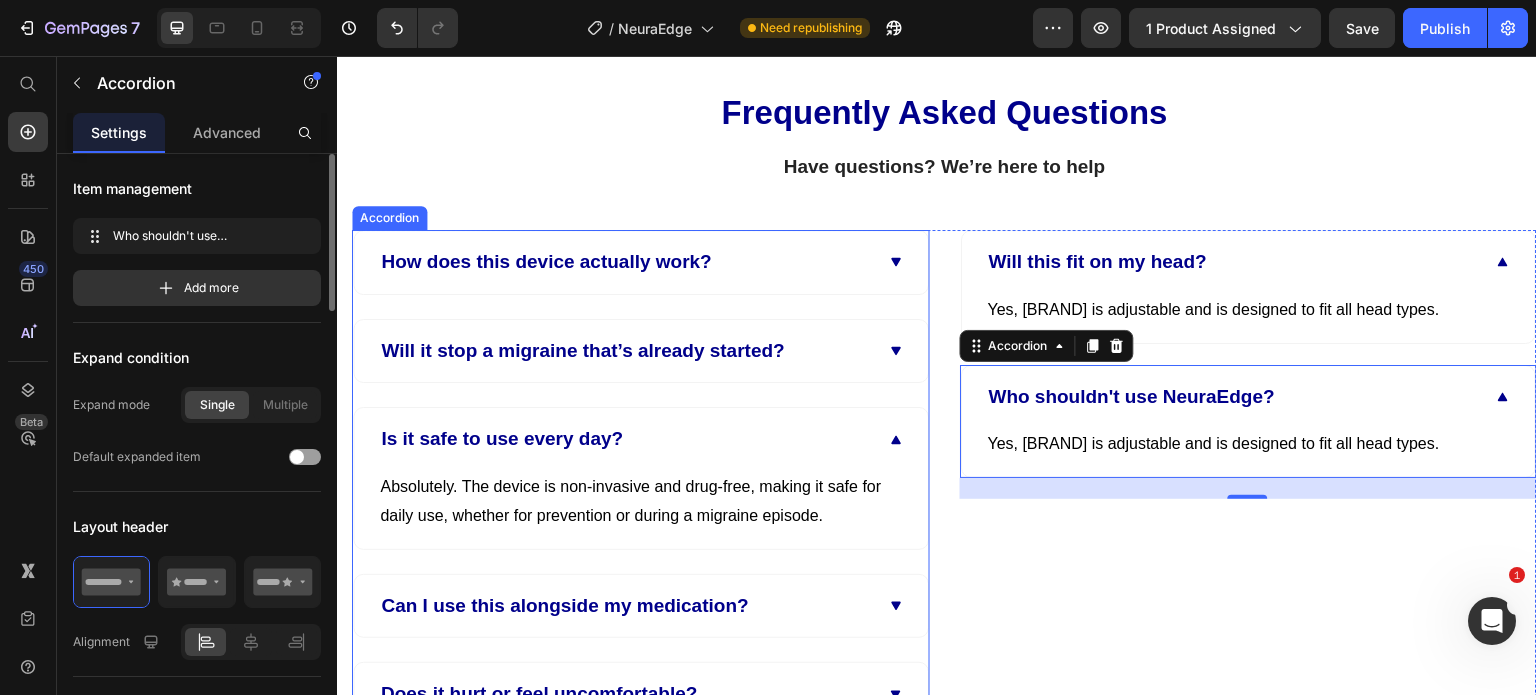 scroll, scrollTop: 11809, scrollLeft: 0, axis: vertical 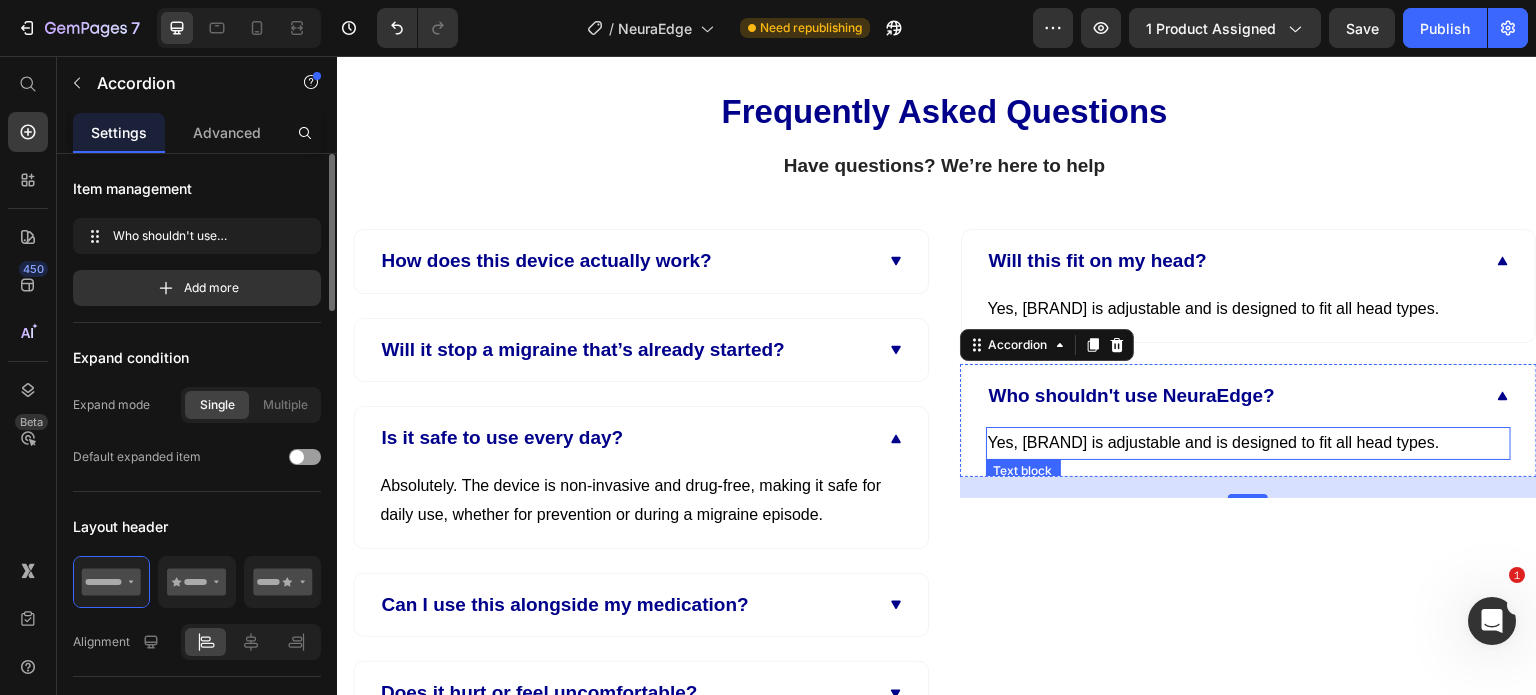 click on "Yes, NeuraEdge is adjustable and is designed to fit all head types." at bounding box center (1249, 443) 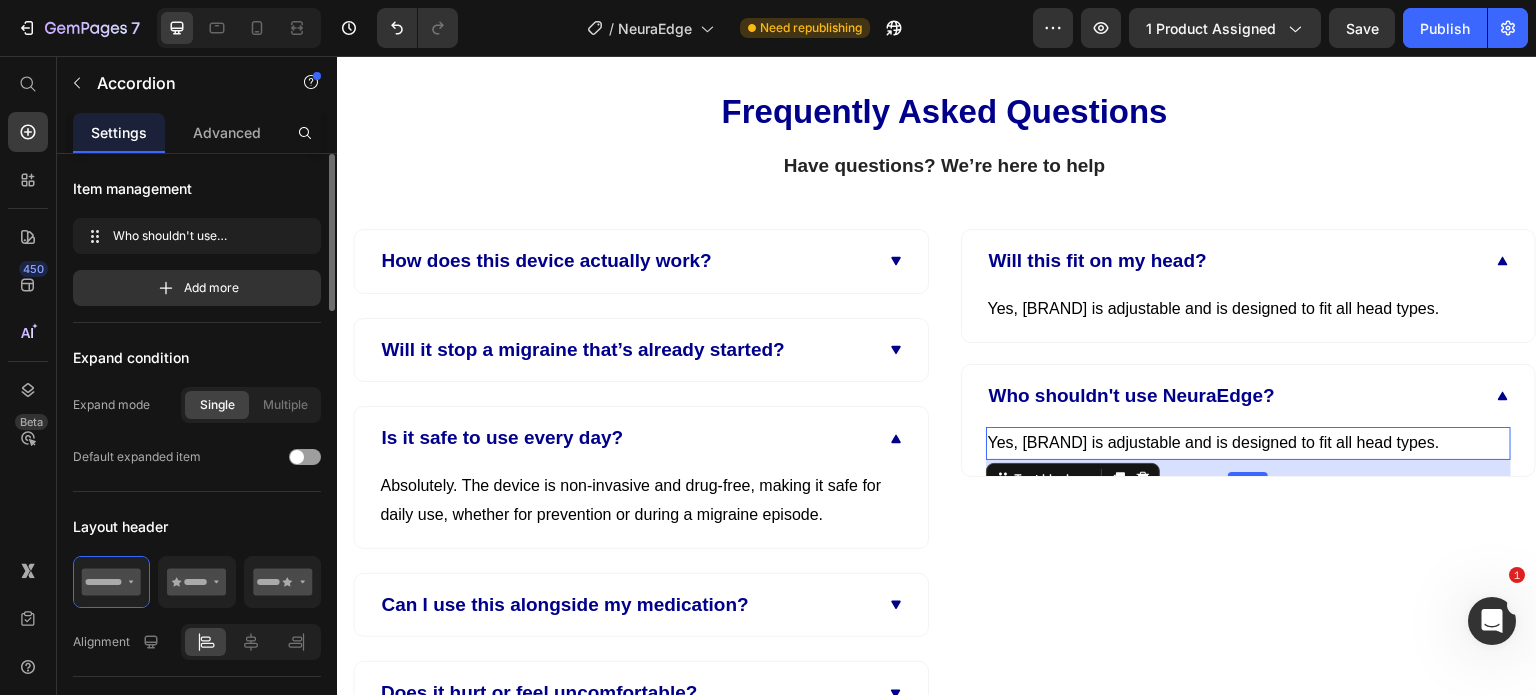 click on "Yes, NeuraEdge is adjustable and is designed to fit all head types." at bounding box center [1249, 443] 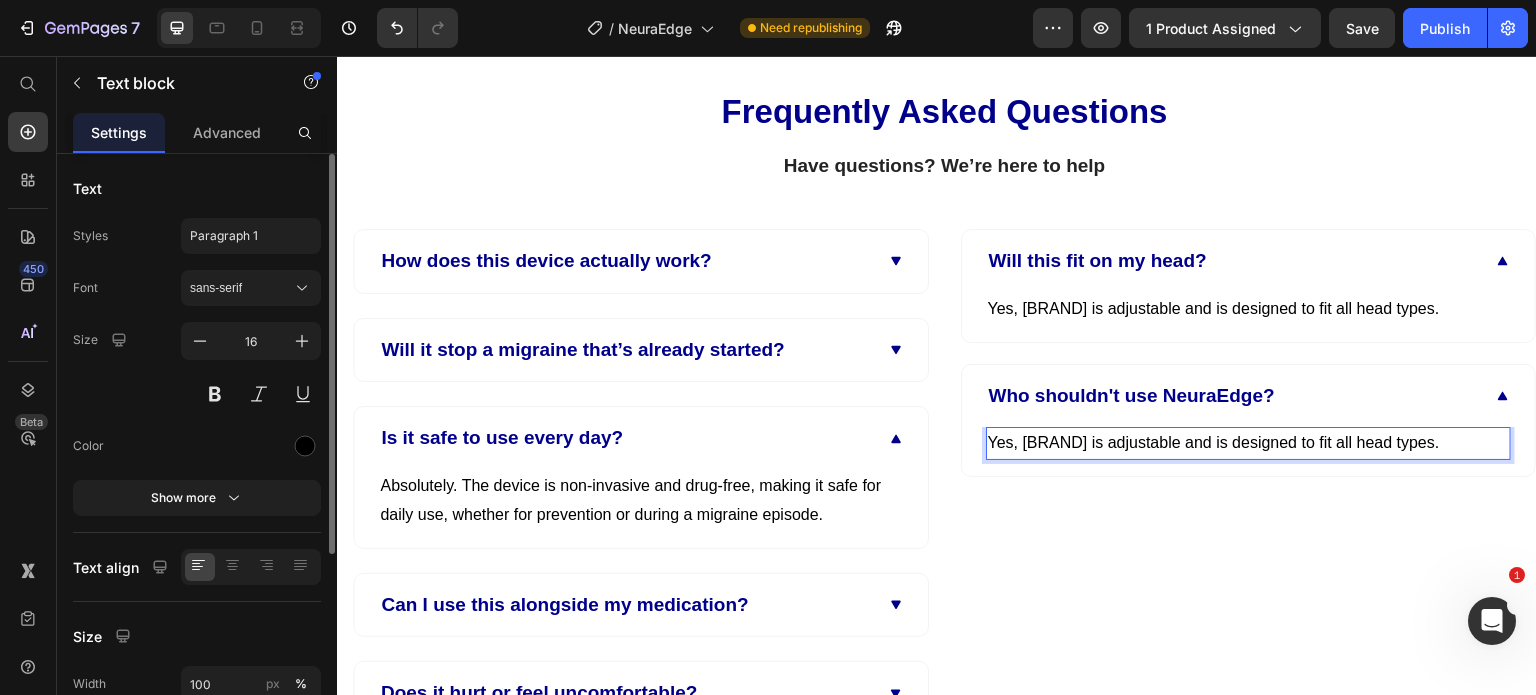 click on "Yes, NeuraEdge is adjustable and is designed to fit all head types." at bounding box center (1249, 443) 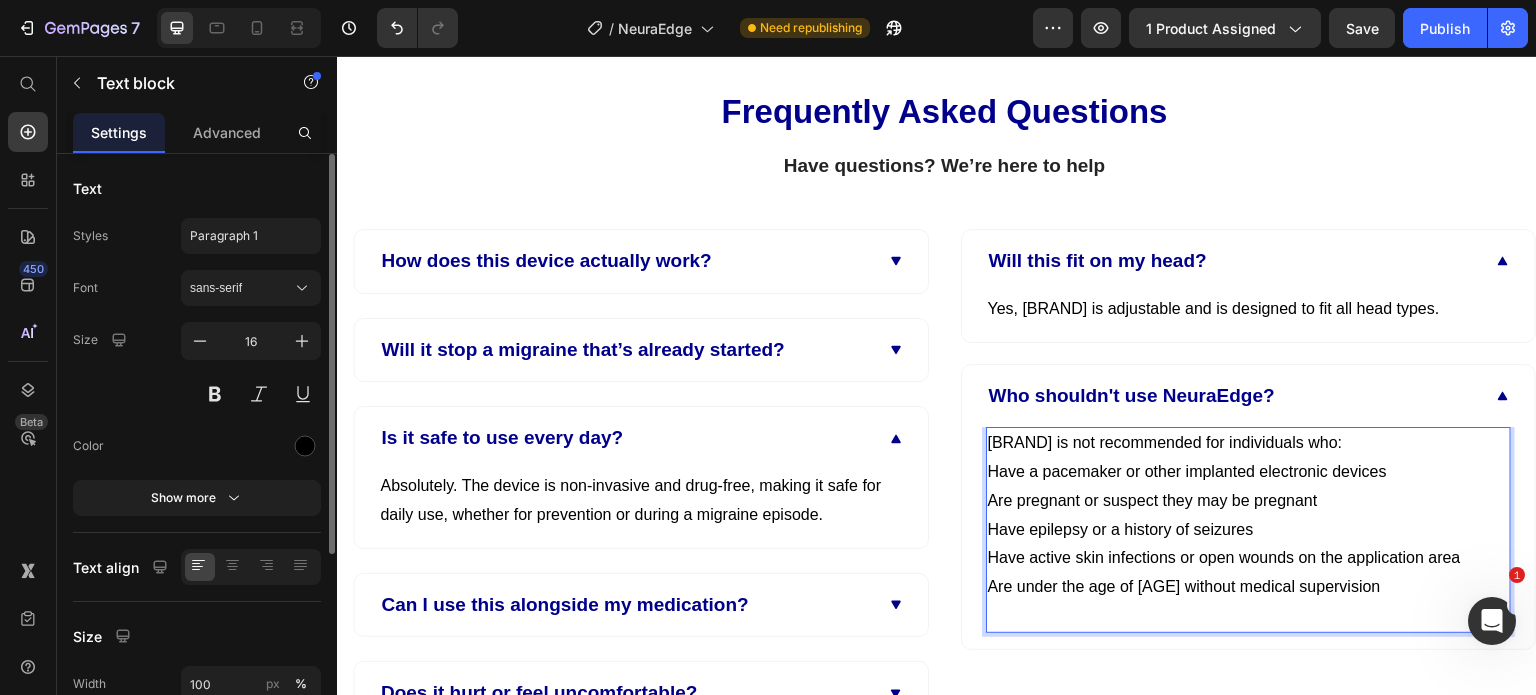 click on "Have a pacemaker or other implanted electronic devices" at bounding box center [1249, 472] 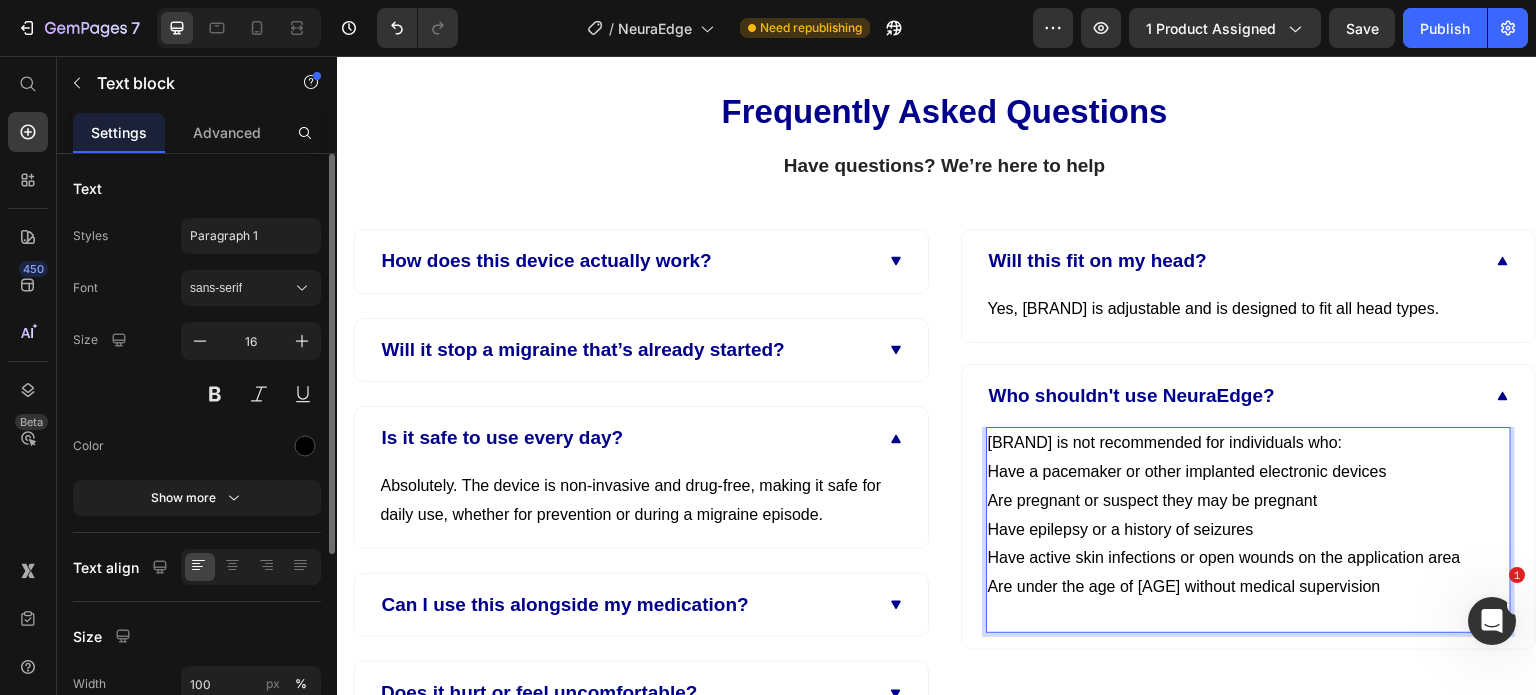 click on "Have a pacemaker or other implanted electronic devices" at bounding box center [1249, 472] 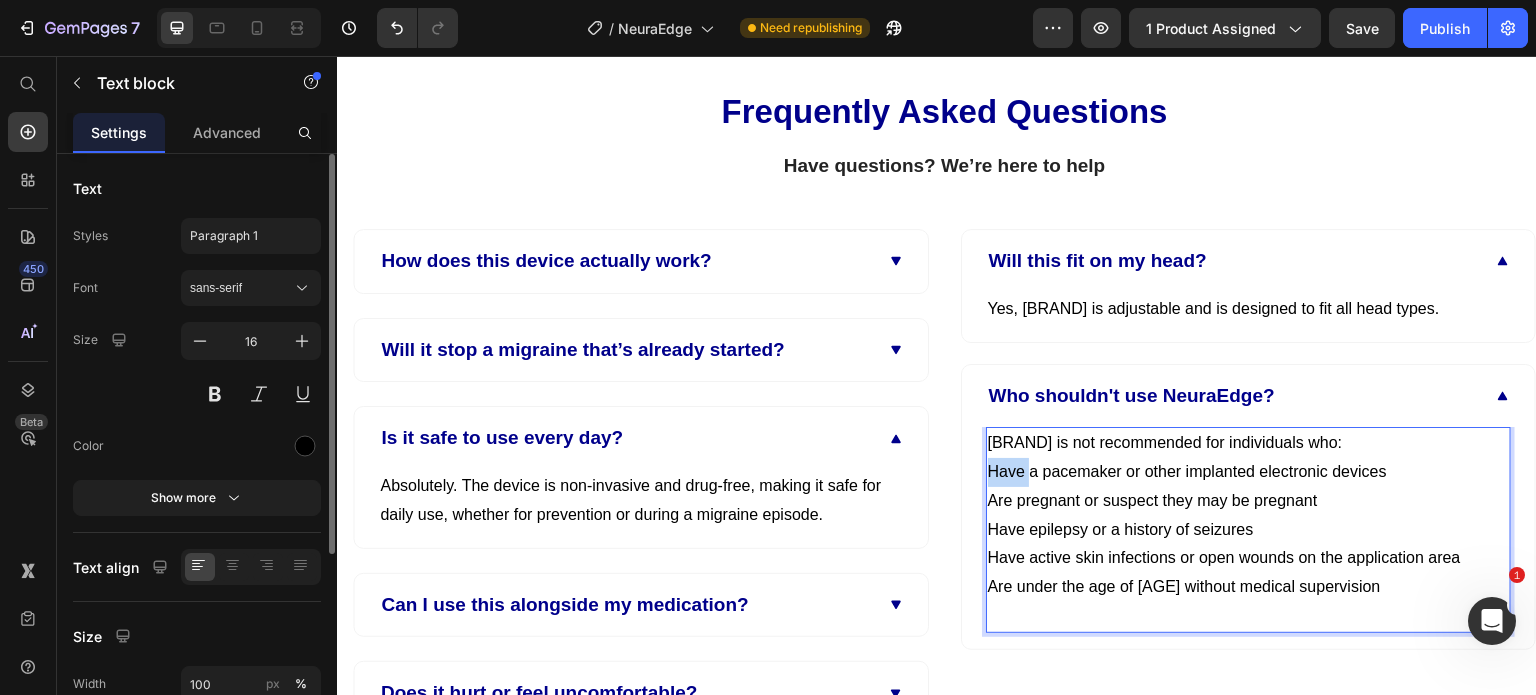 click on "Have a pacemaker or other implanted electronic devices" at bounding box center (1249, 472) 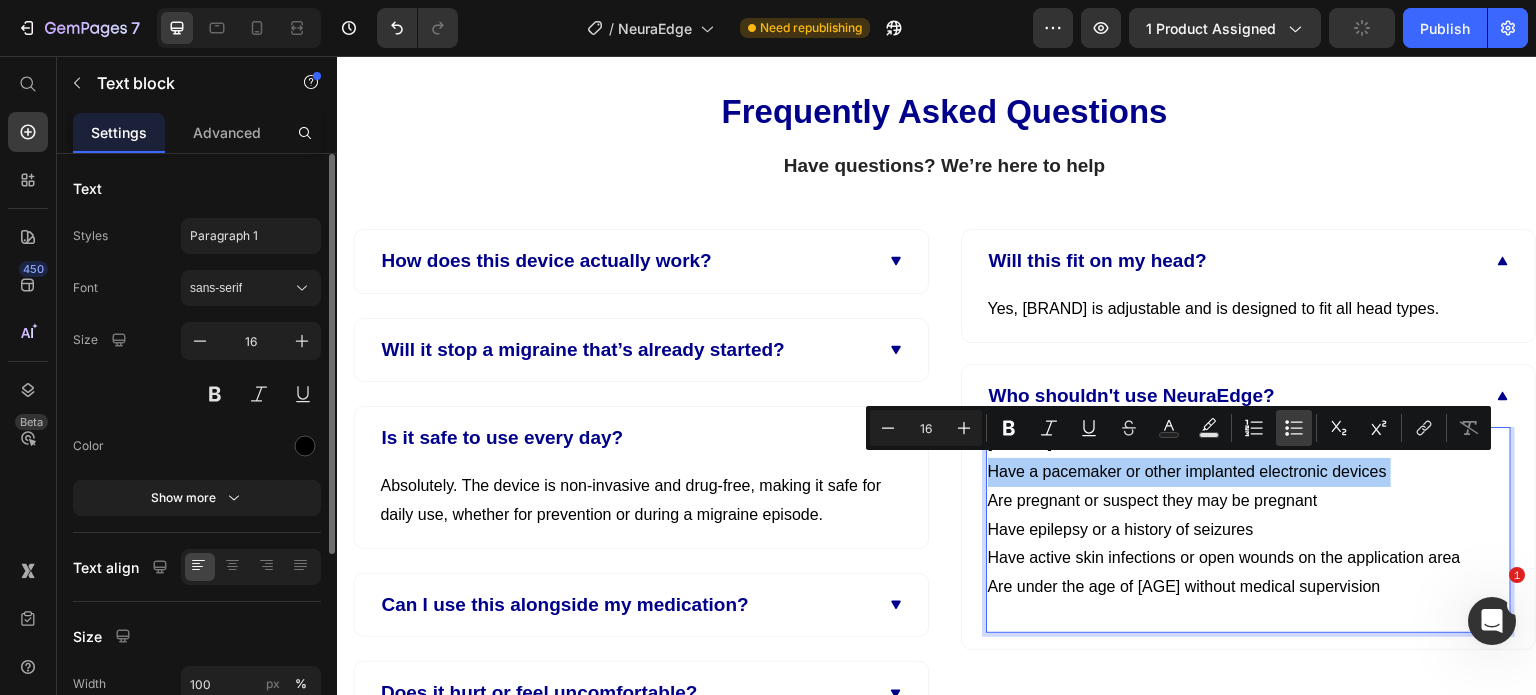 click 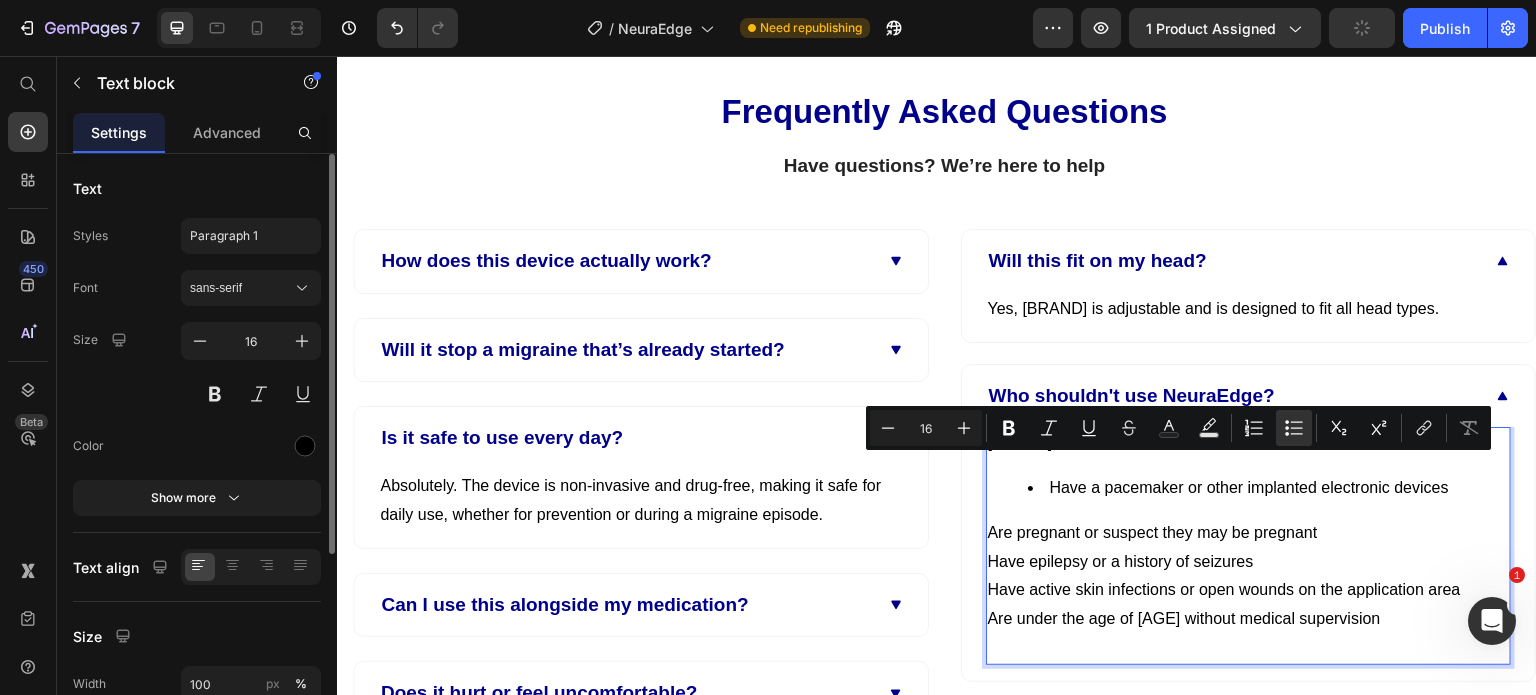 click on "Are pregnant or suspect they may be pregnant" at bounding box center (1249, 533) 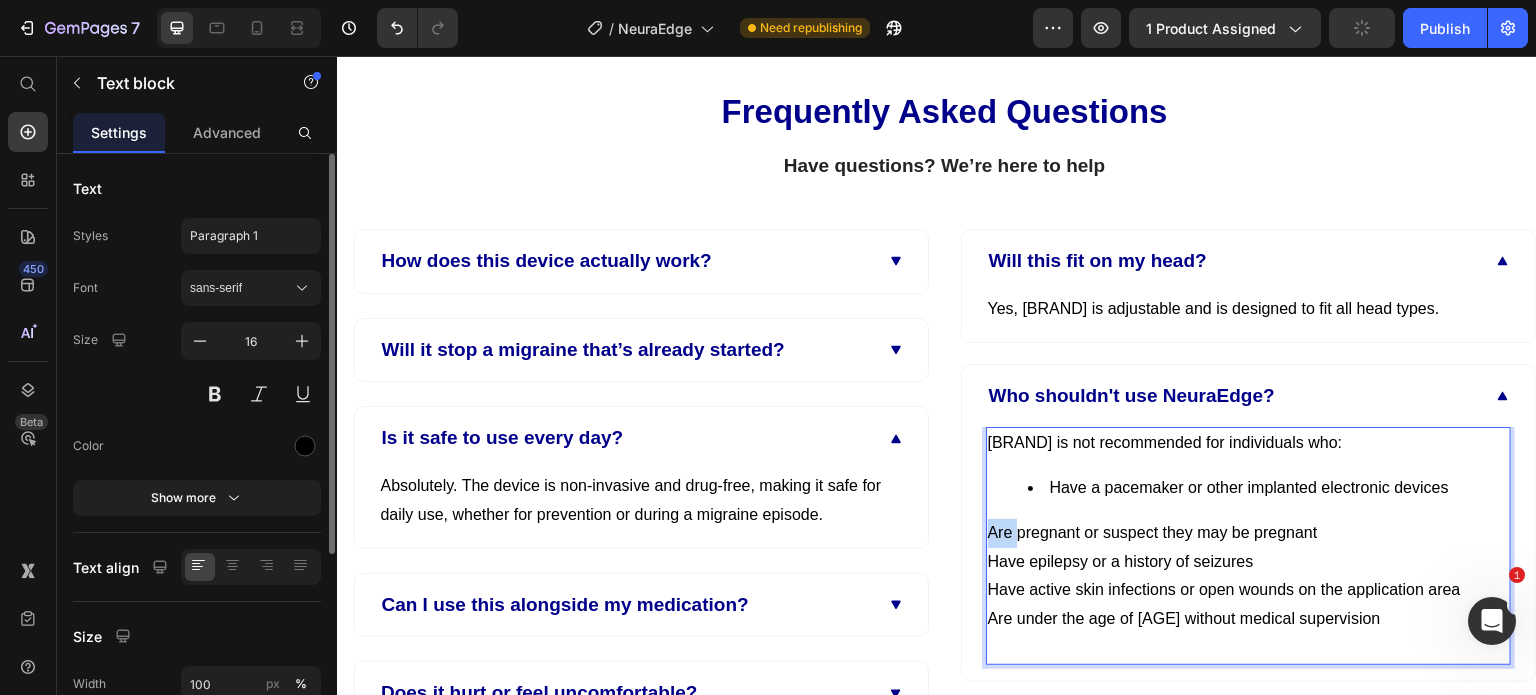 click on "Are pregnant or suspect they may be pregnant" at bounding box center (1249, 533) 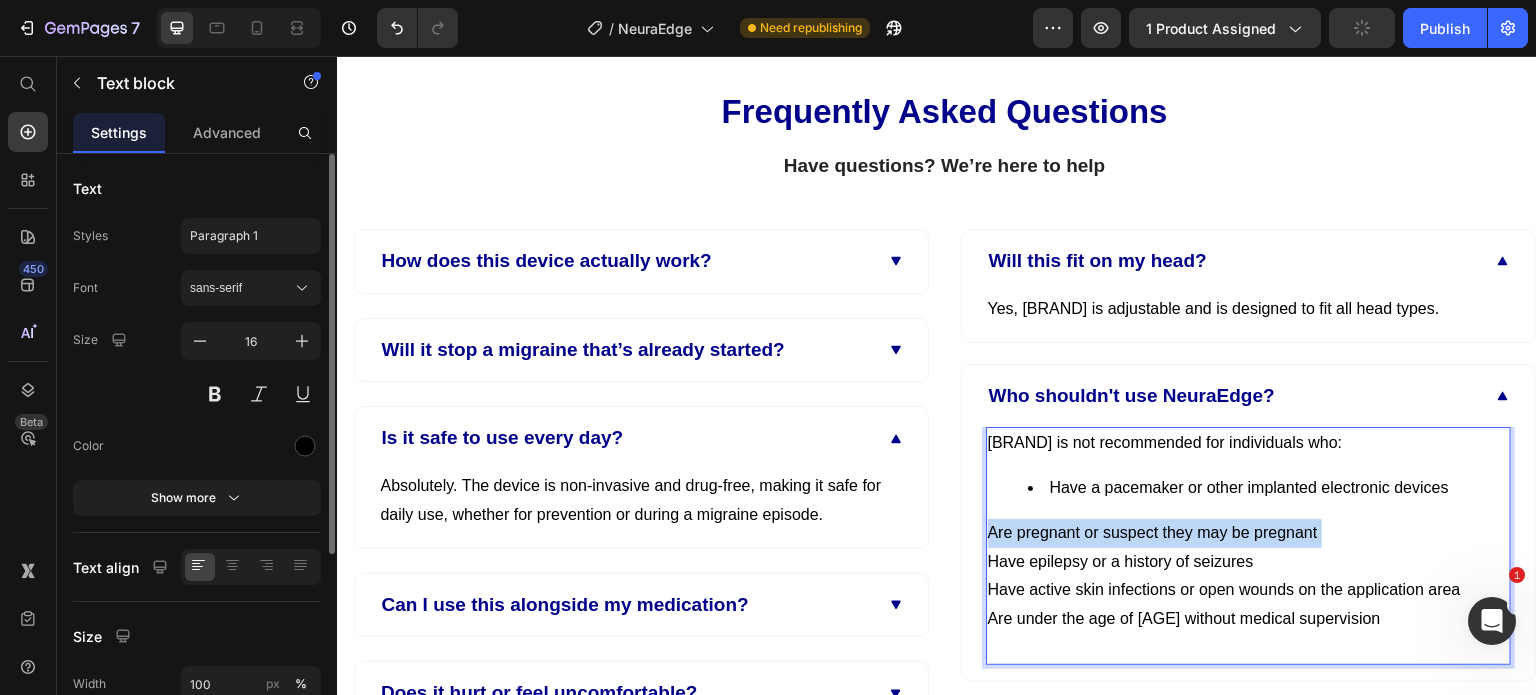 click on "Are pregnant or suspect they may be pregnant" at bounding box center (1249, 533) 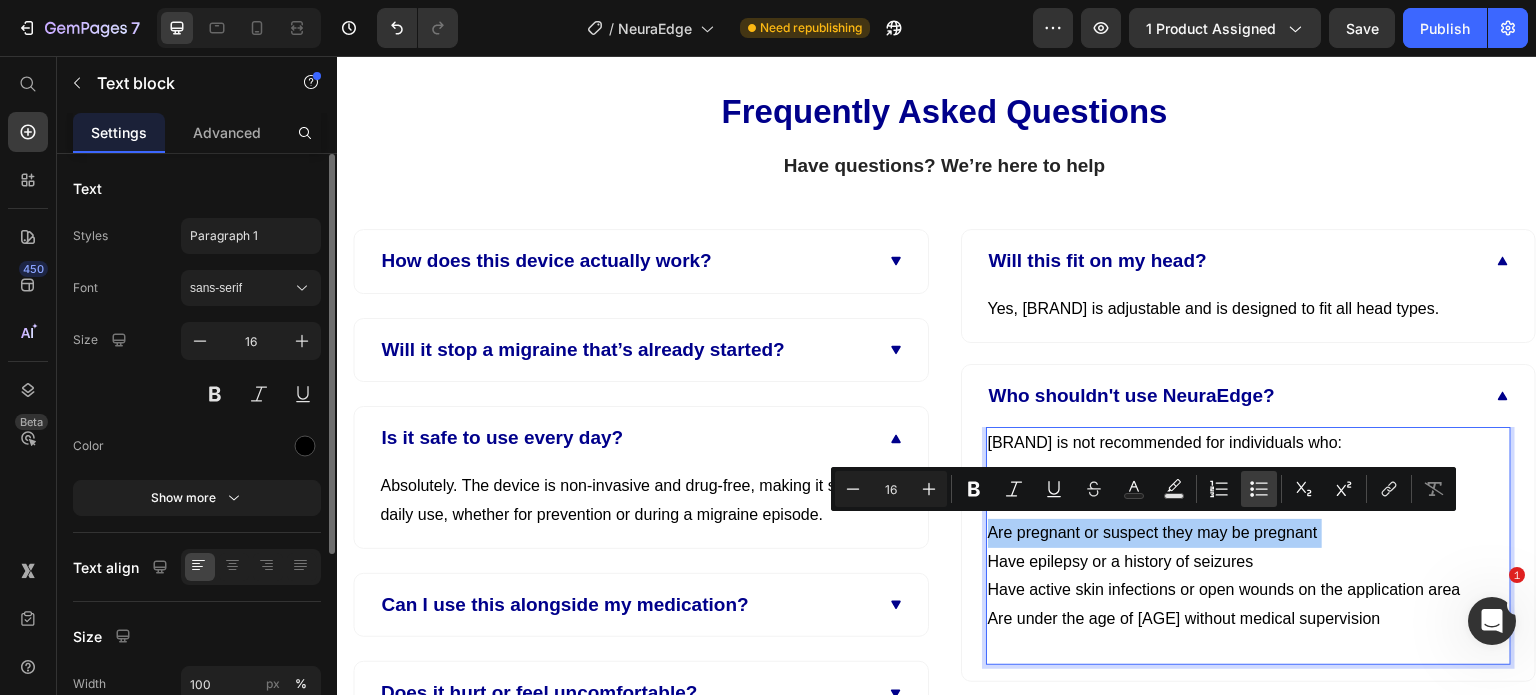 click on "Bulleted List" at bounding box center (1259, 489) 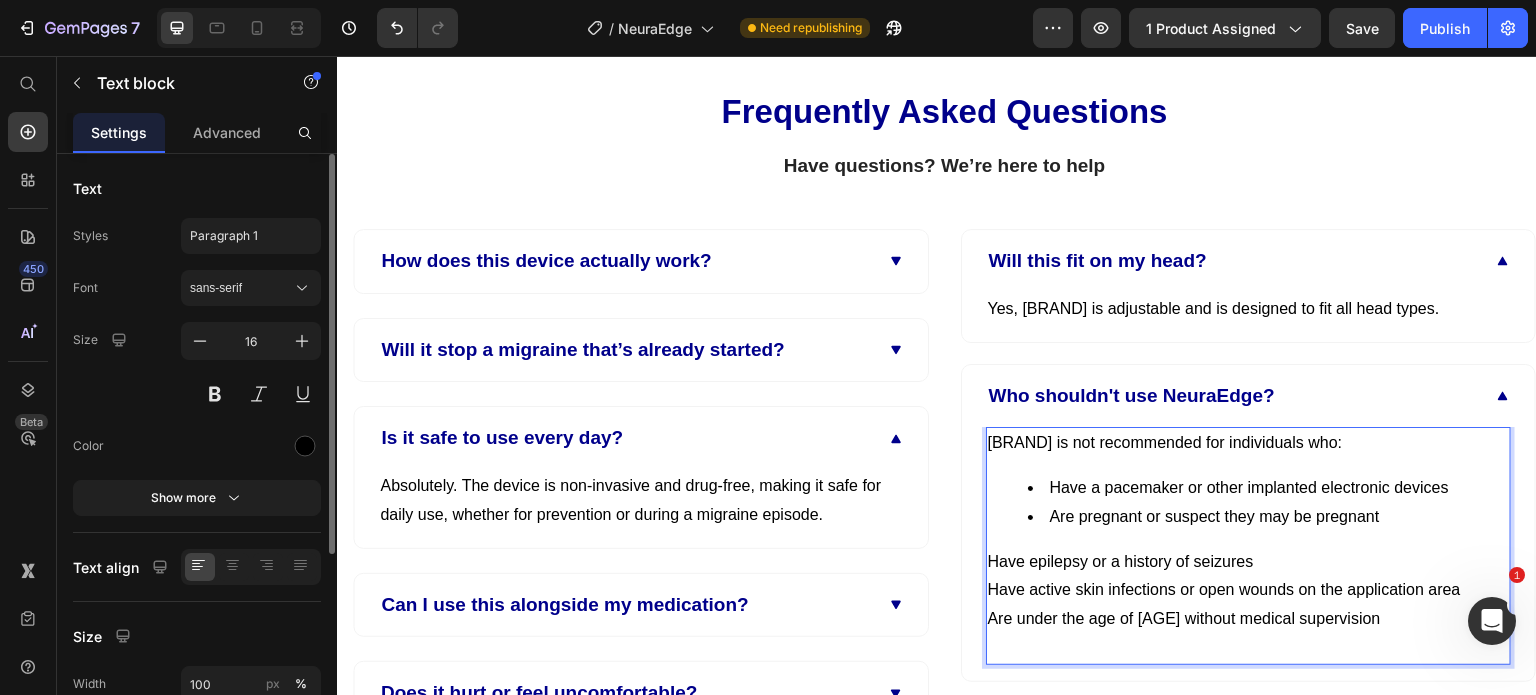 click on "Have epilepsy or a history of seizures" at bounding box center [1249, 562] 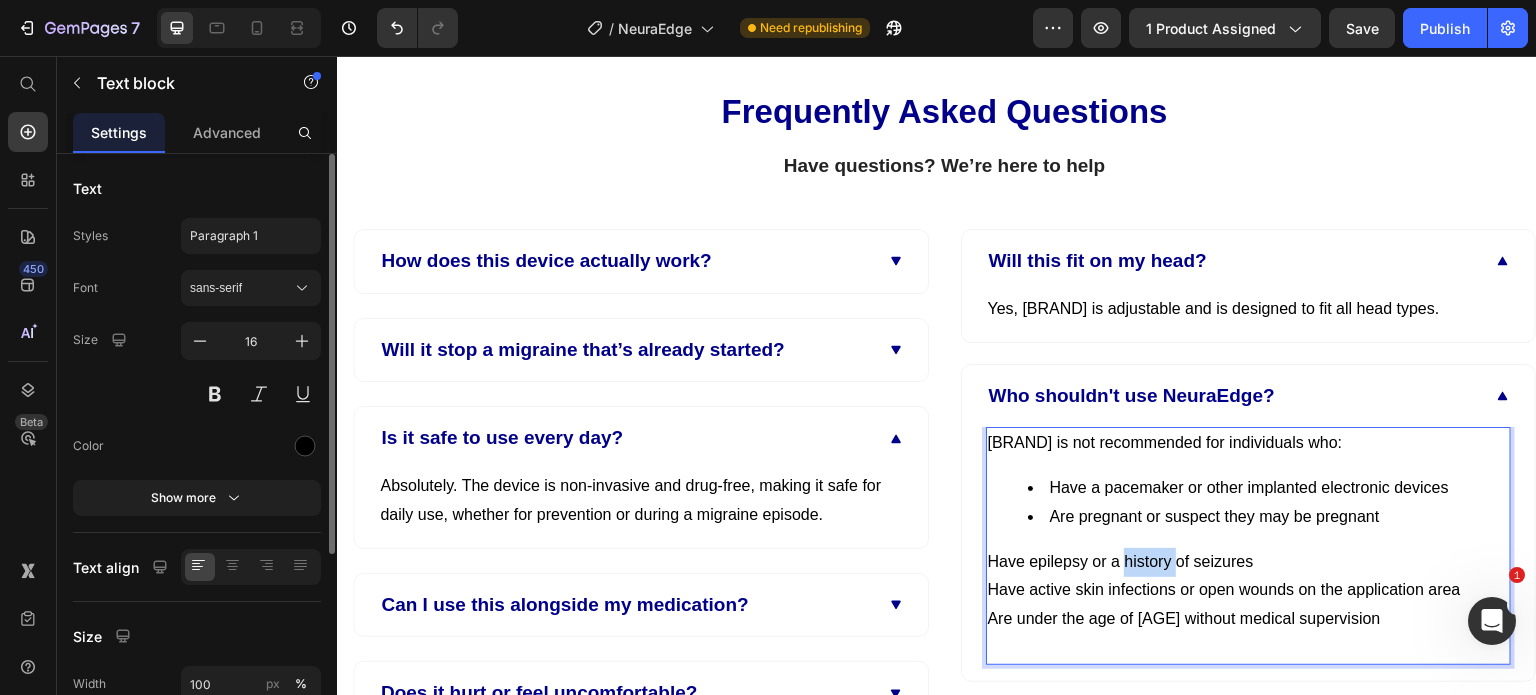 click on "Have epilepsy or a history of seizures" at bounding box center [1249, 562] 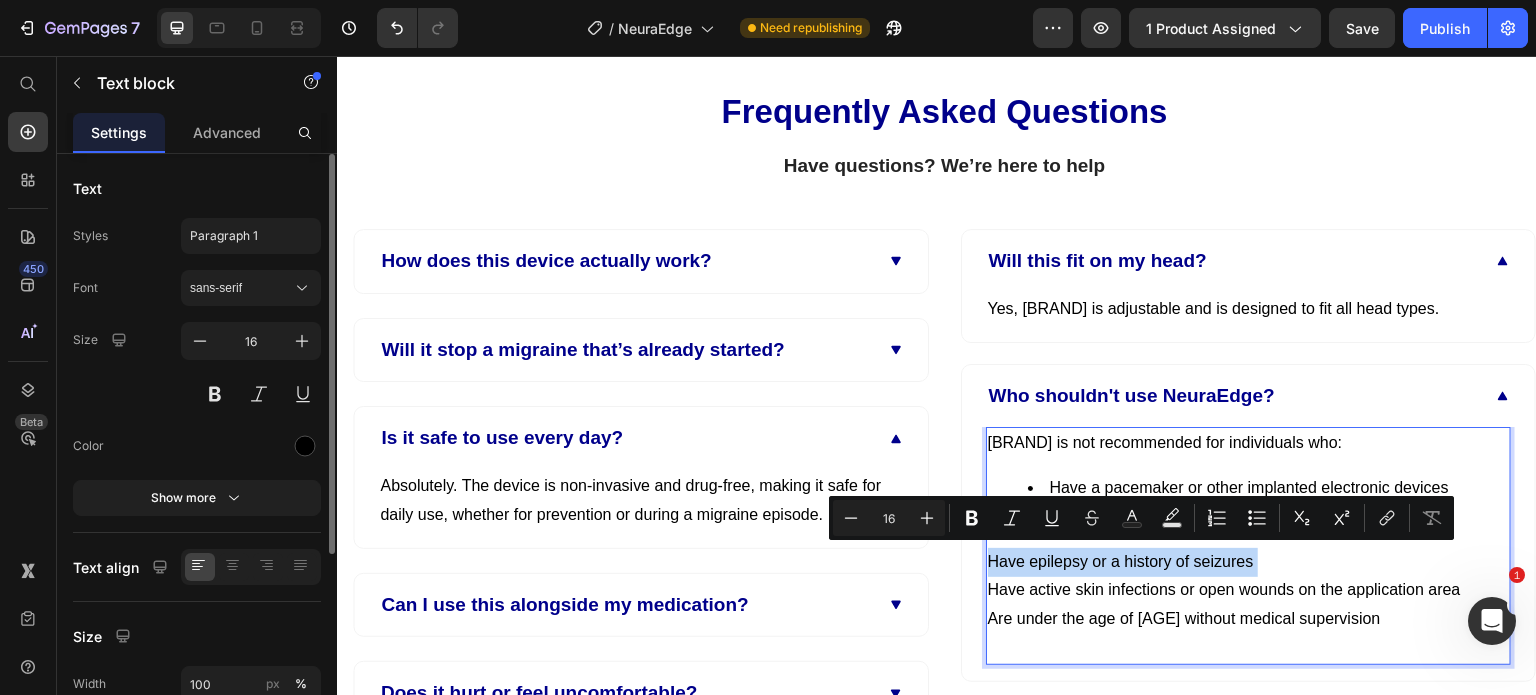 click on "Have epilepsy or a history of seizures" at bounding box center [1249, 562] 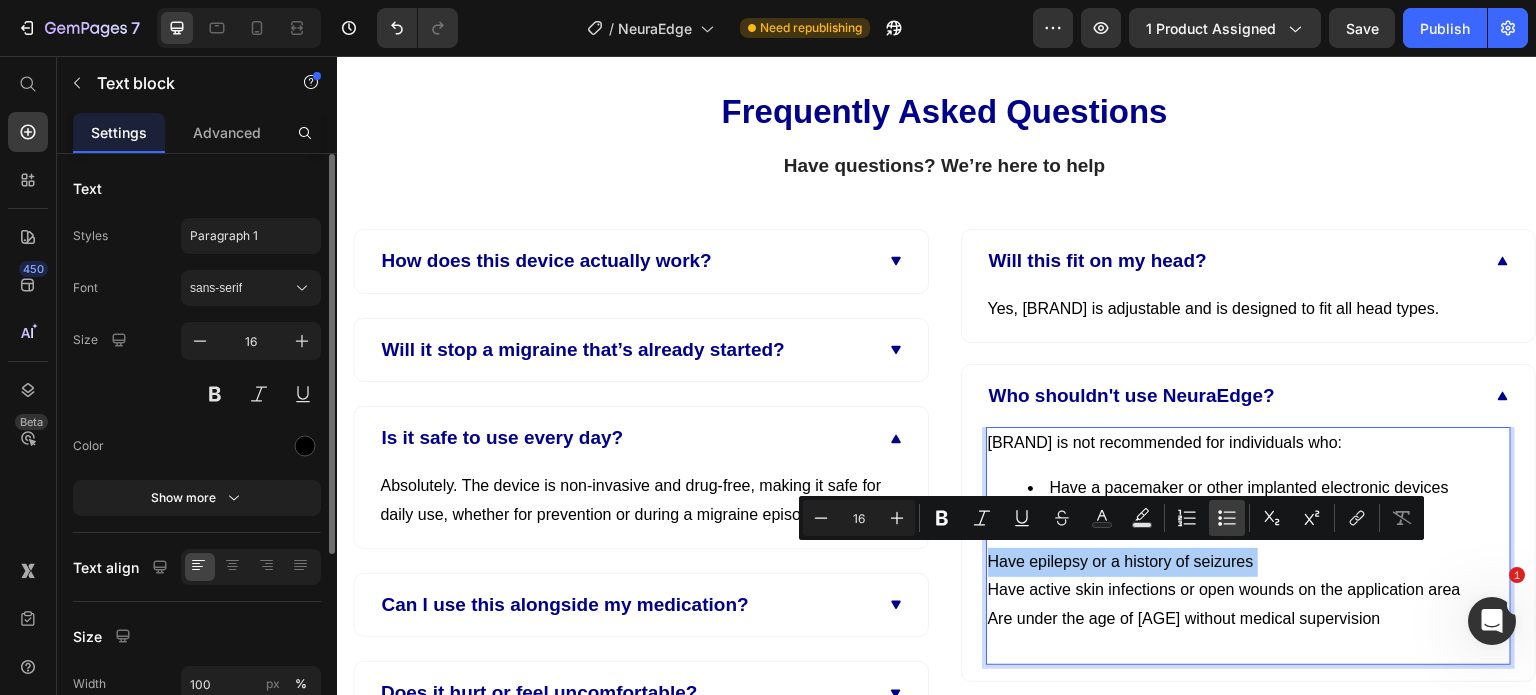click 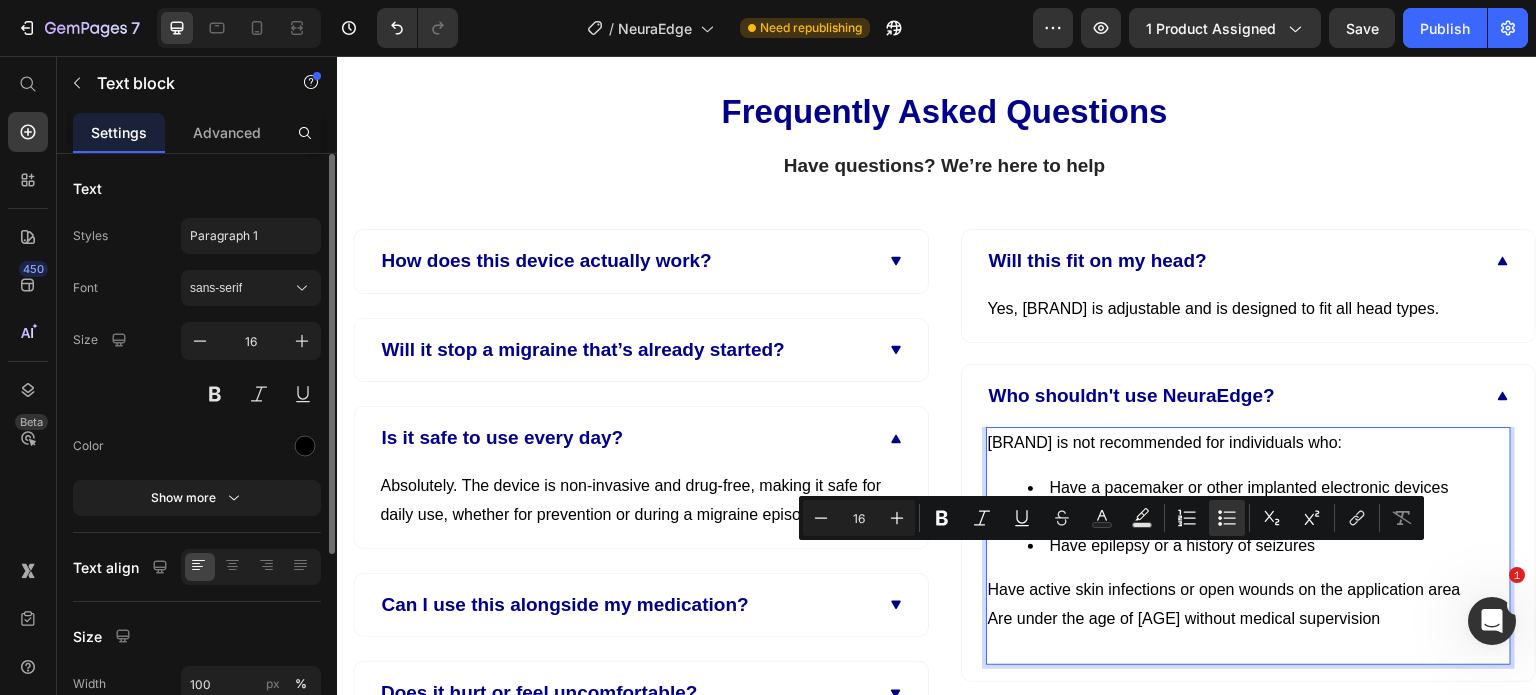 click on "Have active skin infections or open wounds on the application area" at bounding box center [1249, 590] 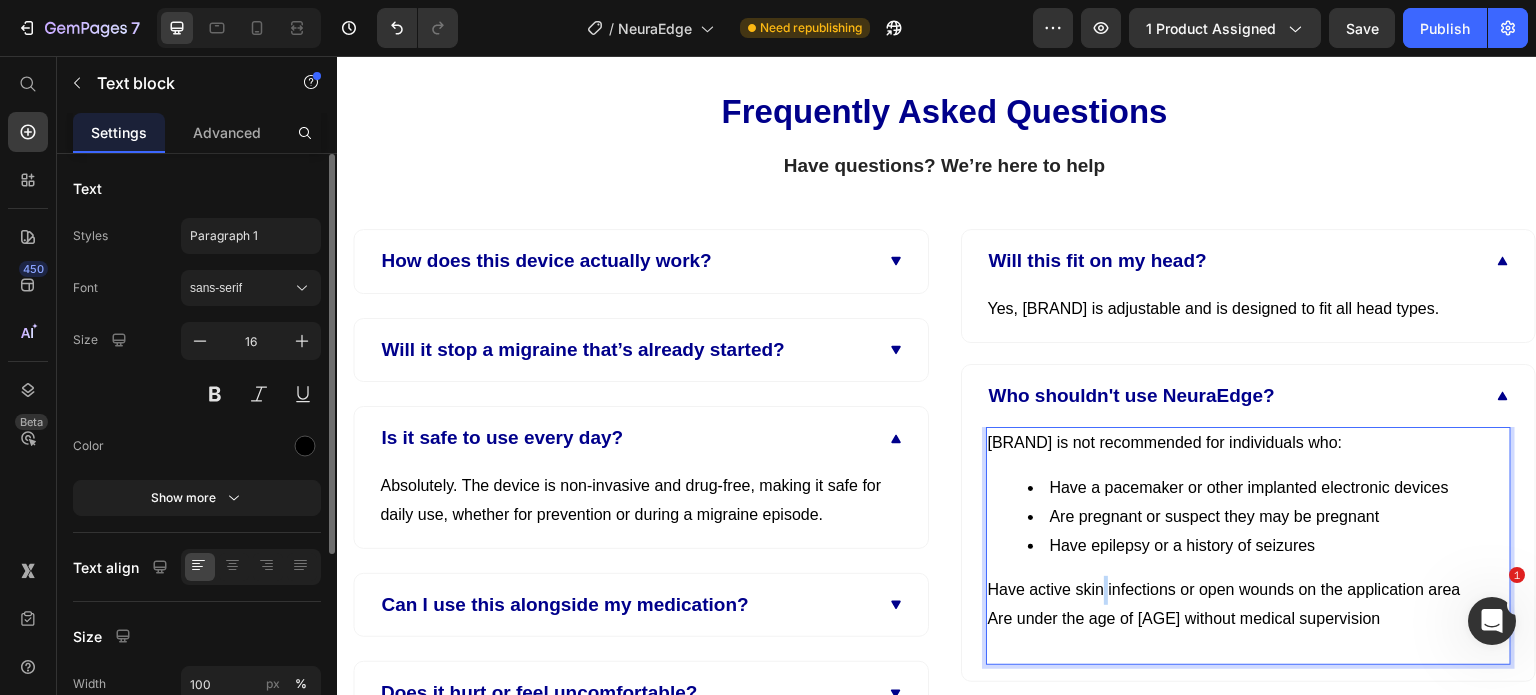 click on "Have active skin infections or open wounds on the application area" at bounding box center (1249, 590) 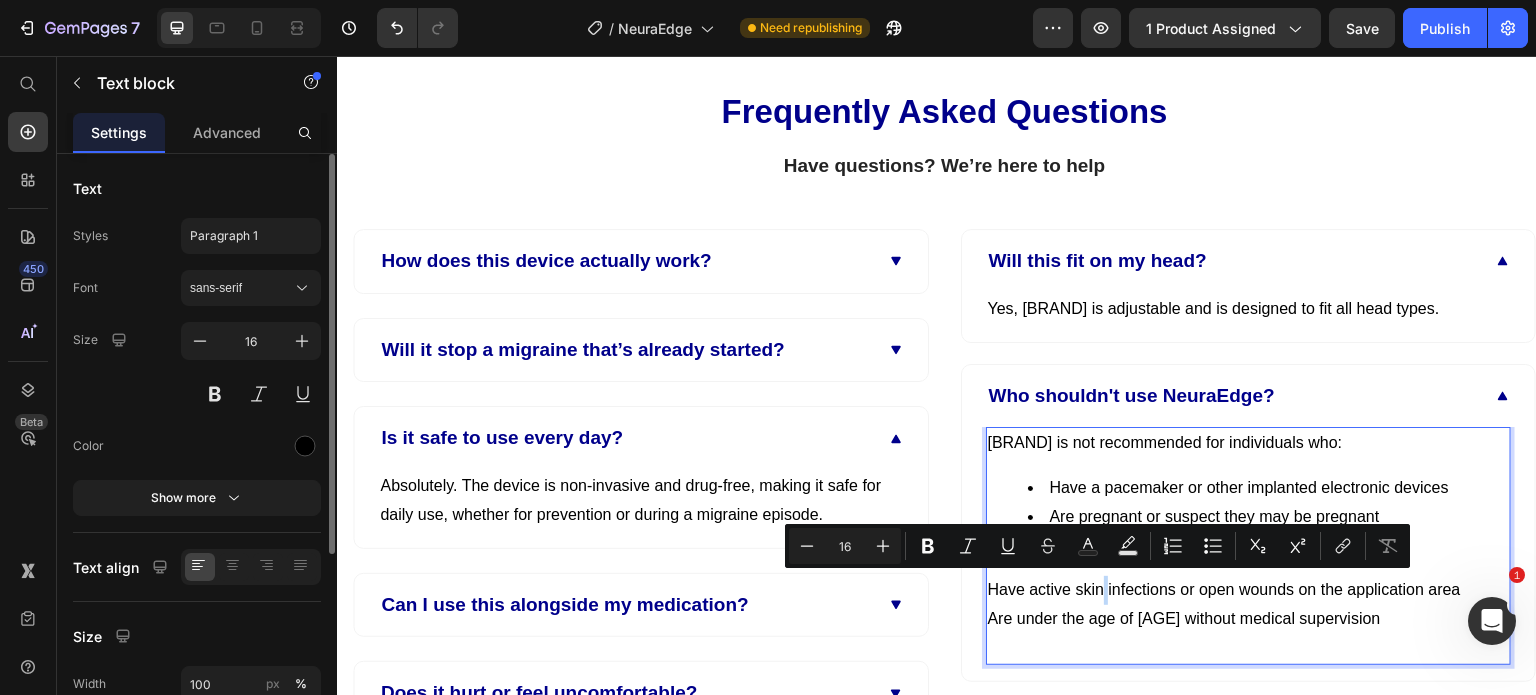 click on "Have active skin infections or open wounds on the application area" at bounding box center [1249, 590] 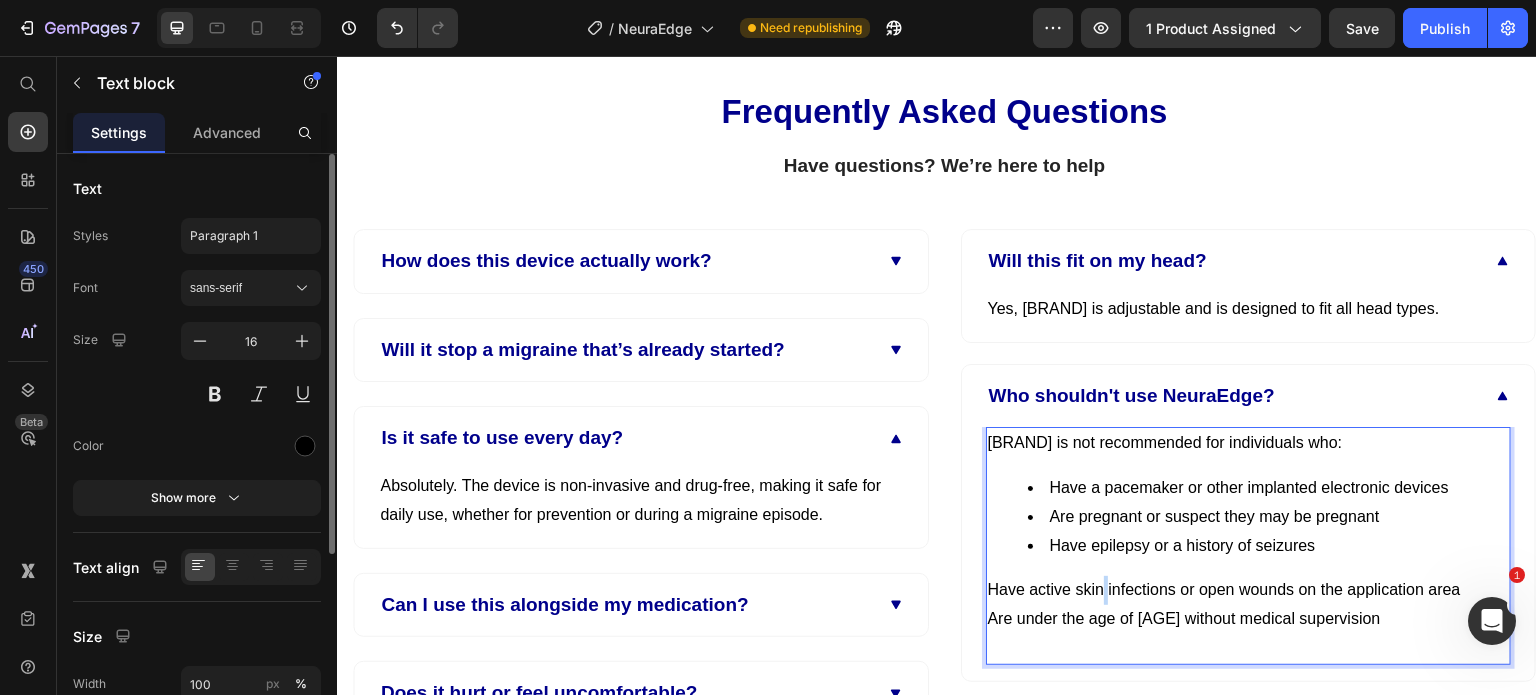 click on "Have active skin infections or open wounds on the application area" at bounding box center (1249, 590) 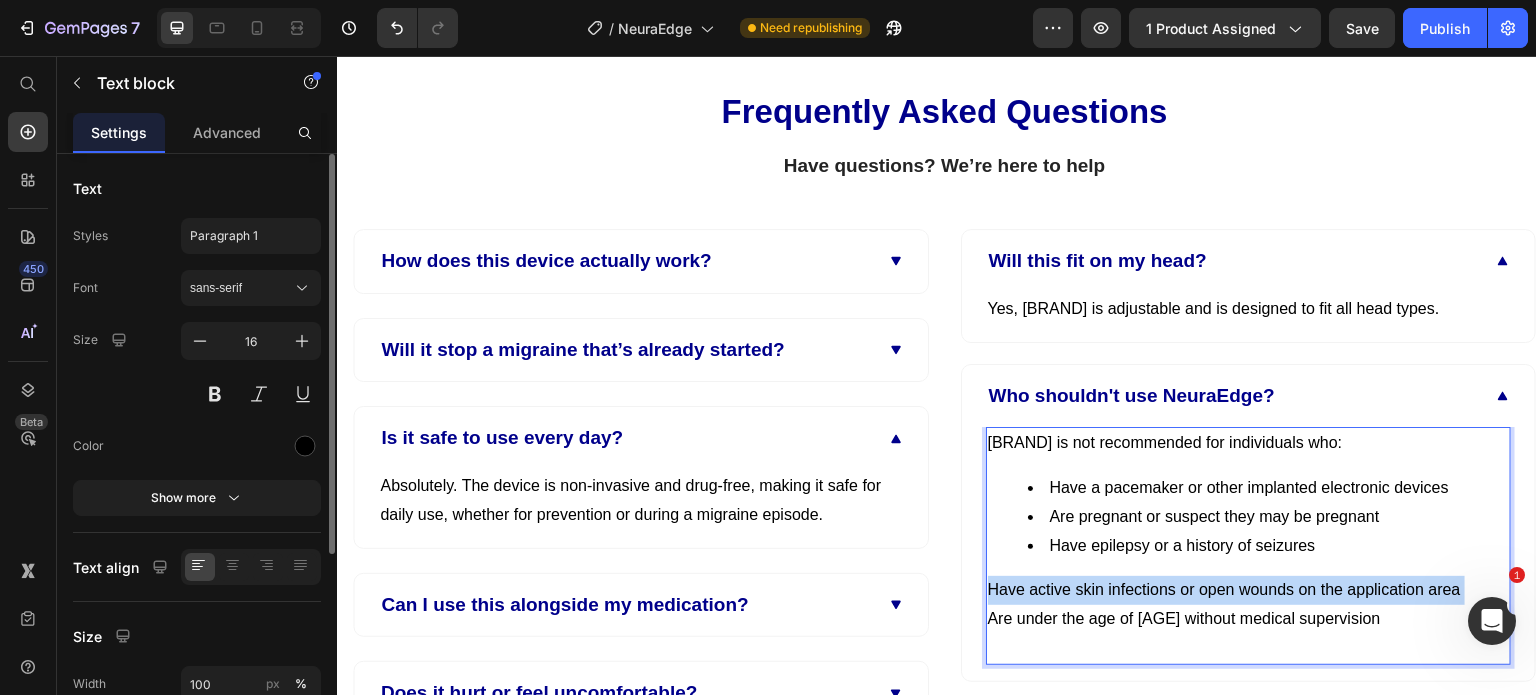 click on "Have active skin infections or open wounds on the application area" at bounding box center [1249, 590] 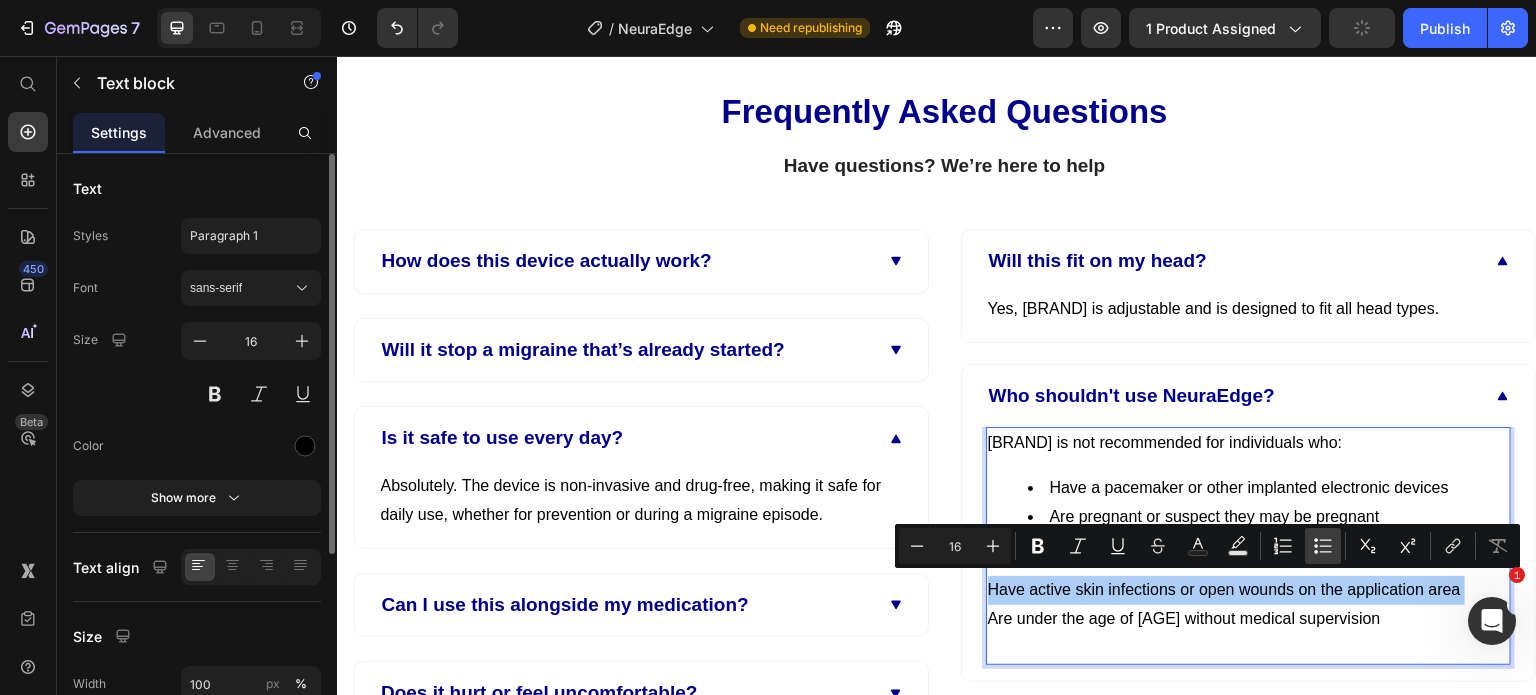 click on "Bulleted List" at bounding box center (1323, 546) 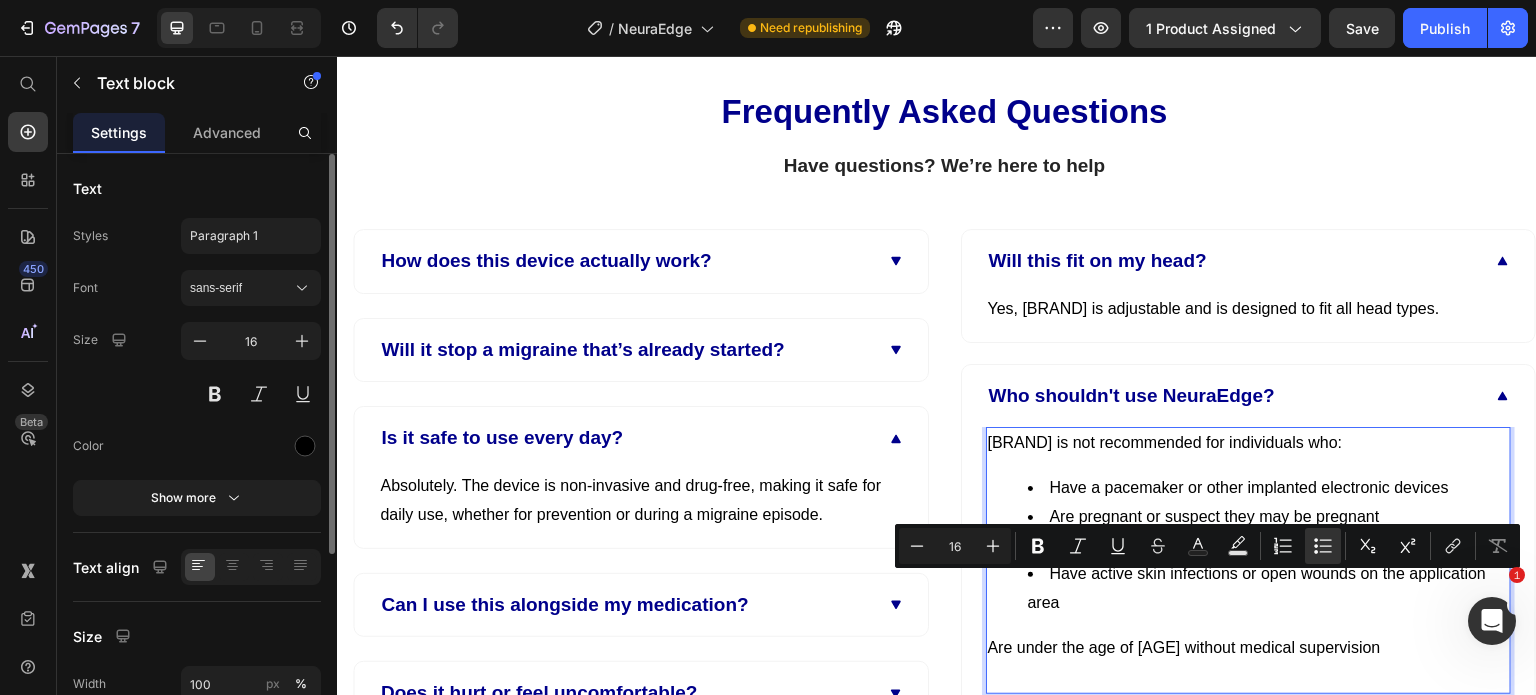 click on "Are under the age of 18 without medical supervision" at bounding box center [1249, 648] 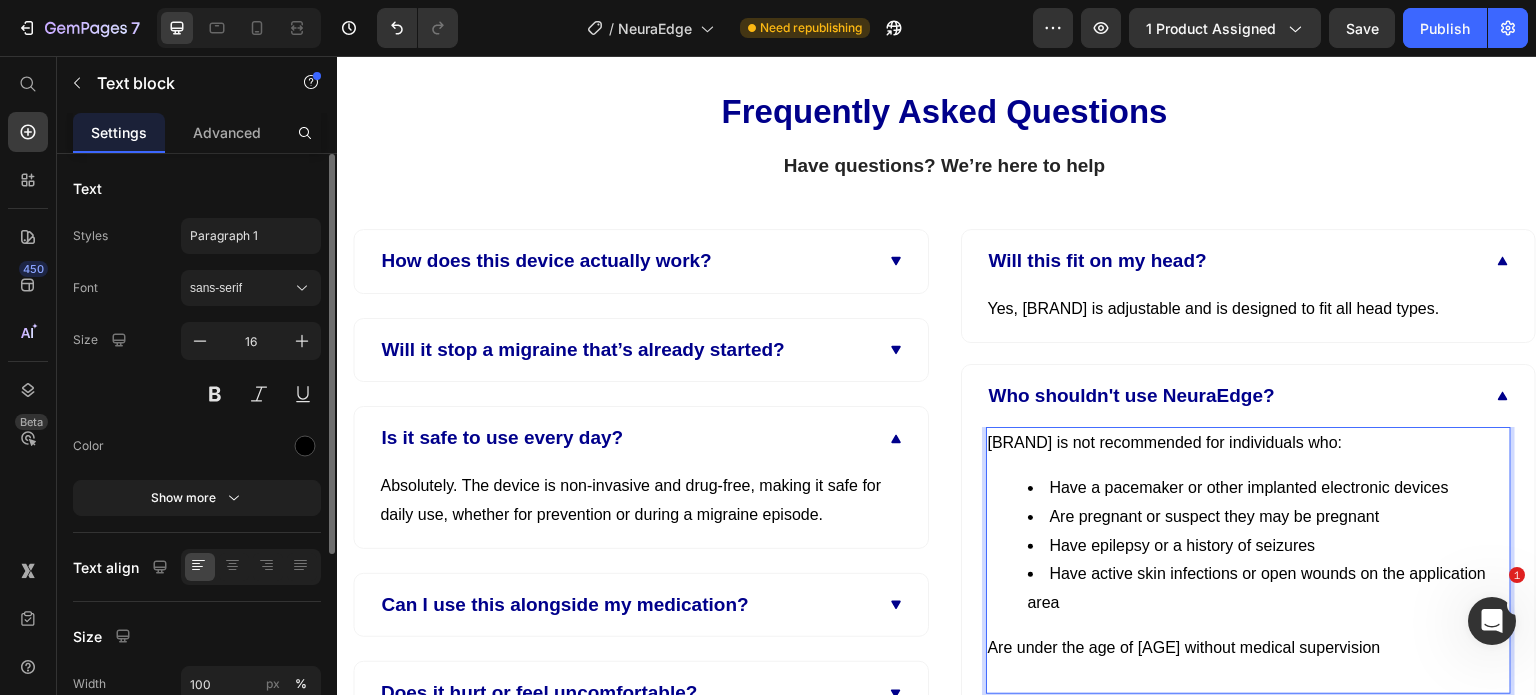 click on "Are under the age of 18 without medical supervision" at bounding box center (1249, 648) 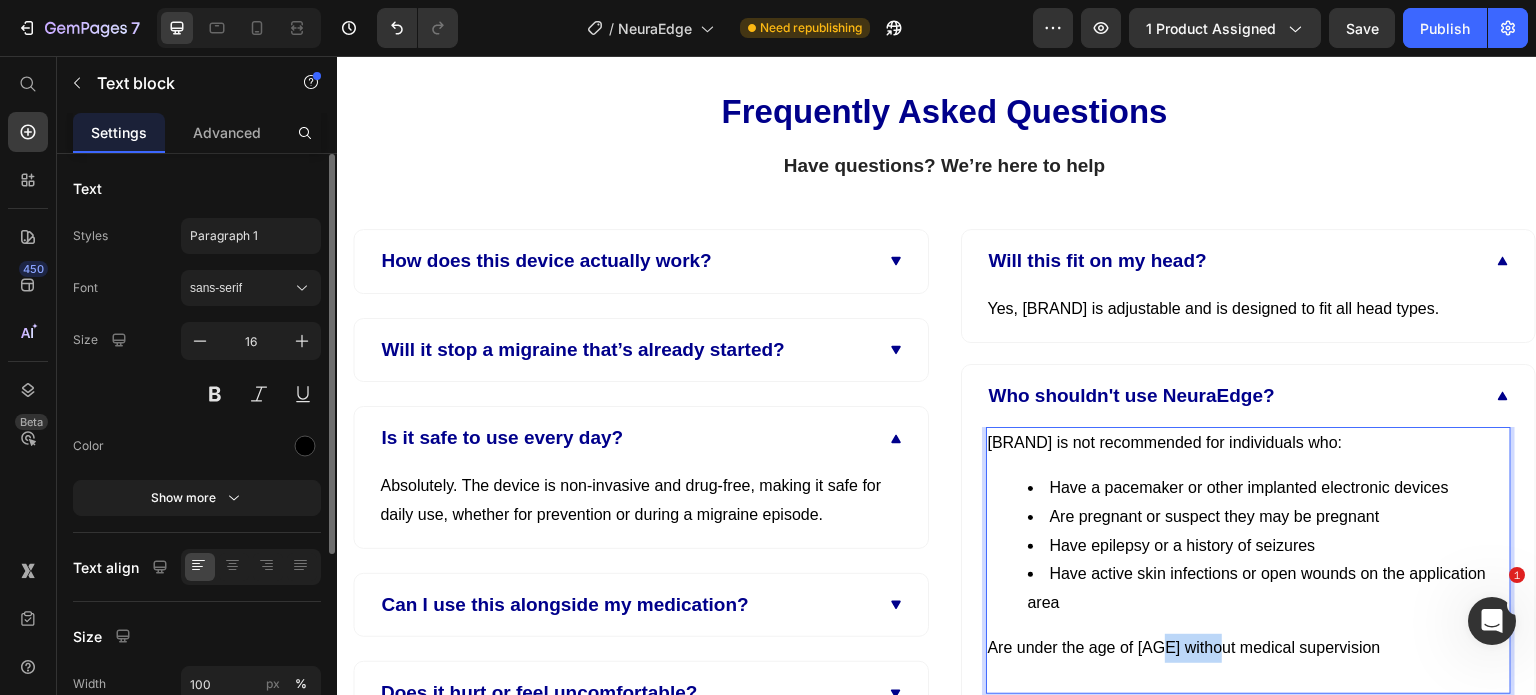 click on "Are under the age of 18 without medical supervision" at bounding box center [1249, 648] 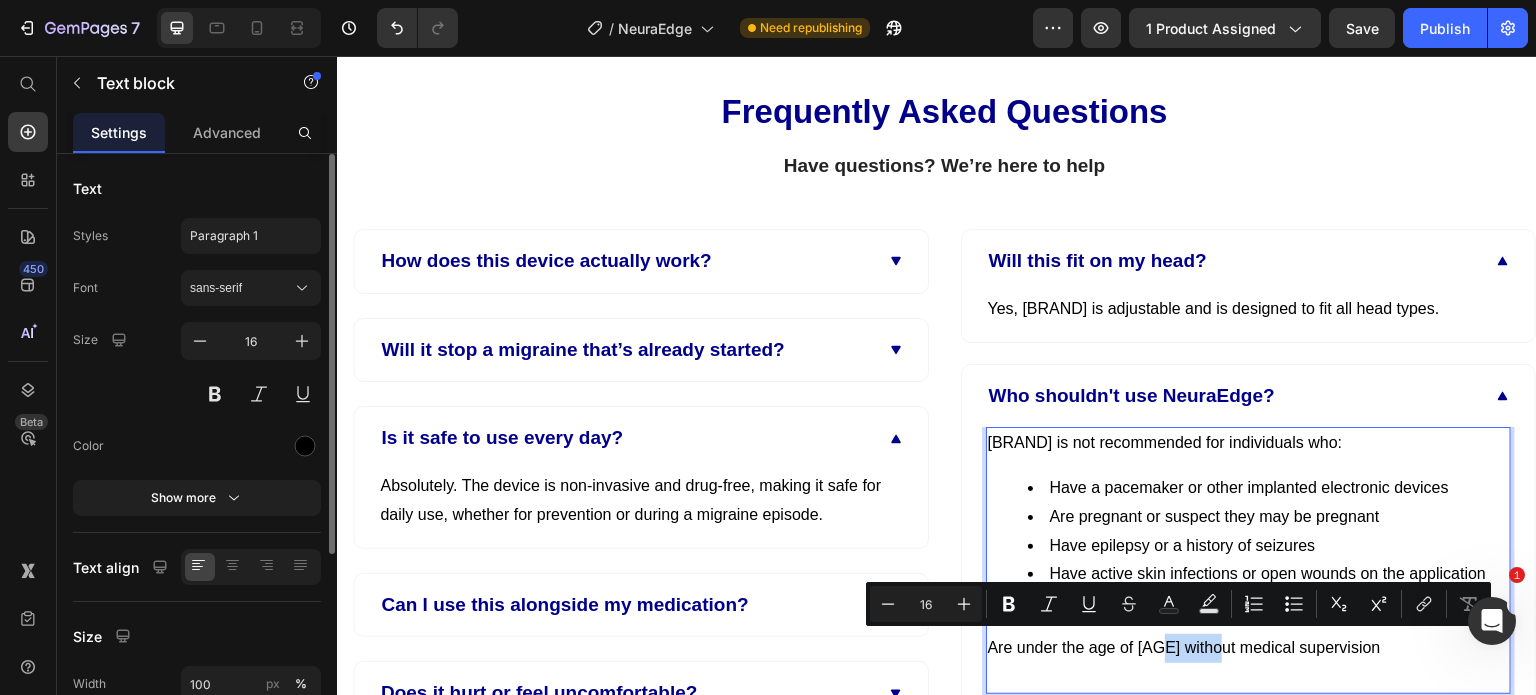 click on "Are under the age of 18 without medical supervision" at bounding box center (1249, 648) 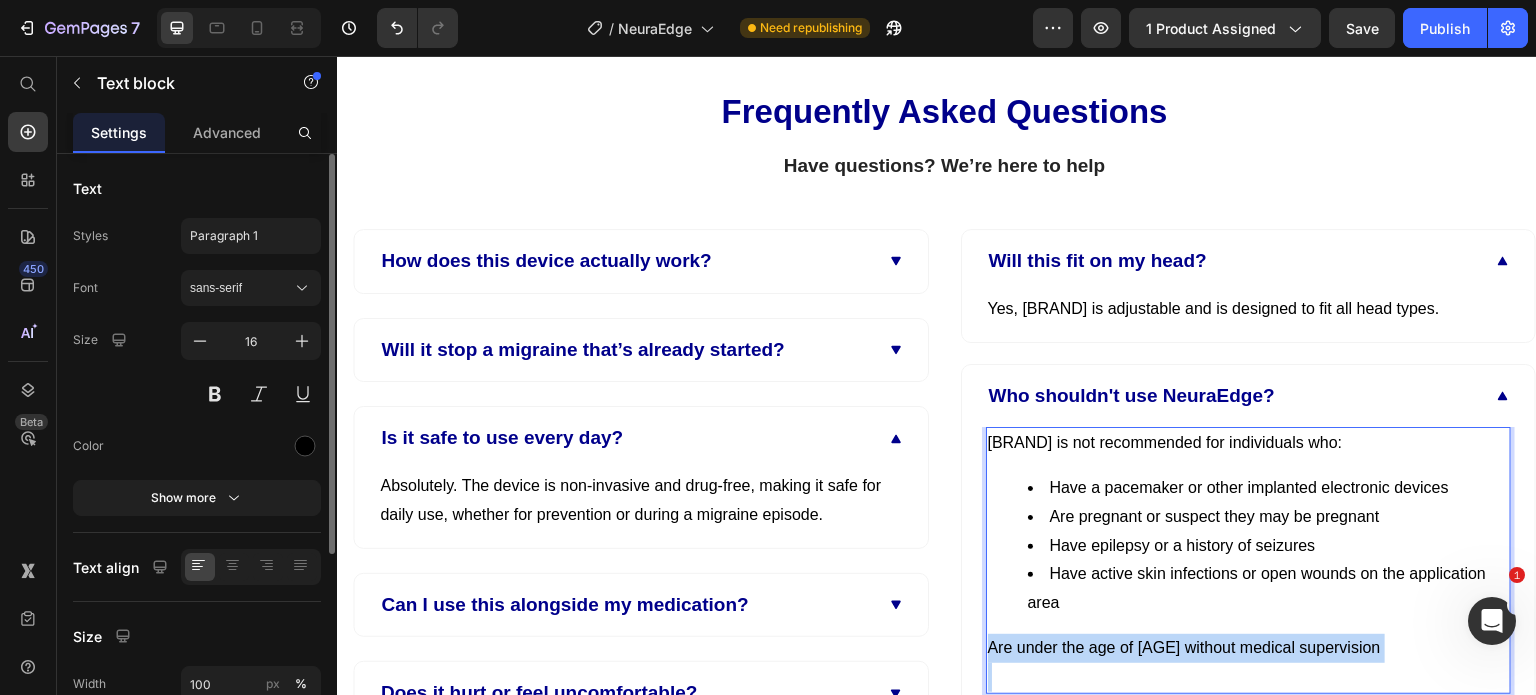 click on "Are under the age of 18 without medical supervision" at bounding box center (1249, 648) 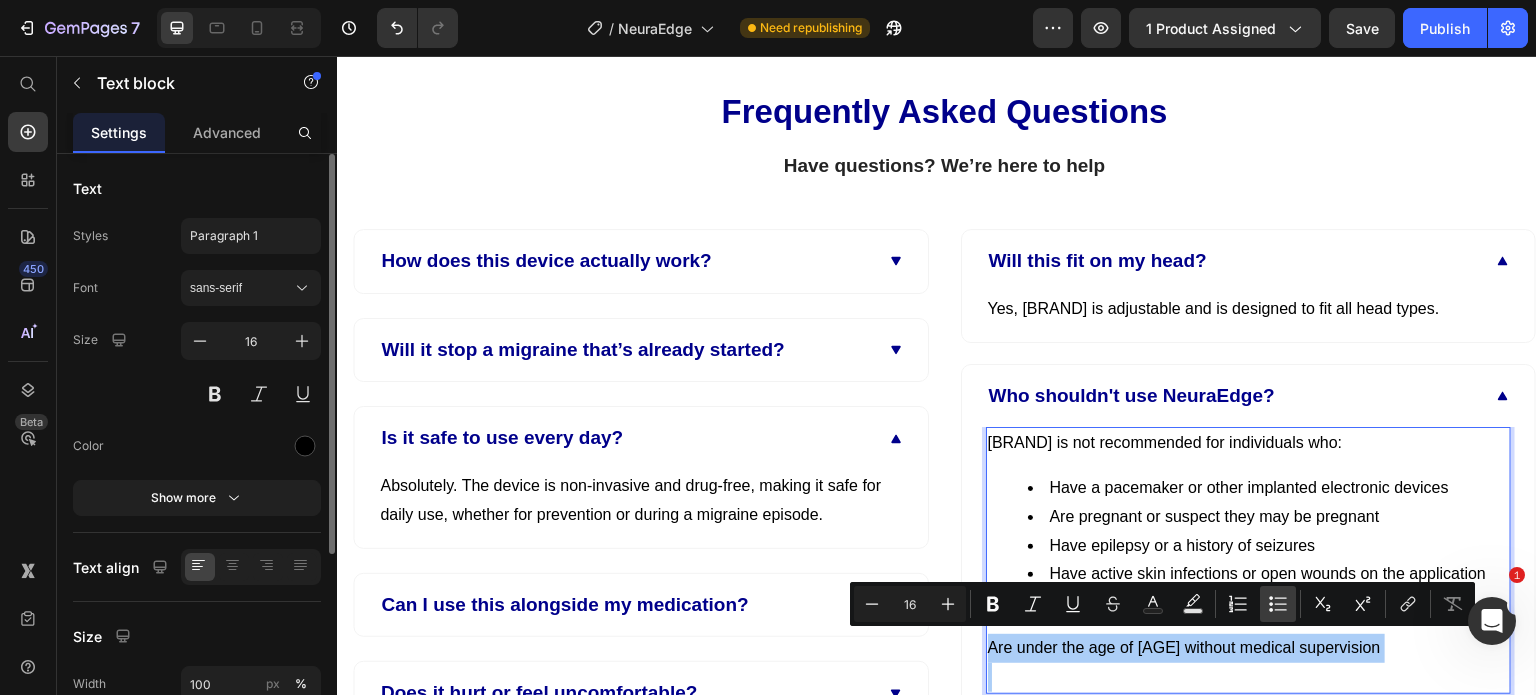 click 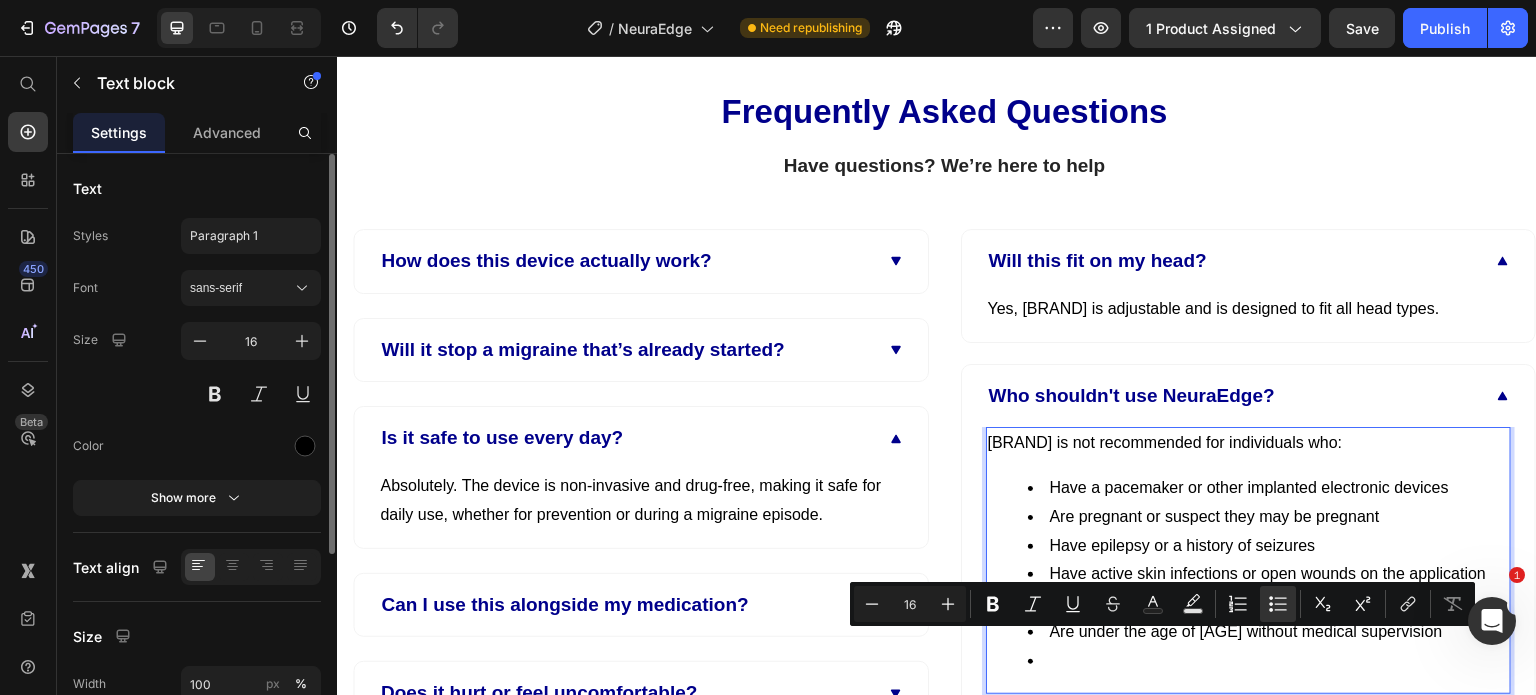click on "Are pregnant or suspect they may be pregnant" at bounding box center (1269, 517) 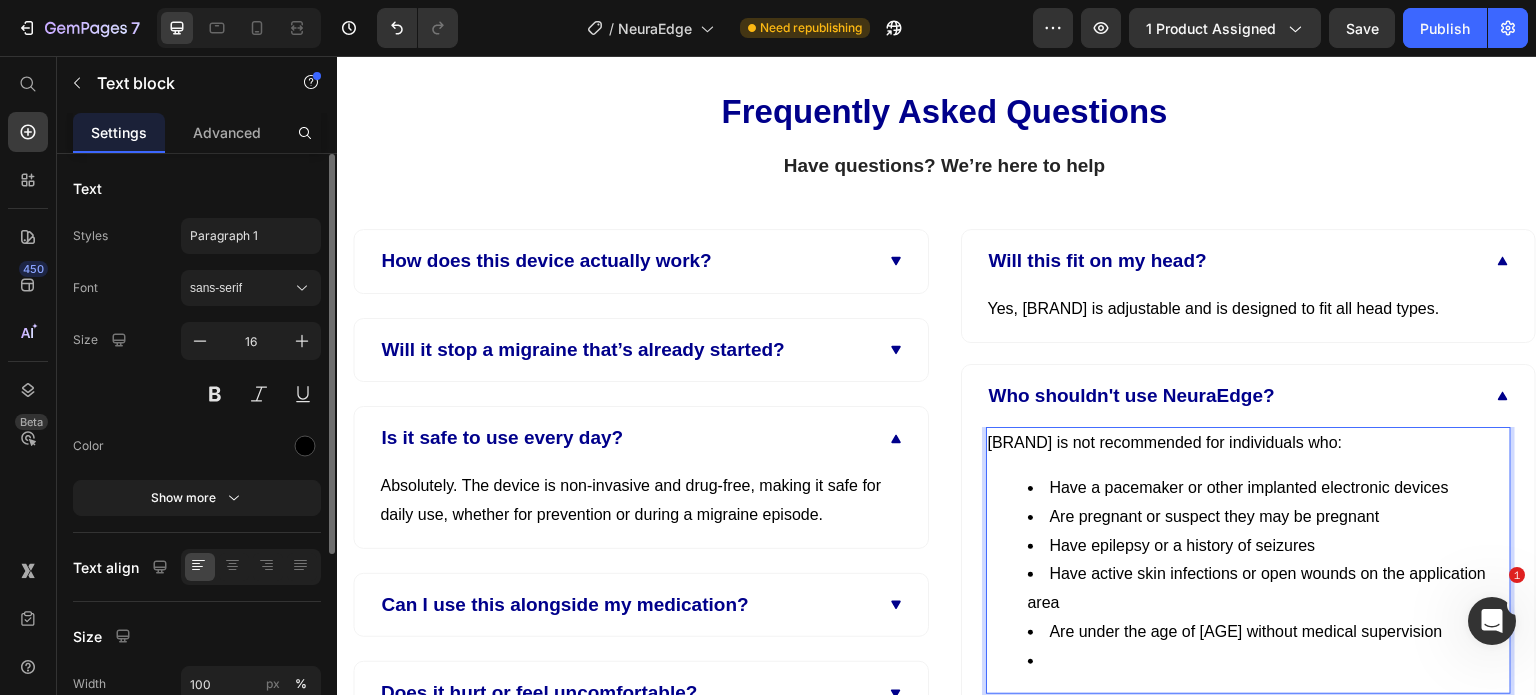 click at bounding box center (1269, 661) 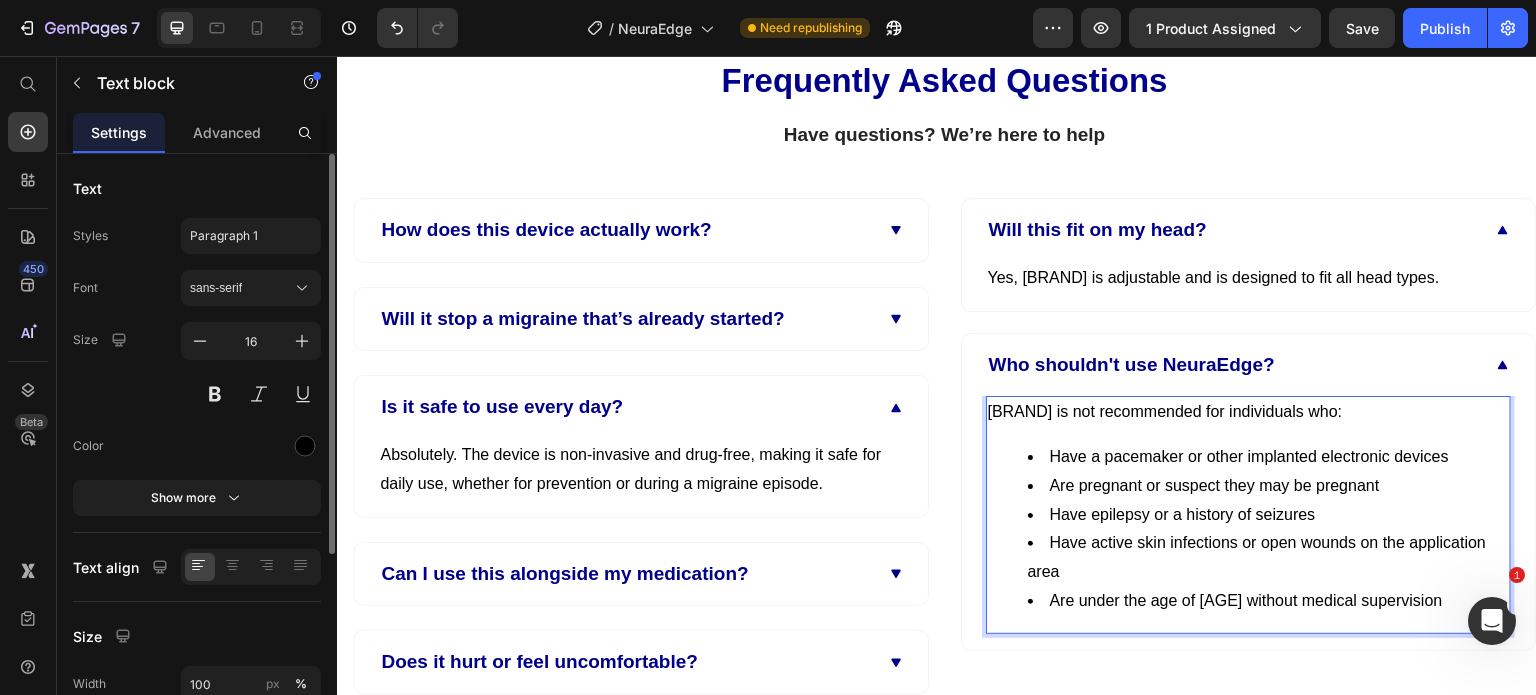 scroll, scrollTop: 11998, scrollLeft: 0, axis: vertical 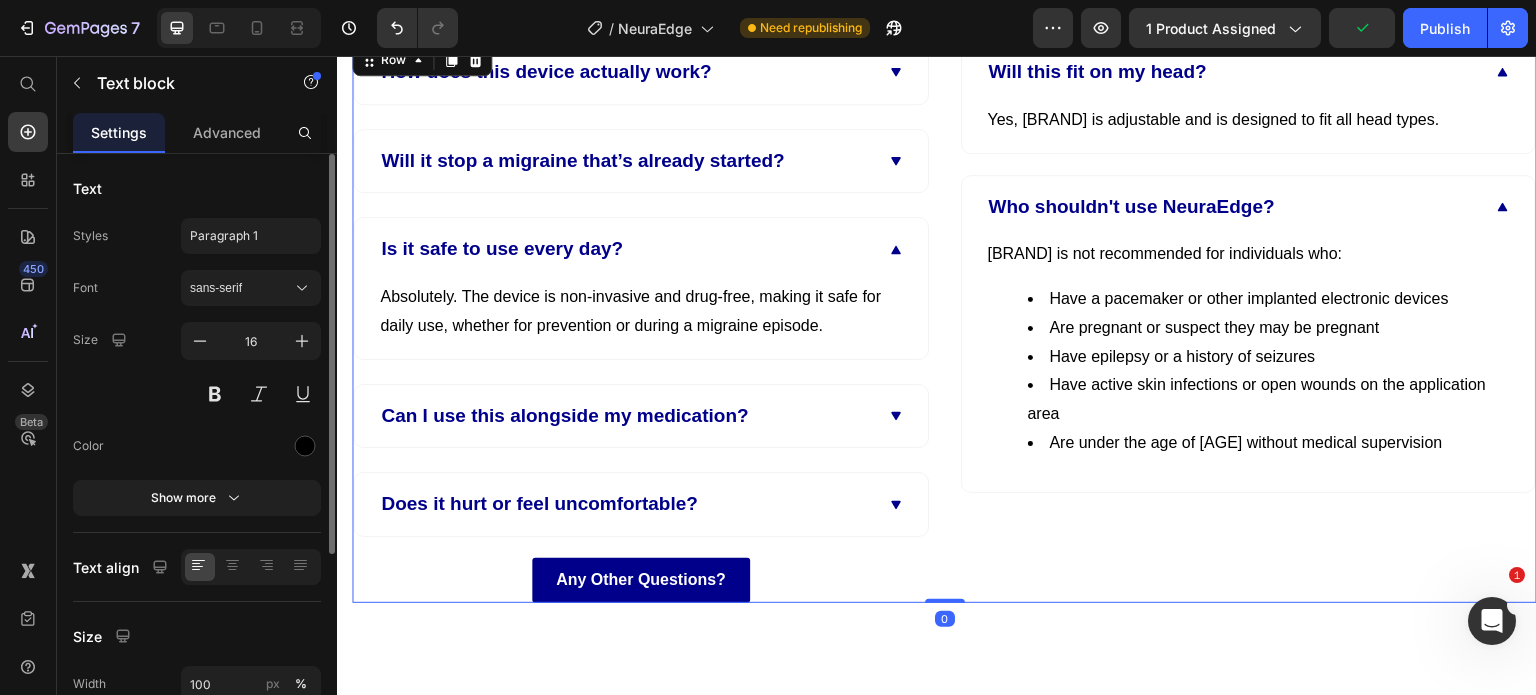 click on "Will this fit on my head? Yes, NeuraEdge is adjustable and is designed to fit all head types. Text block Accordion
Who shouldn't use NeuraEdge? NeuraEdge is not recommended for individuals who: Have a pacemaker or other implanted electronic devices Are pregnant or suspect they may be pregnant Have epilepsy or a history of seizures Have active skin infections or open wounds on the application area Are under the age of 18 without medical supervision Text block Accordion" at bounding box center [1249, 321] 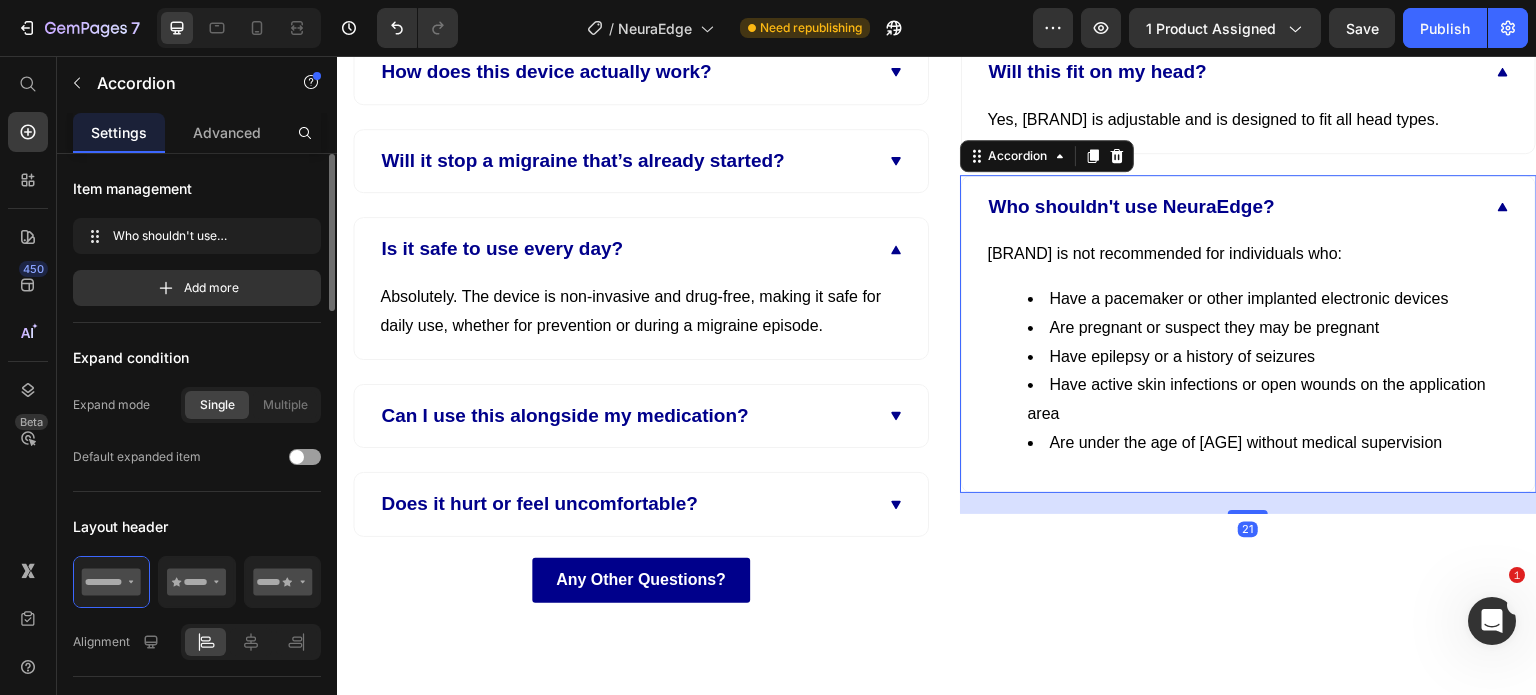 click on "Who shouldn't use NeuraEdge?" at bounding box center (1233, 207) 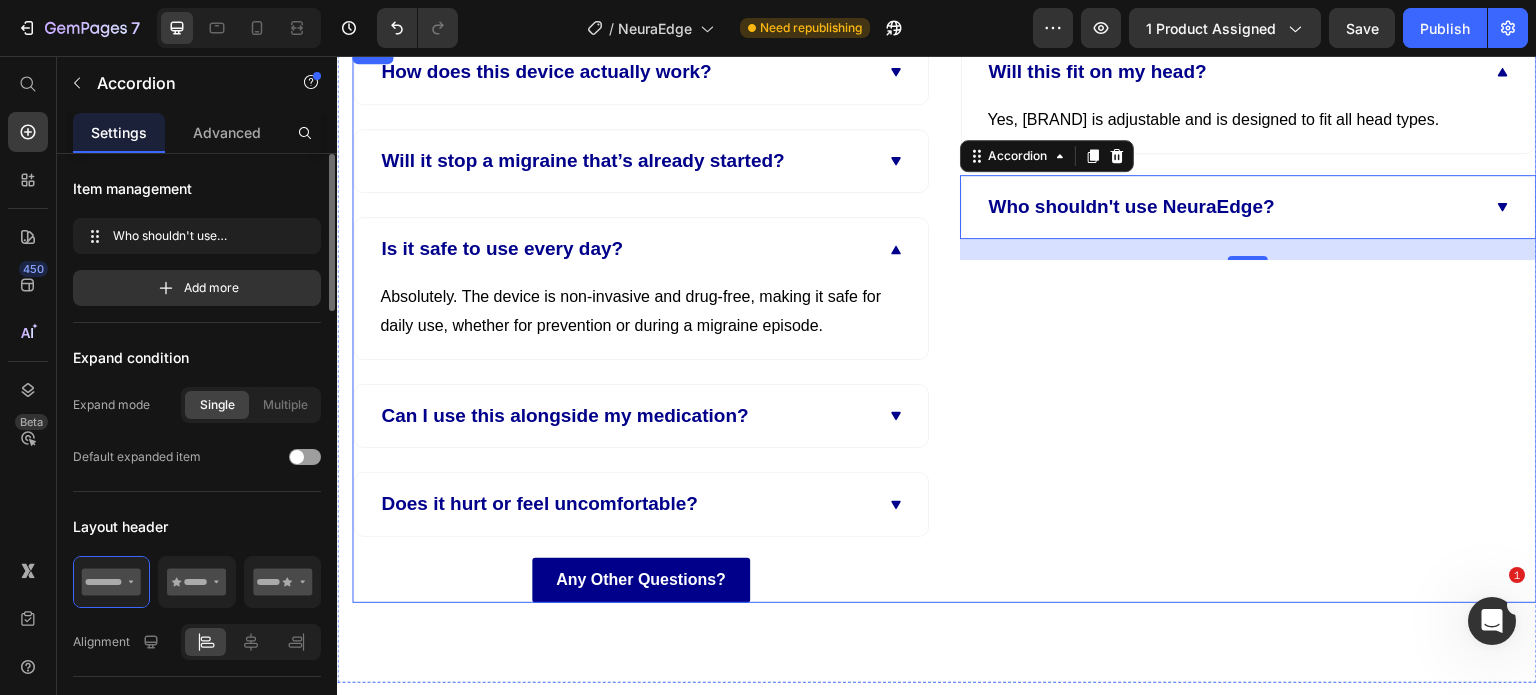 scroll, scrollTop: 11808, scrollLeft: 0, axis: vertical 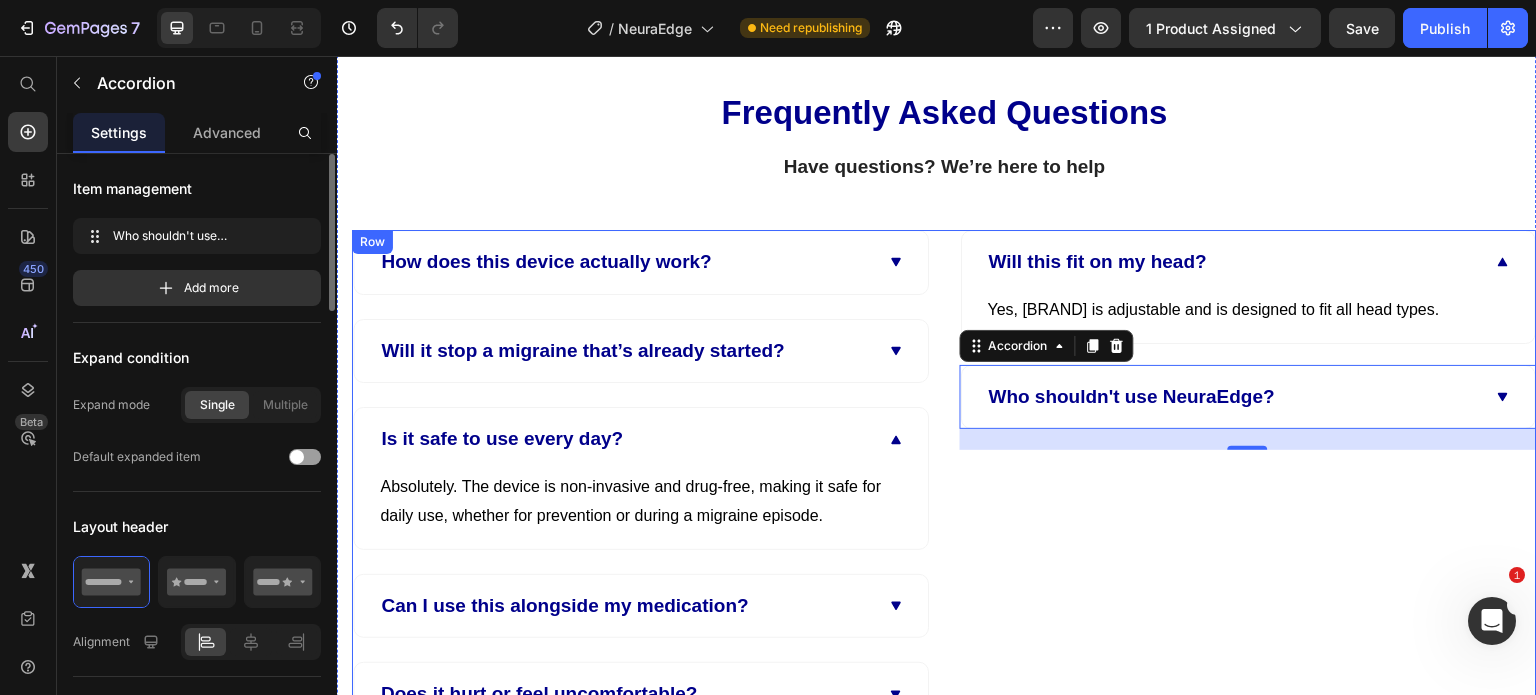 click on "Will this fit on my head? Yes, NeuraEdge is adjustable and is designed to fit all head types. Text block Accordion
Who shouldn't use NeuraEdge? Accordion   21" at bounding box center [1249, 511] 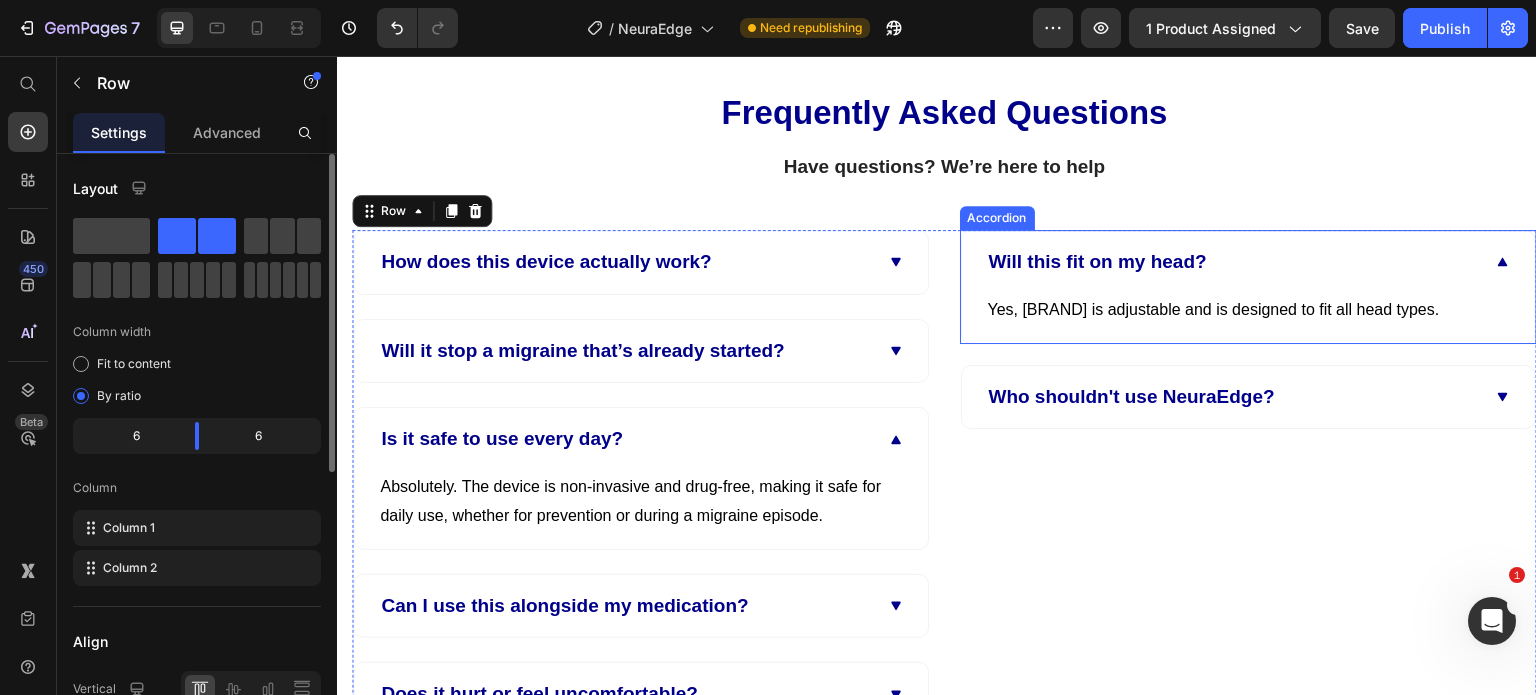 click on "Will this fit on my head?" at bounding box center [1233, 262] 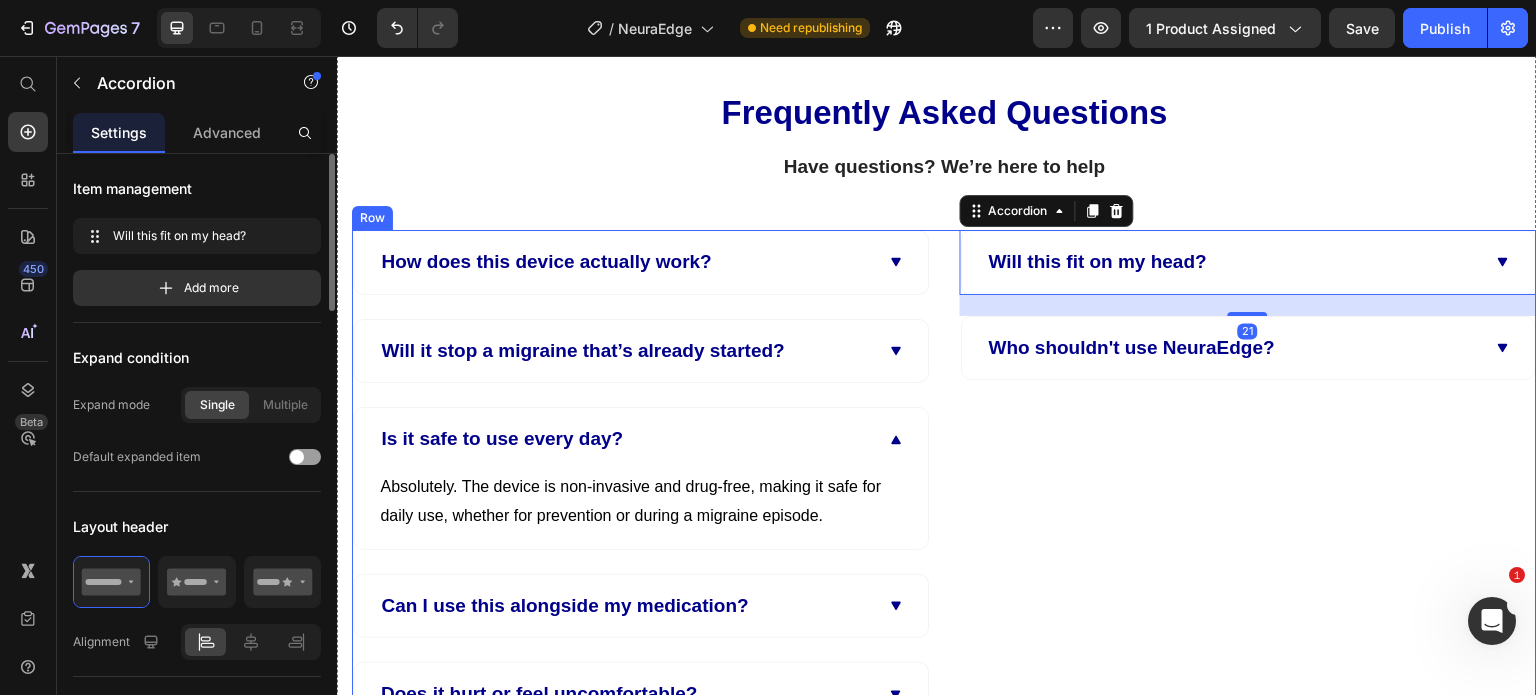 scroll, scrollTop: 11868, scrollLeft: 0, axis: vertical 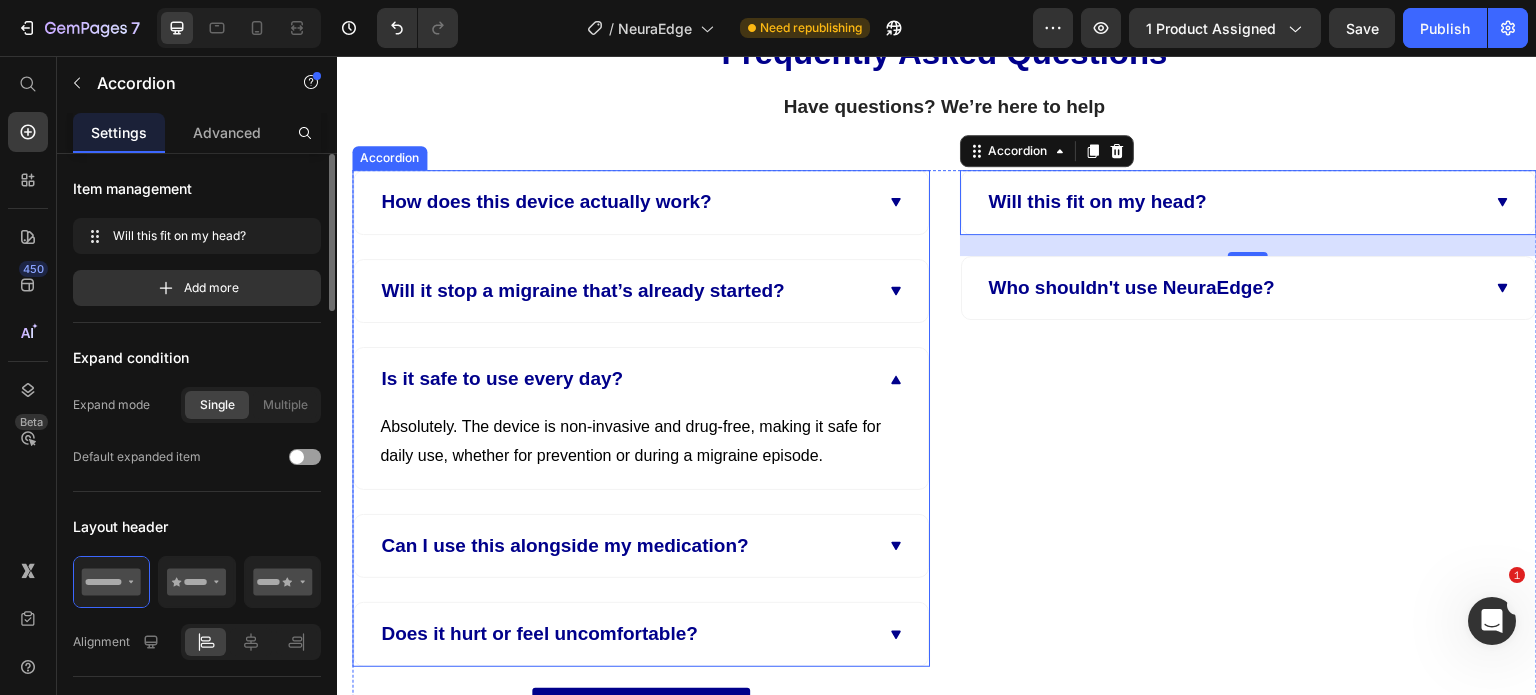 click on "Is it safe to use every day?" at bounding box center [641, 379] 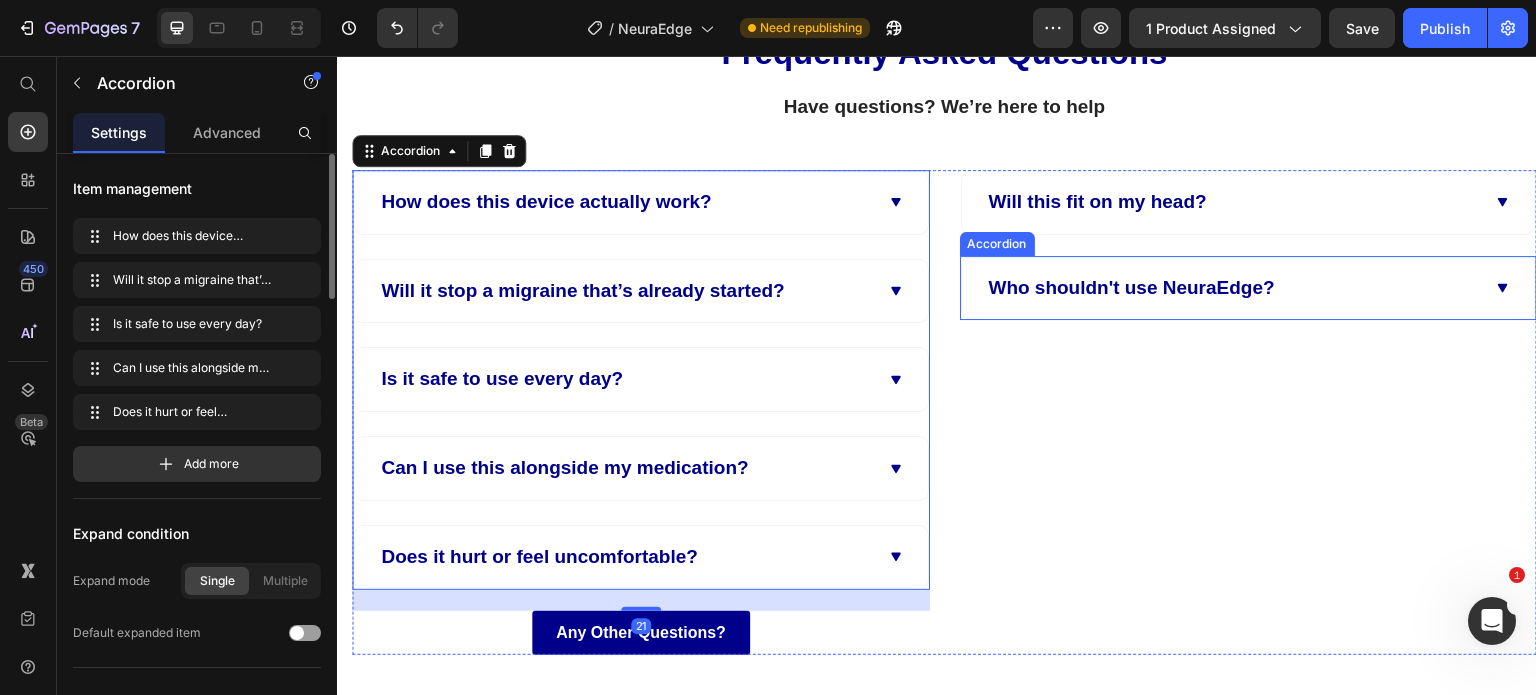 click on "Who shouldn't use NeuraEdge?" at bounding box center (1132, 288) 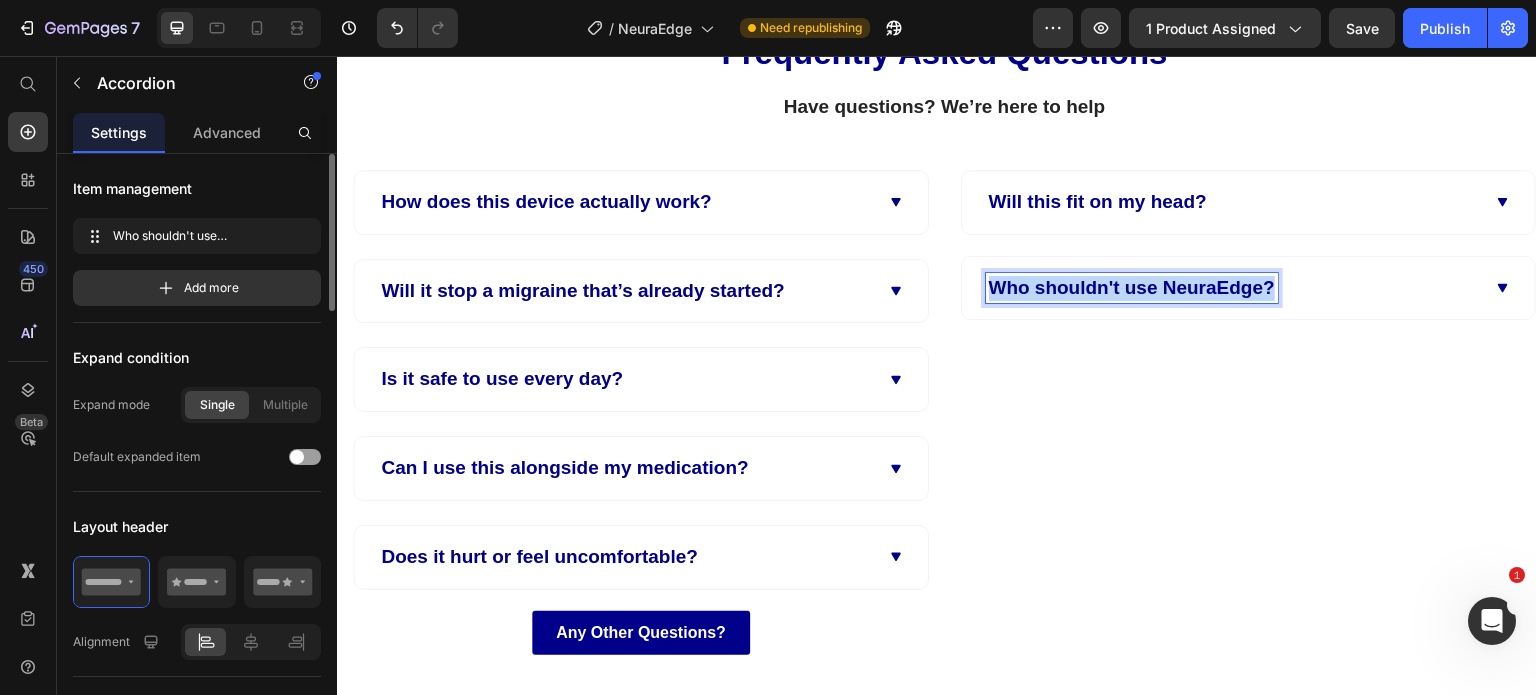 click on "Who shouldn't use NeuraEdge?" at bounding box center [1132, 288] 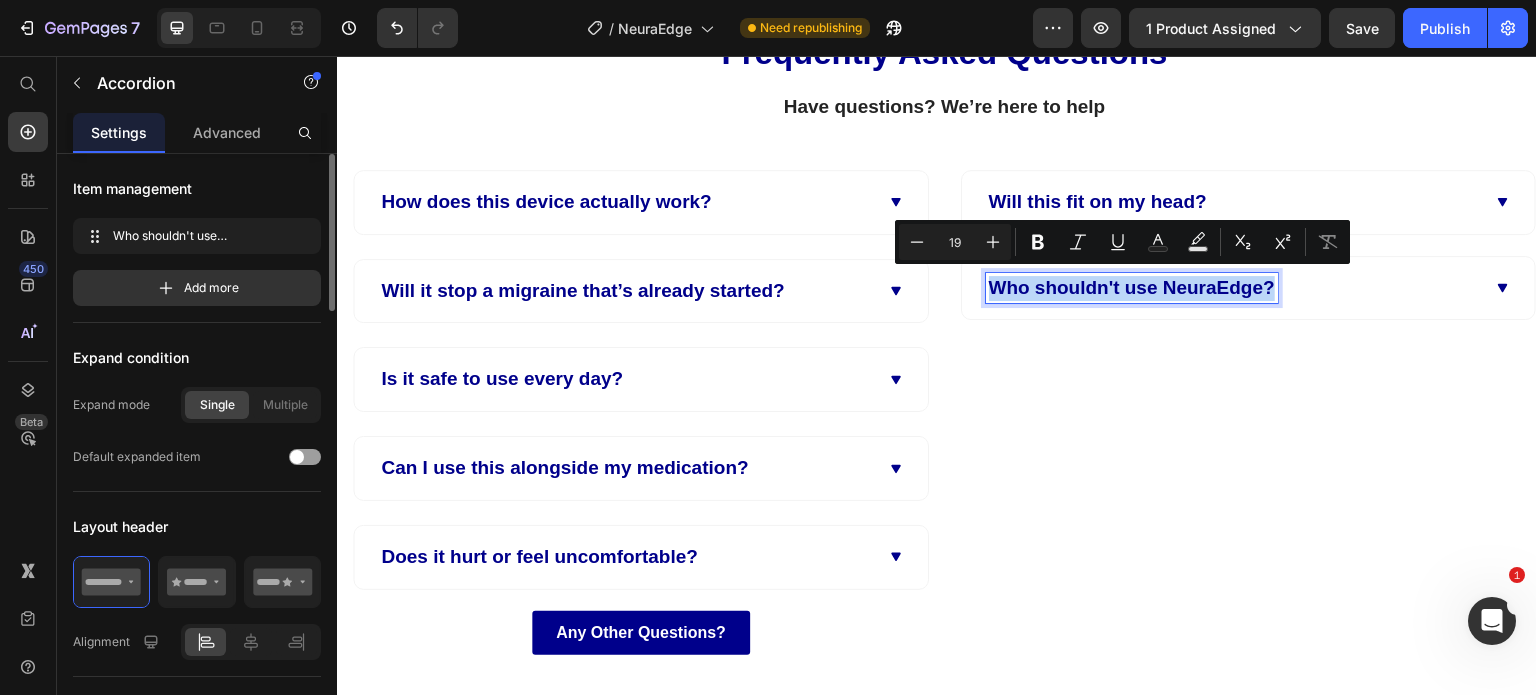 click on "Will this fit on my head? Accordion
Who shouldn't use NeuraEdge? Accordion   21" at bounding box center [1249, 412] 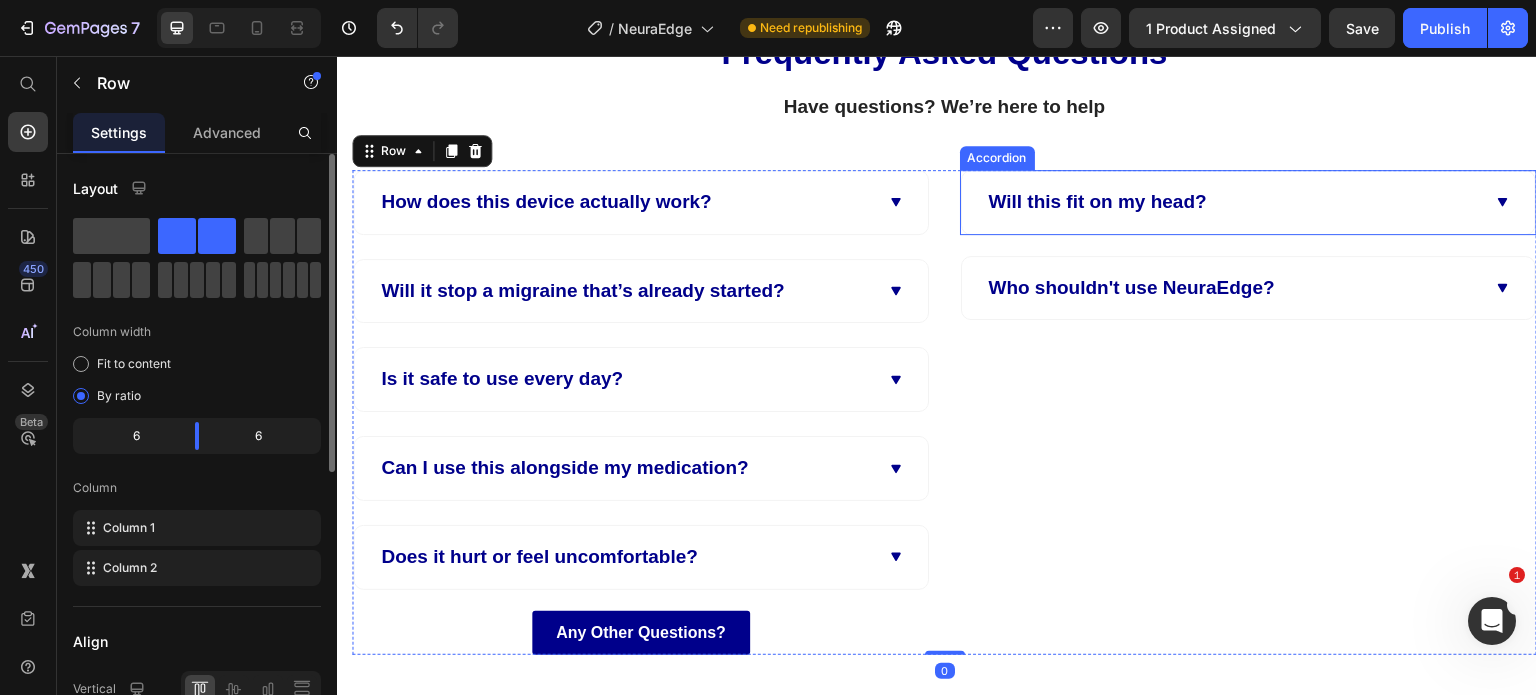 click on "Will this fit on my head?" at bounding box center (1098, 202) 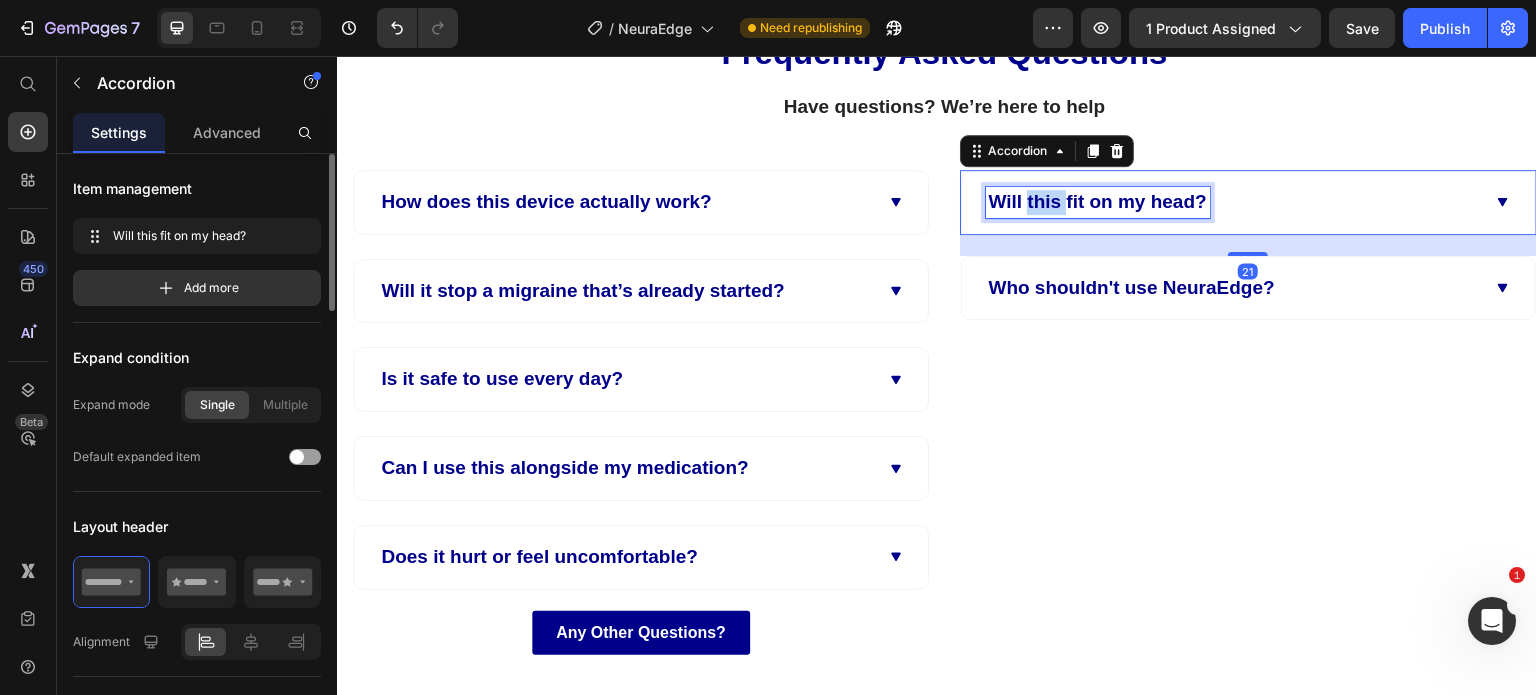 click on "Will this fit on my head?" at bounding box center (1098, 202) 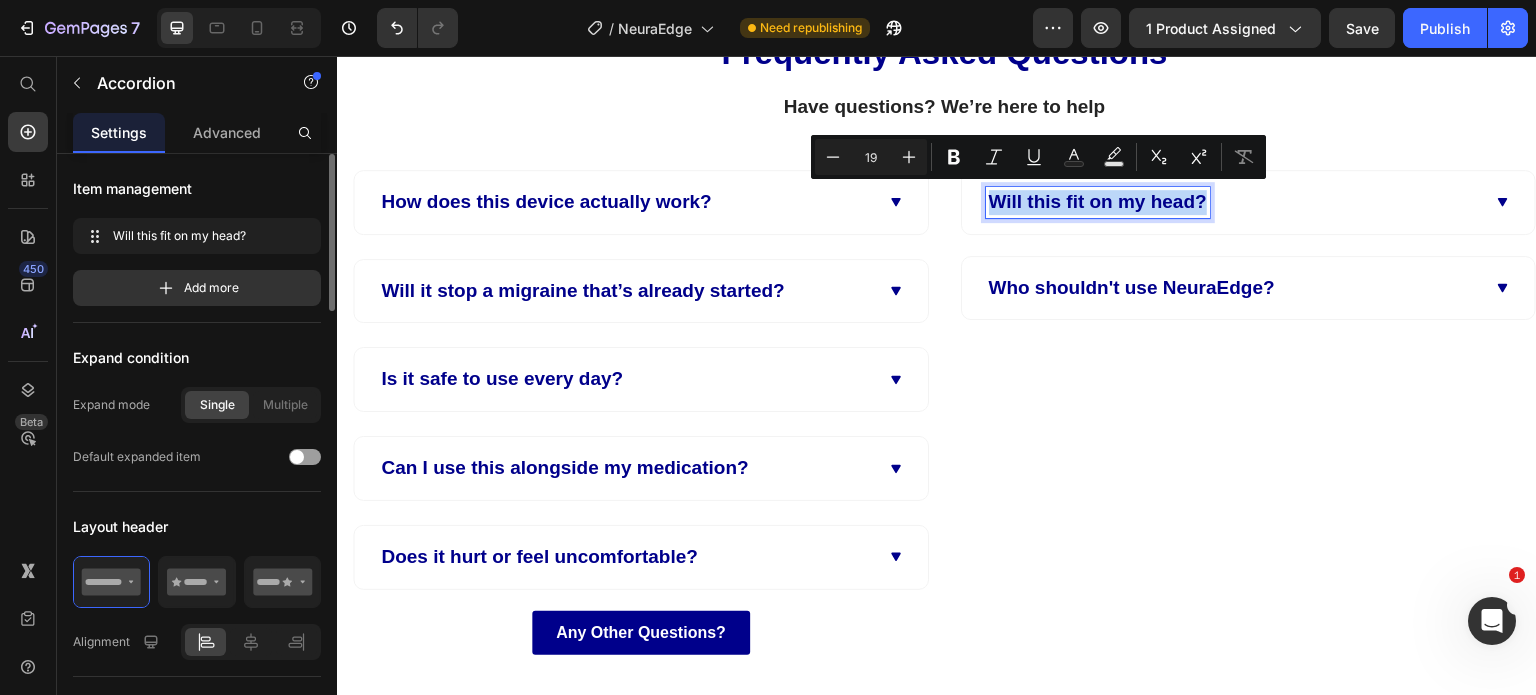 click on "Will this fit on my head?" at bounding box center (1098, 202) 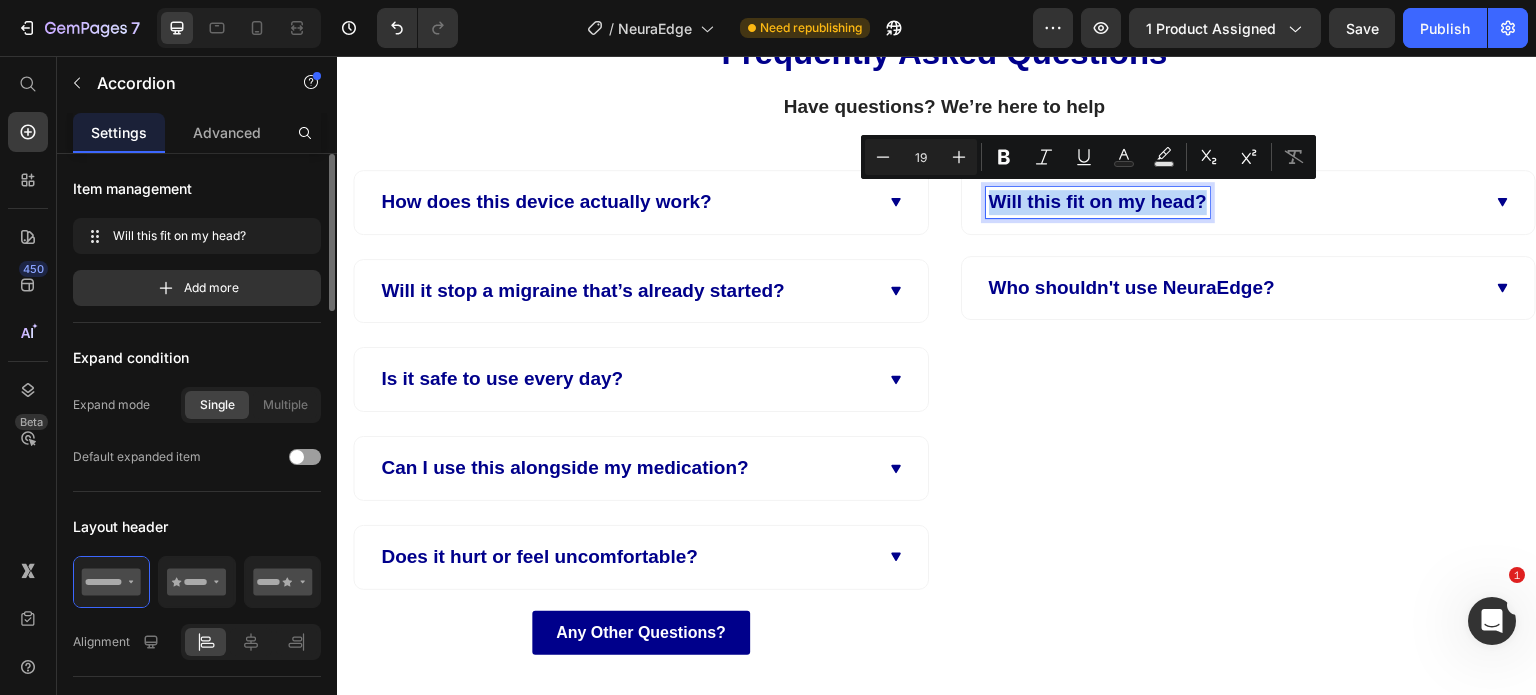 click on "Will this fit on my head? Accordion   21
Who shouldn't use NeuraEdge? Accordion" at bounding box center (1249, 412) 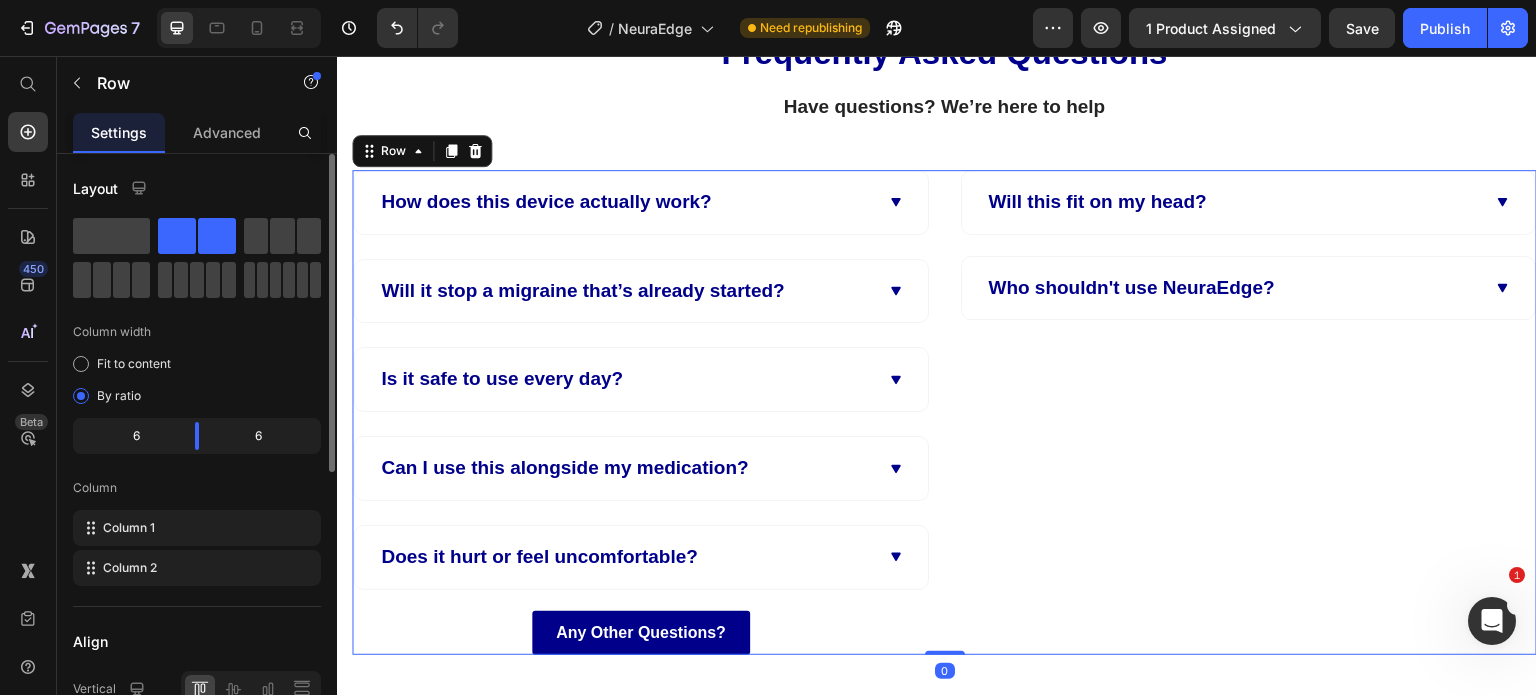 scroll, scrollTop: 12180, scrollLeft: 0, axis: vertical 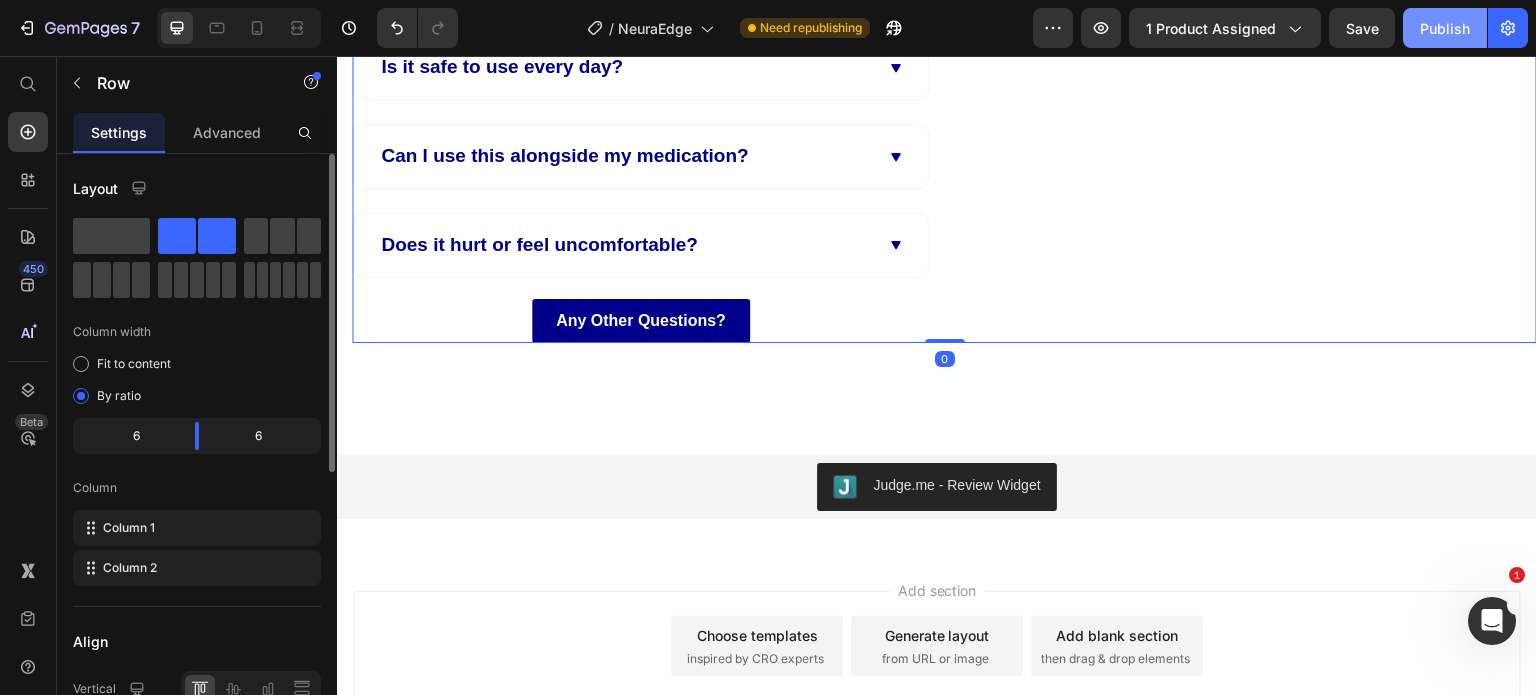 click on "Publish" 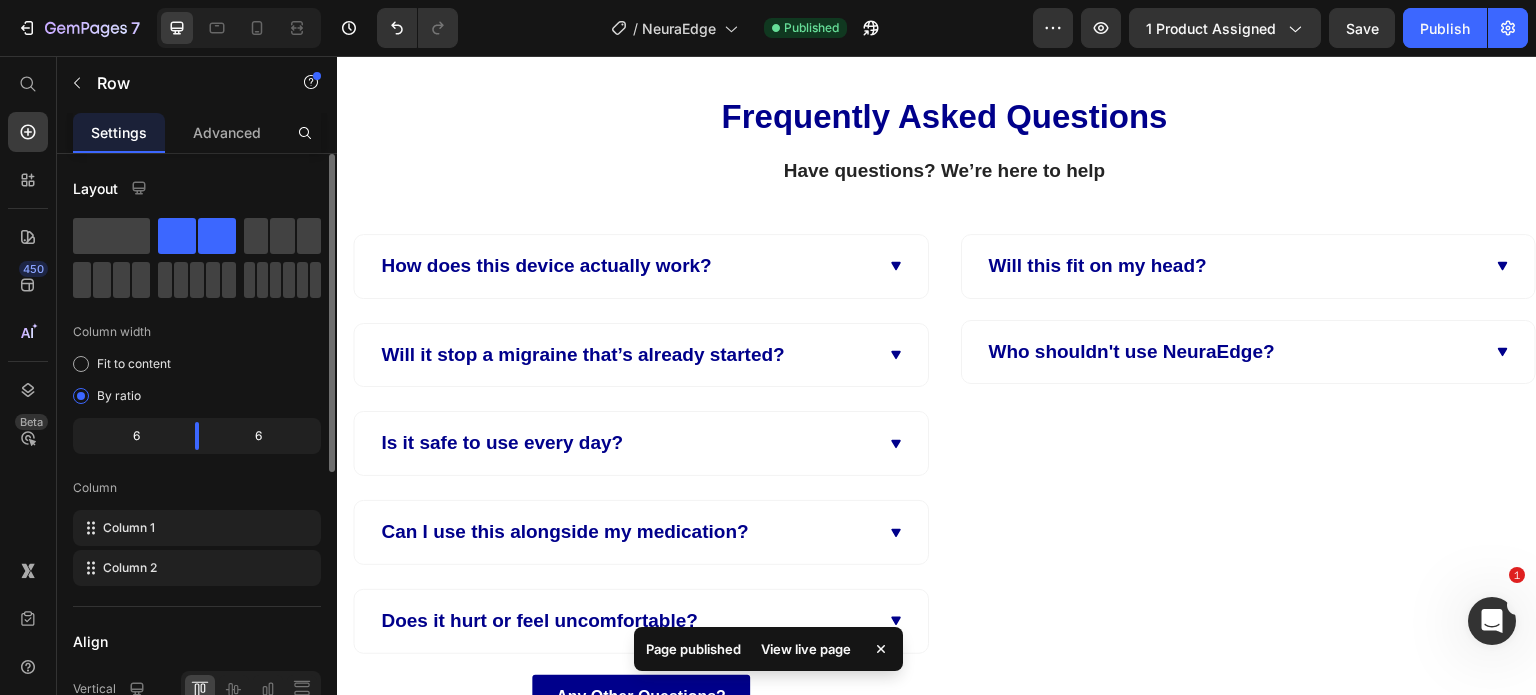 scroll, scrollTop: 11812, scrollLeft: 0, axis: vertical 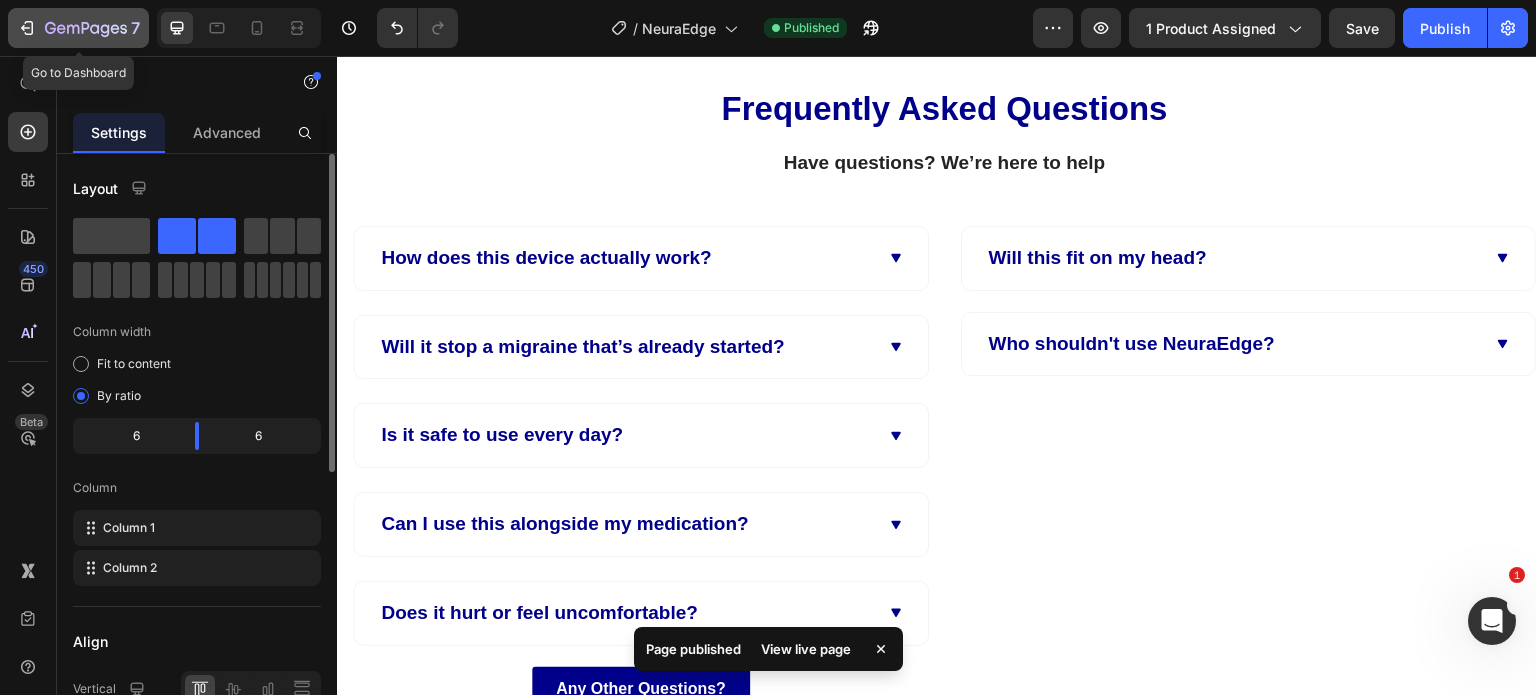 click 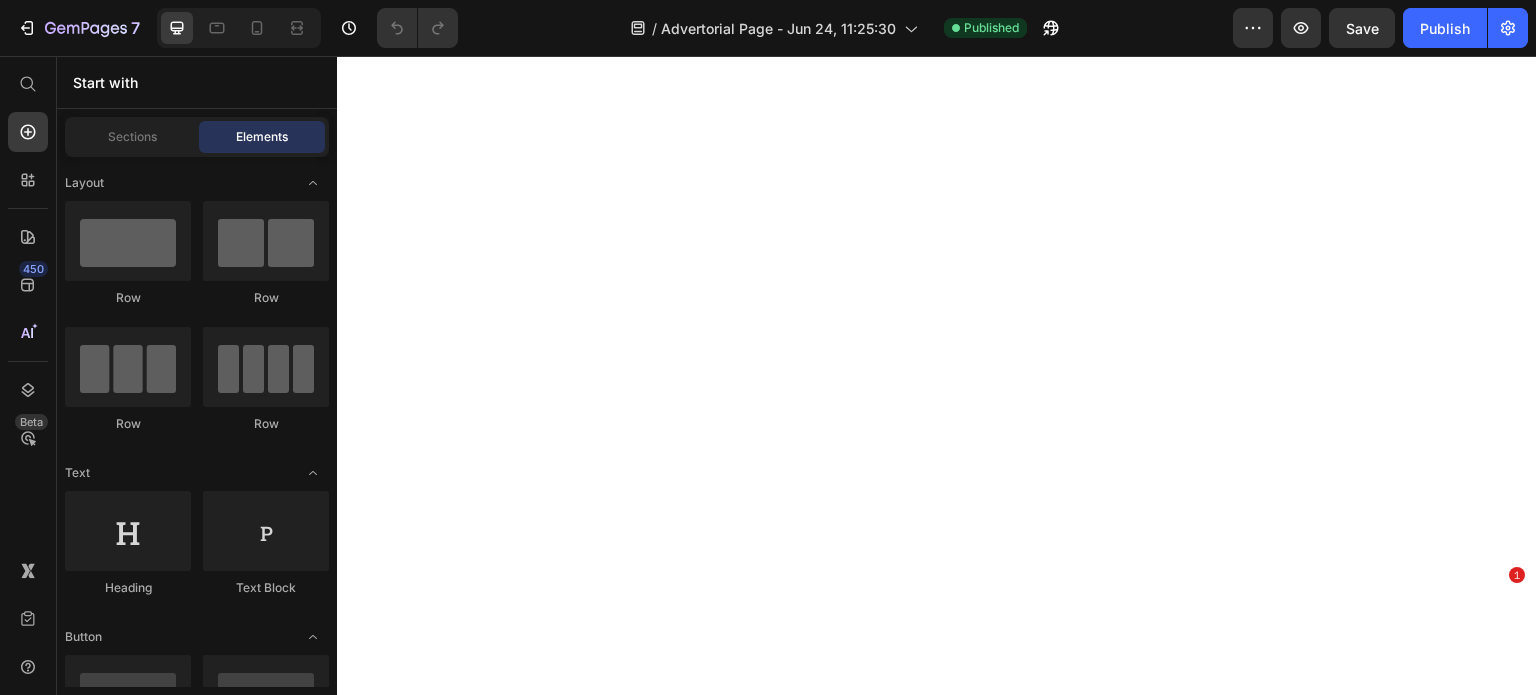 scroll, scrollTop: 0, scrollLeft: 0, axis: both 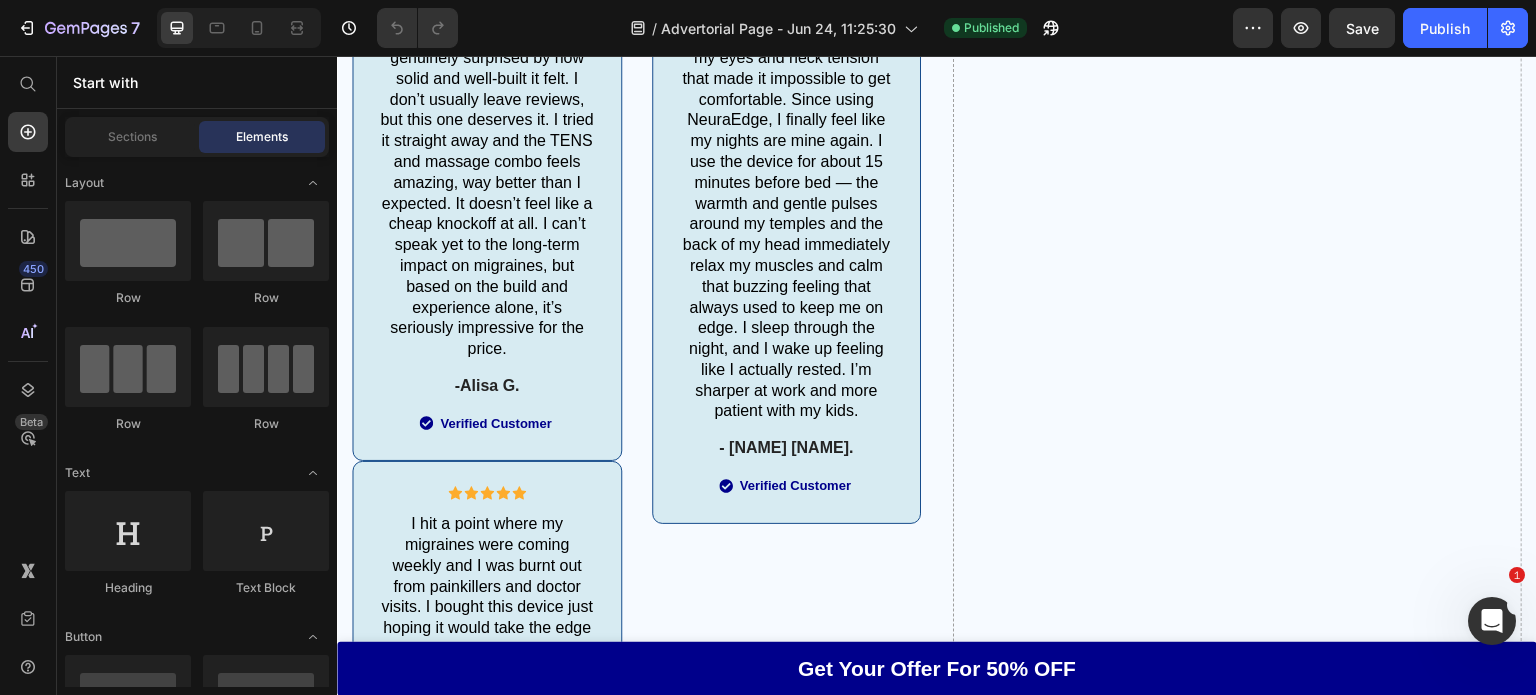 click at bounding box center (677, -778) 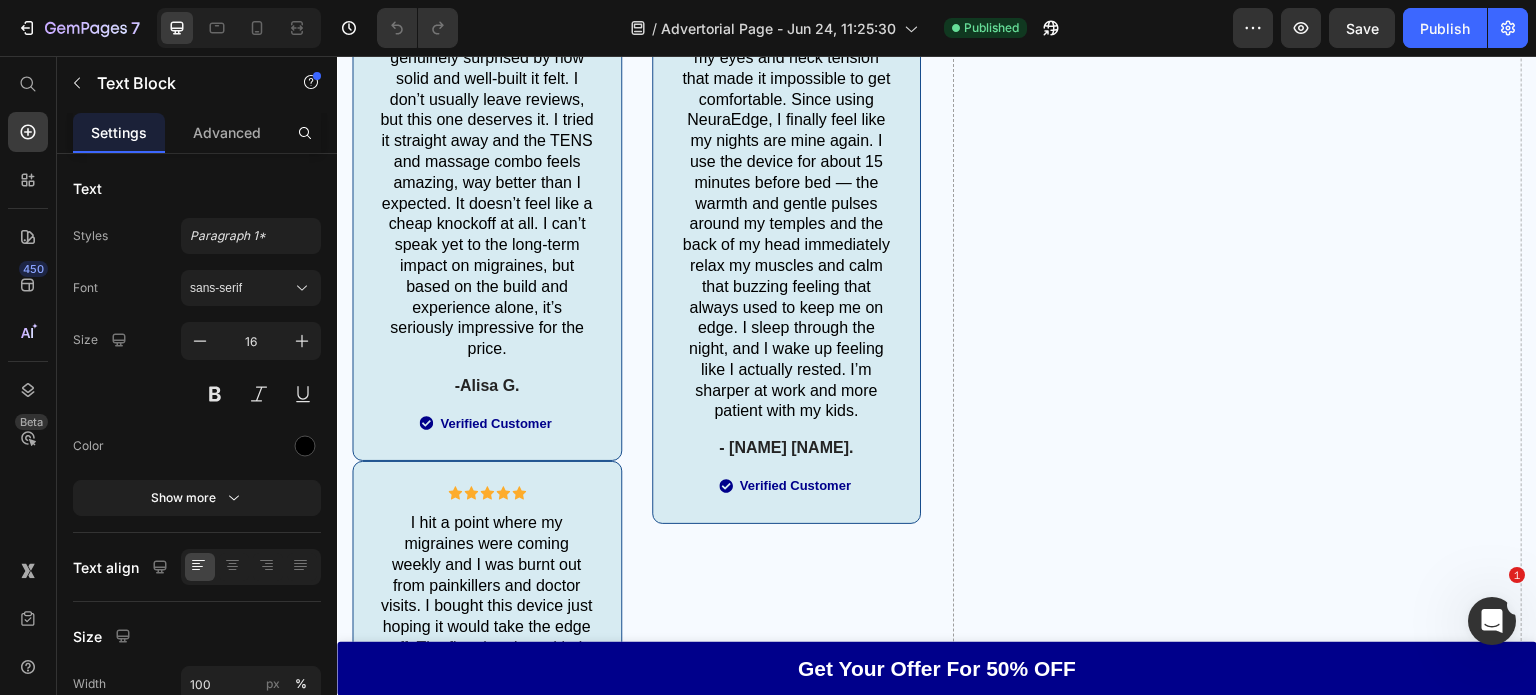 click at bounding box center (677, -882) 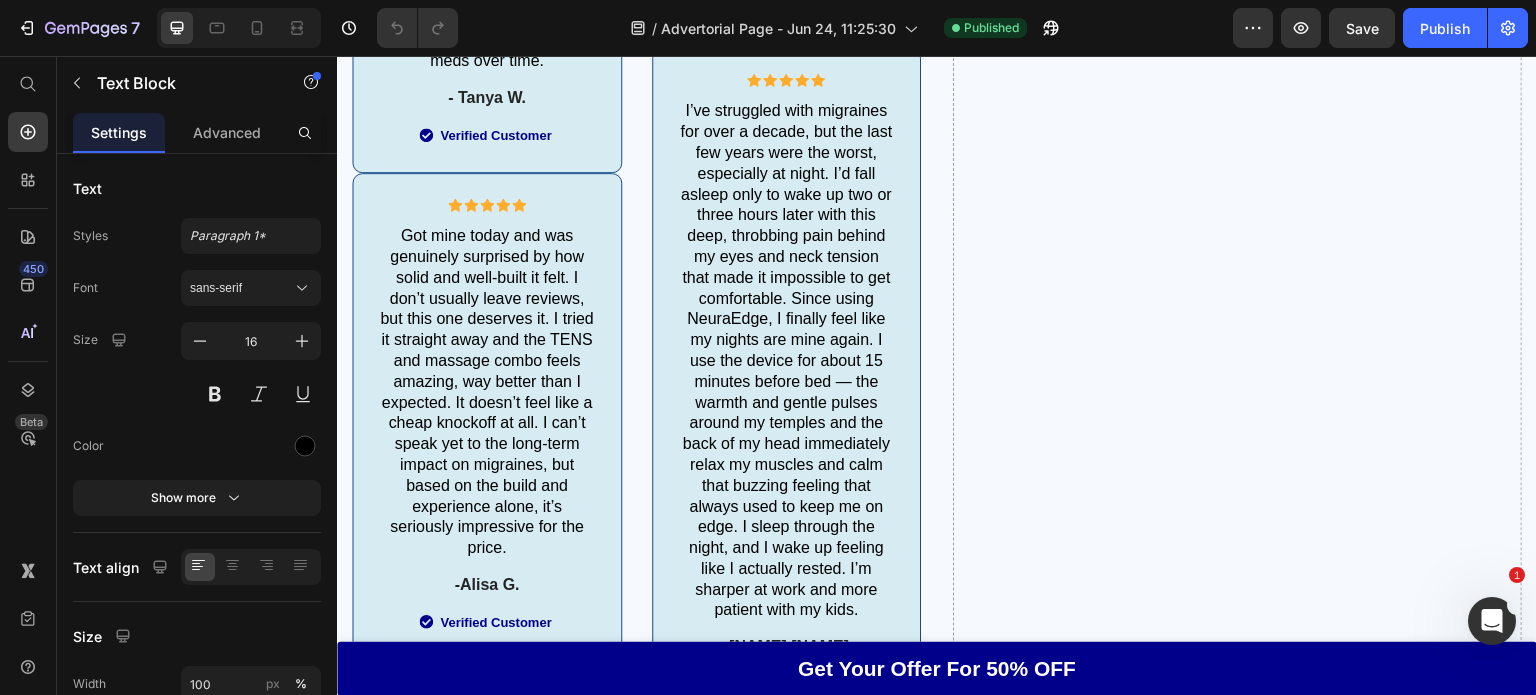 scroll, scrollTop: 10776, scrollLeft: 0, axis: vertical 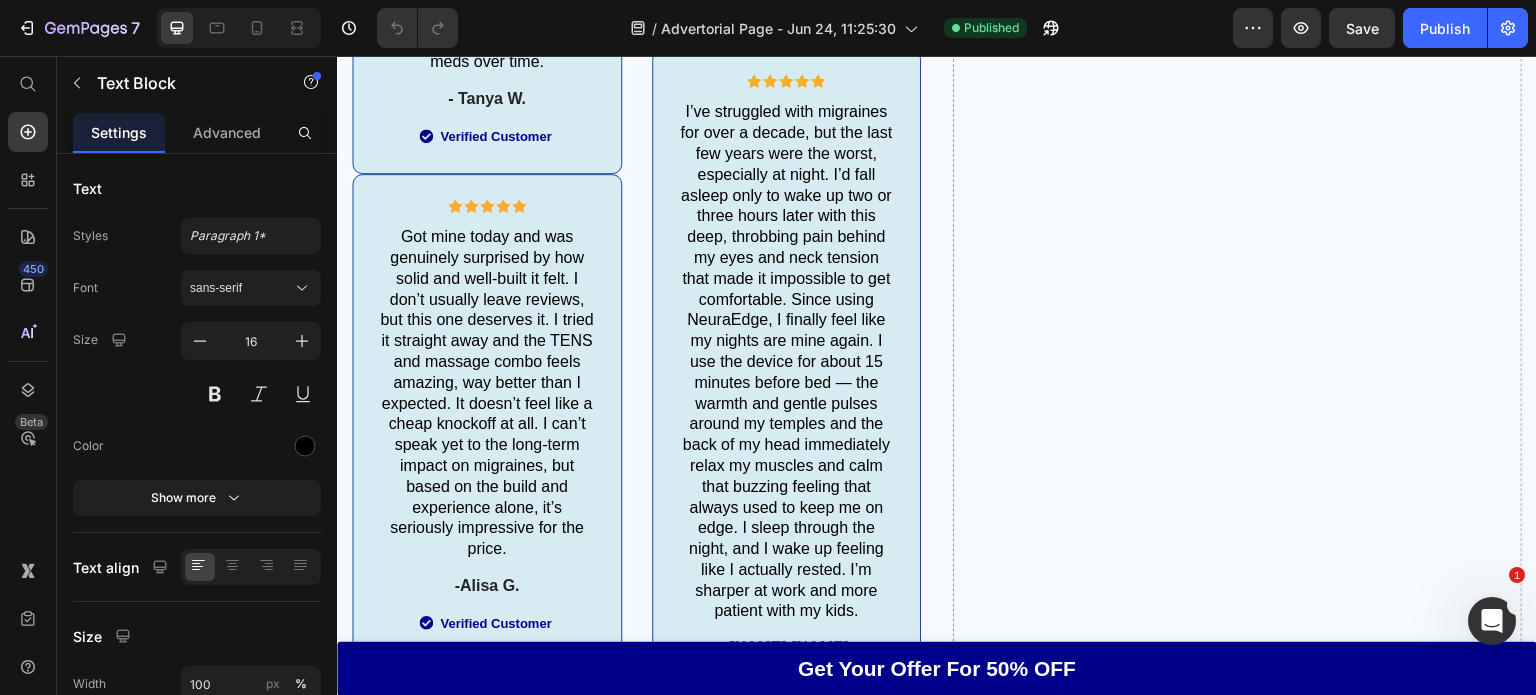 click on "The electrical impulses from NeuraEdge feel like gentle, rhythmic tapping that feels like you're at a  spa ." at bounding box center [677, -900] 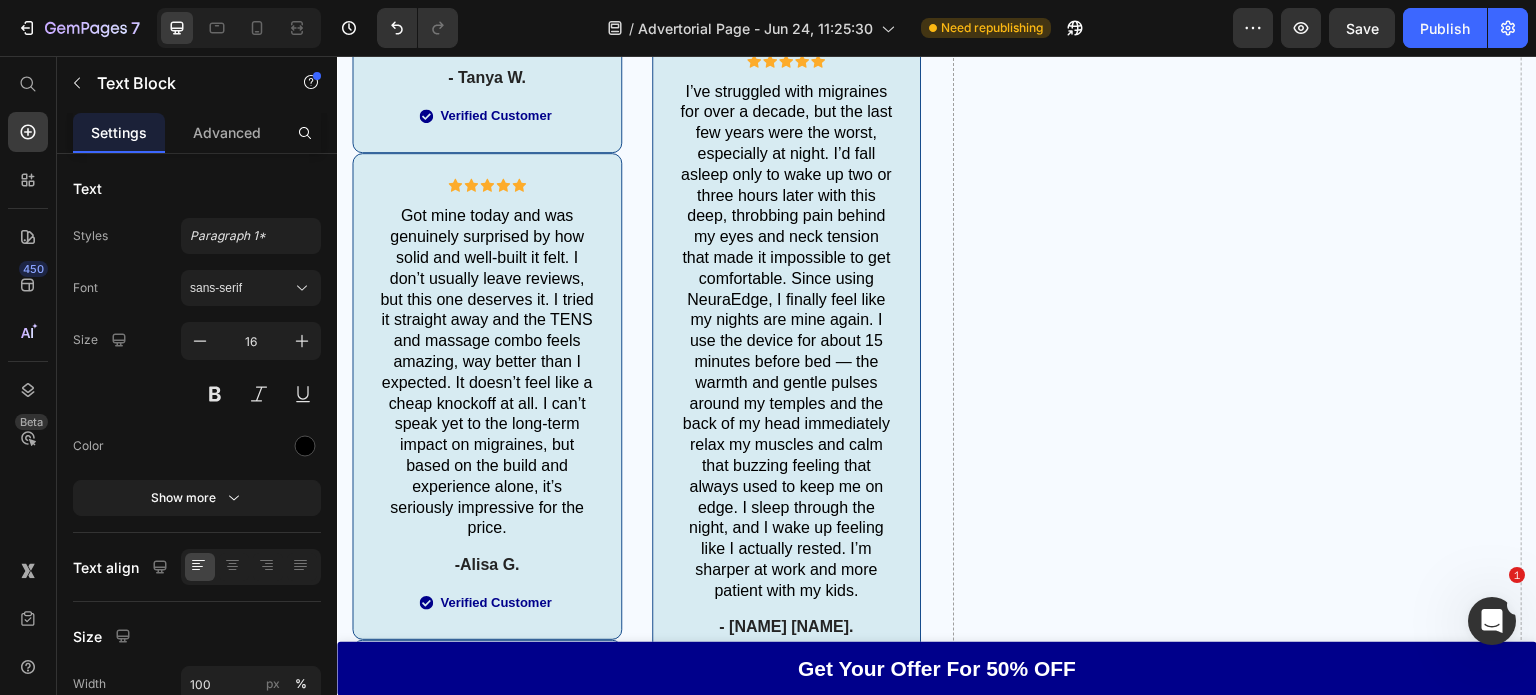 click on "With consistent stimulation, the nerve begins to calm down. It becomes less reactive. Less "trigger-happy."" at bounding box center (677, -859) 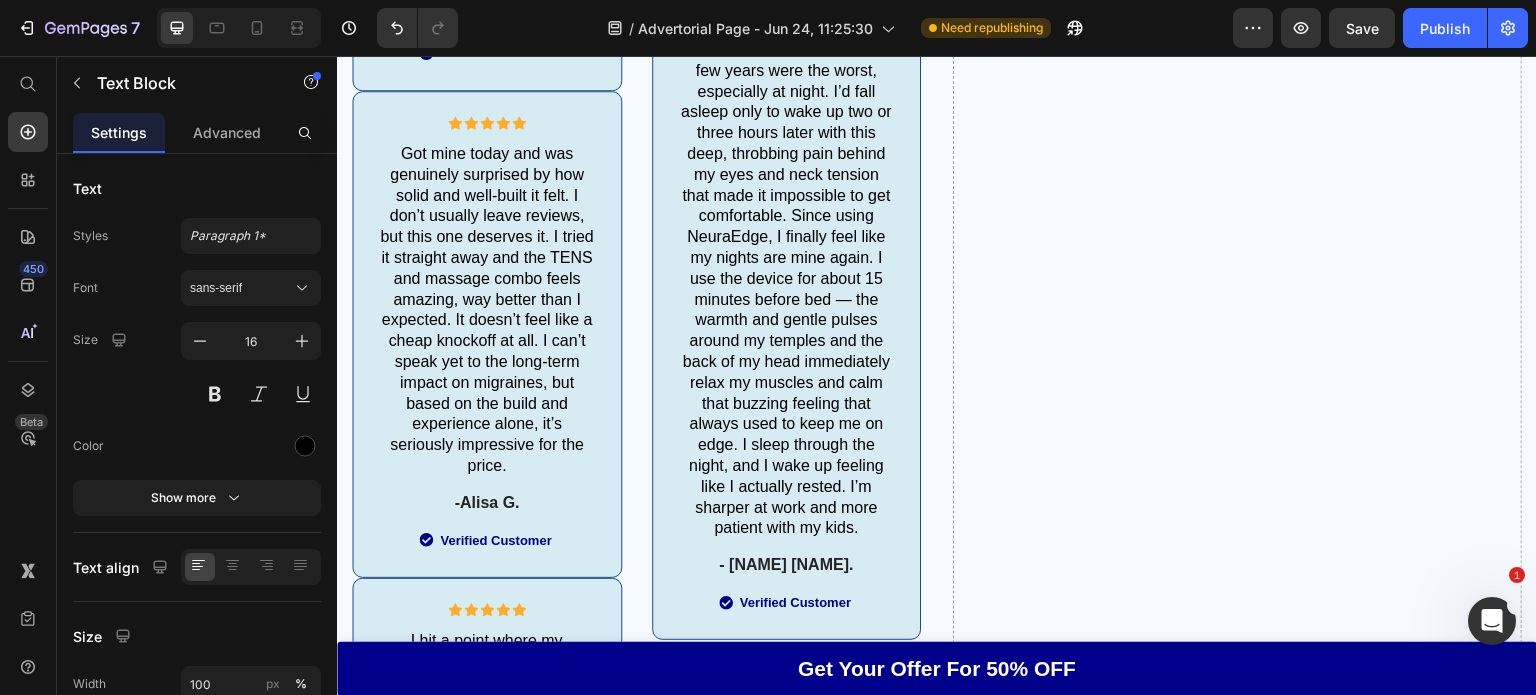 click on "I recommend using strength levels 3-5 for acute relief and levels 1-2 for preventative treatment." at bounding box center (677, -796) 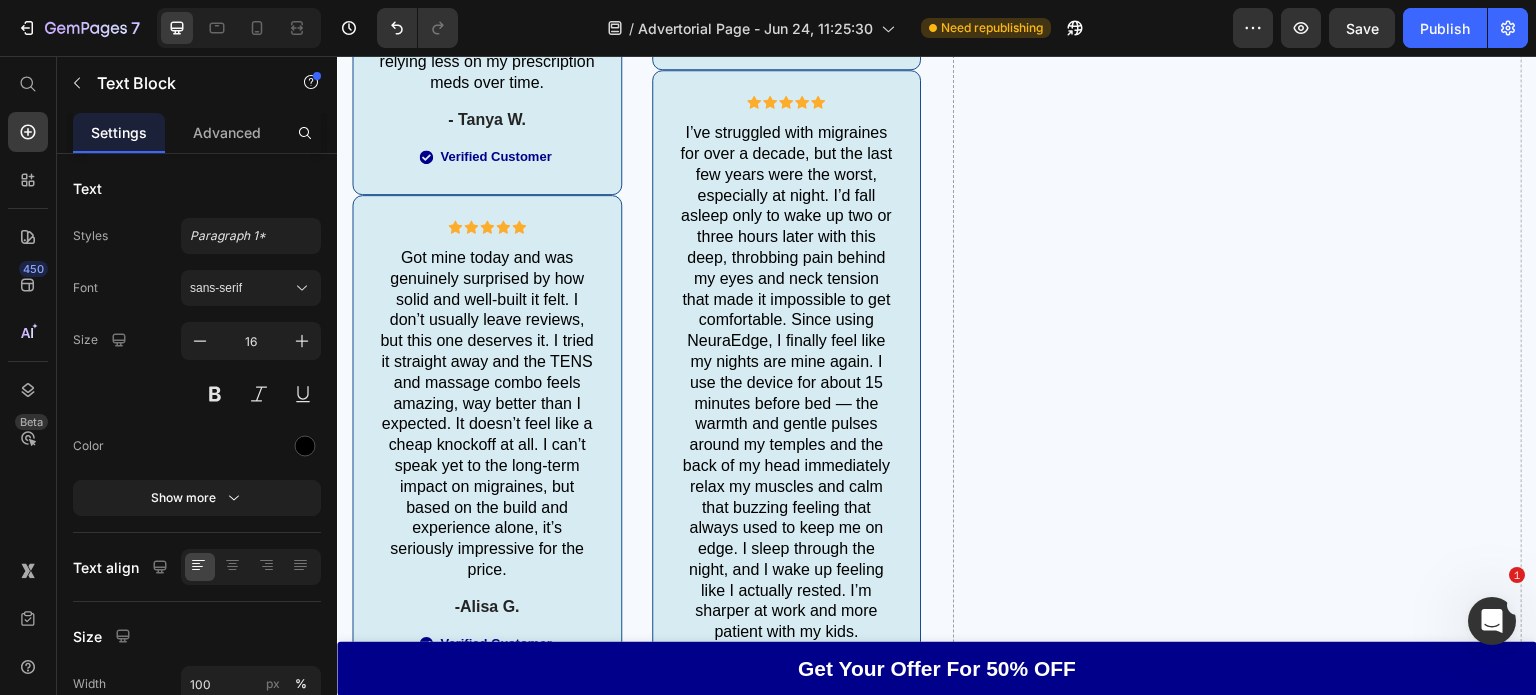 click on "With consistent use, the NeuraEdge TENS device helps stimulate the trigeminal nerve, calming overactive pain signals in the head and face…" at bounding box center [677, -734] 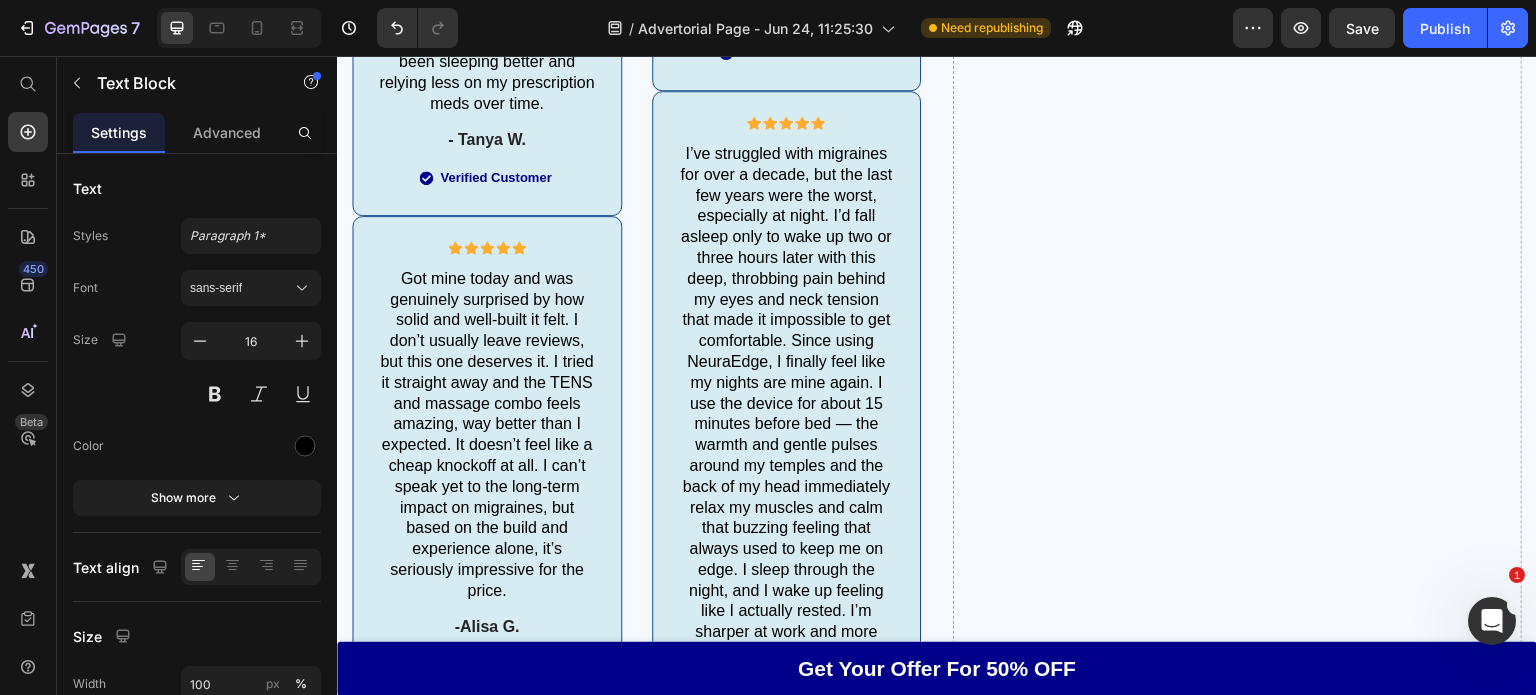 click on "With consistent use, the NeuraEdge TENS device helps stimulate the trigeminal nerve, calming overactive pain signals in the head and face." at bounding box center (677, -734) 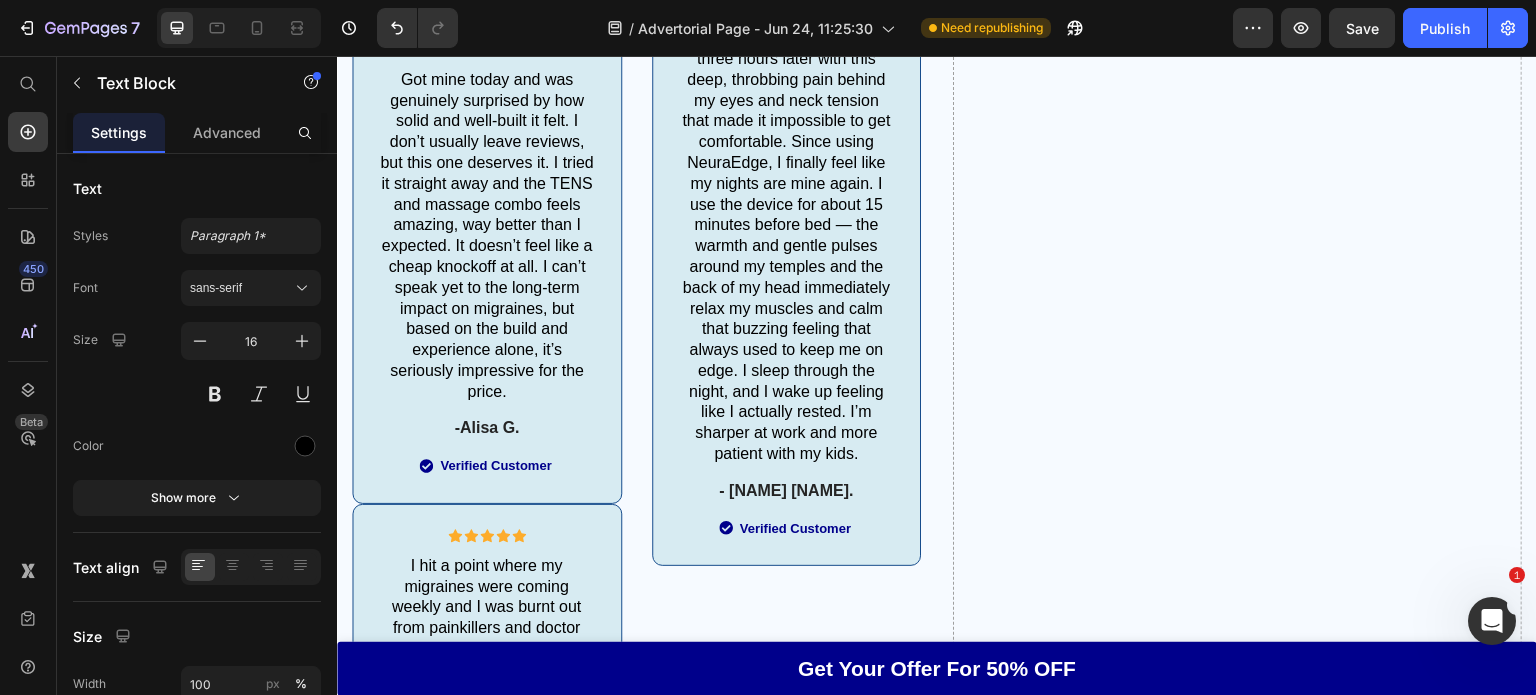 scroll, scrollTop: 10977, scrollLeft: 0, axis: vertical 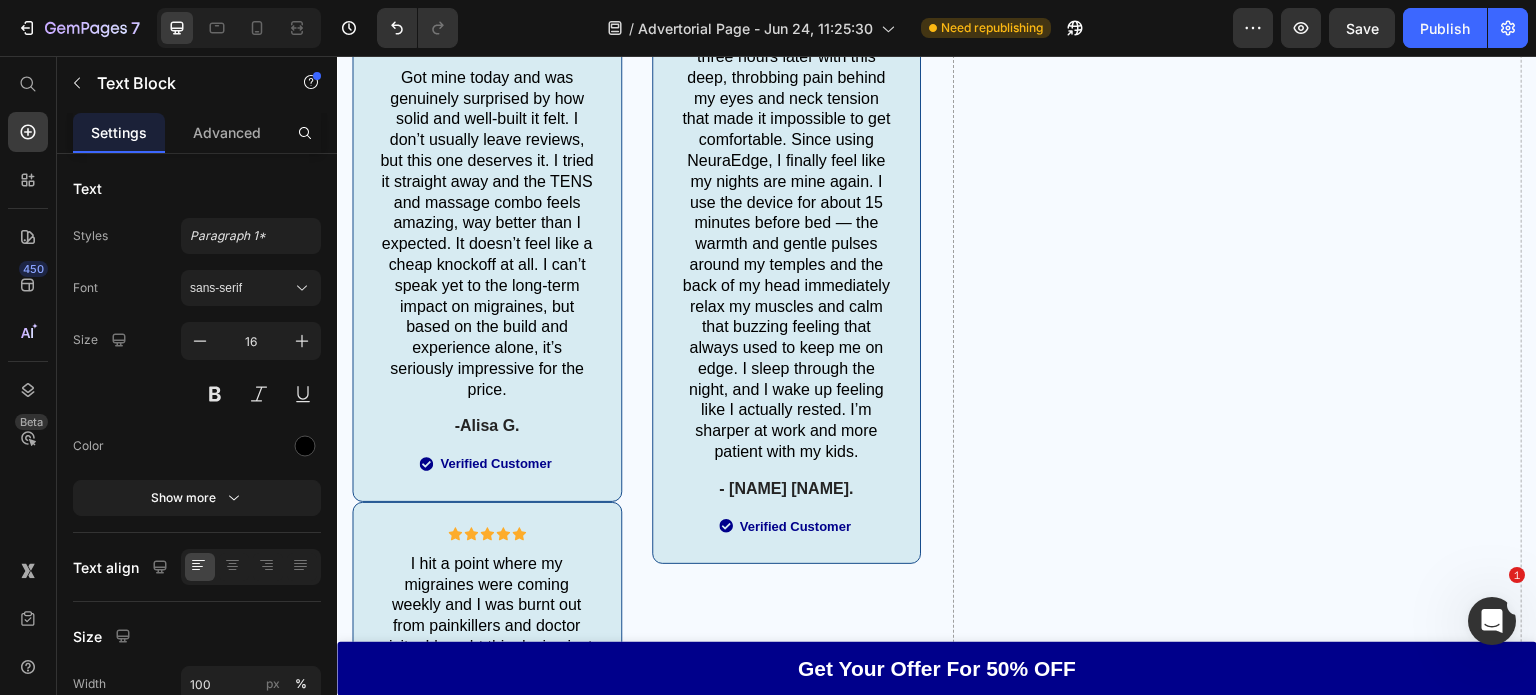 click on "But don't just take my word for it." at bounding box center [677, -717] 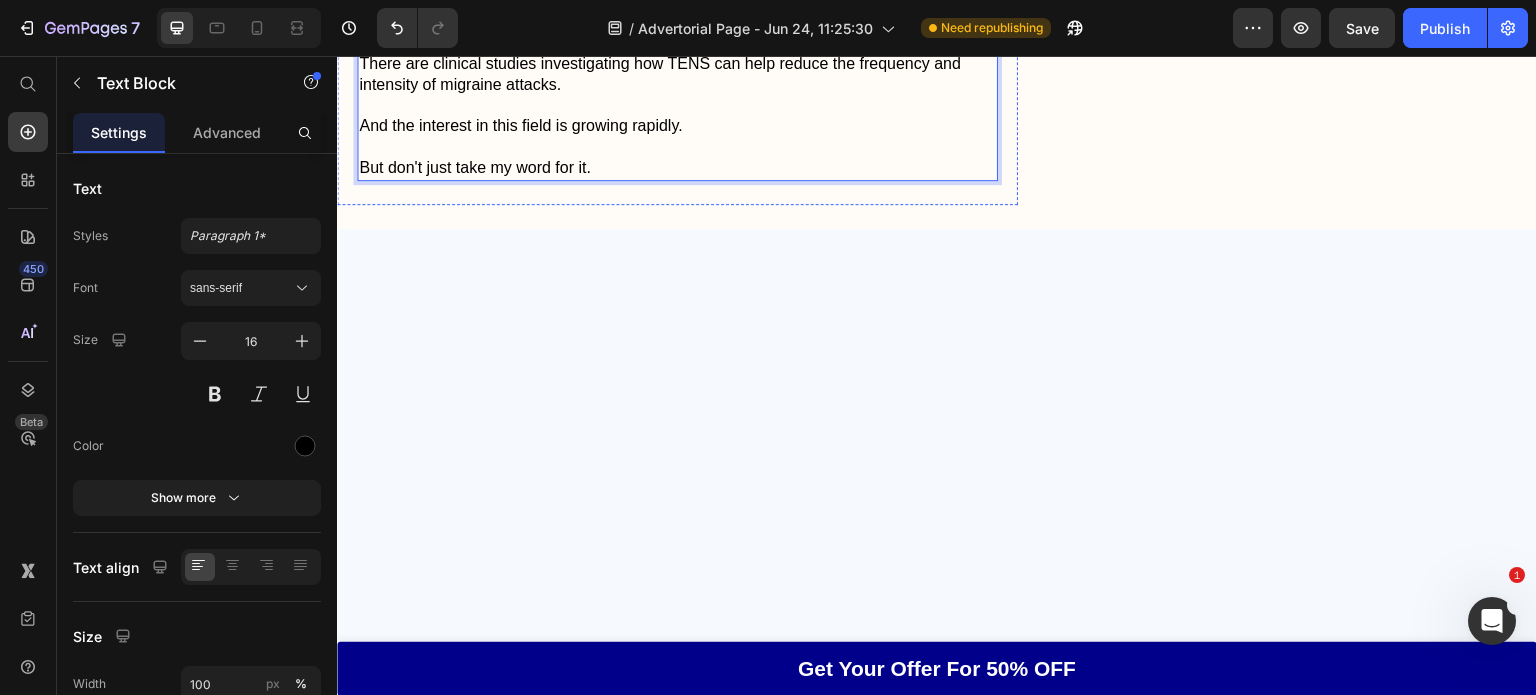 scroll, scrollTop: 10079, scrollLeft: 0, axis: vertical 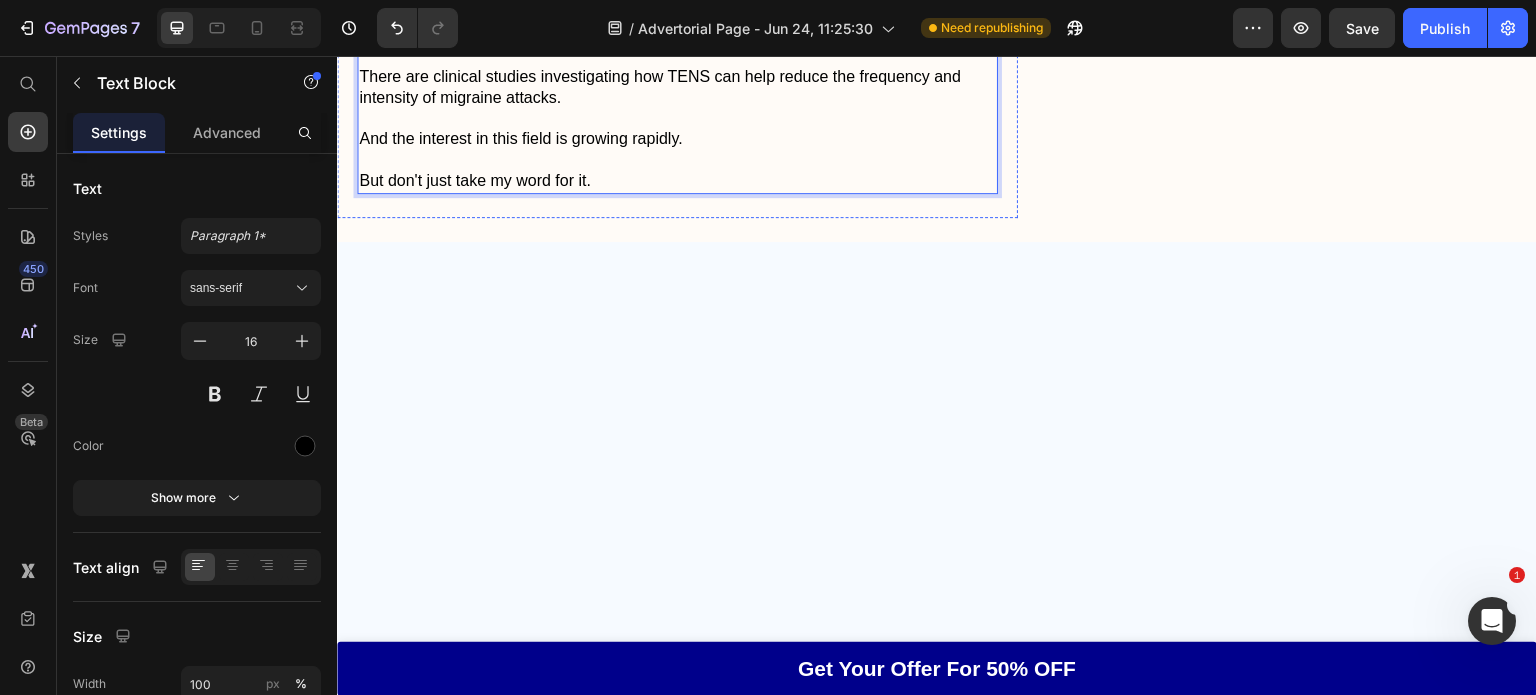 click on "This allows them to create pathways for electrical currents to penetrate through the skin." at bounding box center [677, -991] 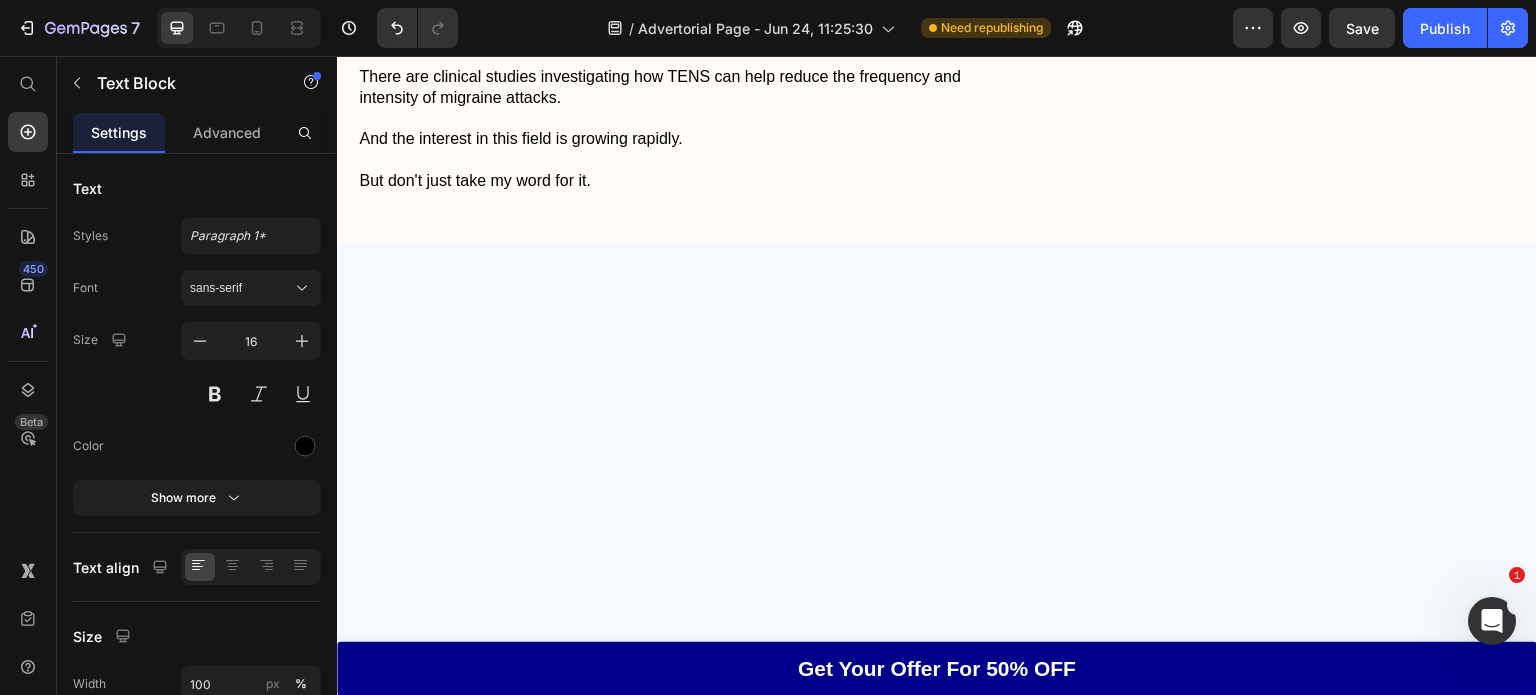 click on "This allows them to create pathways for electrical currents to penetrate through the skin." at bounding box center [677, -991] 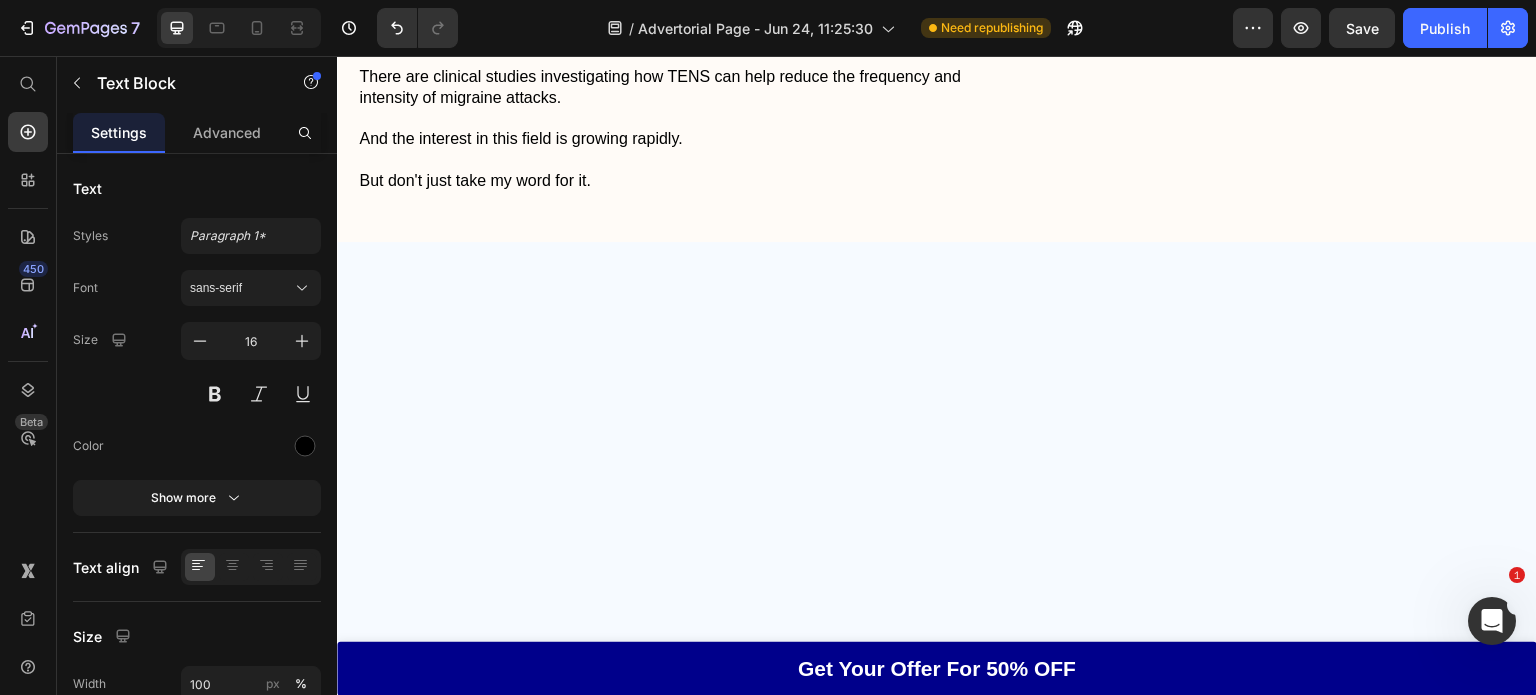click on "This allows them to create pathways for electrical currents to penetrate through the skin." at bounding box center (677, -991) 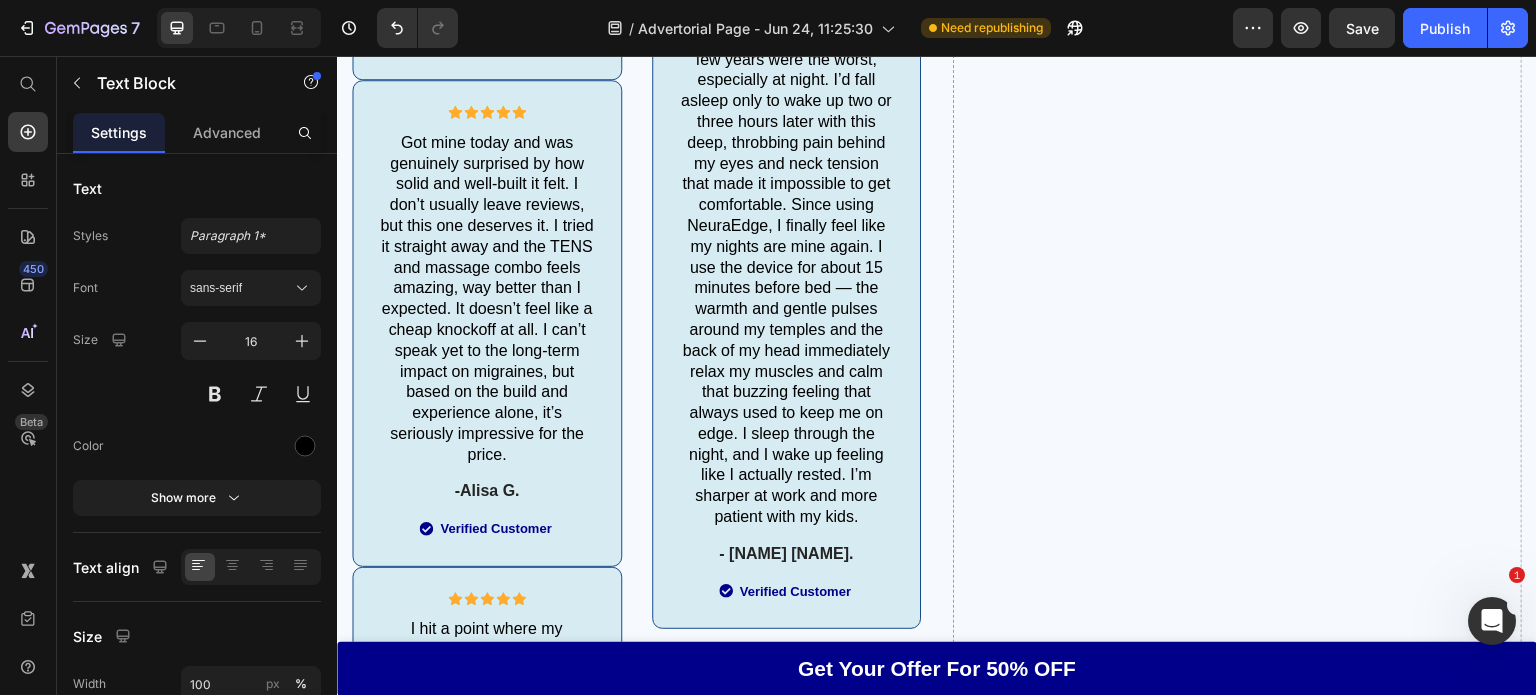 scroll, scrollTop: 11072, scrollLeft: 0, axis: vertical 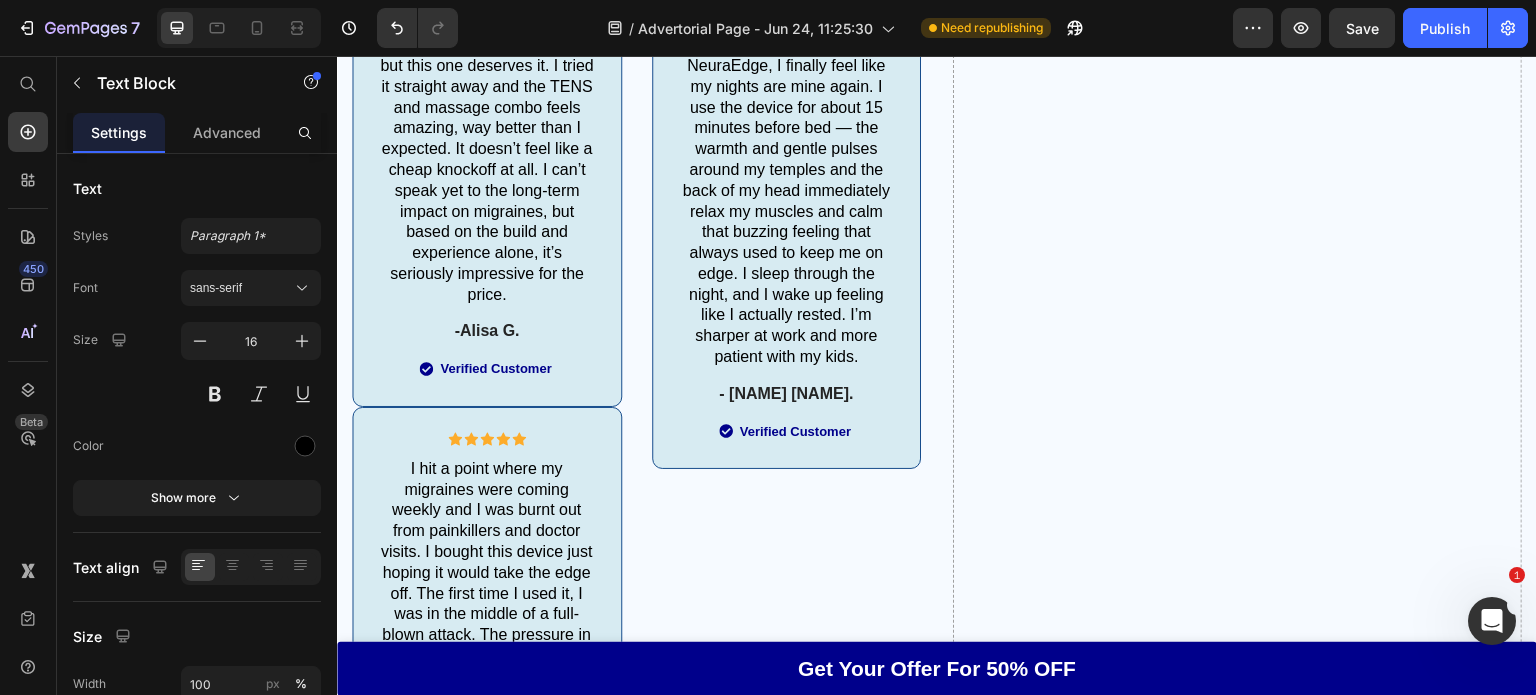 click on "But don't just take my word for it." at bounding box center [677, -812] 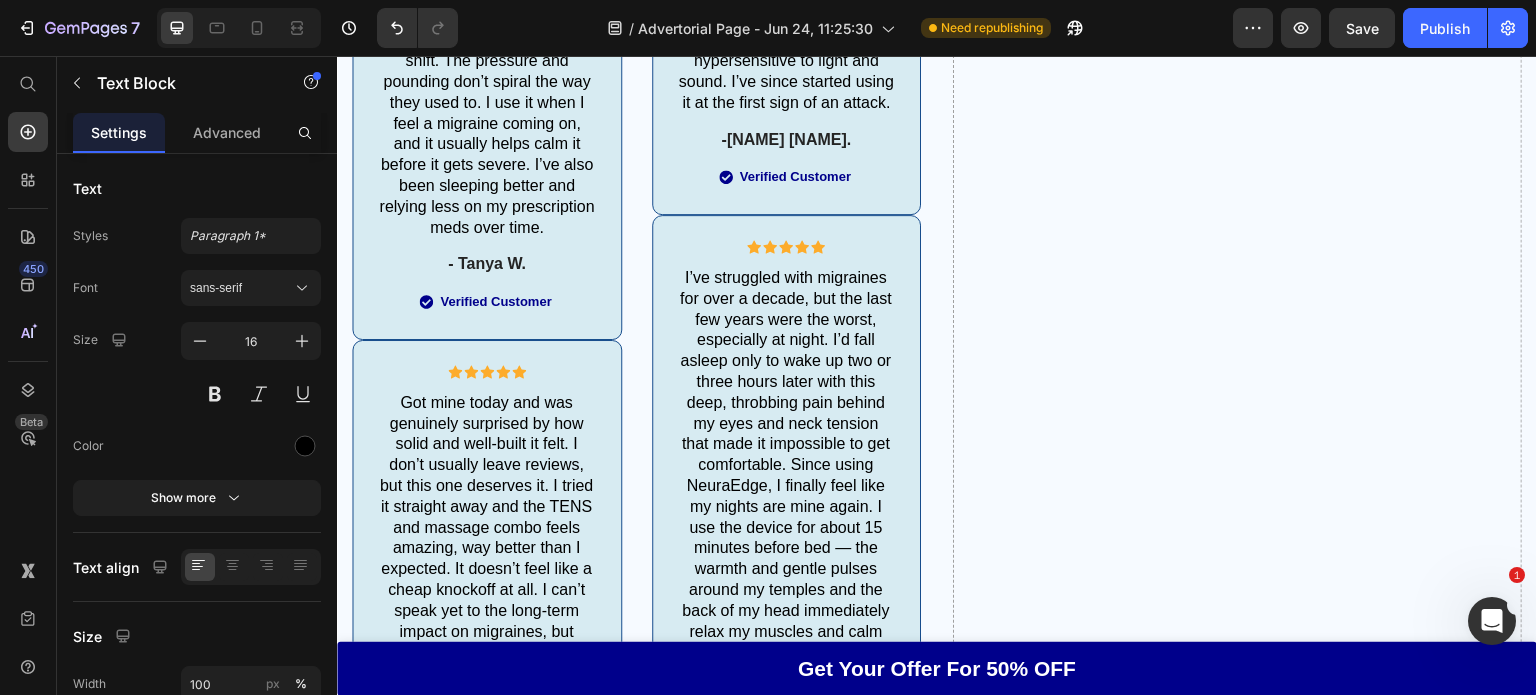 scroll, scrollTop: 10933, scrollLeft: 0, axis: vertical 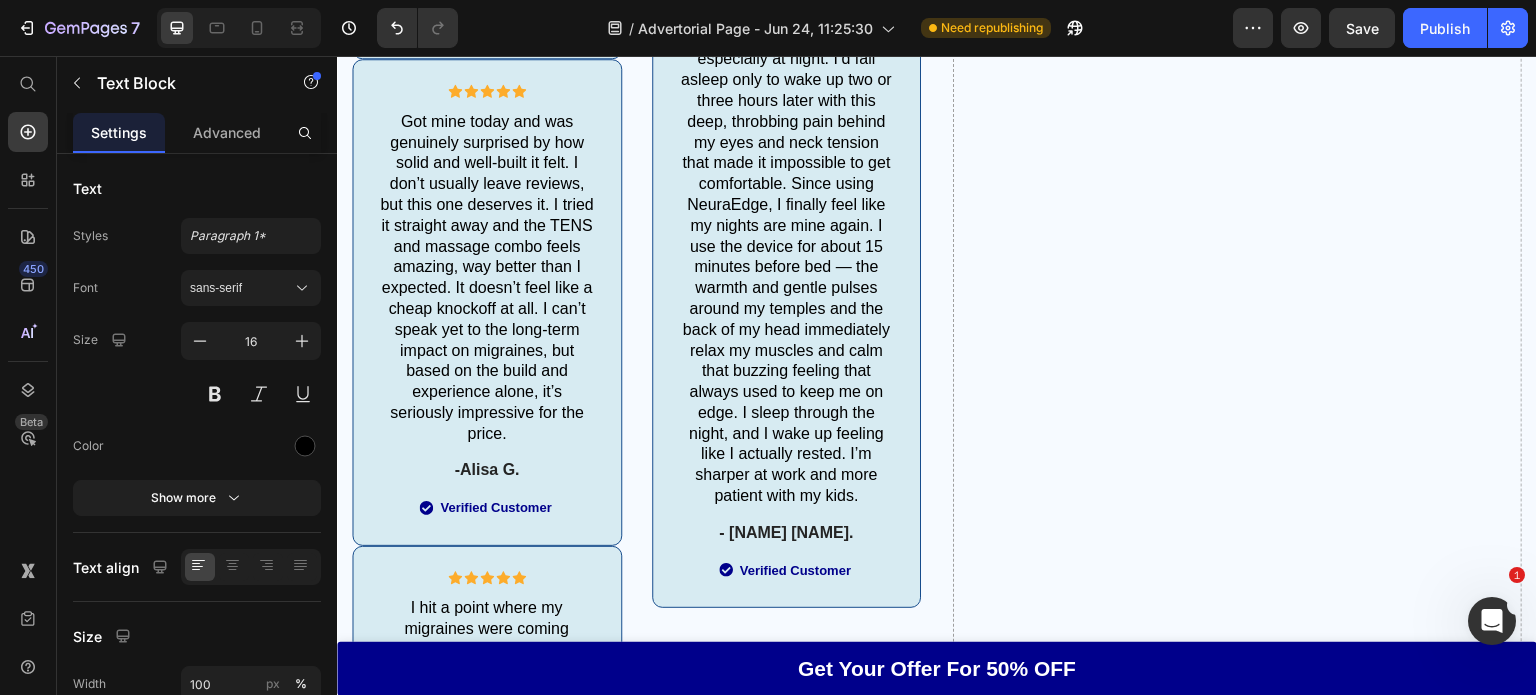 click on "But don't just take my word for it." at bounding box center [677, -673] 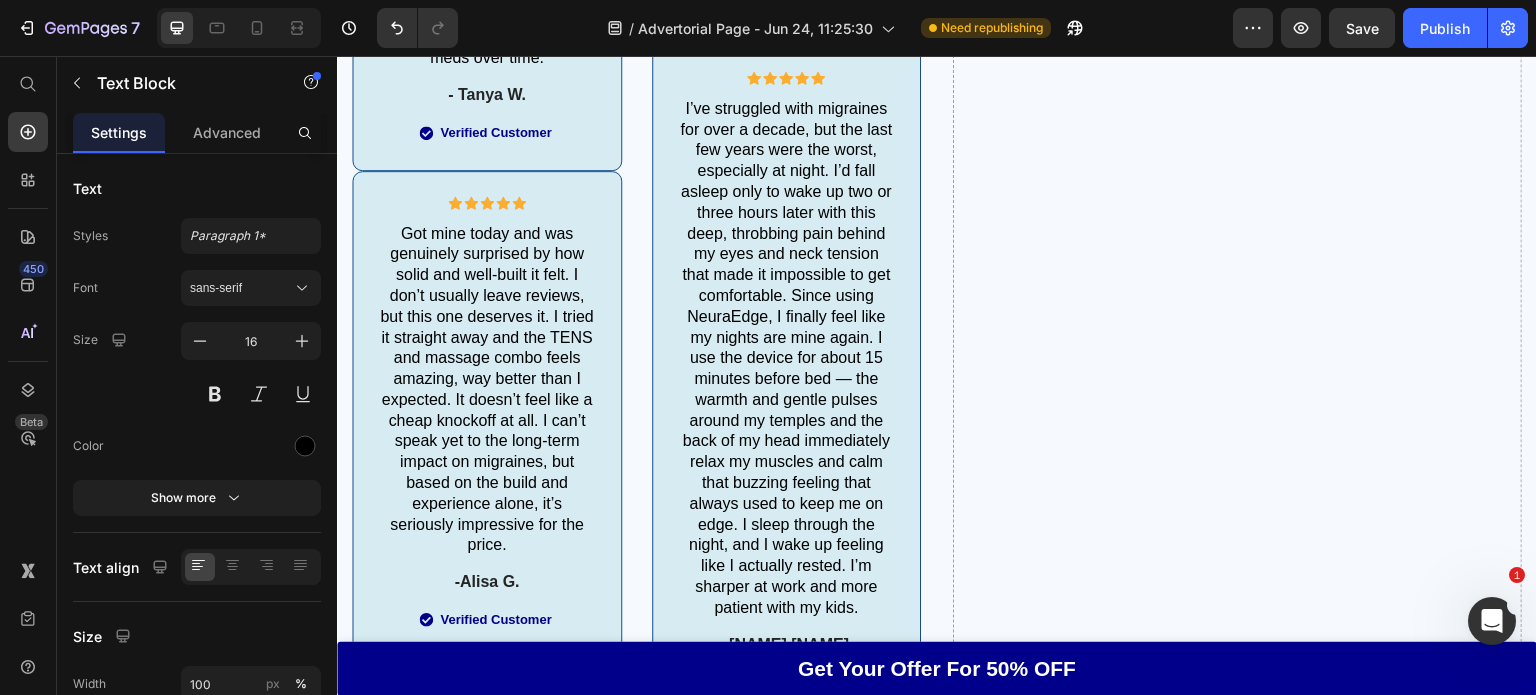 scroll, scrollTop: 11023, scrollLeft: 0, axis: vertical 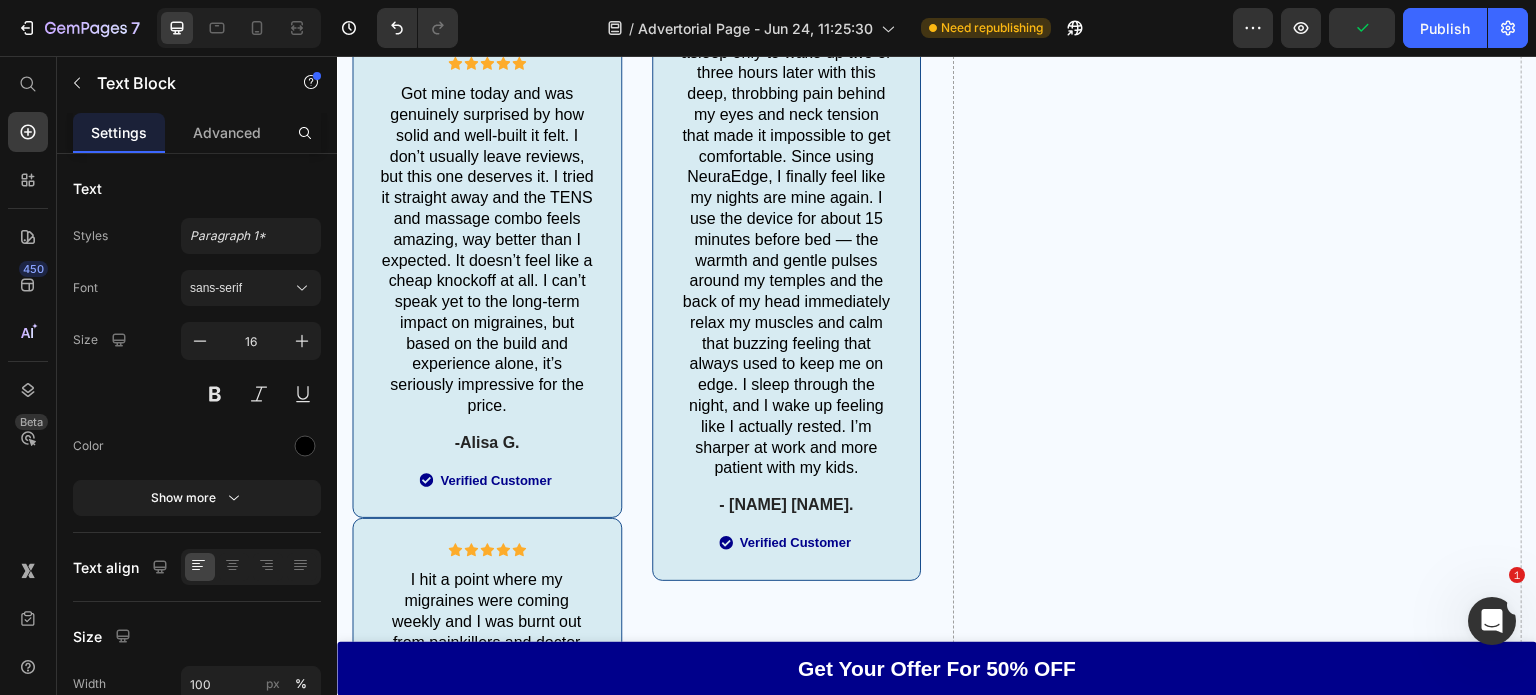 click on "At the moment of writing this, thousands of people around the world are using NeuraEdge to find fast, drug-free relief from their migraine pain." at bounding box center (677, -710) 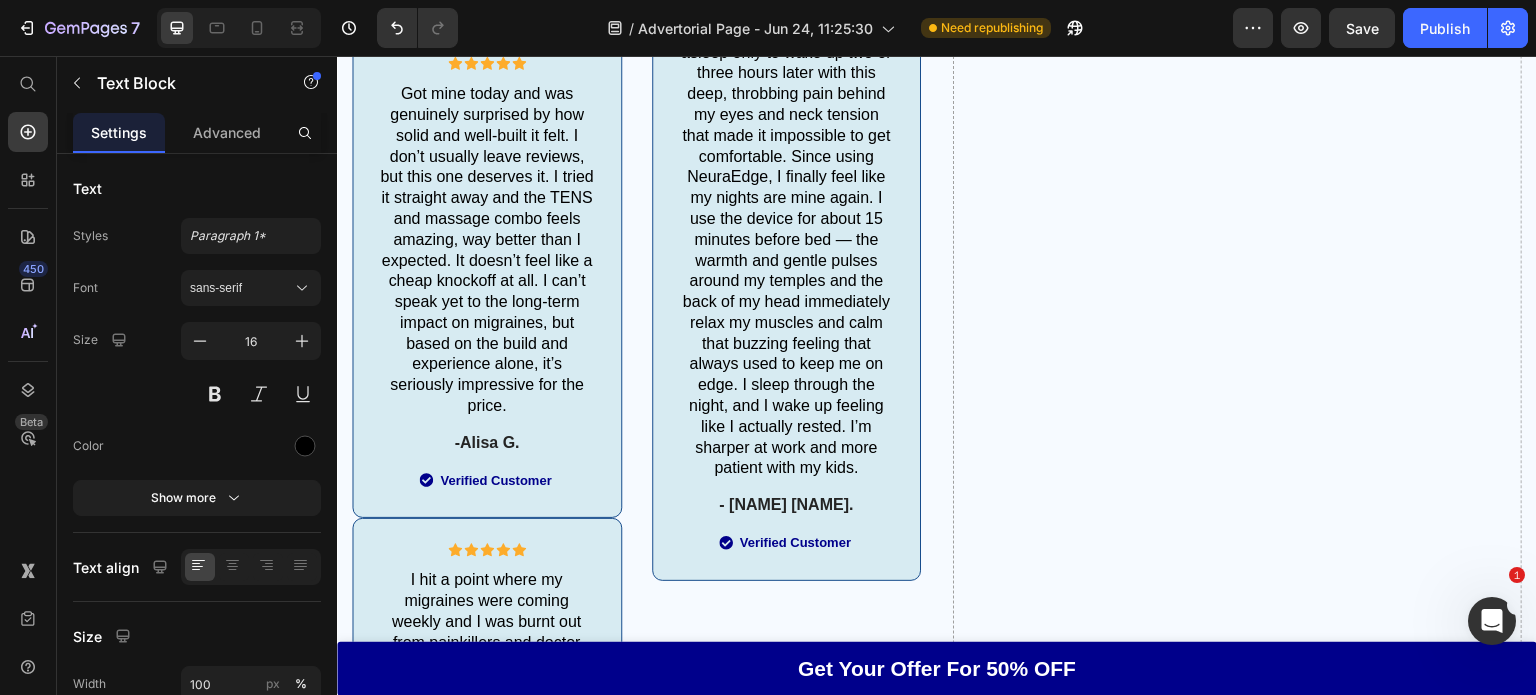 click on "At the moment of writing this, thousands of people around the world are using NeuraEdge to find fast, drug-free relief from their migraine pain." at bounding box center (677, -710) 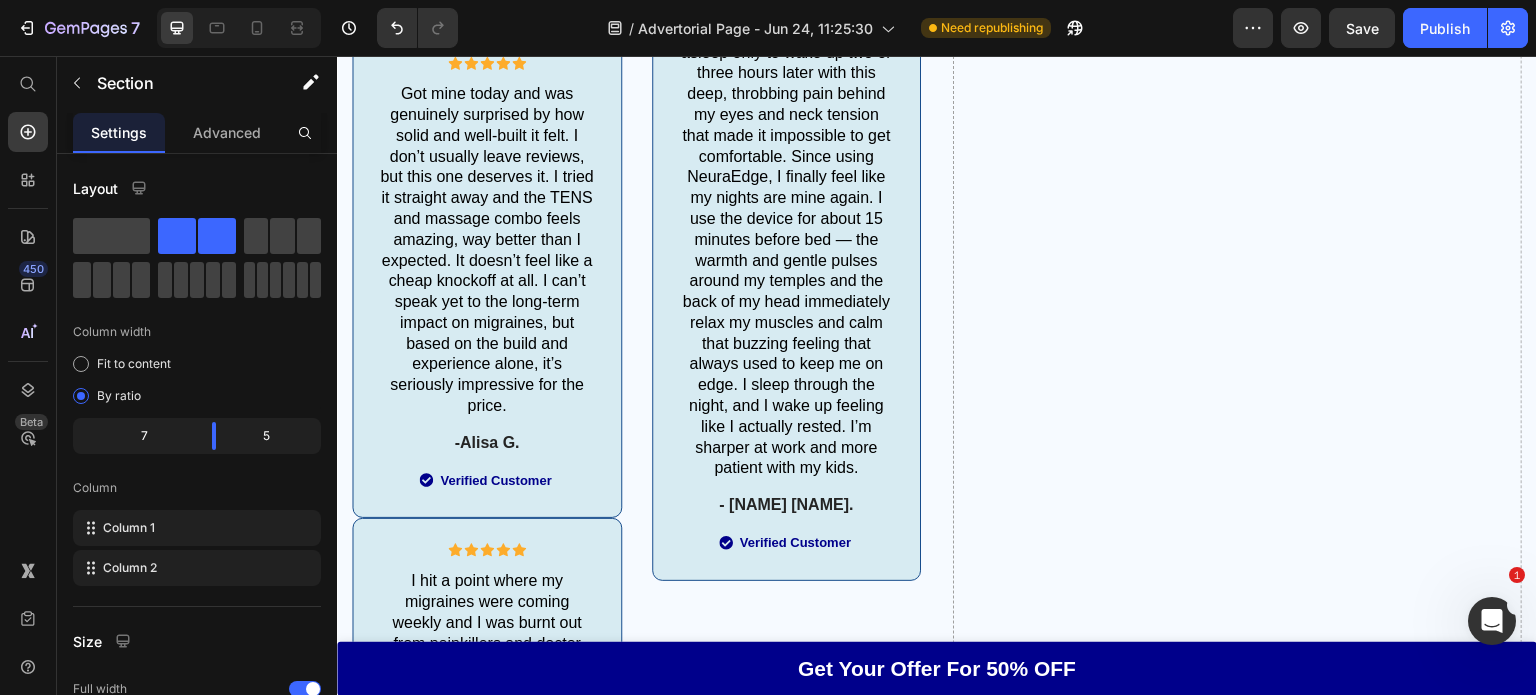 scroll, scrollTop: 11007, scrollLeft: 0, axis: vertical 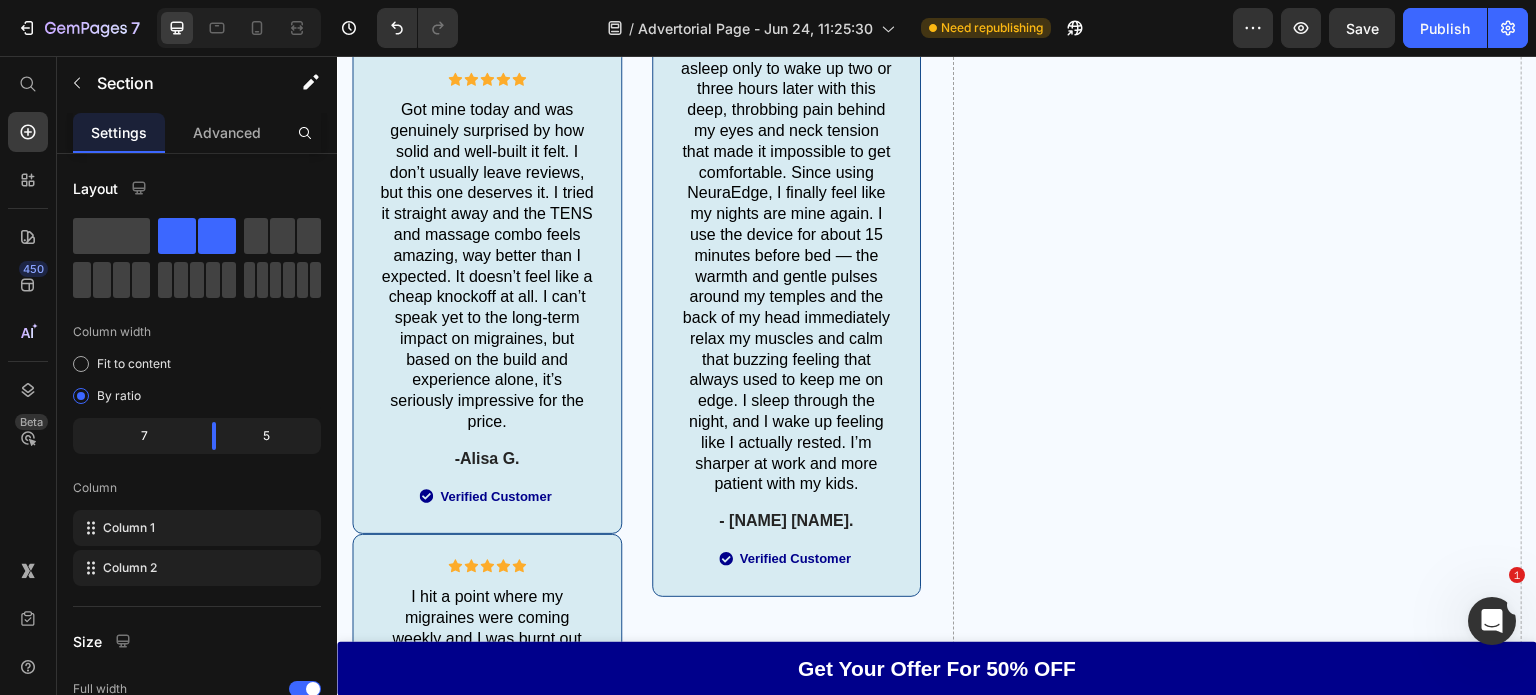 click at bounding box center [239, 28] 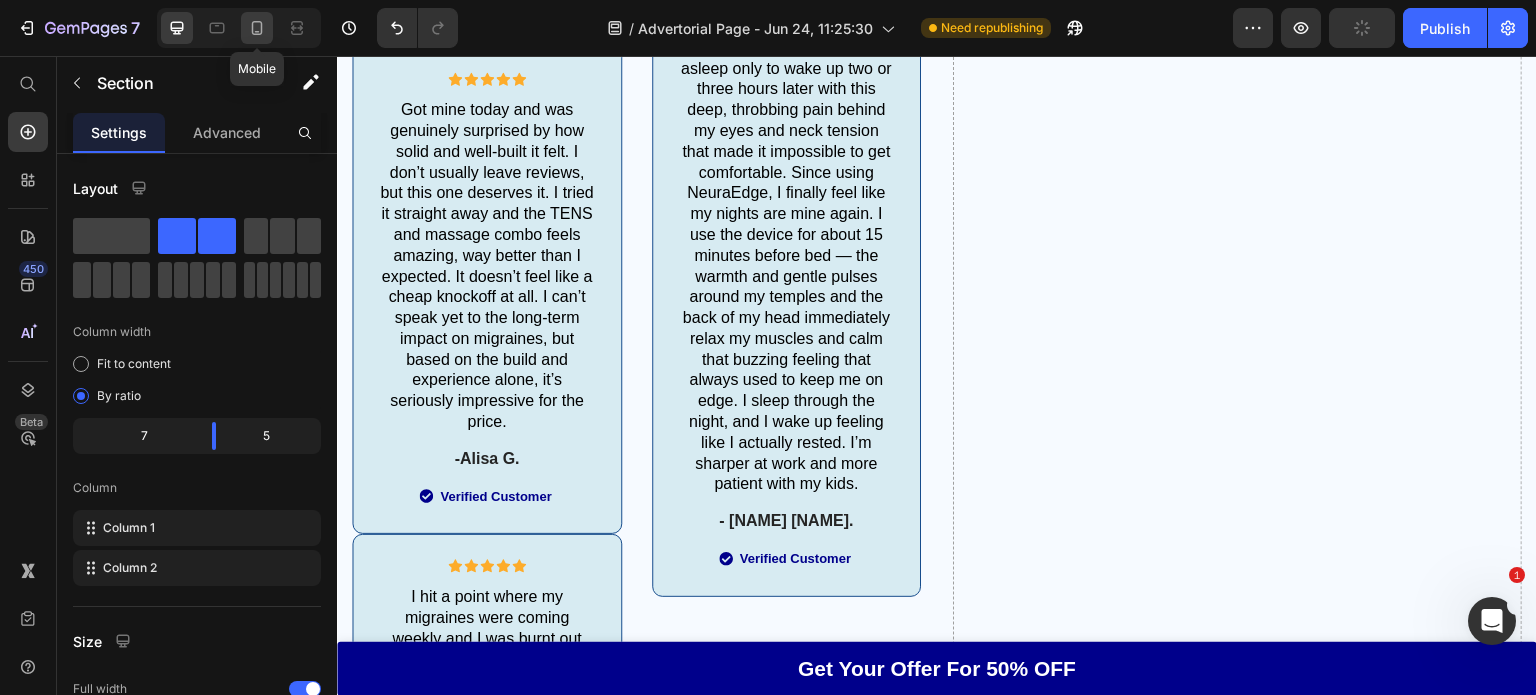 click 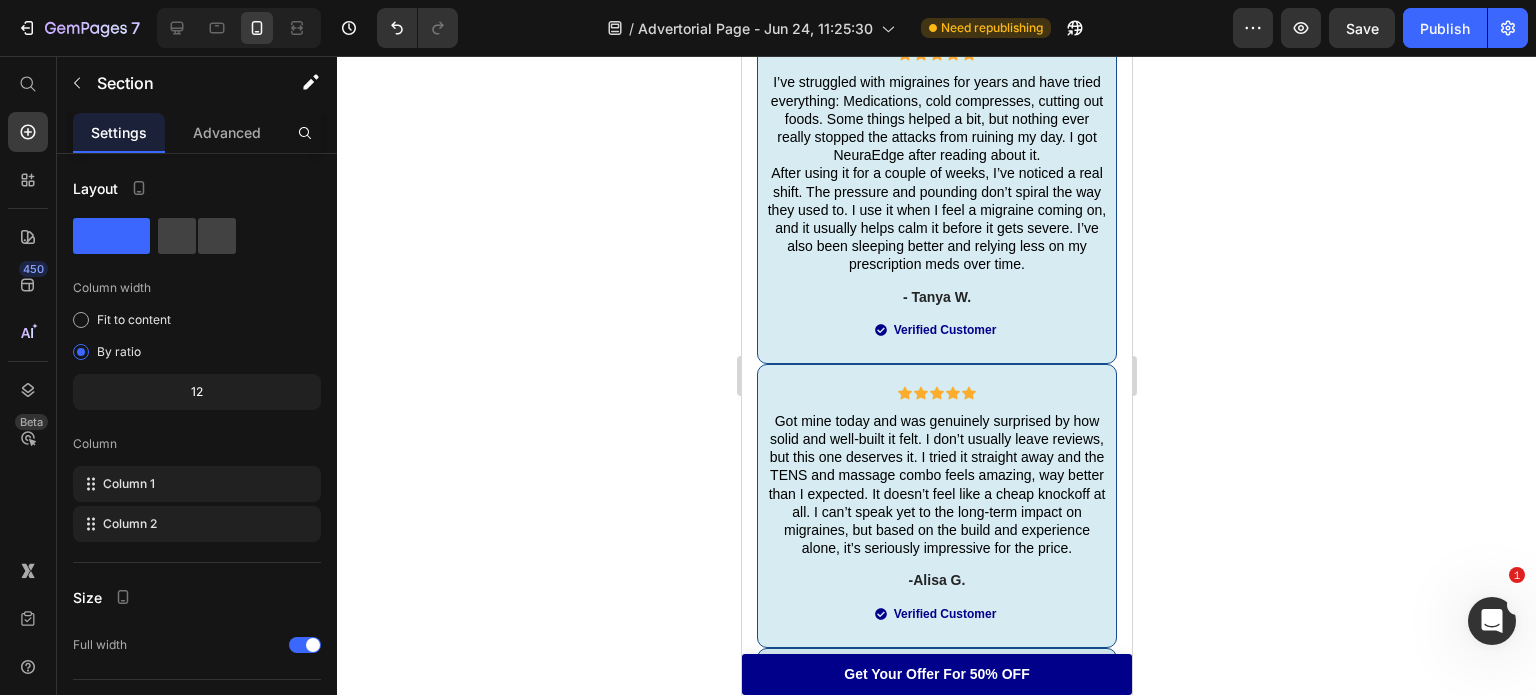scroll, scrollTop: 9388, scrollLeft: 0, axis: vertical 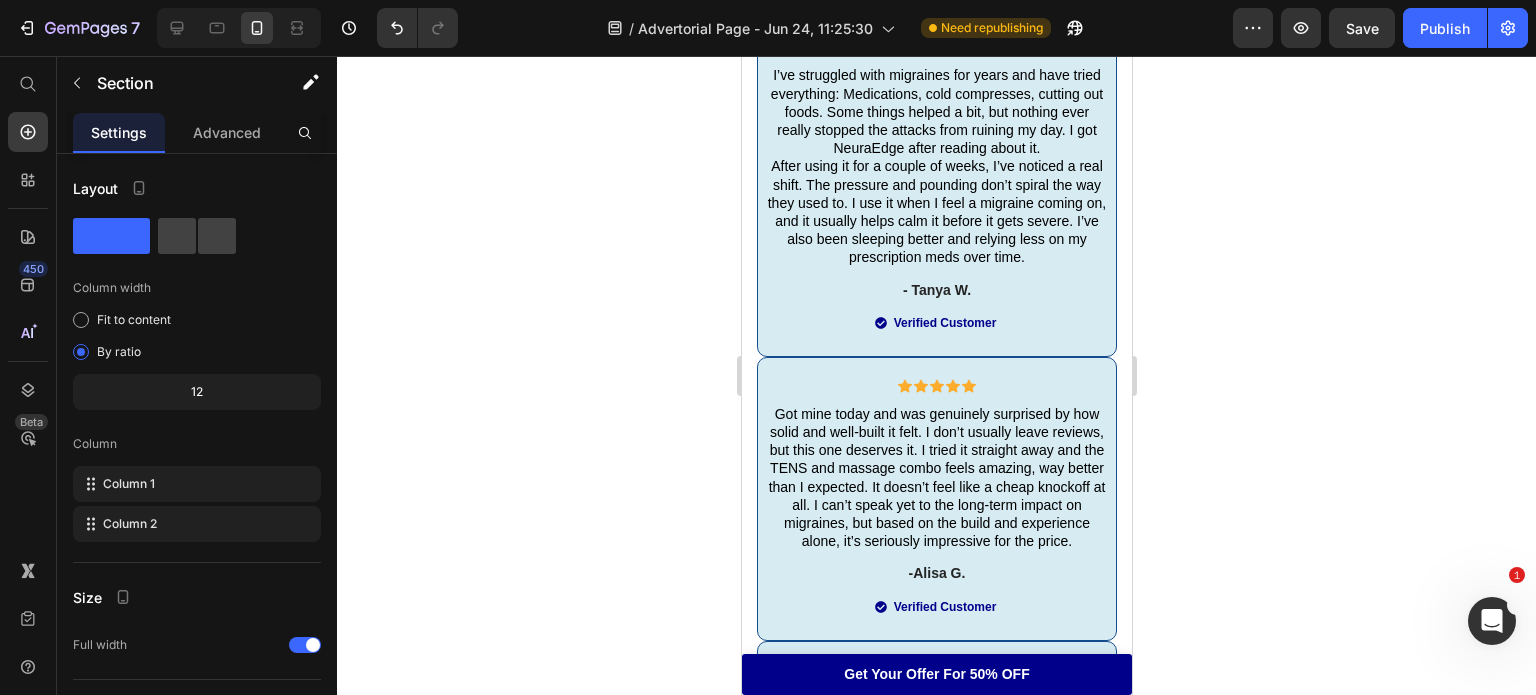 click on "At the moment of writing this, thousands of people around the world are using NeuraEdge to find fast, drug-free relief from their migraines." at bounding box center [936, -126] 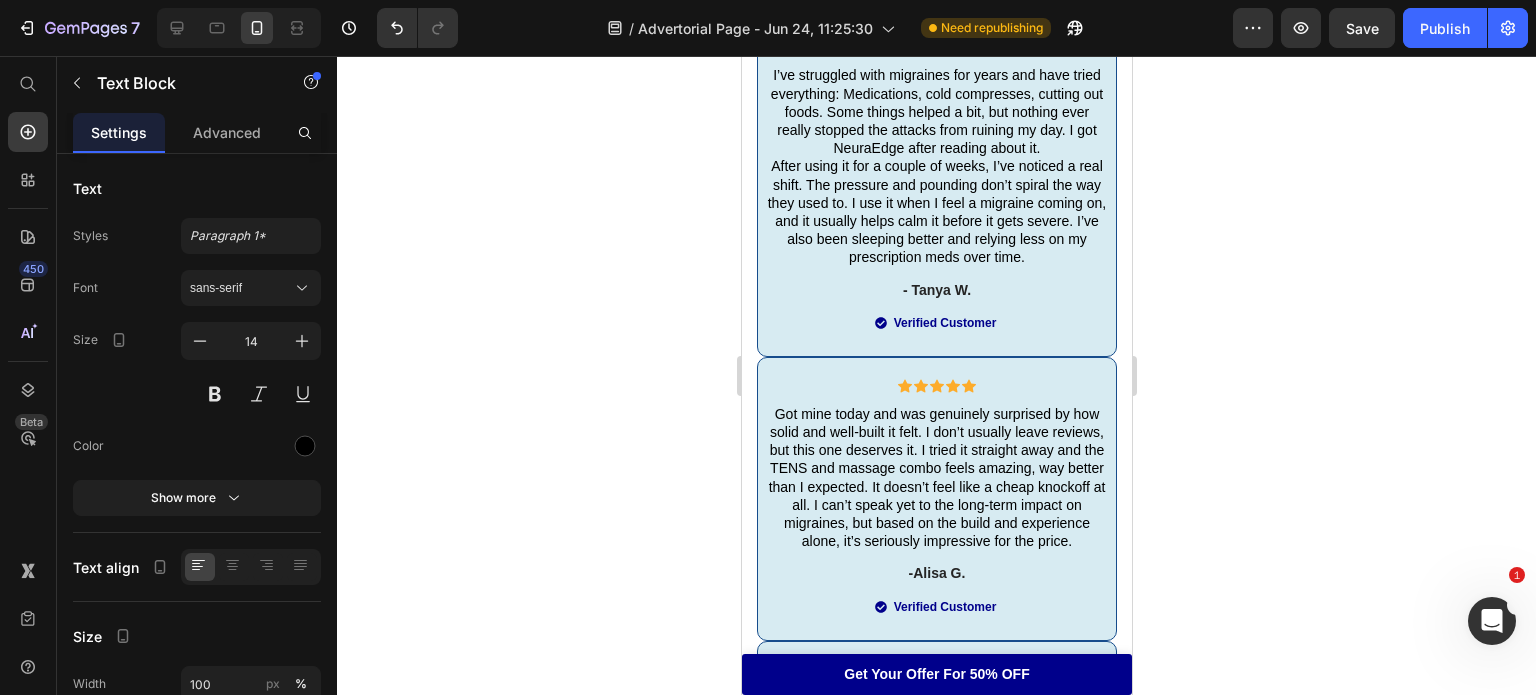 click on "At the moment of writing this, thousands of people around the world are using NeuraEdge to find fast, drug-free relief from their migraines." at bounding box center (936, -126) 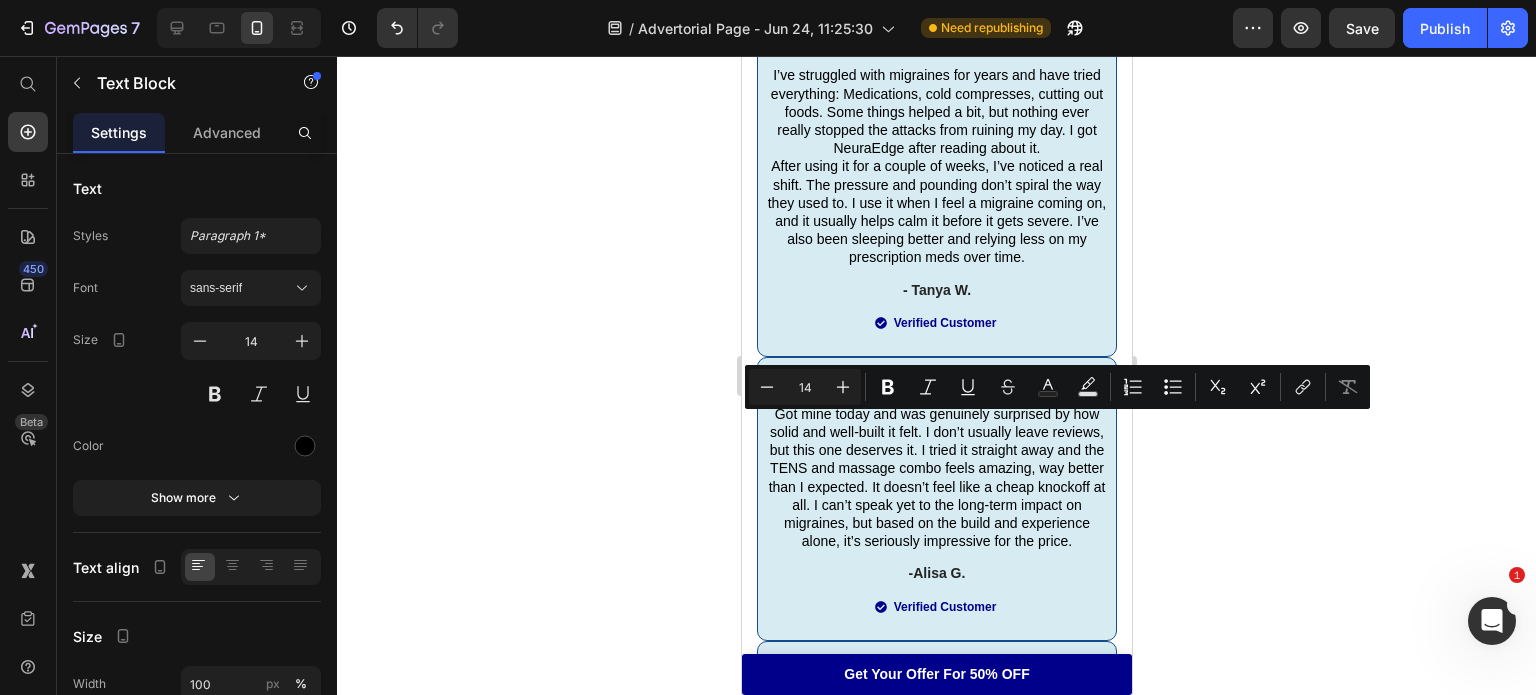 drag, startPoint x: 945, startPoint y: 421, endPoint x: 864, endPoint y: 447, distance: 85.07056 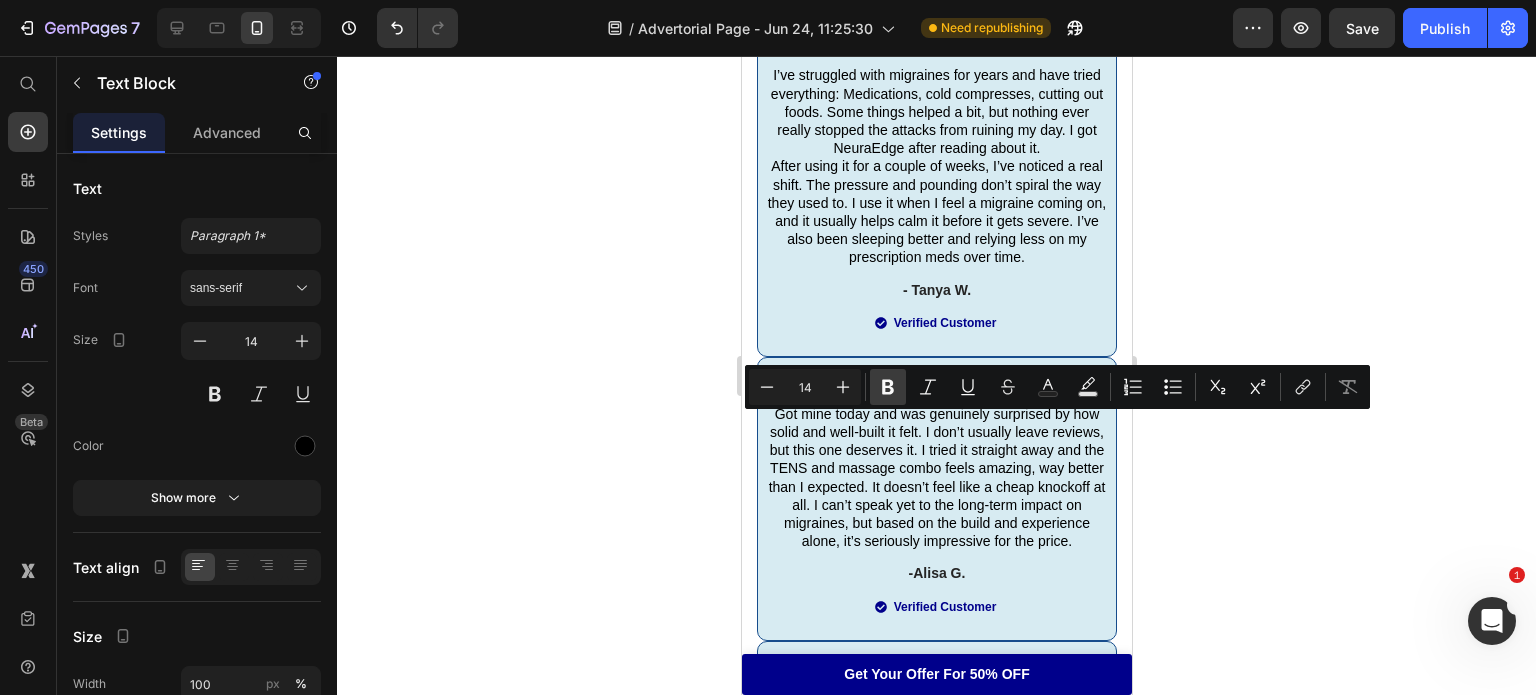 click 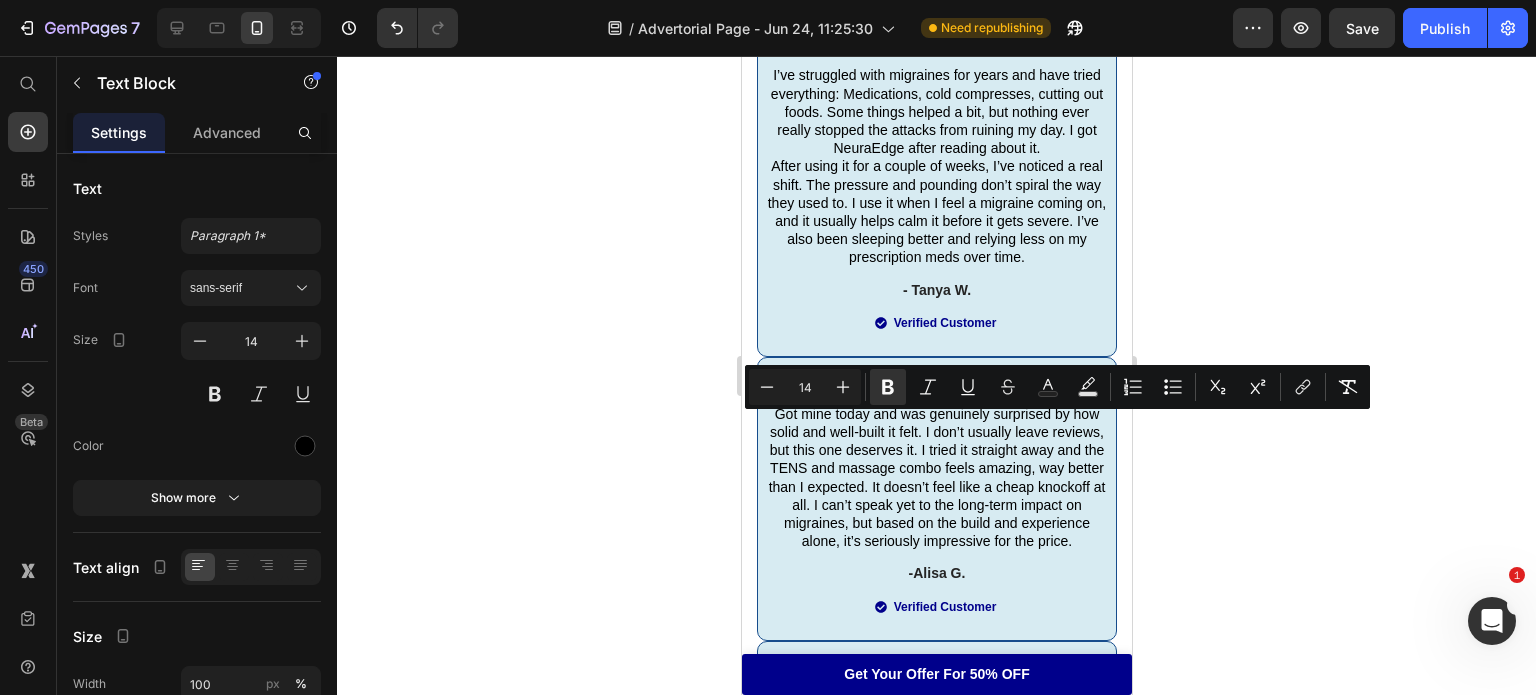 click on "At the moment of writing this,  thousands of people around the world  are using NeuraEdge to find fast, drug-free relief from their migraines." at bounding box center [936, -126] 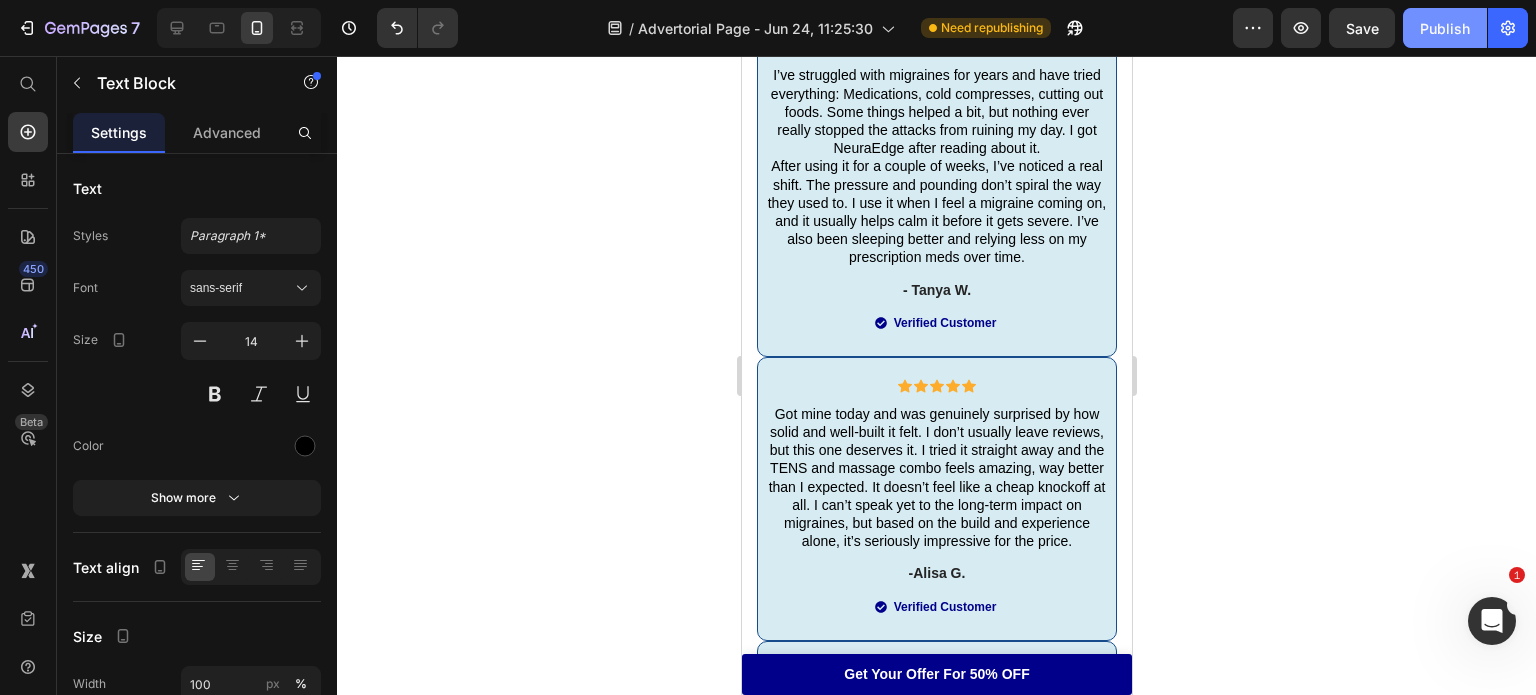 click on "Publish" at bounding box center (1445, 28) 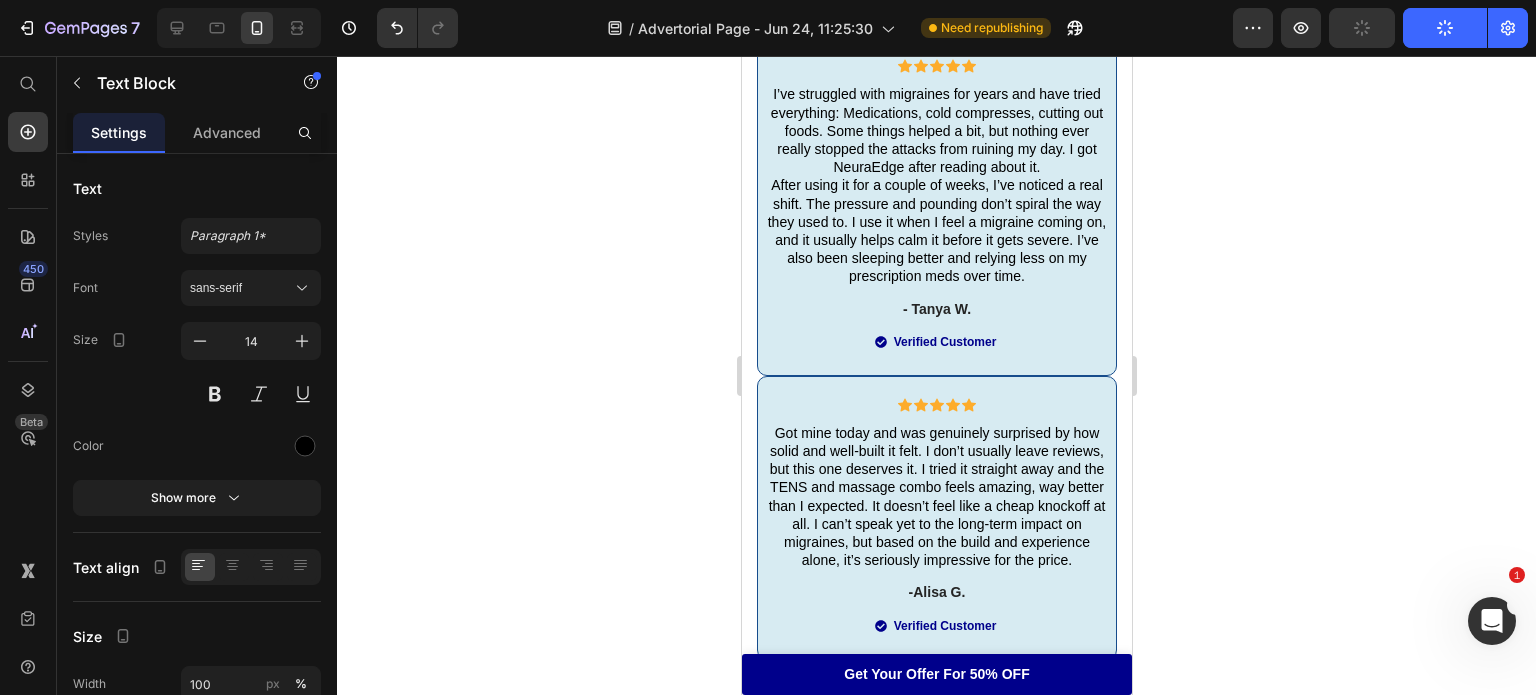 scroll, scrollTop: 9364, scrollLeft: 0, axis: vertical 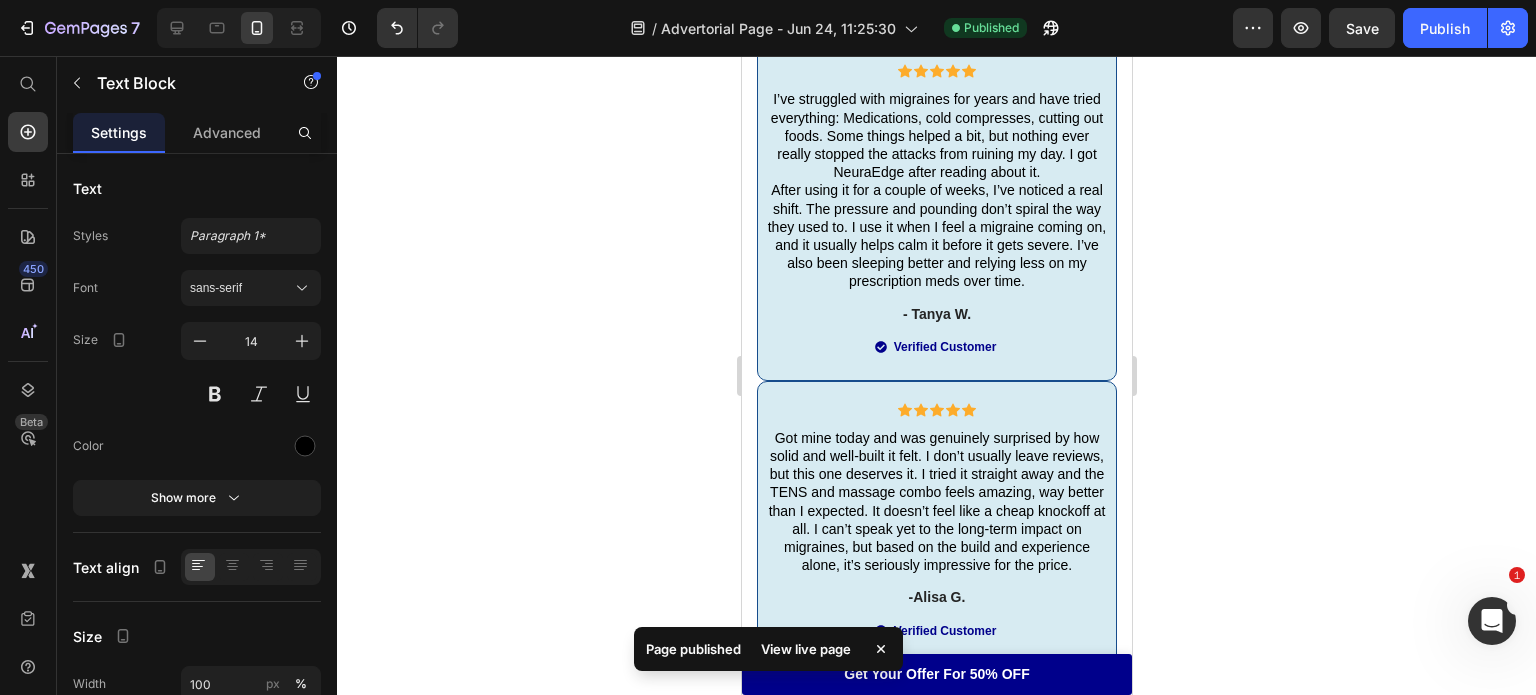 click on "With consistent use, the NeuraEdge device helps stimulate the trigeminal nerve and relax overactive pain signals ..." at bounding box center (936, -394) 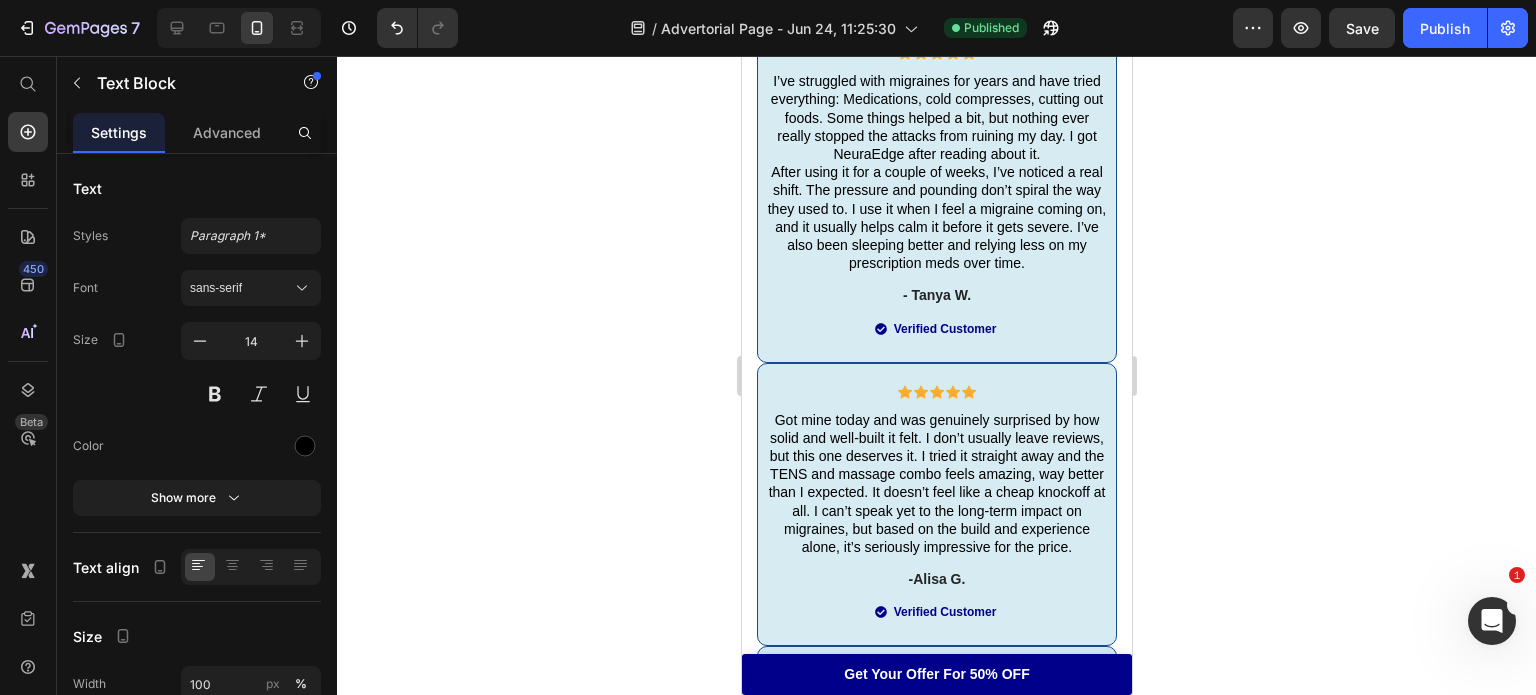 click on "With consistent use, the NeuraEdge helps stimulate the trigeminal nerve and relax overactive pain signals ..." at bounding box center (936, -403) 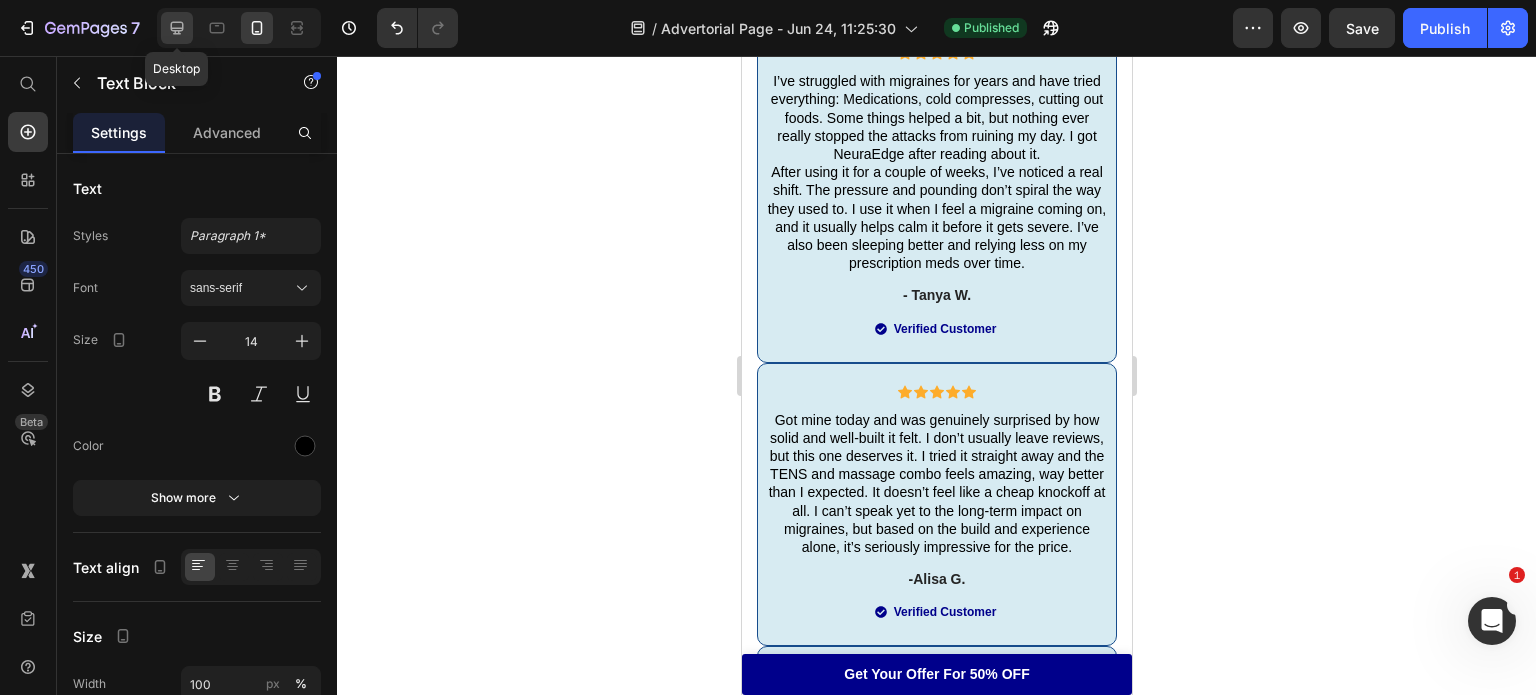 drag, startPoint x: 166, startPoint y: 27, endPoint x: 202, endPoint y: 86, distance: 69.115845 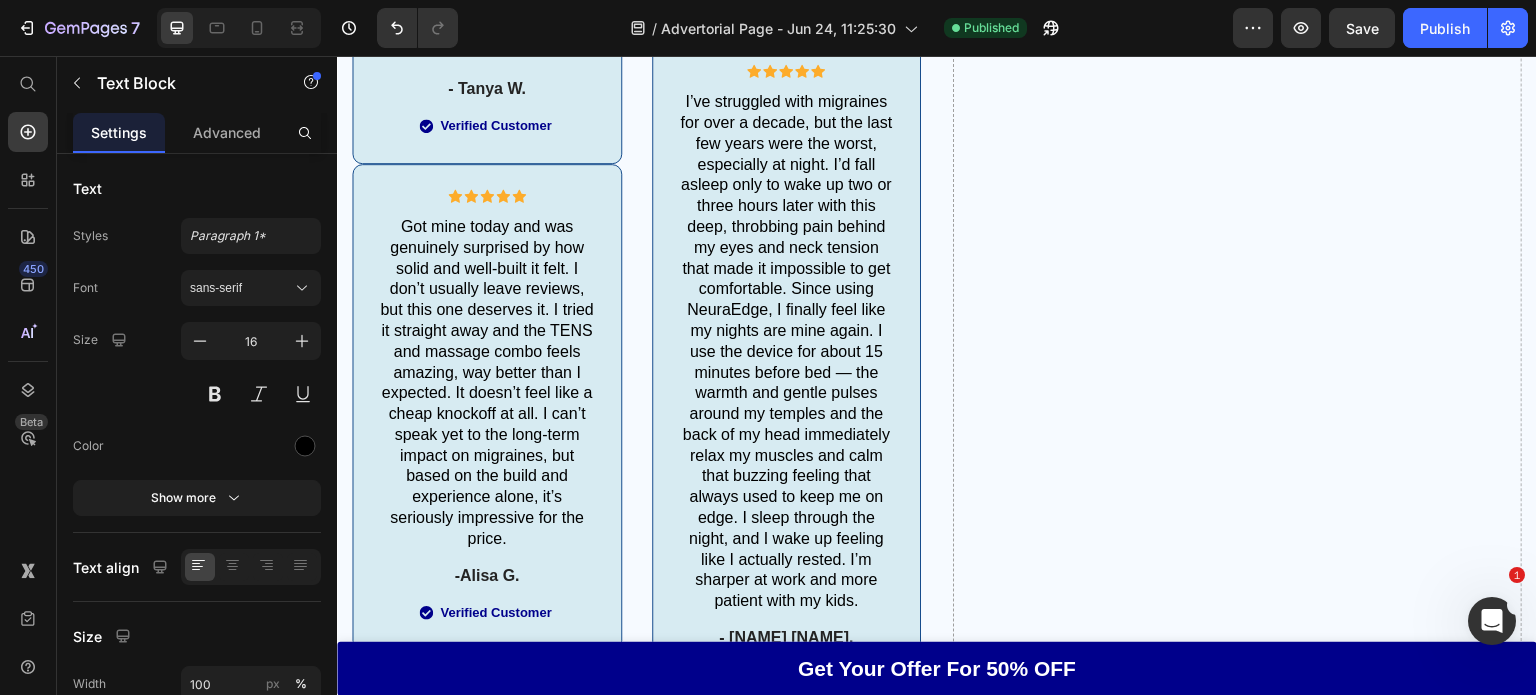 scroll, scrollTop: 10903, scrollLeft: 0, axis: vertical 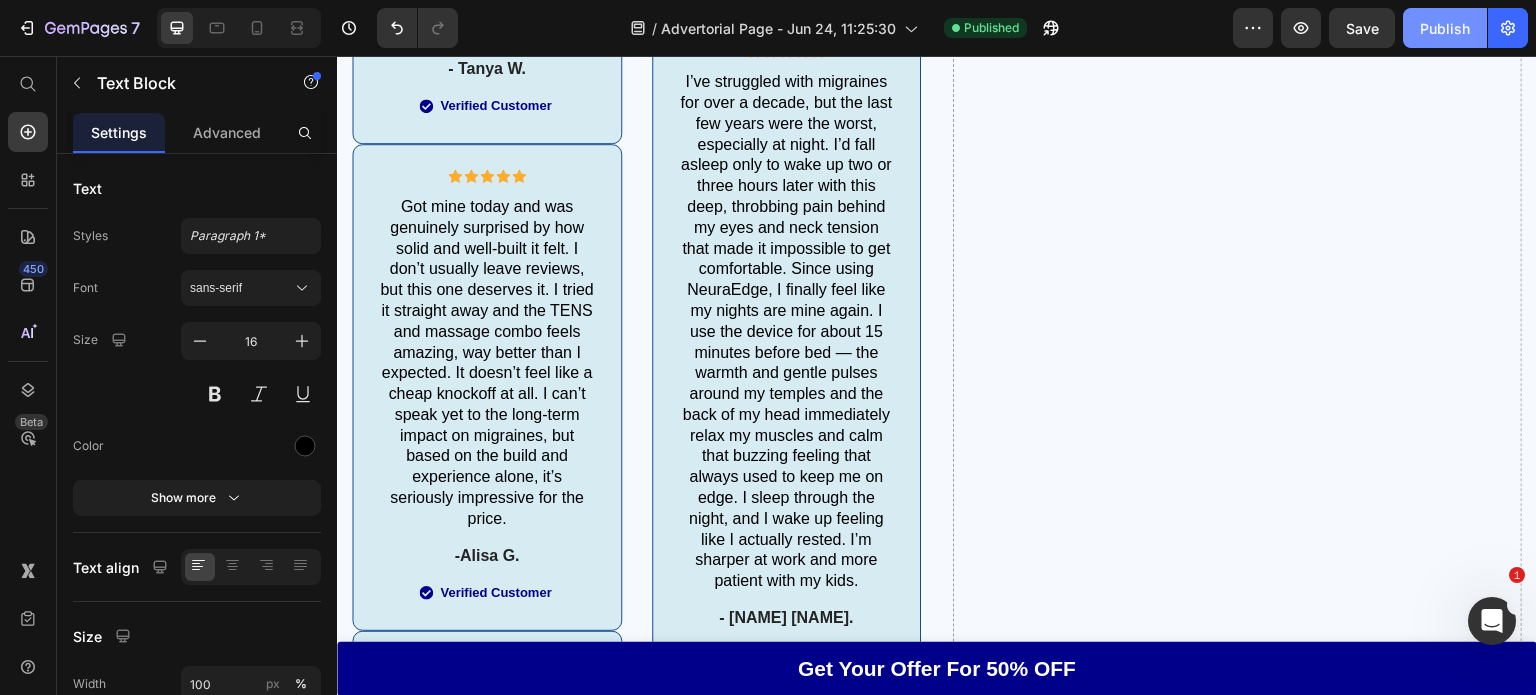 click on "Publish" 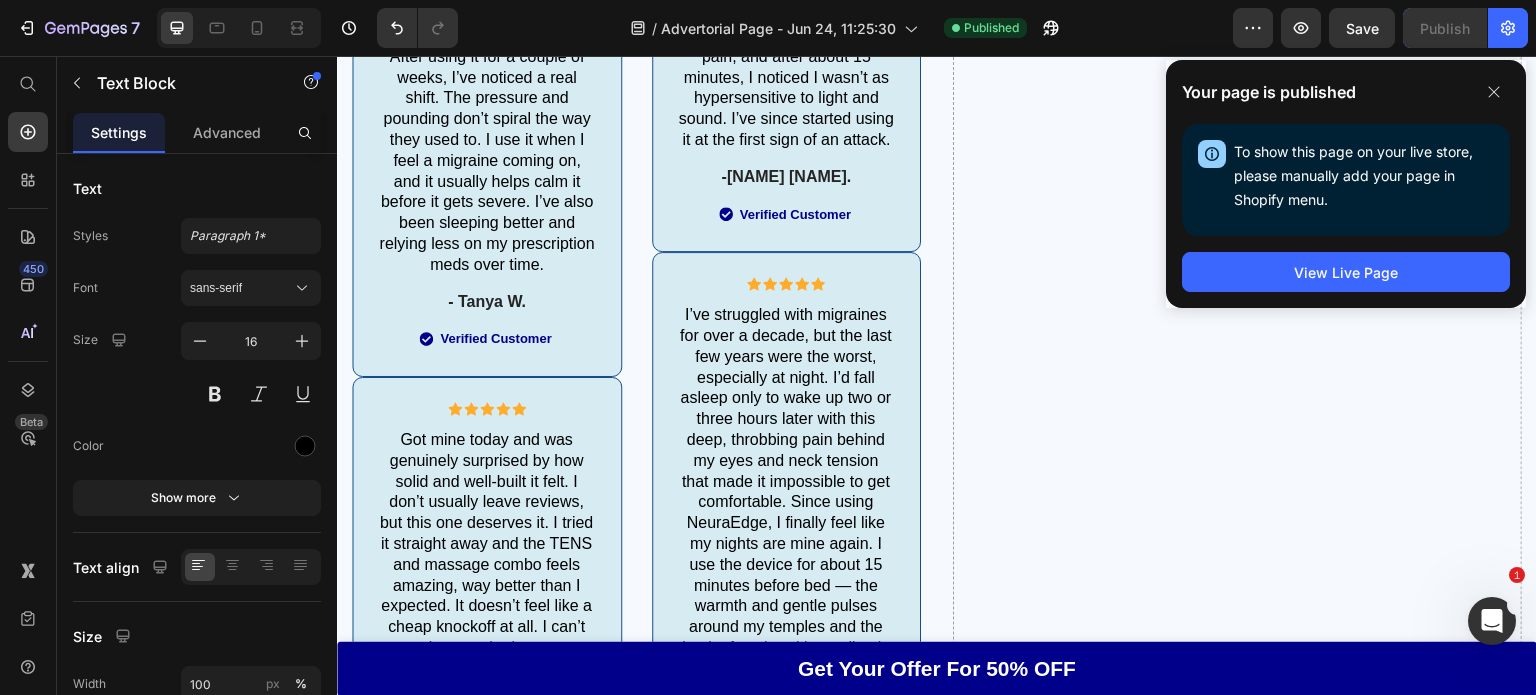 scroll, scrollTop: 10660, scrollLeft: 0, axis: vertical 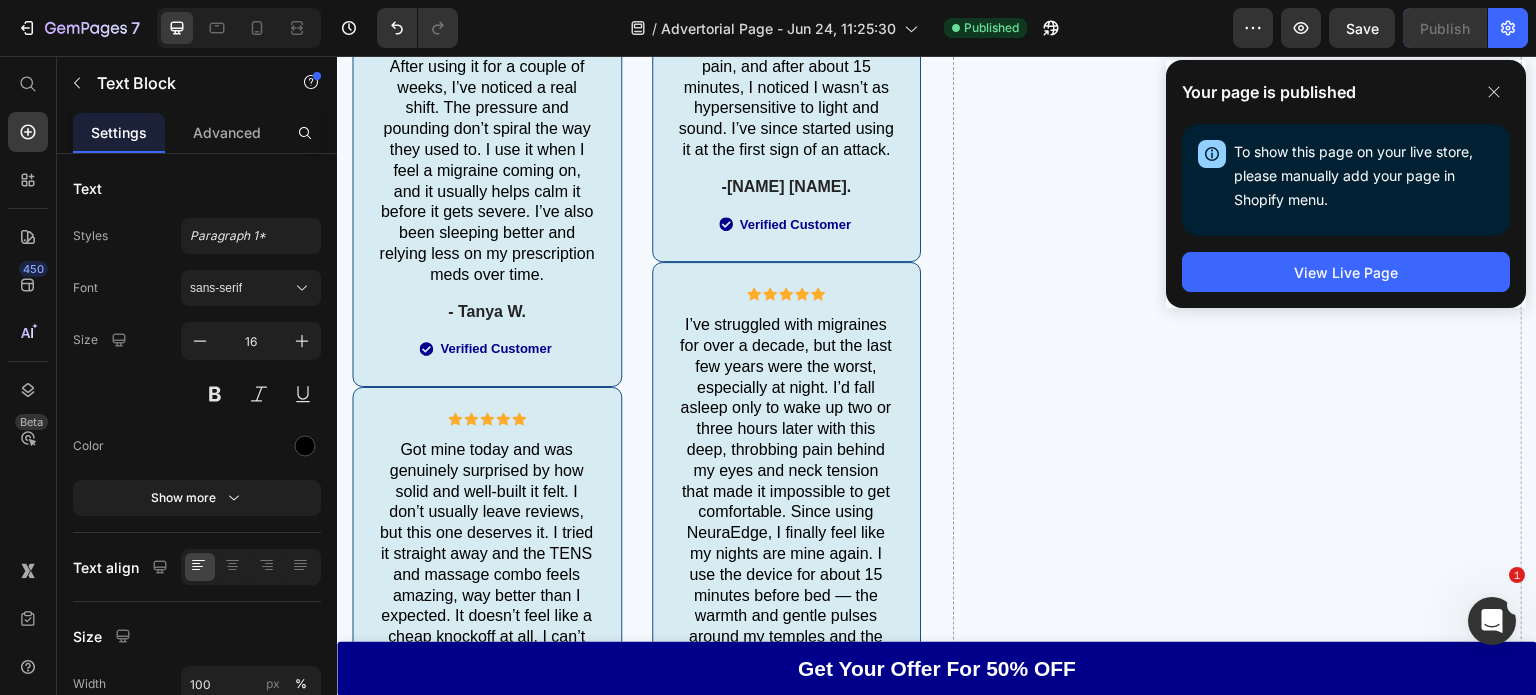 click on "Don't Let Migraines Hold You Back Heading Image Reduces the frequency and severity of migraines Comfortable and easy to use Drug-free without any unwanted side effects Item List Feature Heading Effectiveness Text Block Icon Icon Icon Icon
Icon Icon List 5.0 Text Block Row Comfort Text Block Icon Icon Icon Icon
Icon Icon List 5.0 Text Block Row Price Text Block Icon Icon Icon Icon
Icon Icon List 4.9 Text Block Row Quality Text Block Icon Icon Icon Icon
Icon Icon List 5.0 Text Block Row
Grab Your Offer For 50% Off NOW Button Row" at bounding box center [1293, -5405] 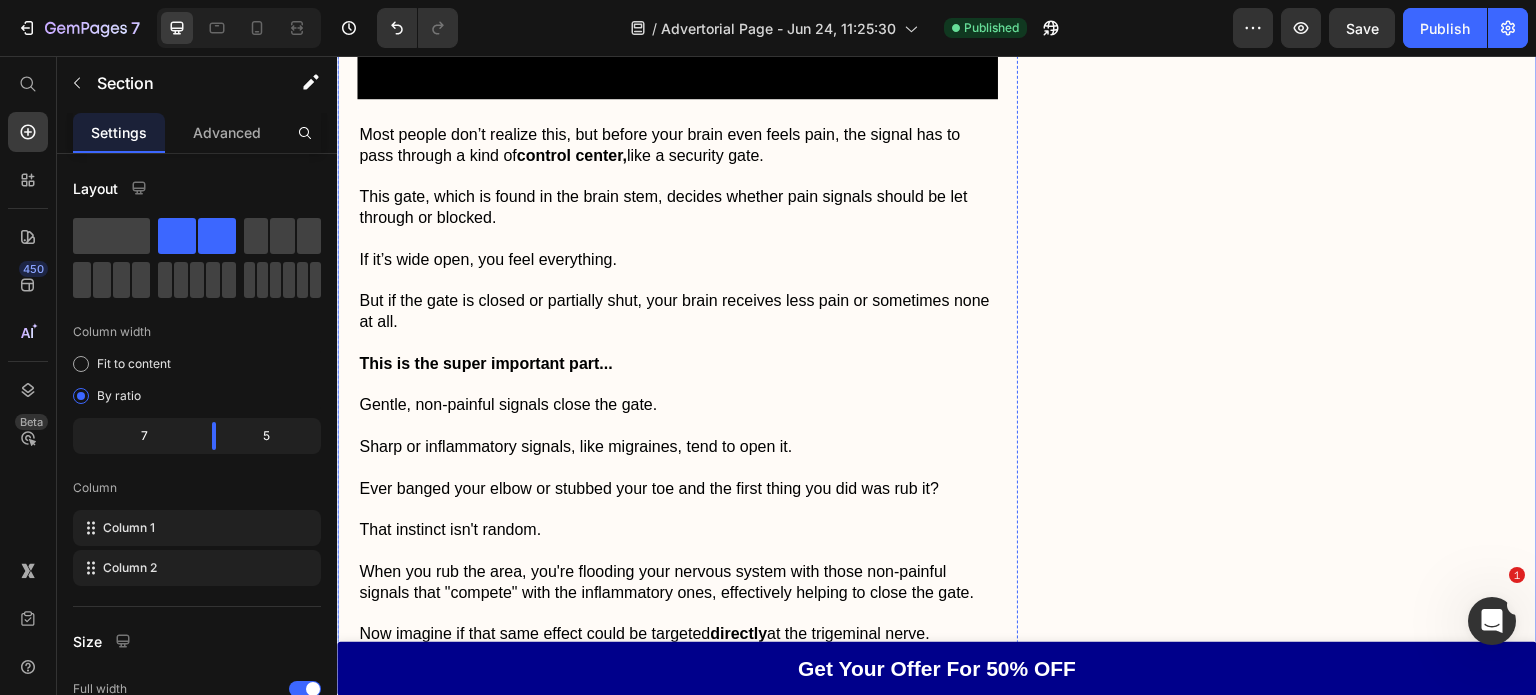 scroll, scrollTop: 6008, scrollLeft: 0, axis: vertical 